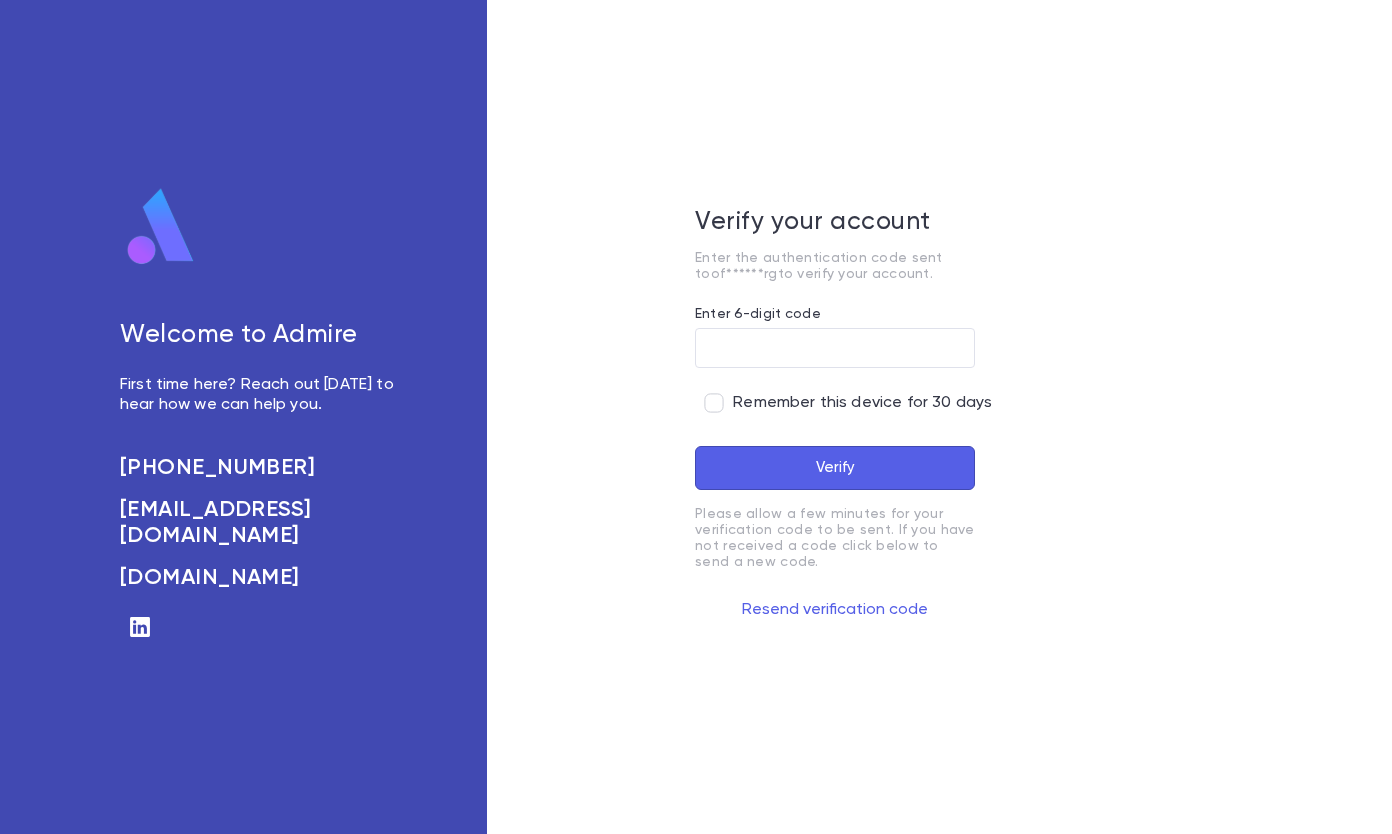 scroll, scrollTop: 0, scrollLeft: 0, axis: both 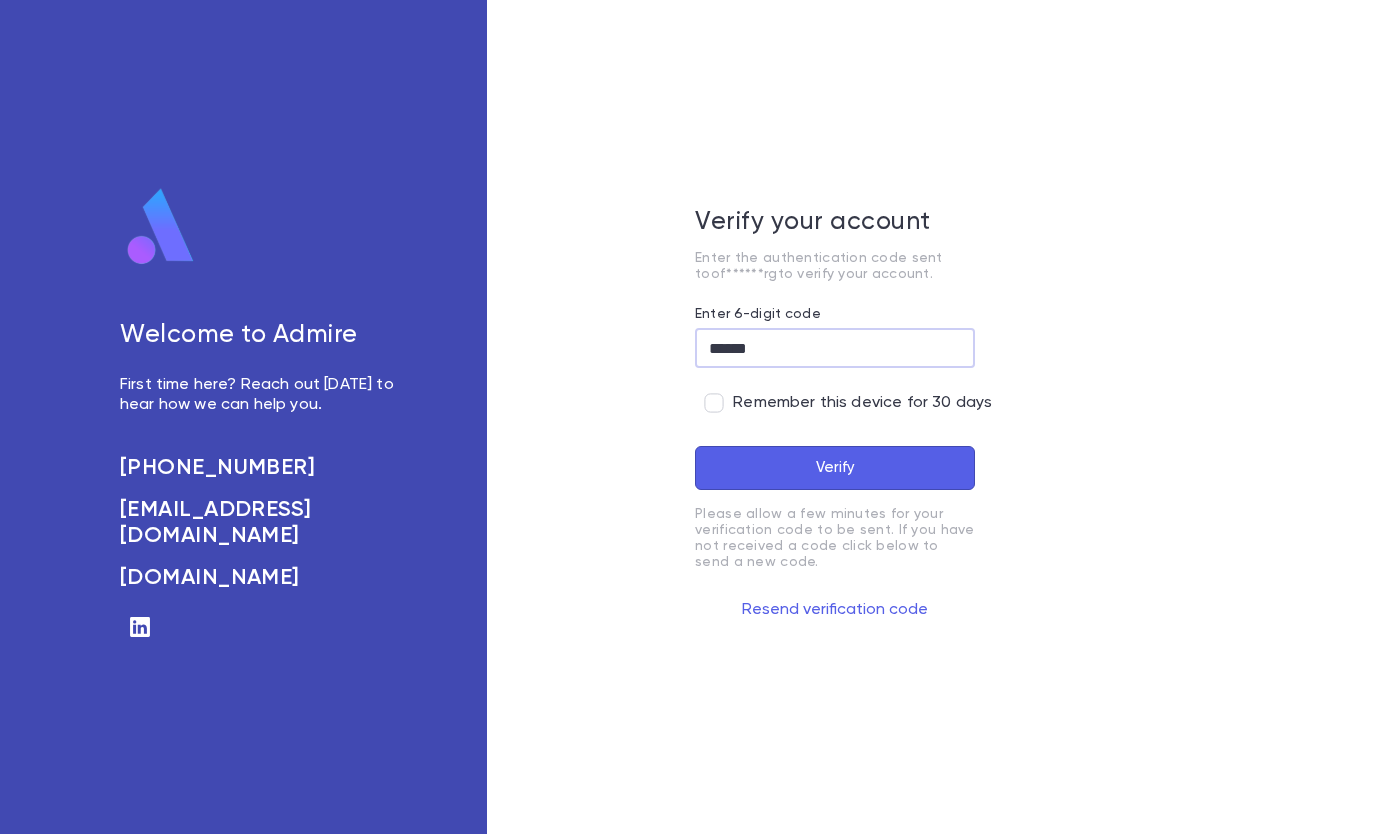 type on "******" 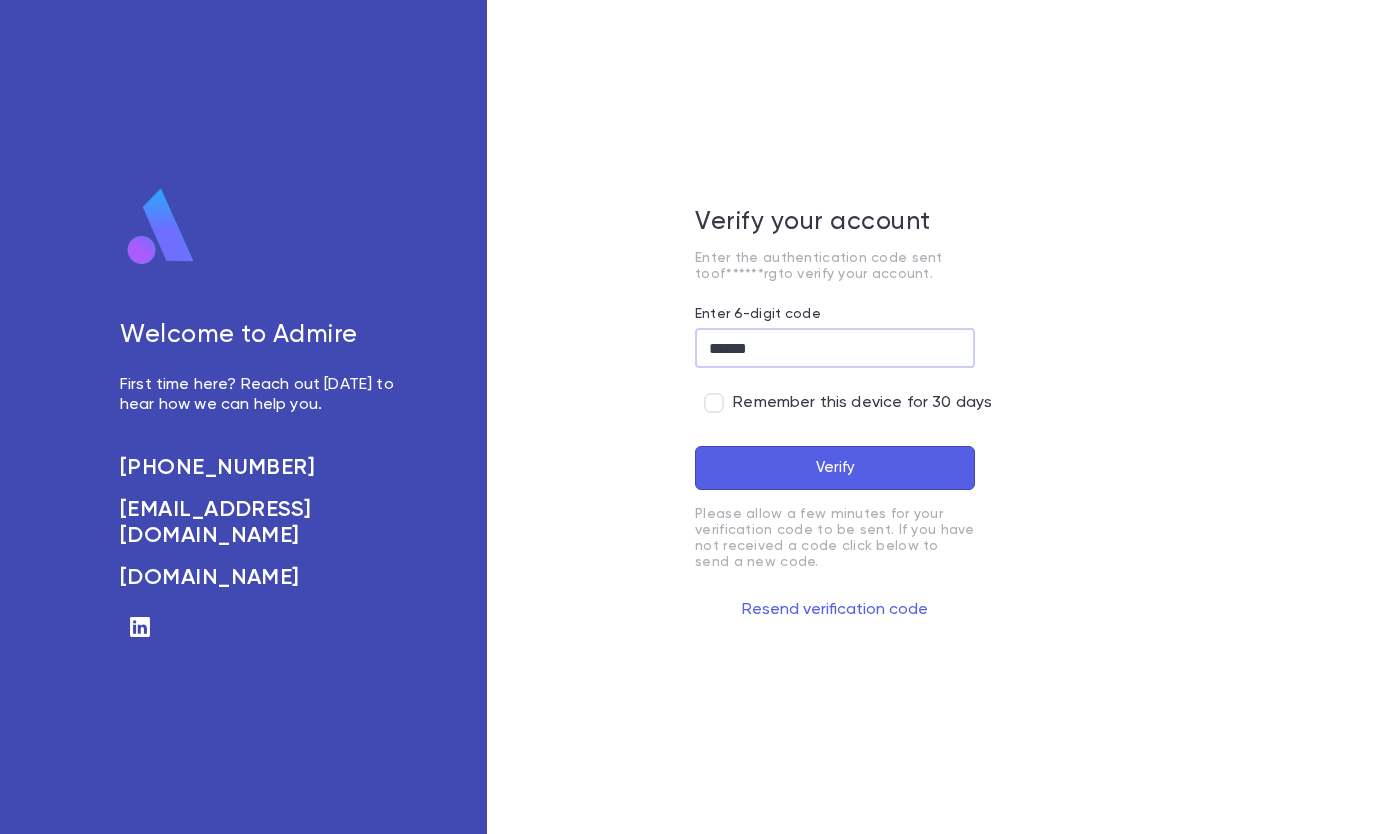 click on "Verify" at bounding box center (835, 468) 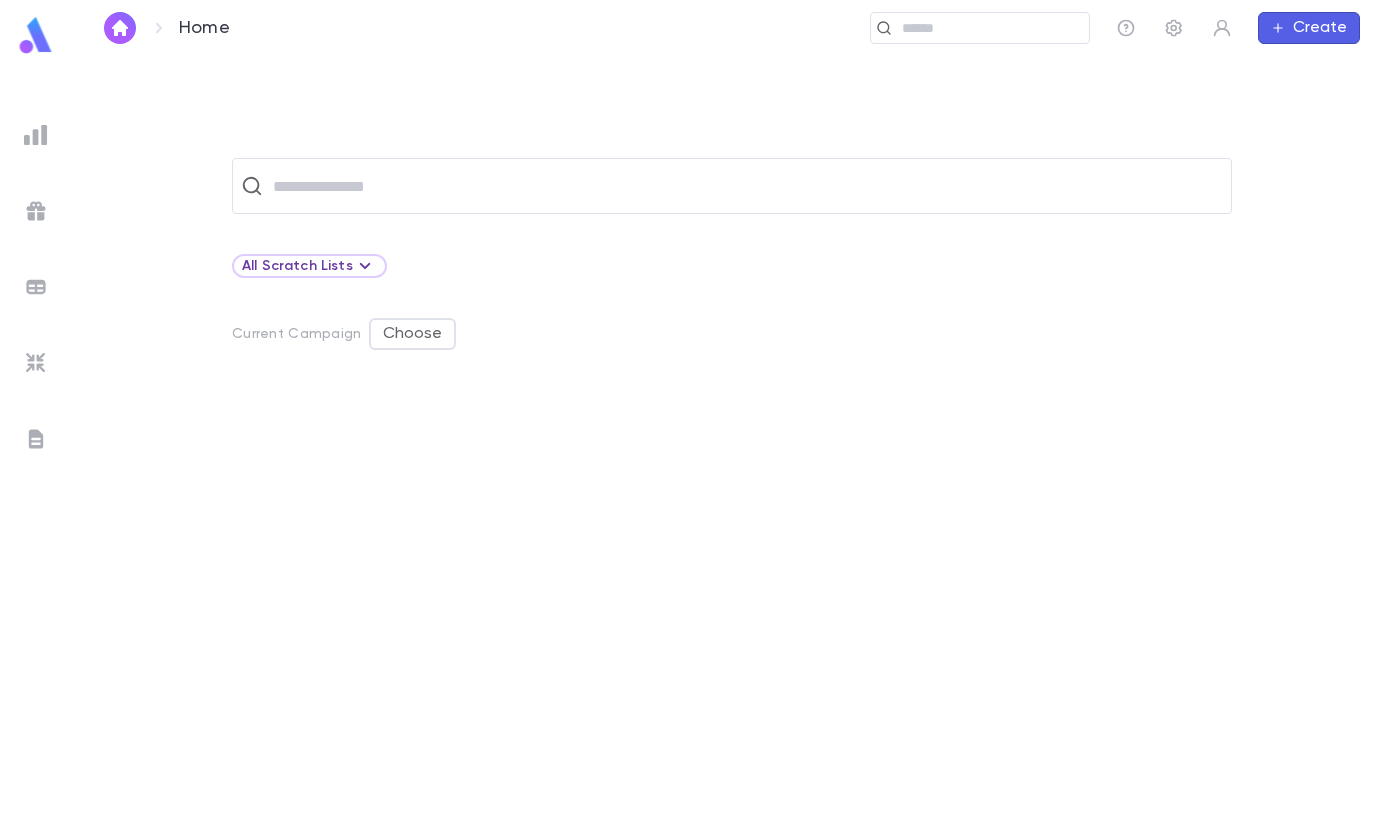 click at bounding box center (745, 186) 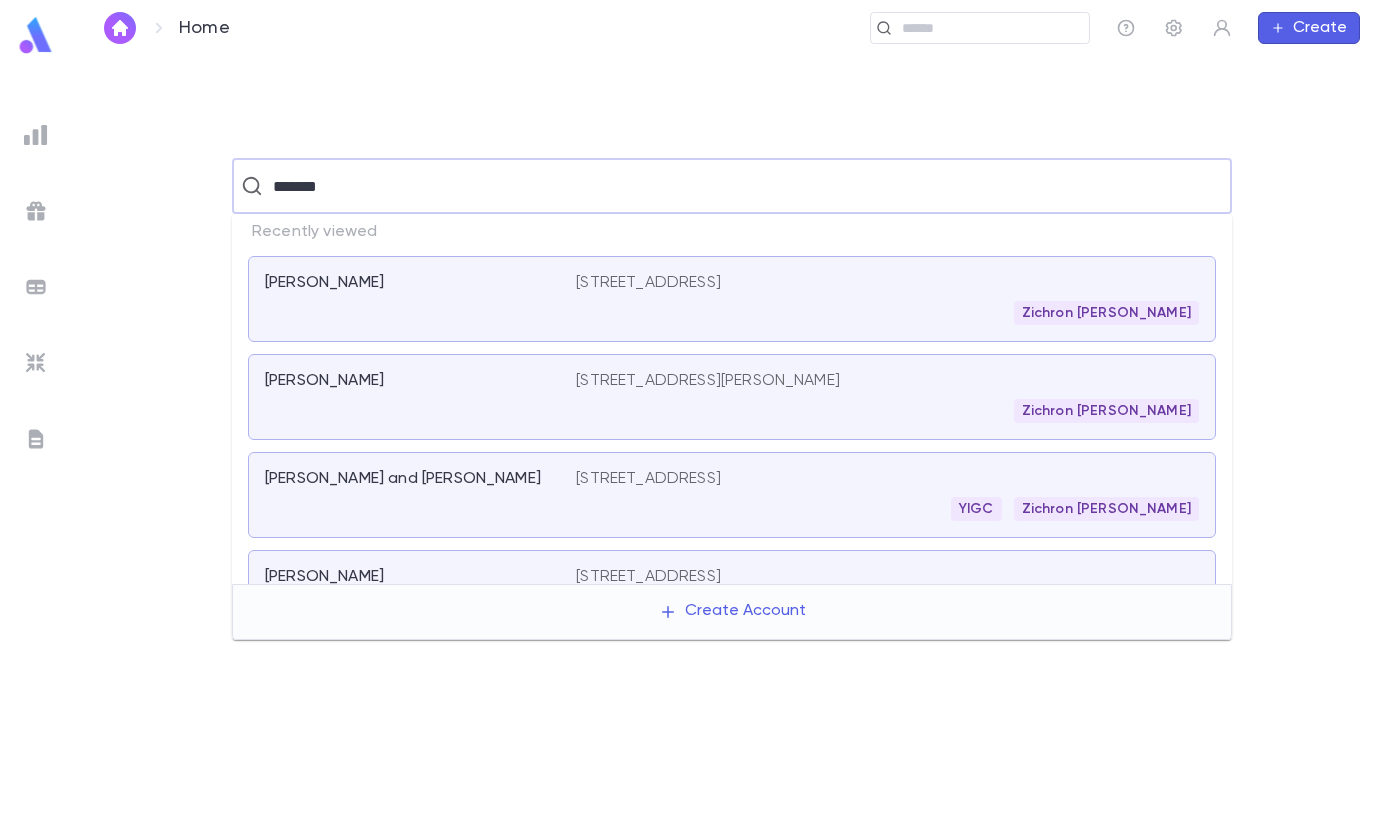 type on "*******" 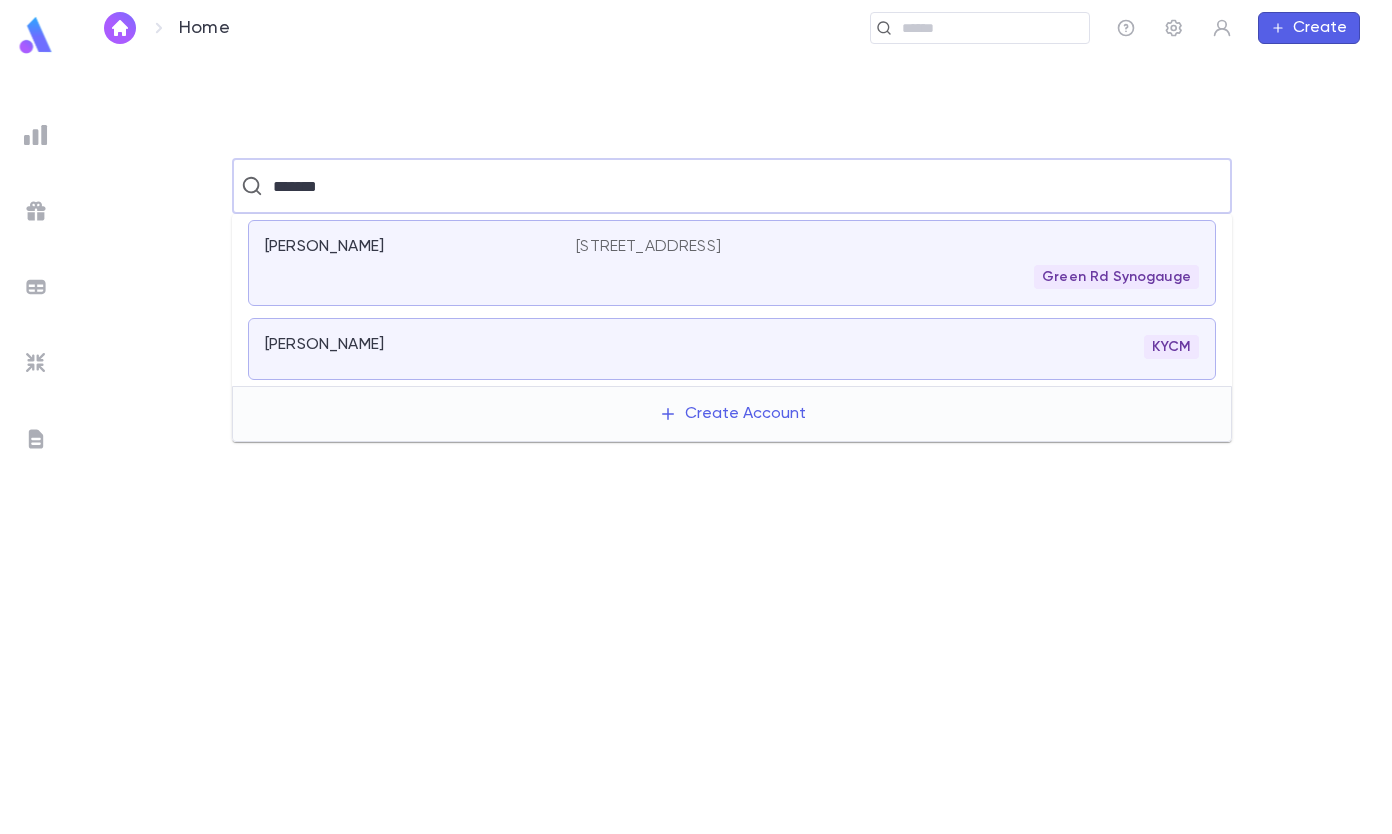 click on "*******" at bounding box center (730, 186) 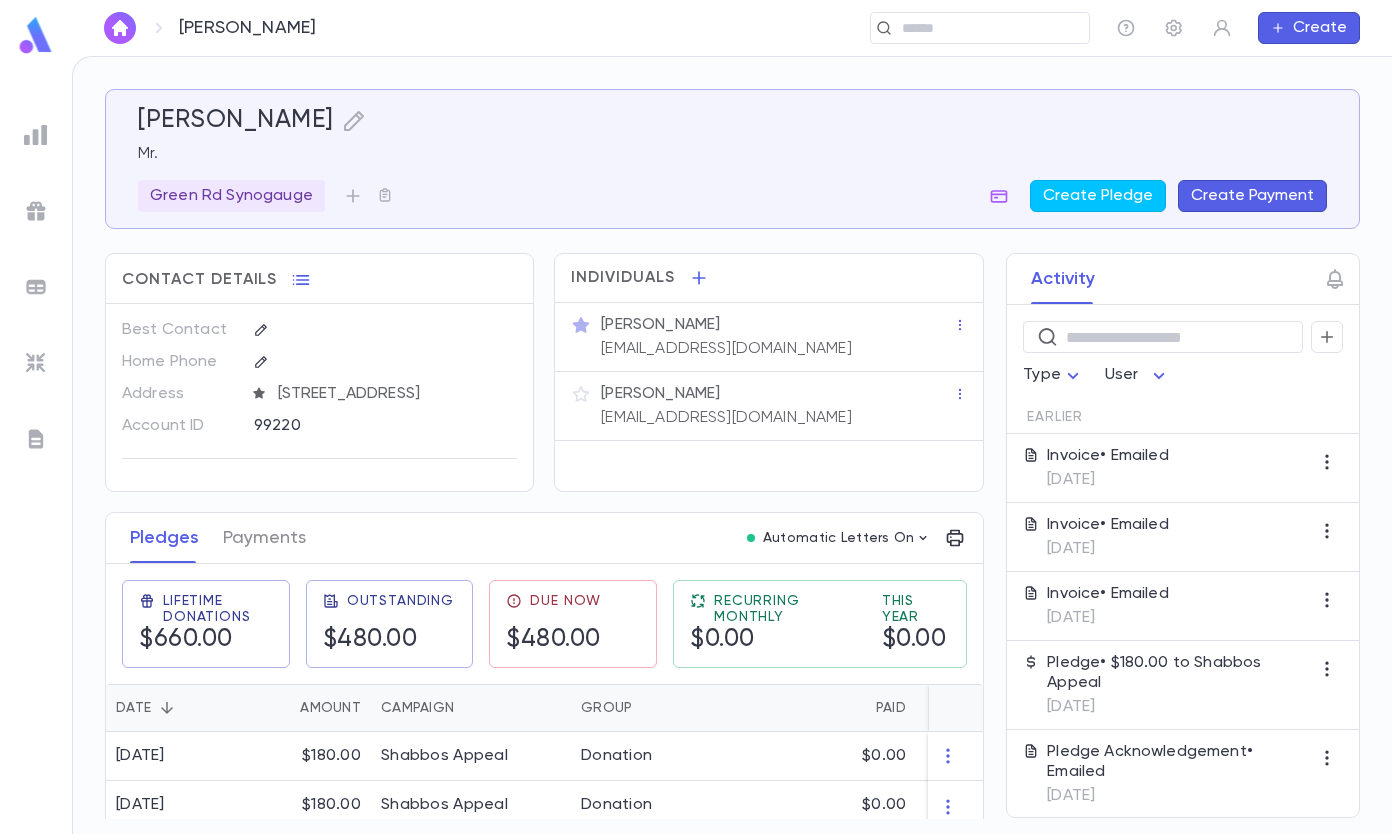 click at bounding box center [988, 28] 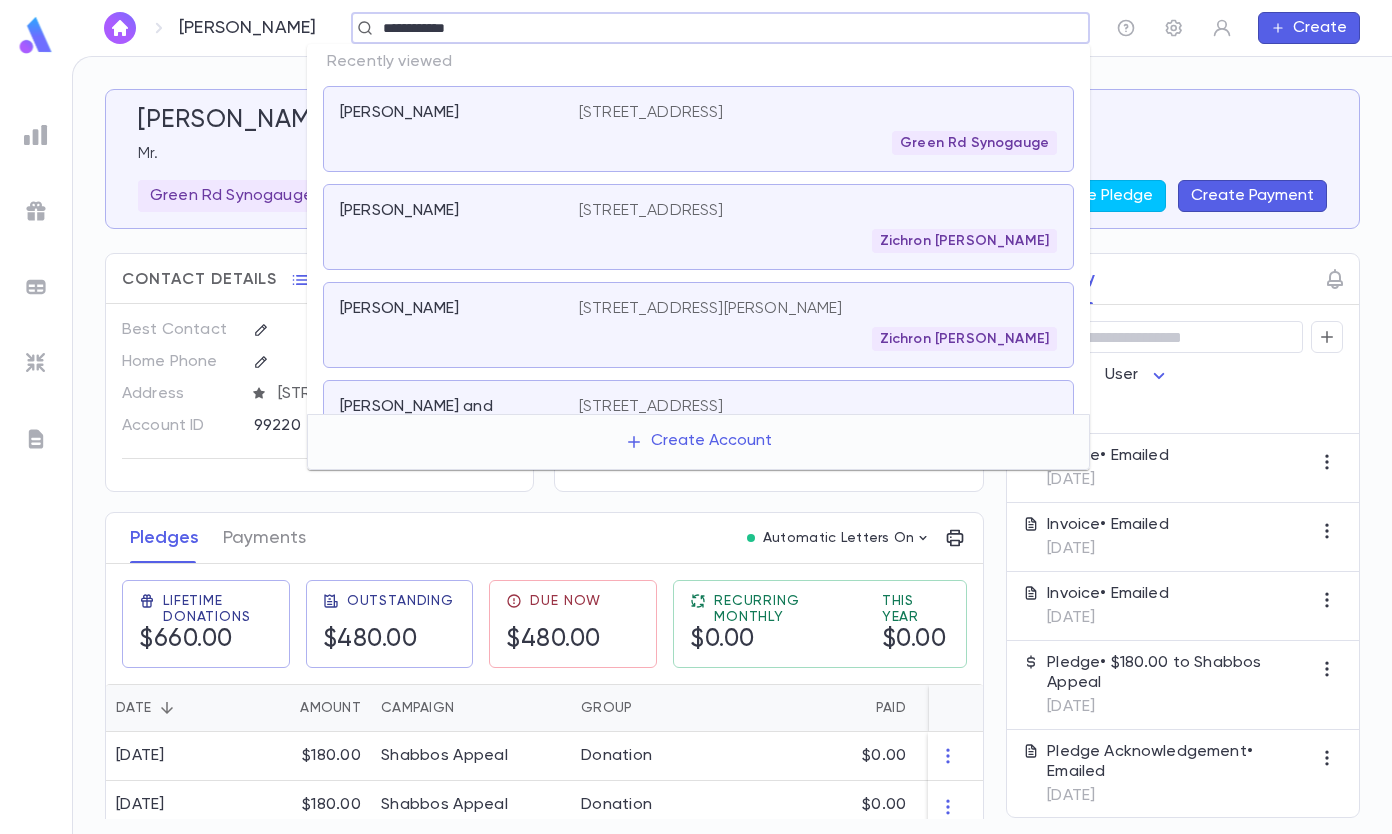 type on "**********" 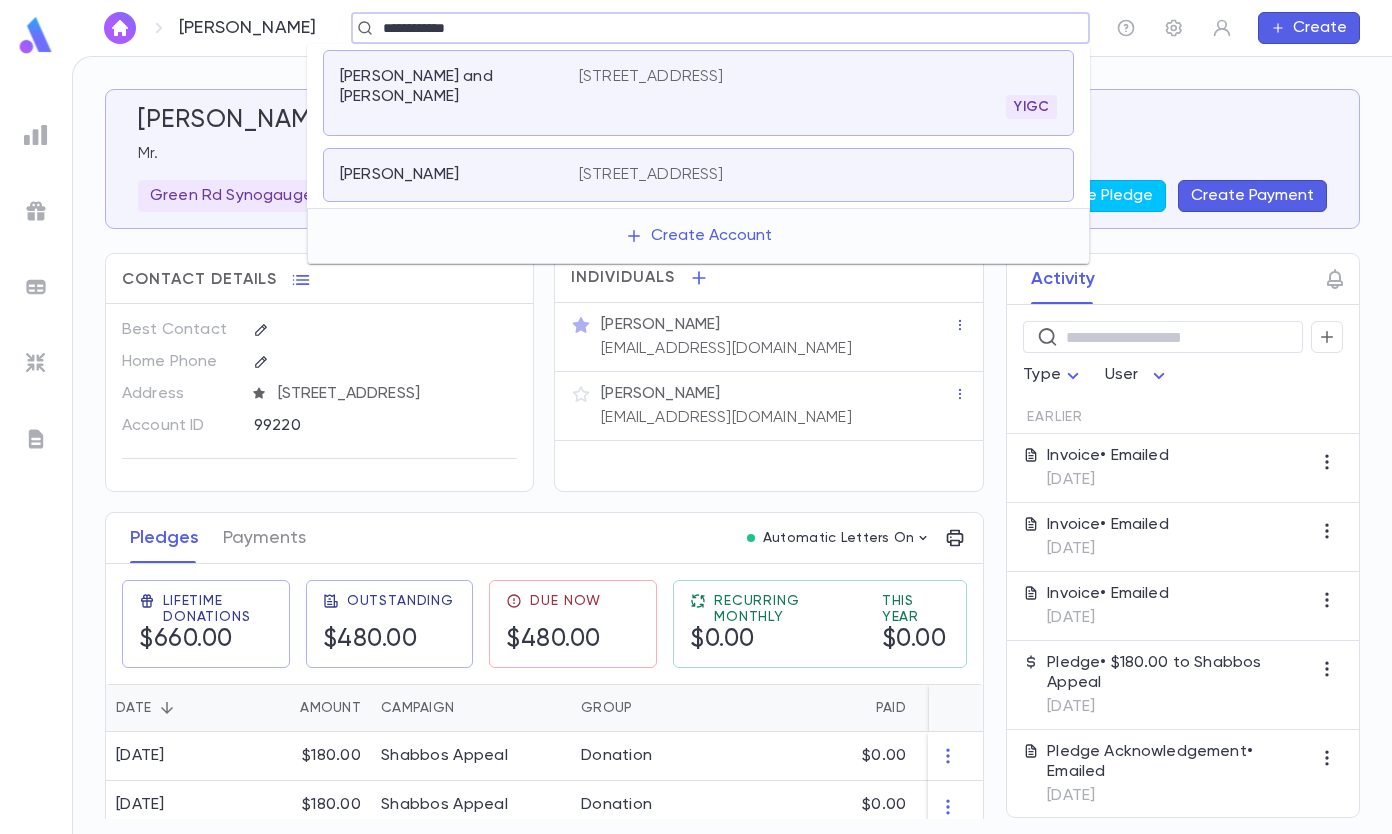 click on "[PERSON_NAME]" at bounding box center [459, 175] 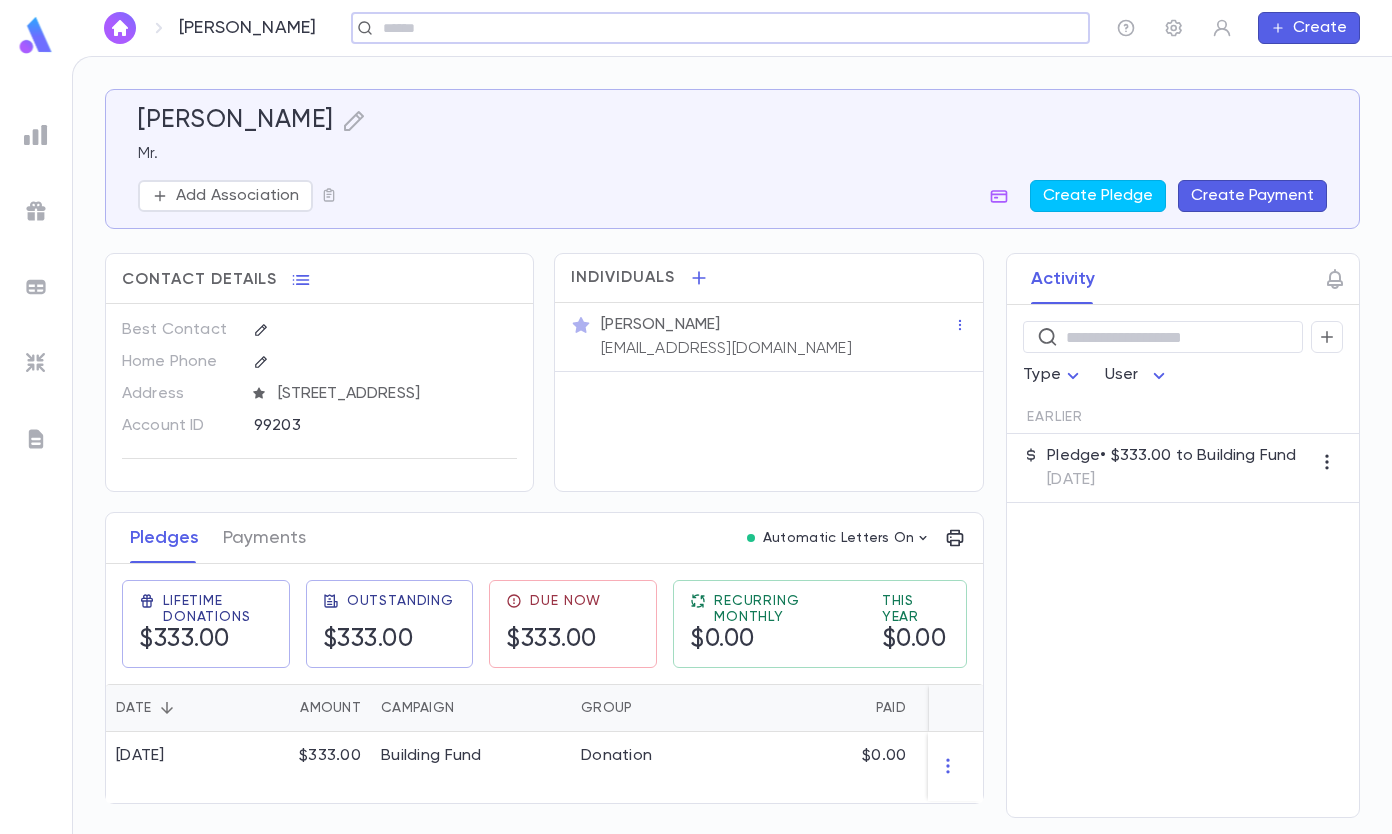 scroll, scrollTop: 4, scrollLeft: 0, axis: vertical 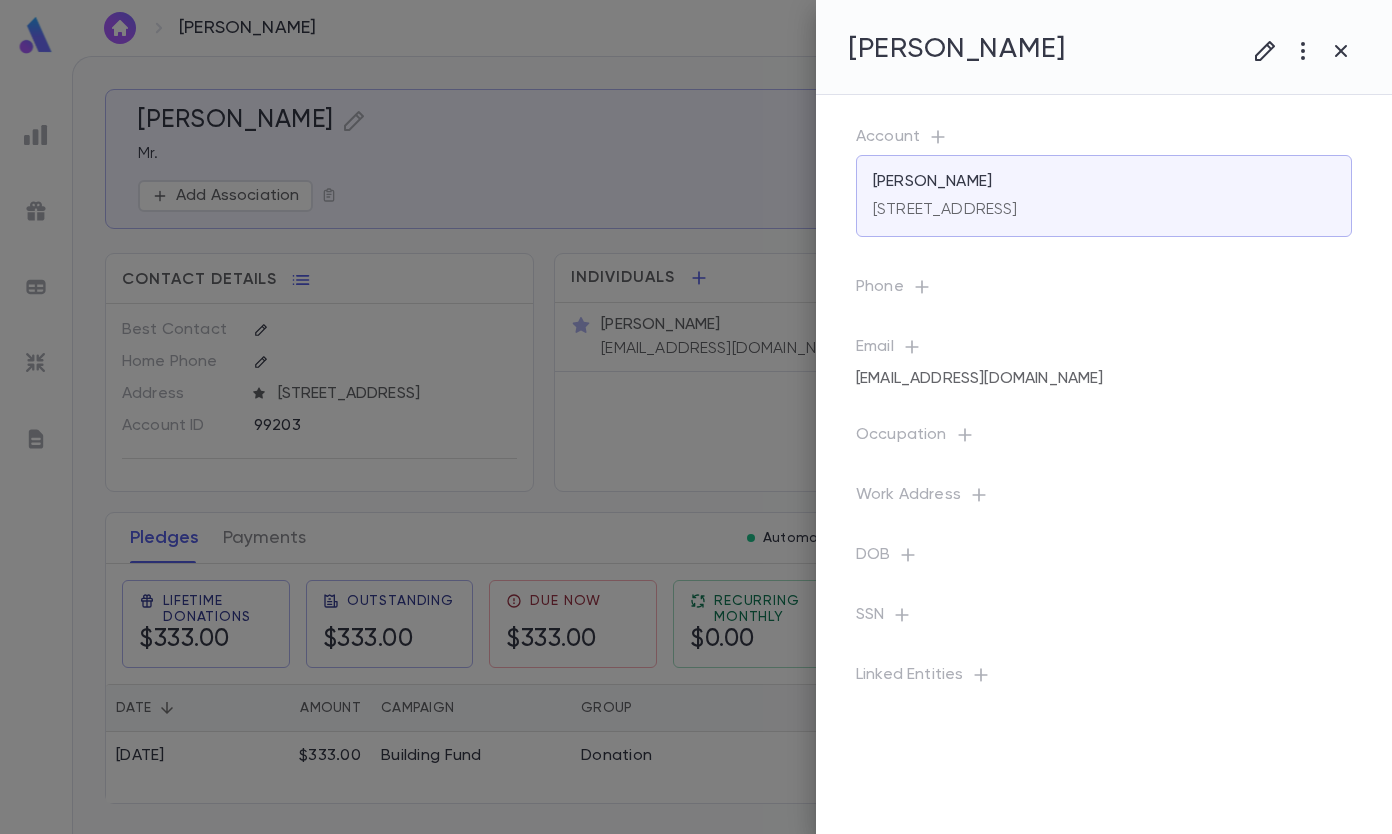 click 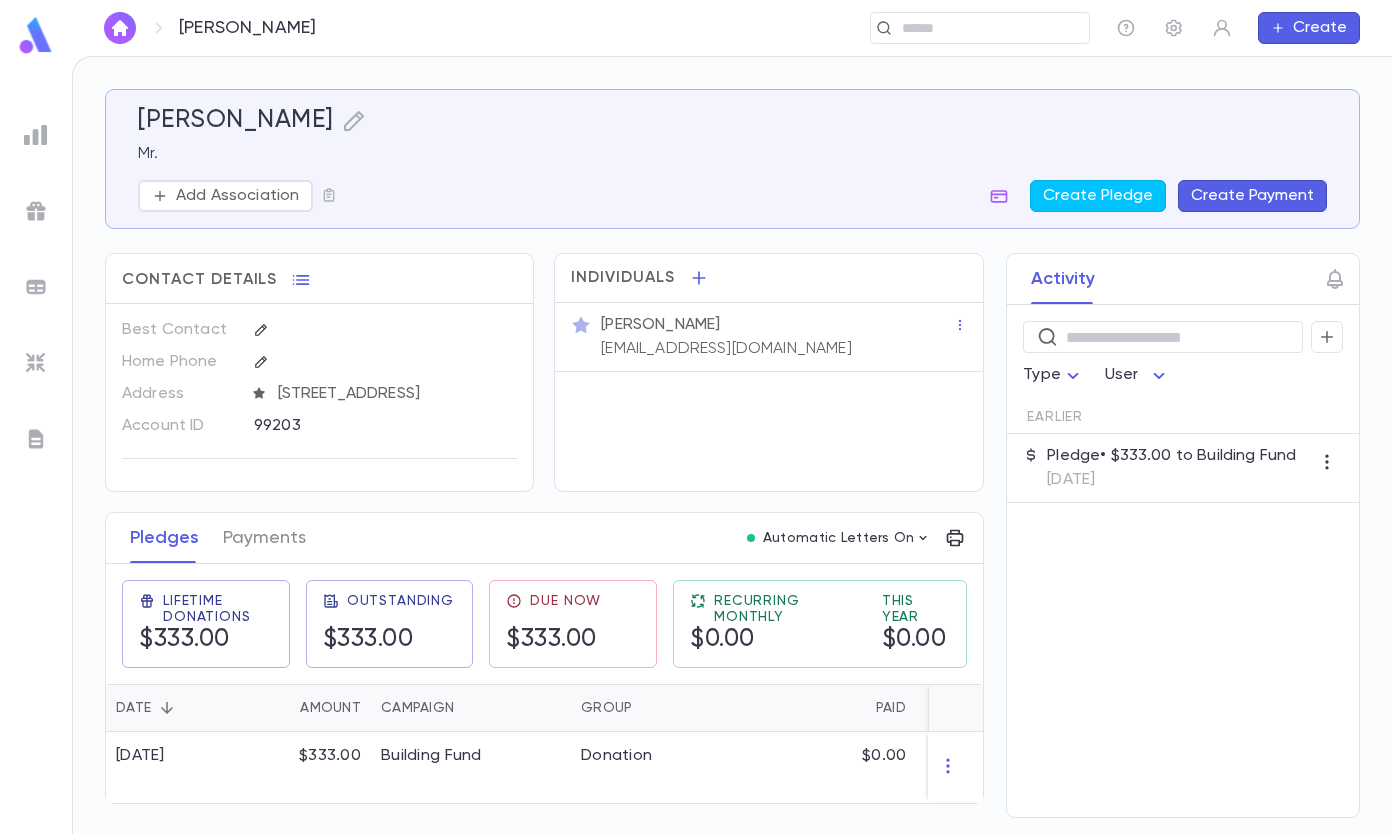 click on "Pledge  • $333.00 to Building Fund" at bounding box center [1171, 456] 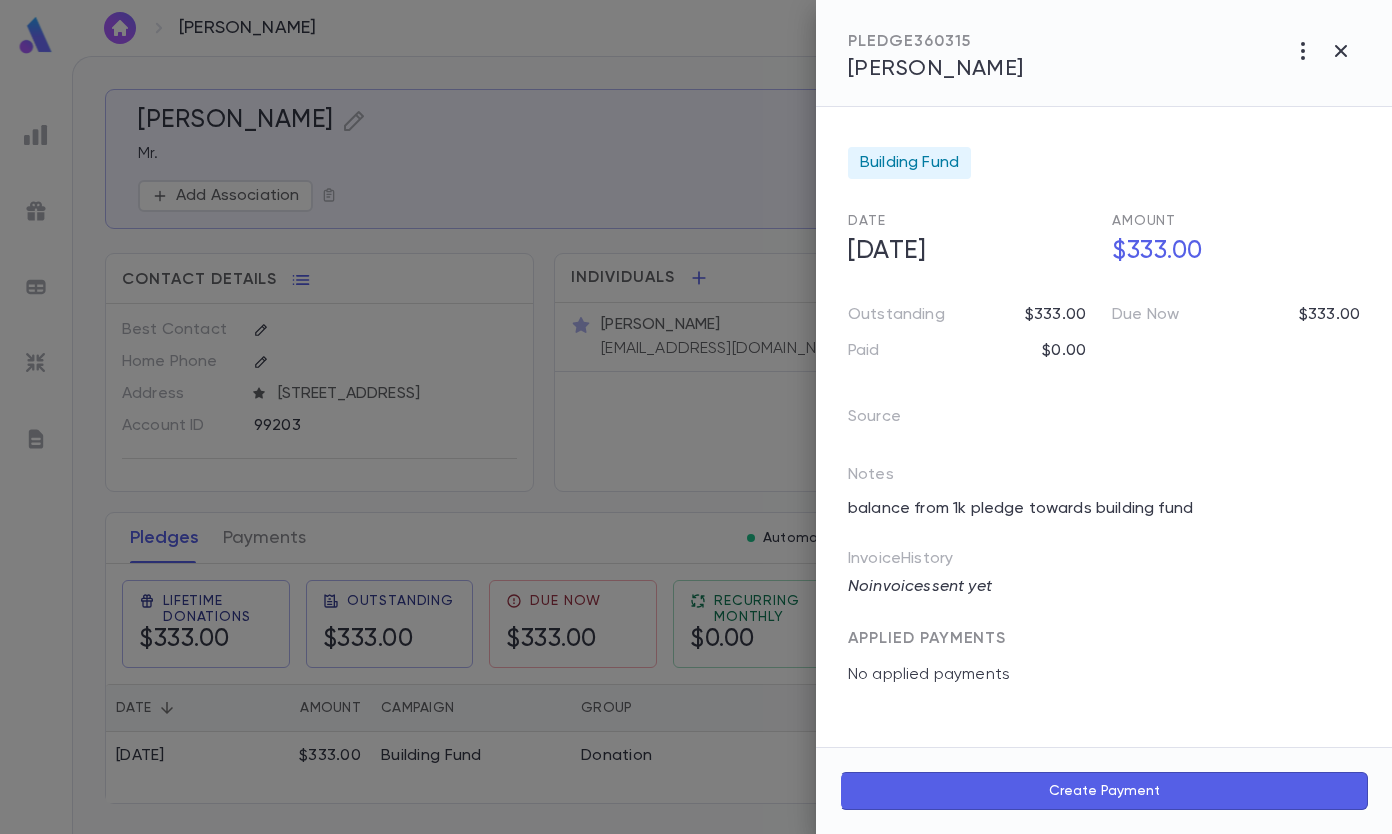 click at bounding box center (1303, 51) 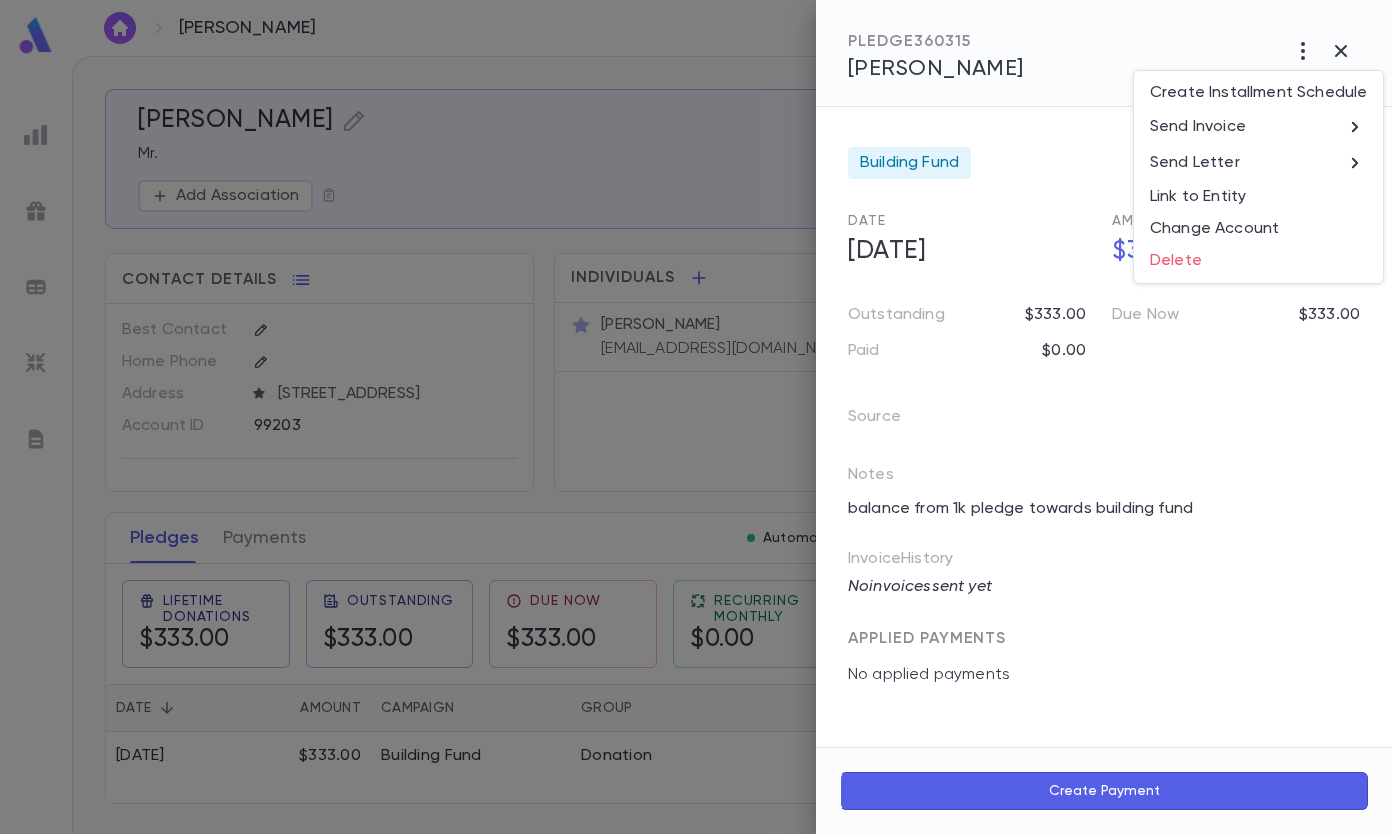 click on "Send   Invoice" at bounding box center [1198, 127] 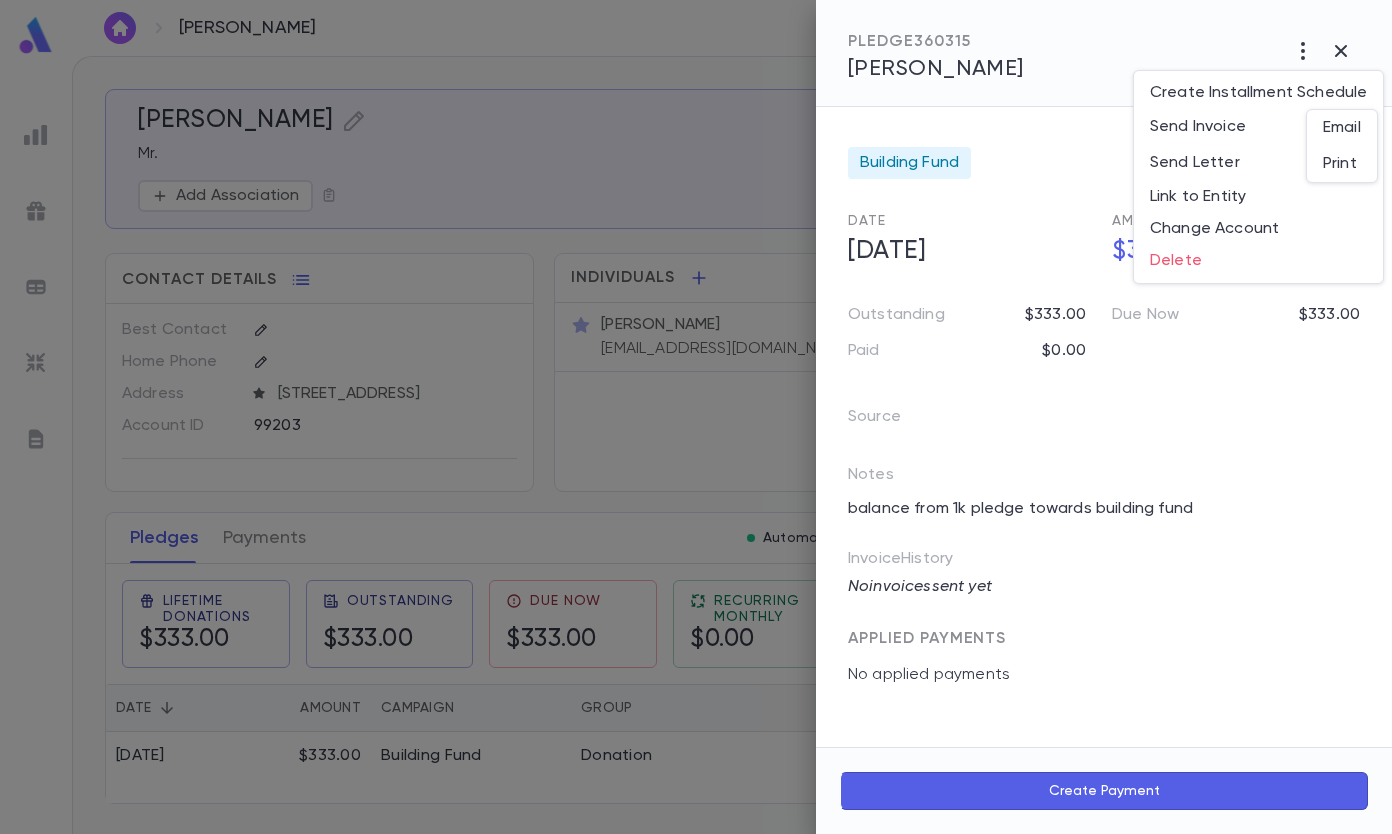 click on "Email" at bounding box center (1342, 128) 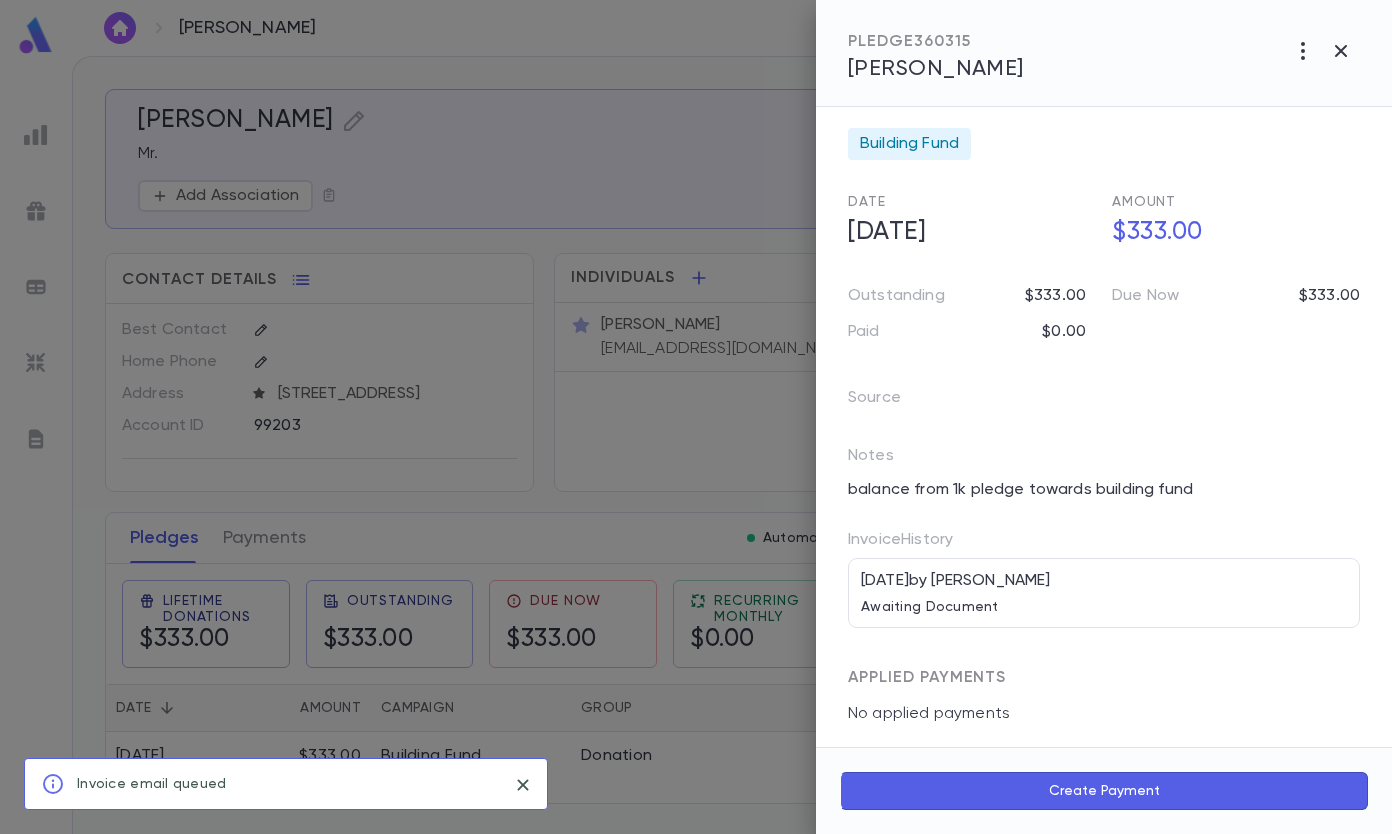 scroll, scrollTop: 28, scrollLeft: 0, axis: vertical 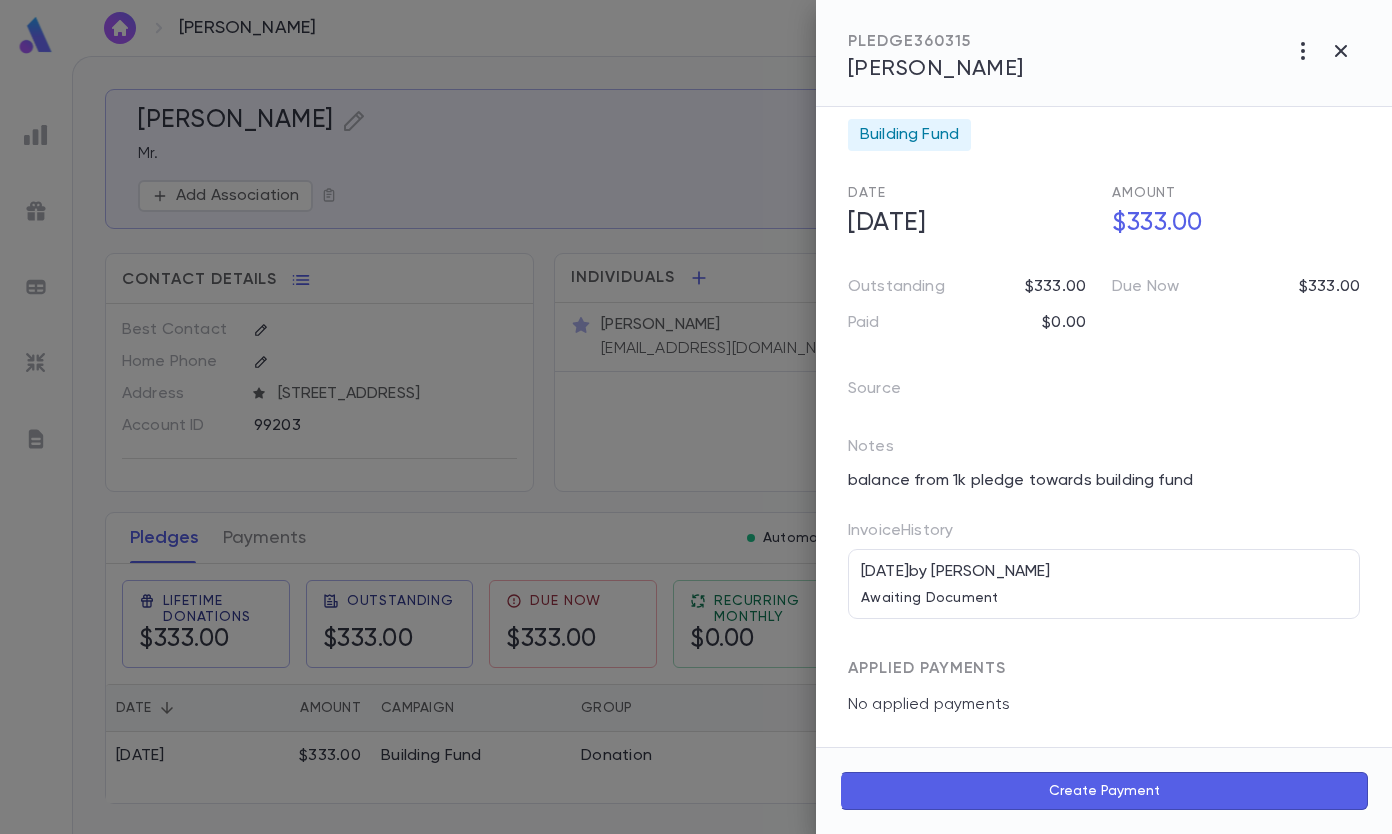 click 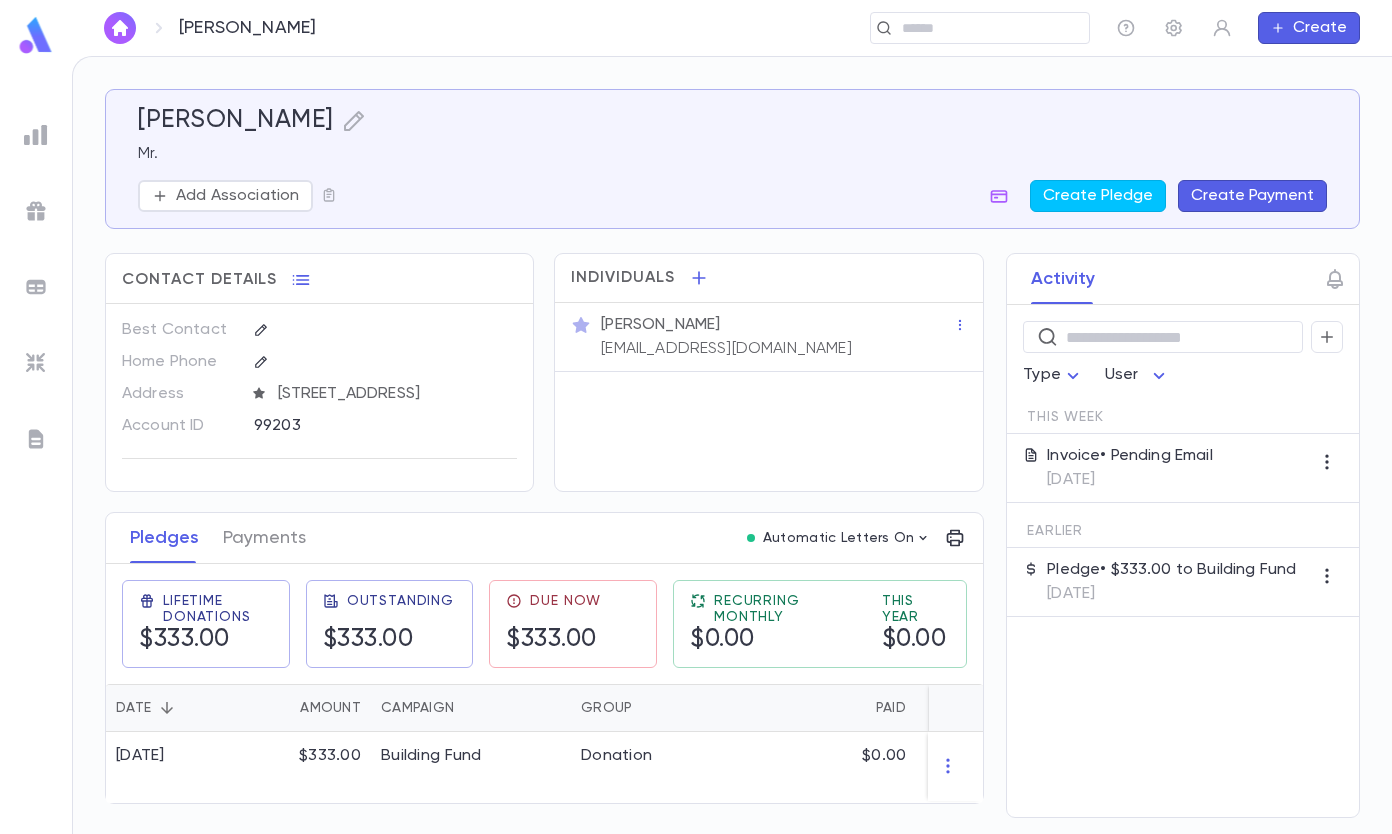 click at bounding box center (973, 28) 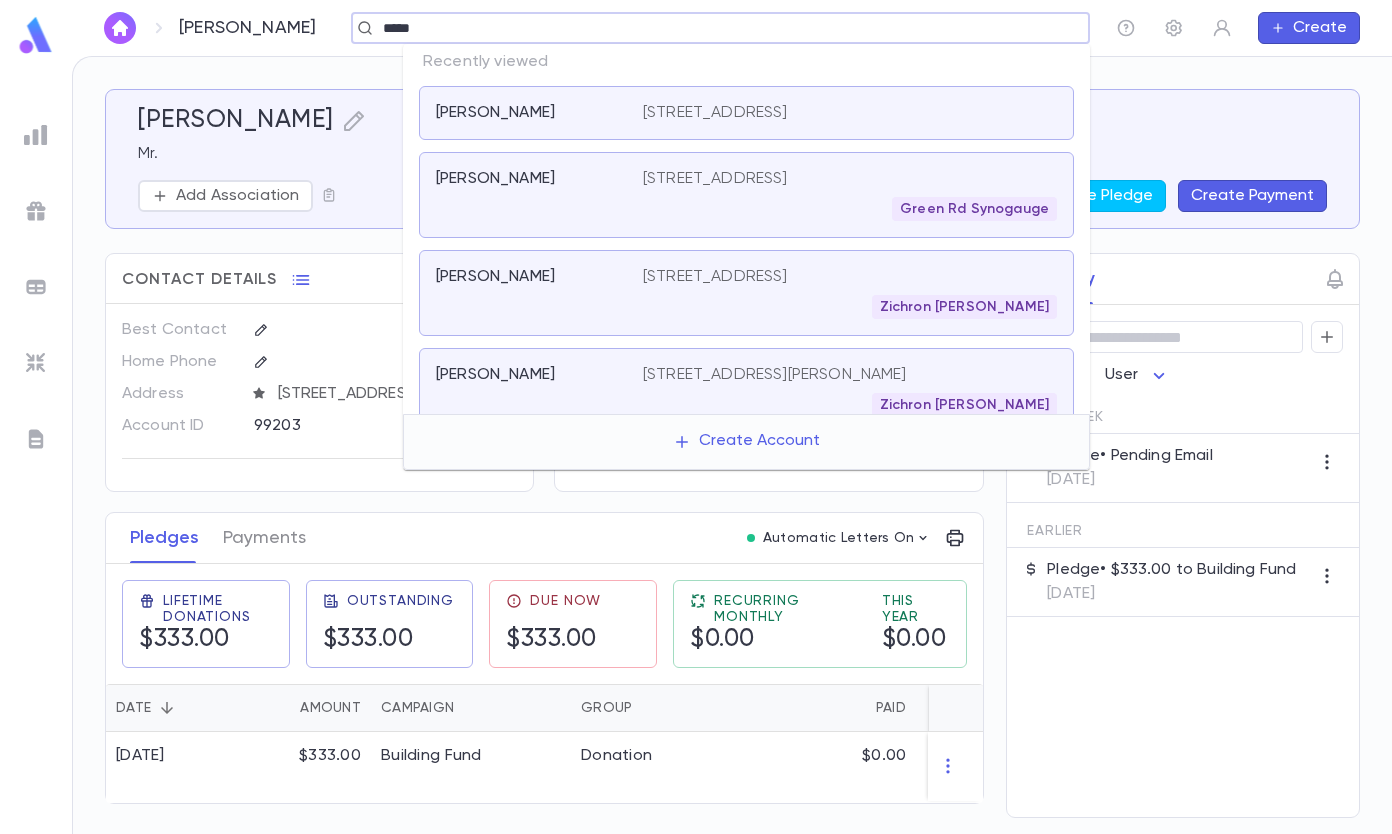 type on "*****" 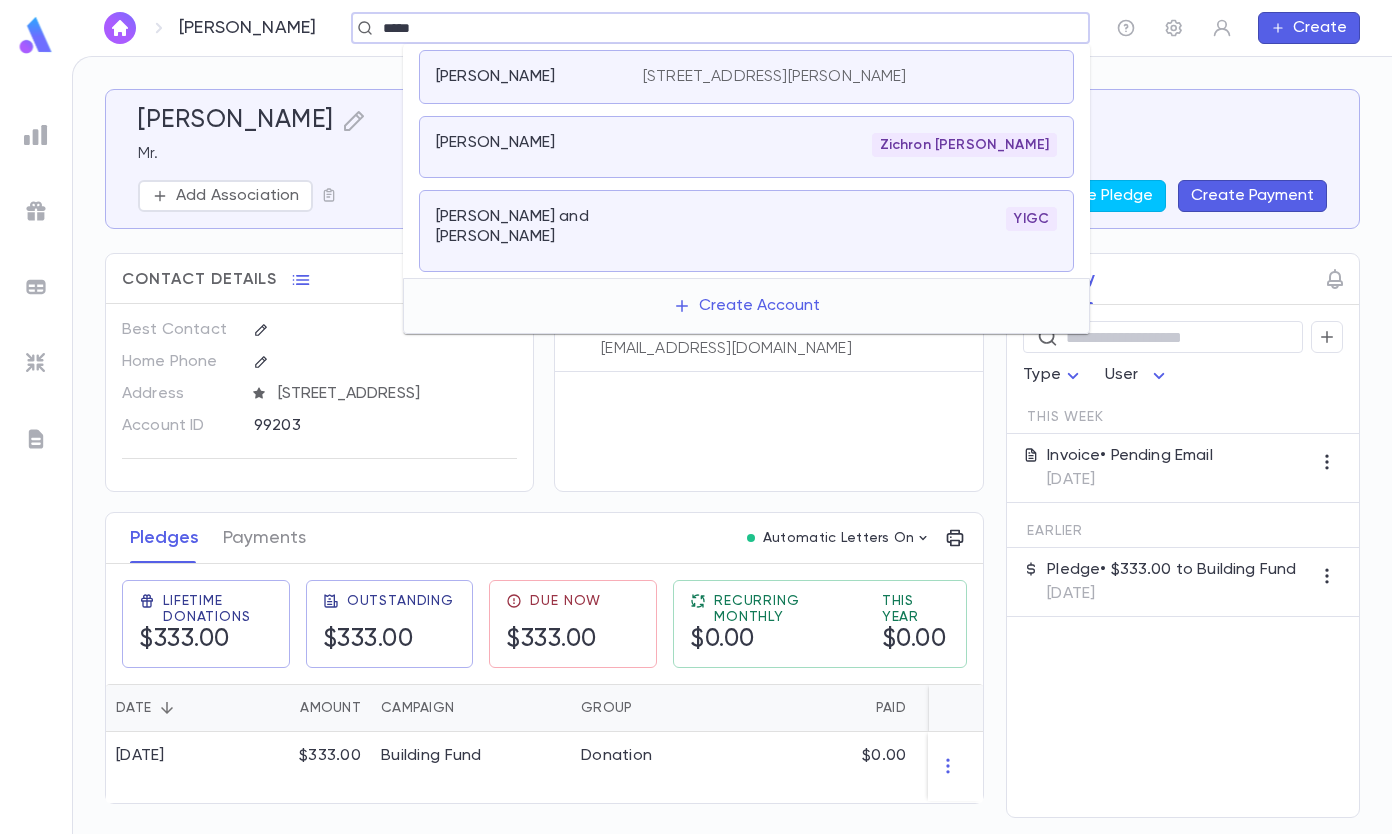 click on "[PERSON_NAME]" at bounding box center (527, 77) 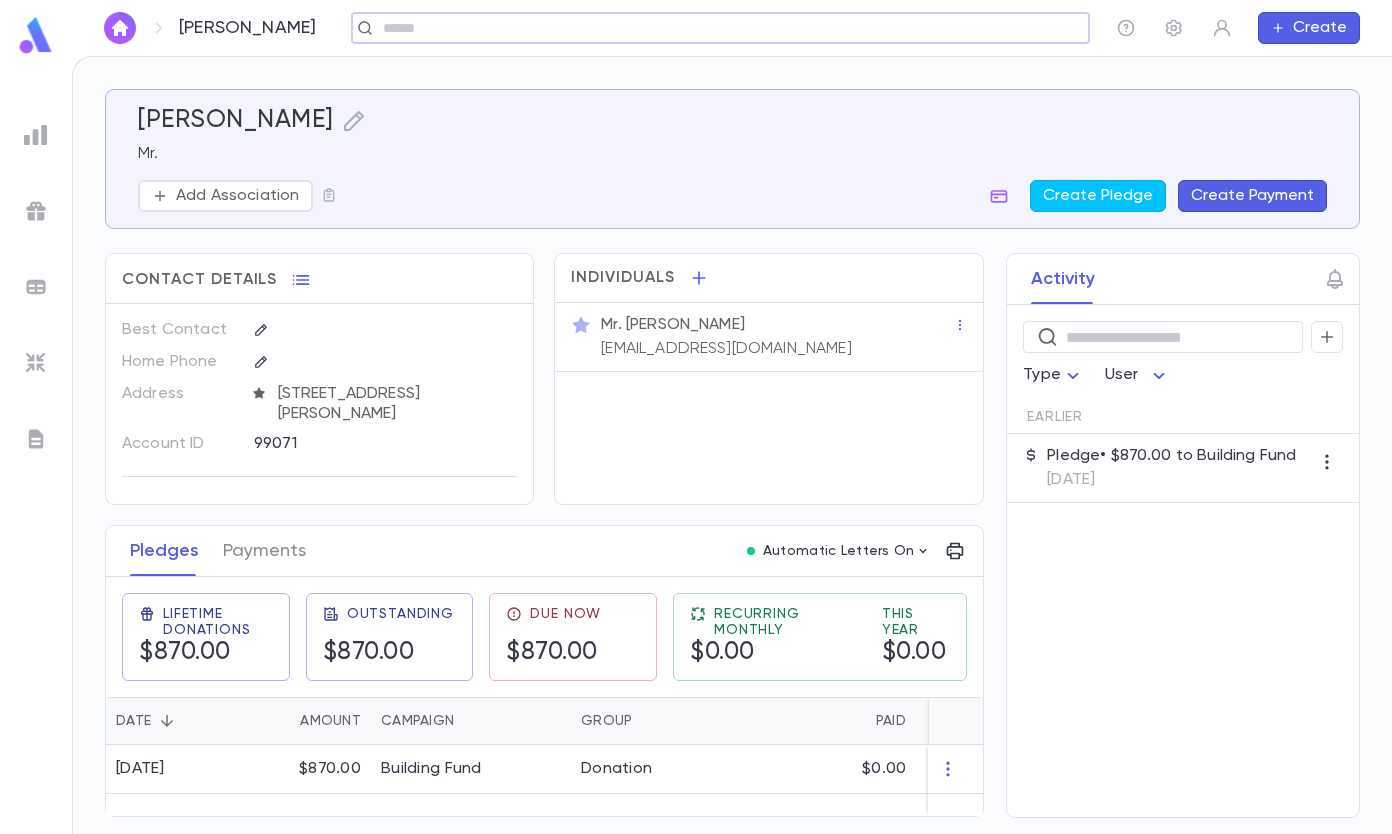 click on "Pledge  • $870.00 to Building Fund" at bounding box center (1171, 456) 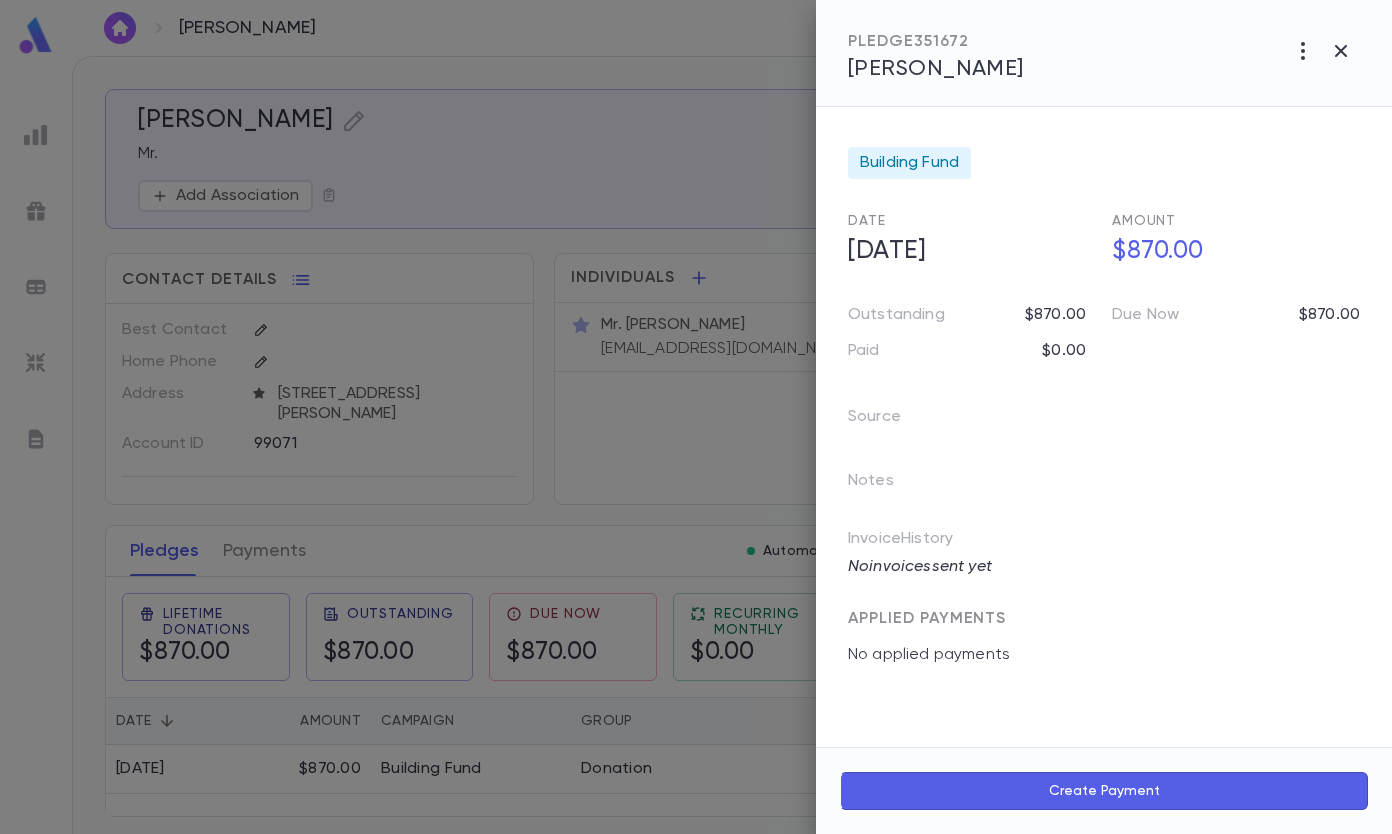 click 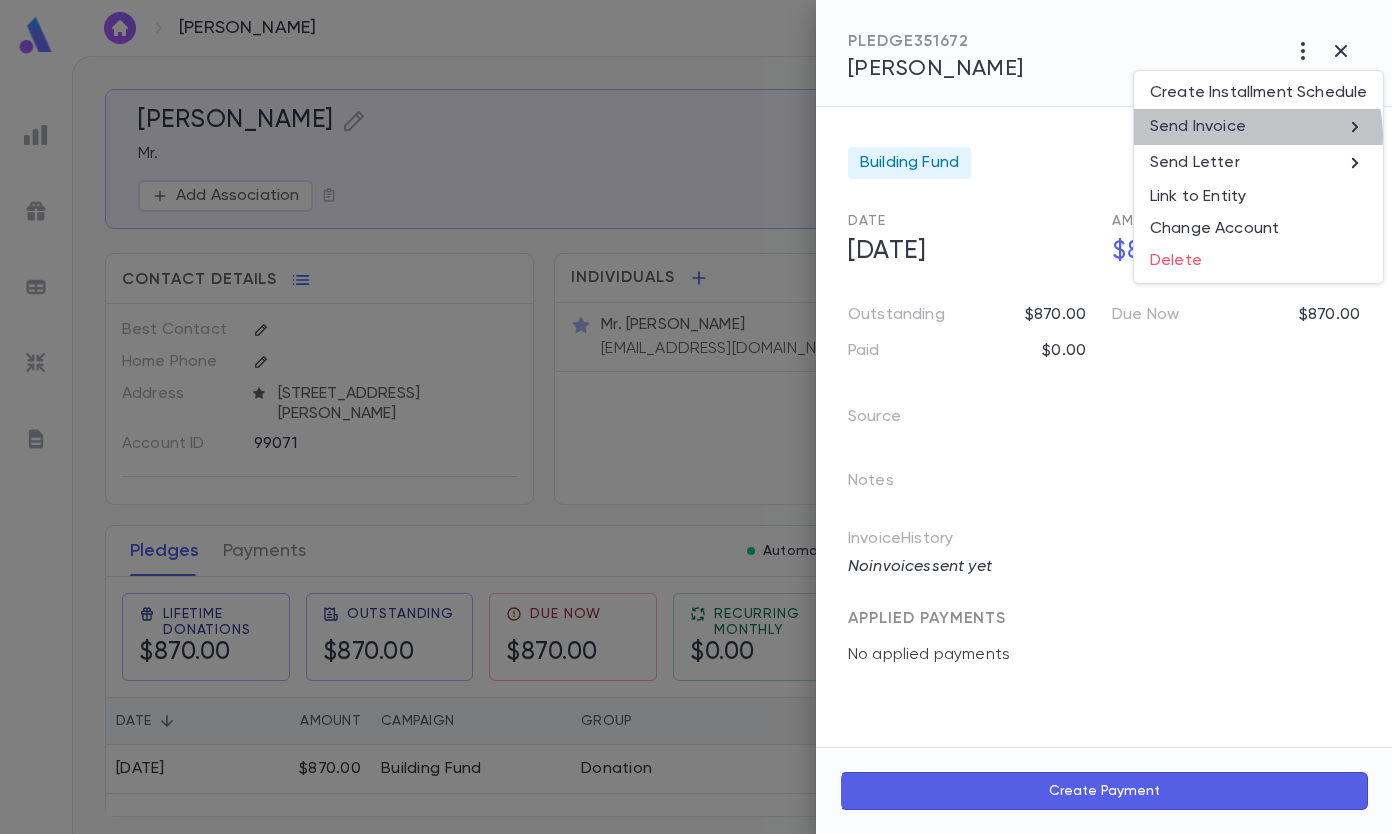 click on "Send   Invoice" at bounding box center [1258, 127] 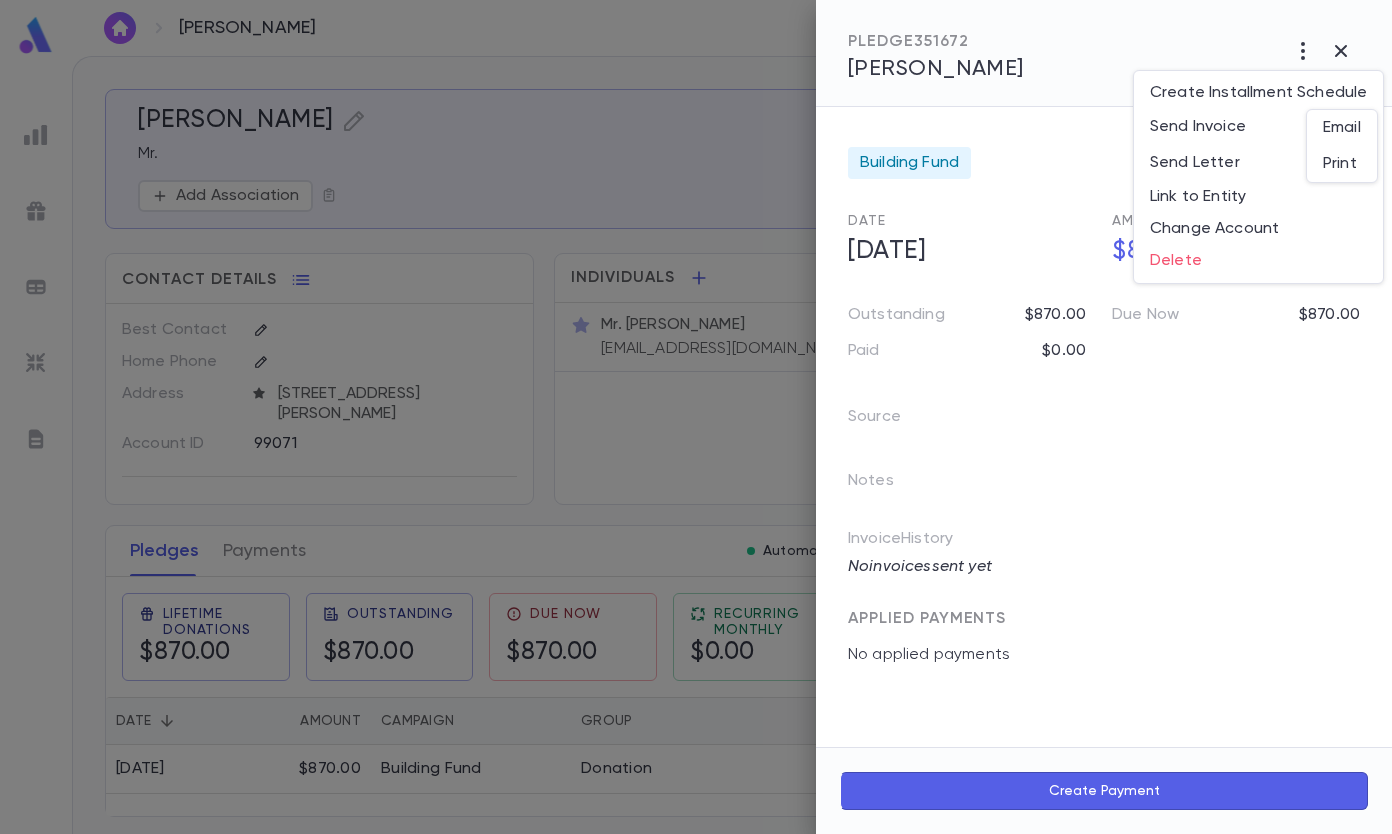 click on "Email" at bounding box center (1342, 128) 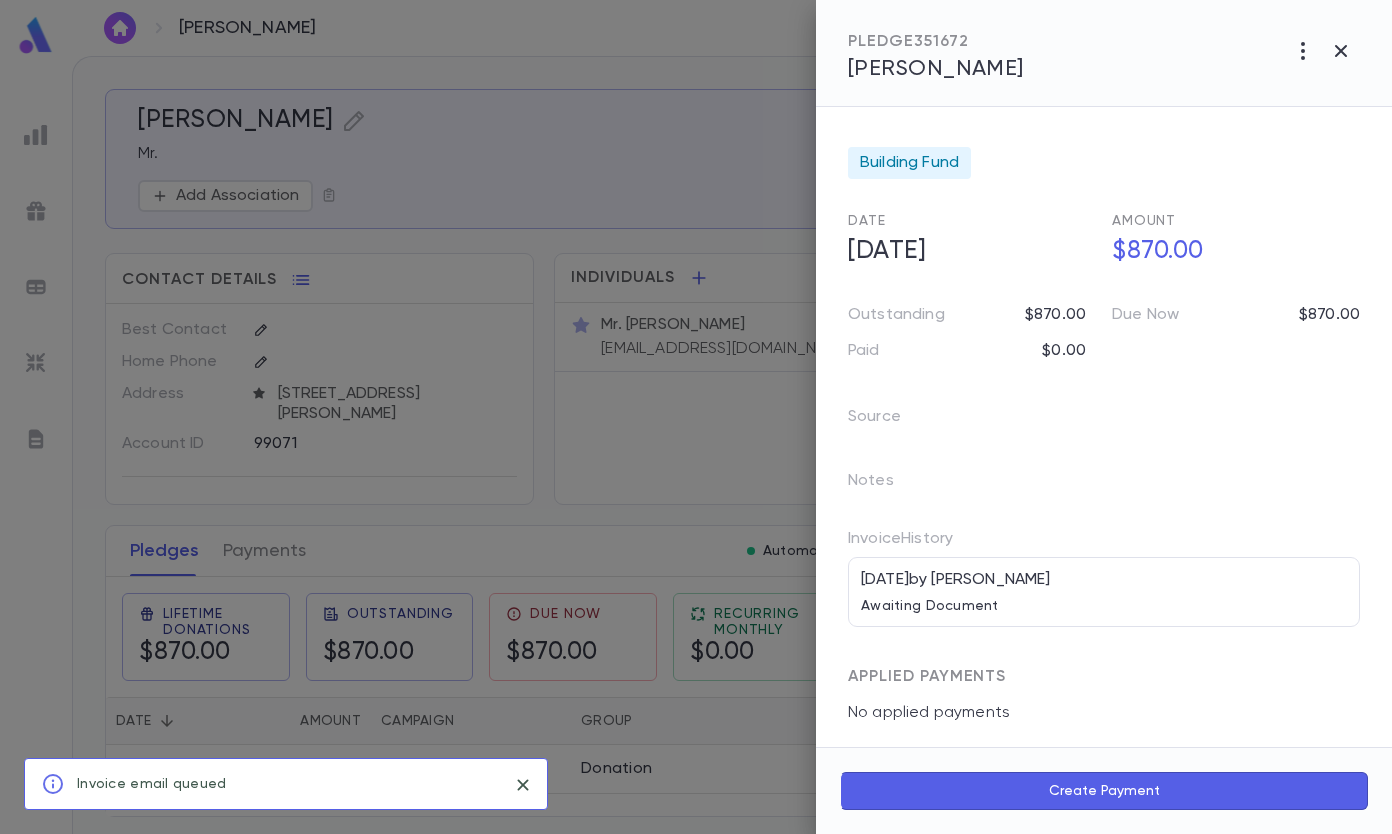 click at bounding box center [1341, 51] 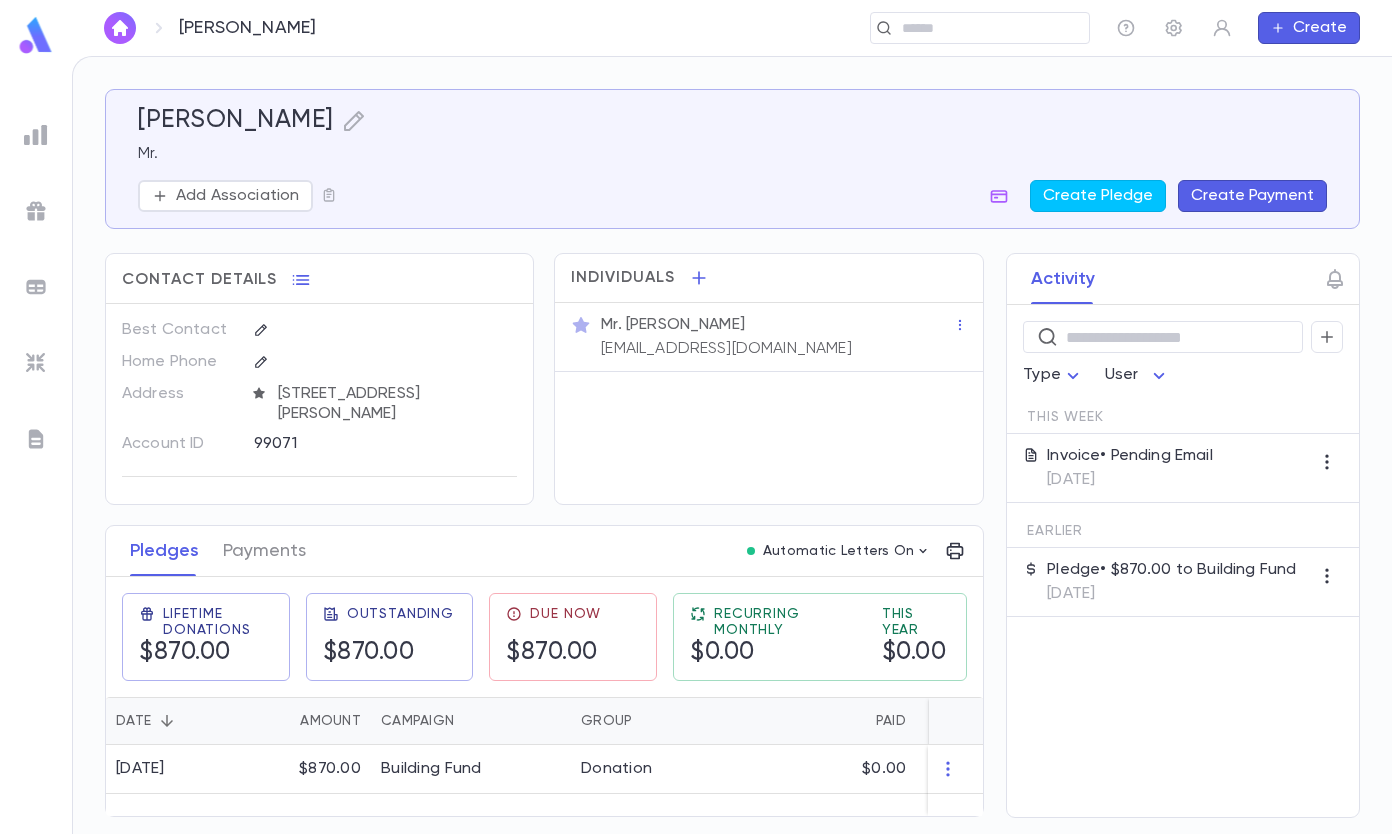 click at bounding box center [973, 28] 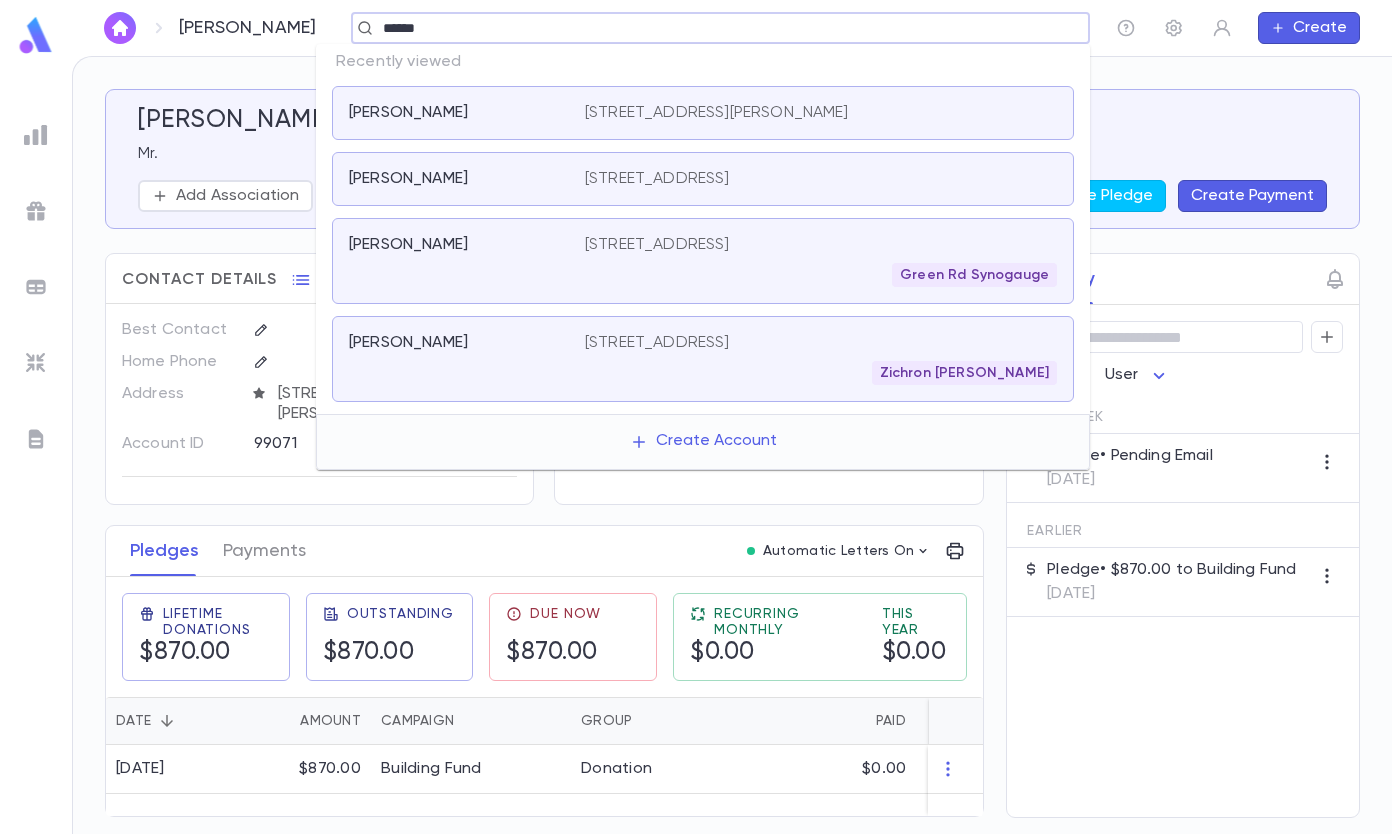 type on "******" 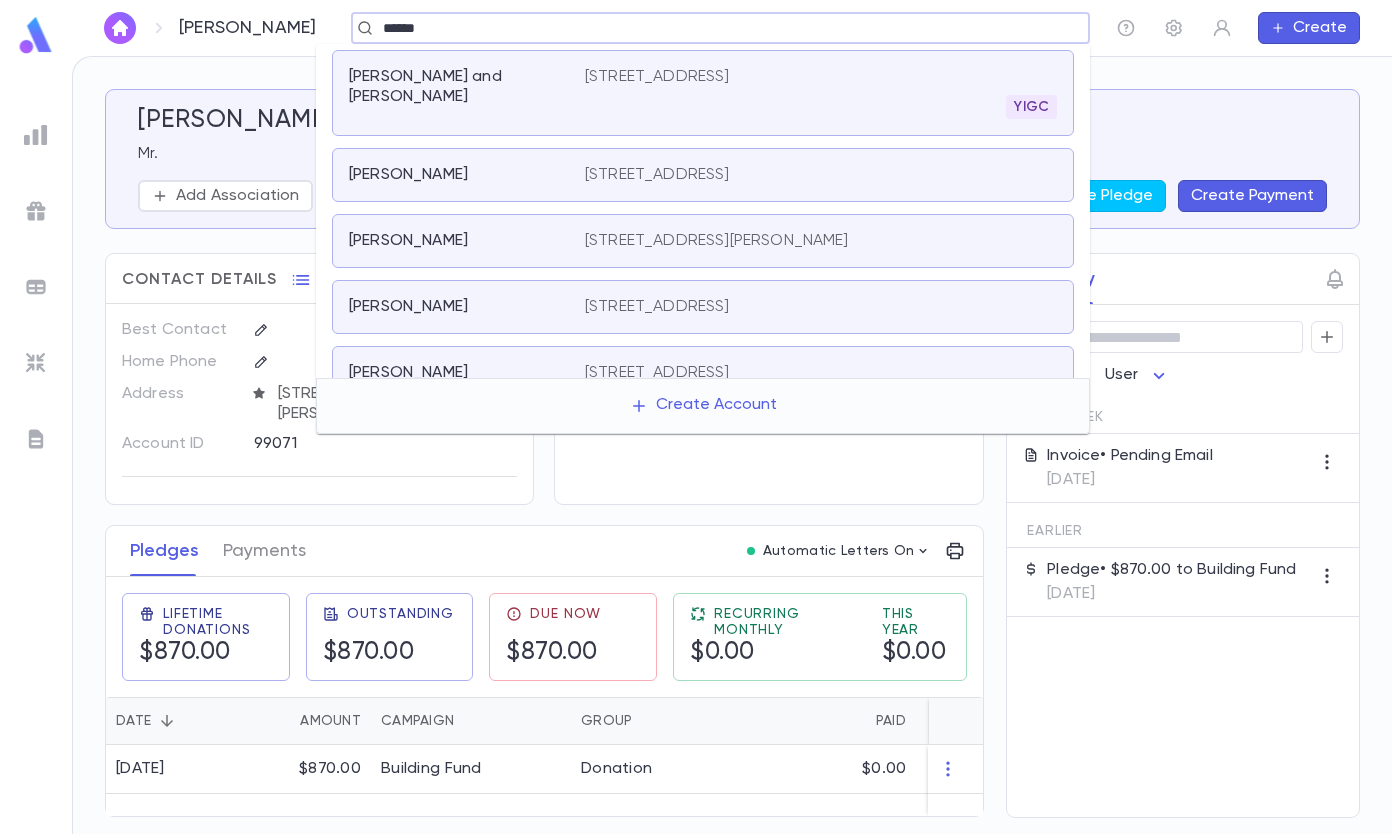 click on "[PERSON_NAME] and [PERSON_NAME]" at bounding box center (467, 93) 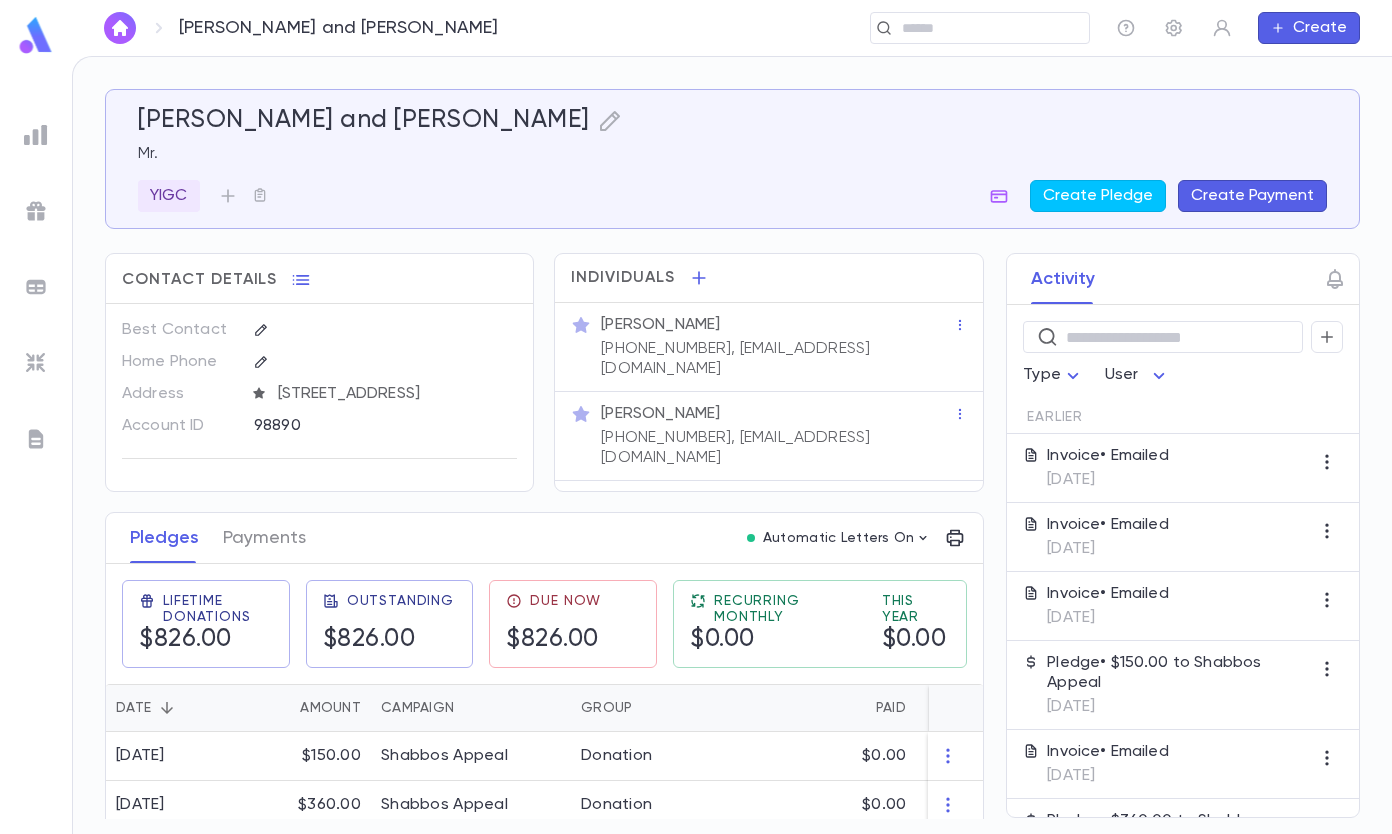 click on "​" at bounding box center (980, 28) 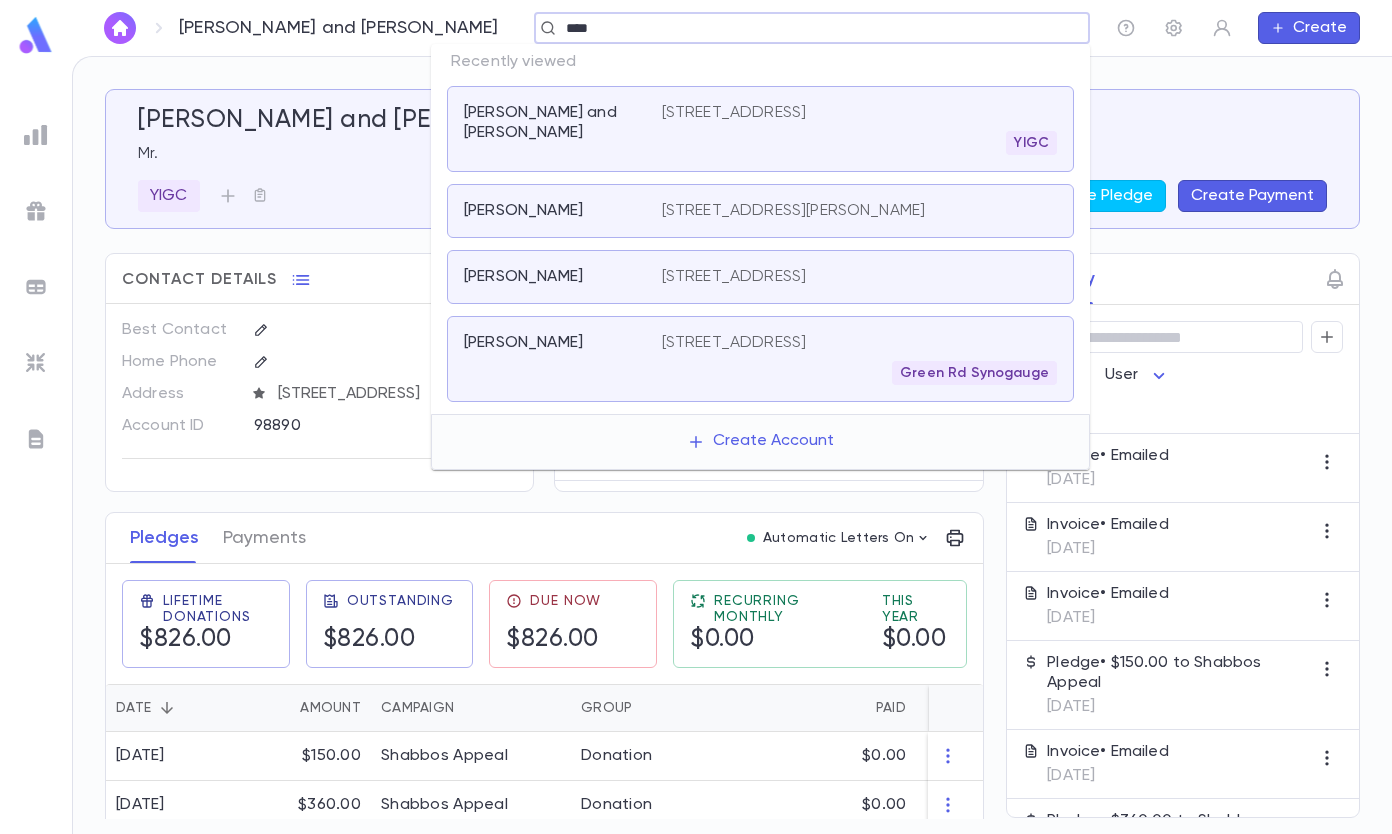 type on "****" 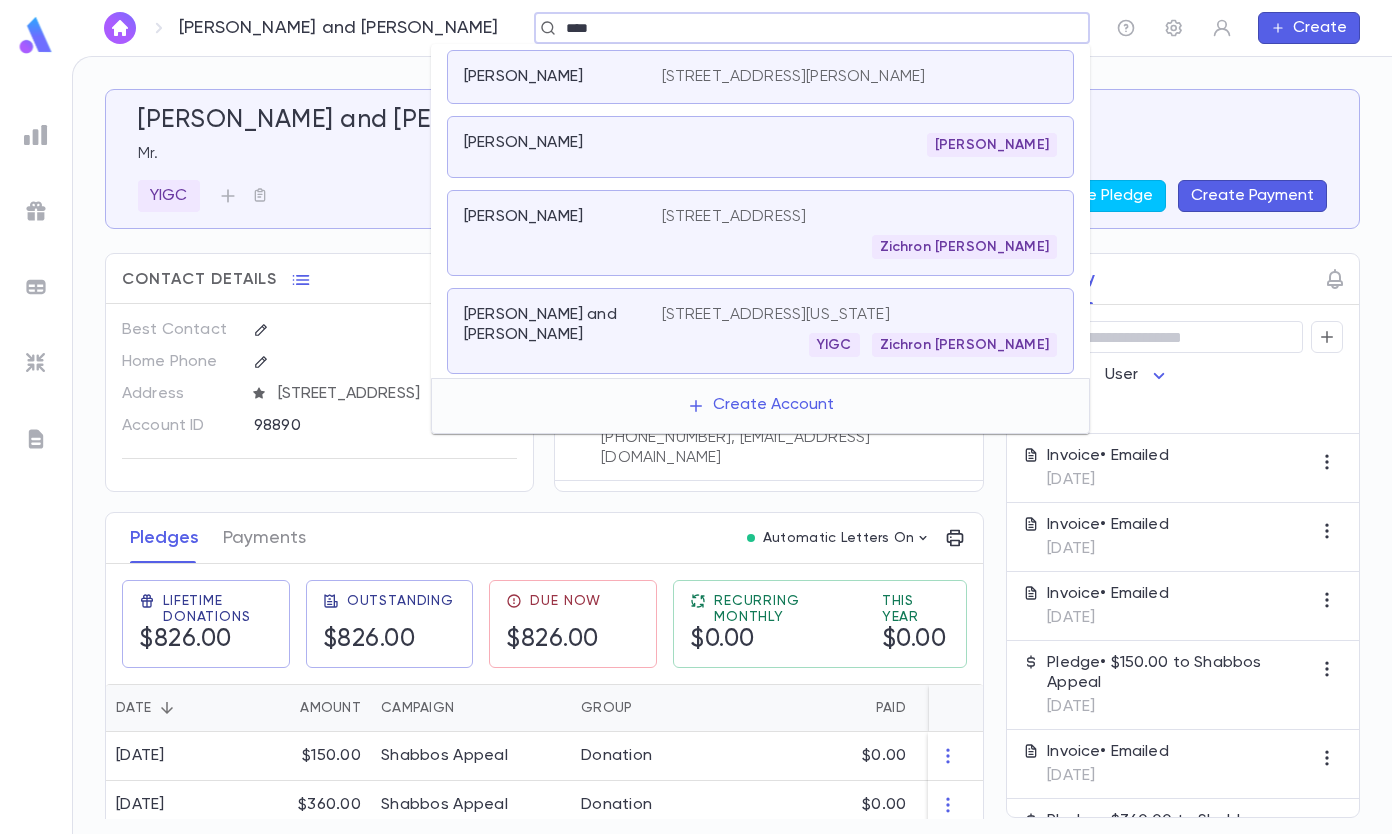 click on "[PERSON_NAME] [STREET_ADDRESS][PERSON_NAME]" at bounding box center [760, 77] 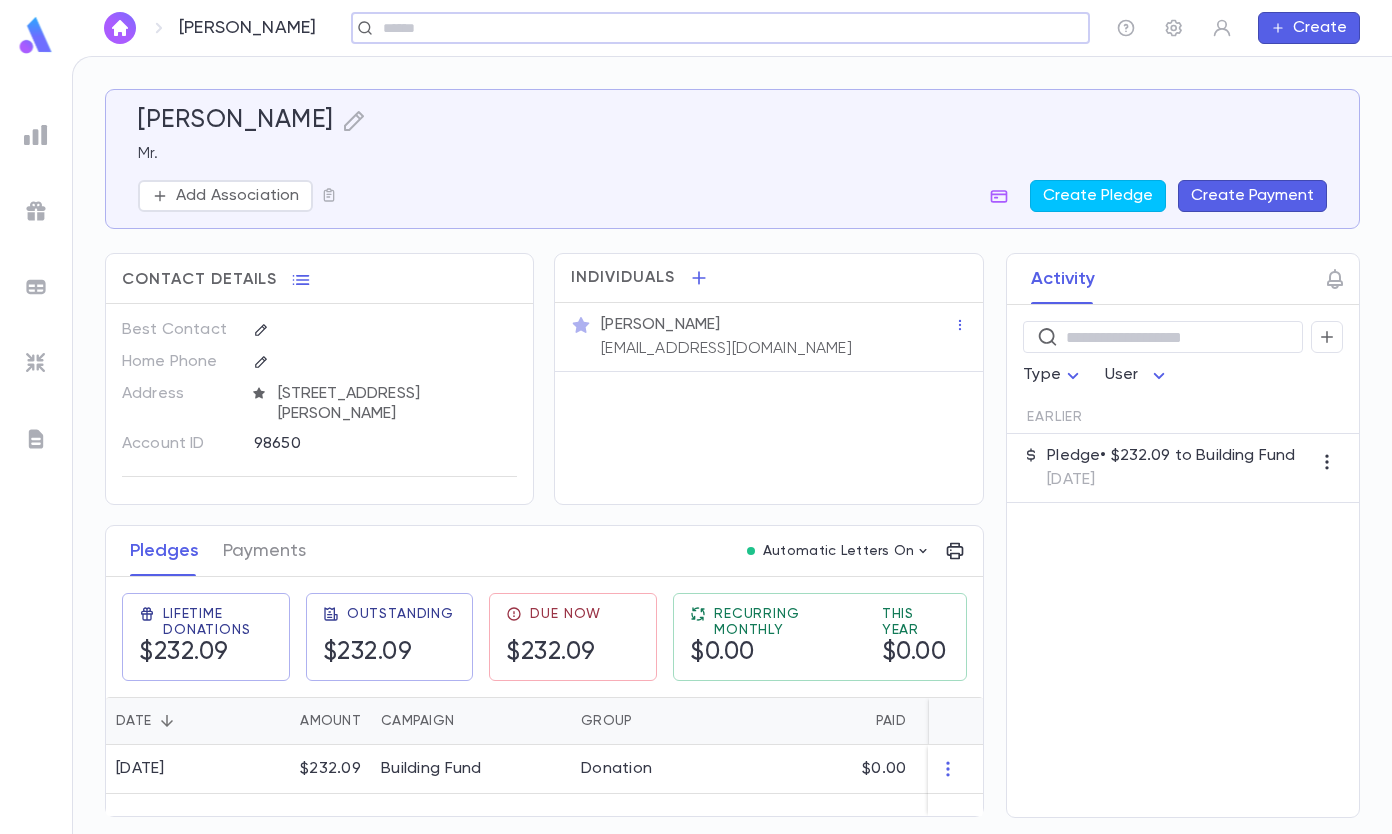 click on "Pledge  • $232.09 to Building Fund" at bounding box center (1171, 456) 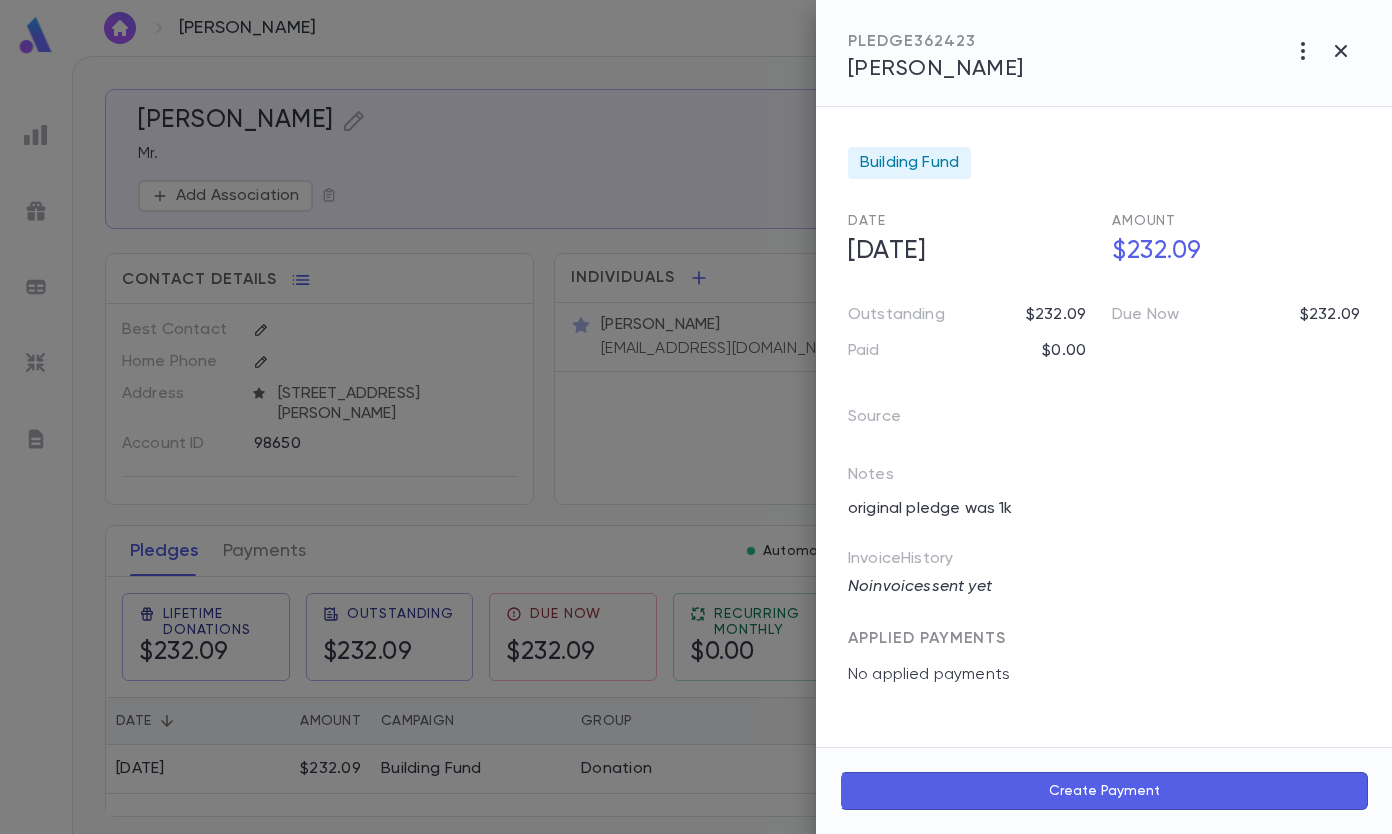 click 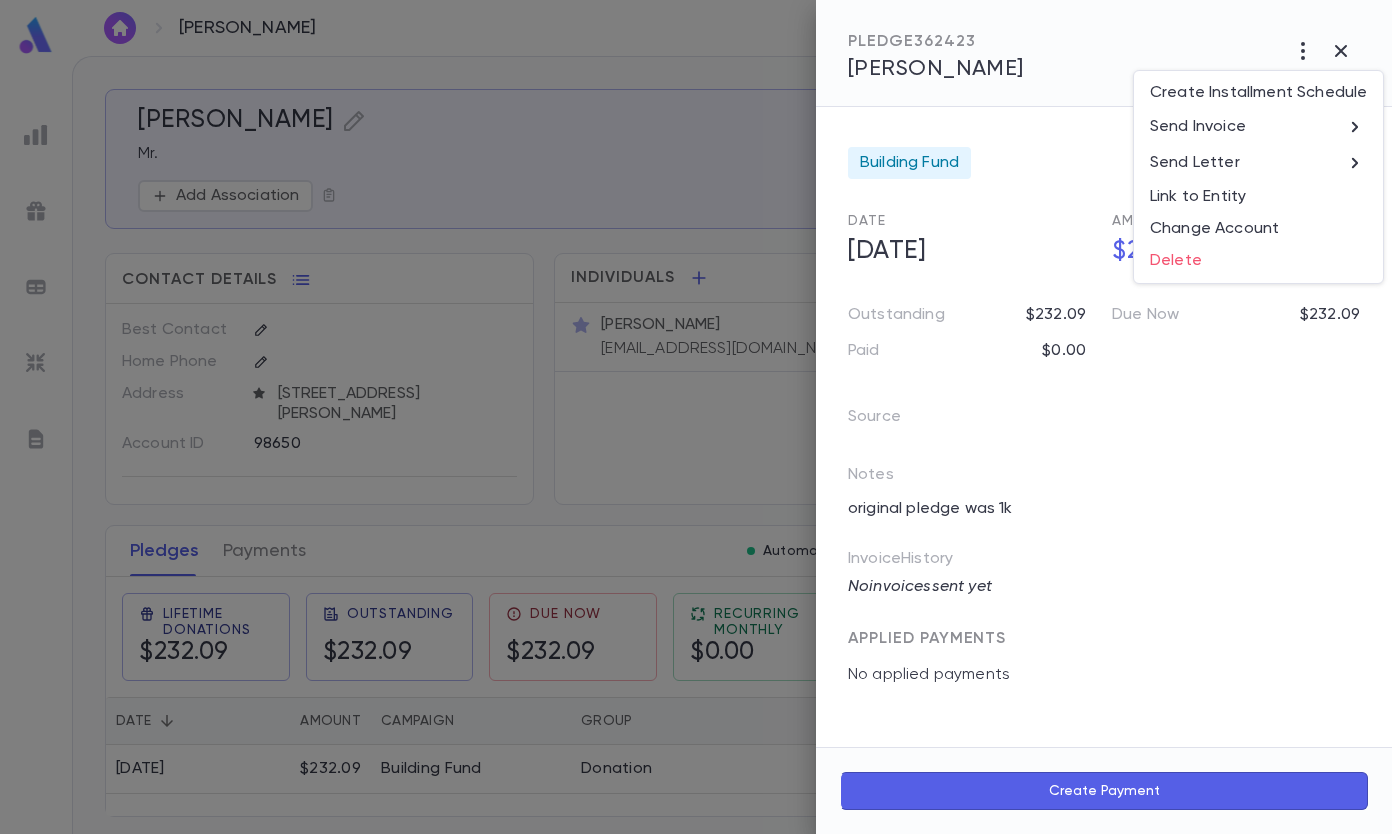 click on "Send   Invoice" at bounding box center (1258, 127) 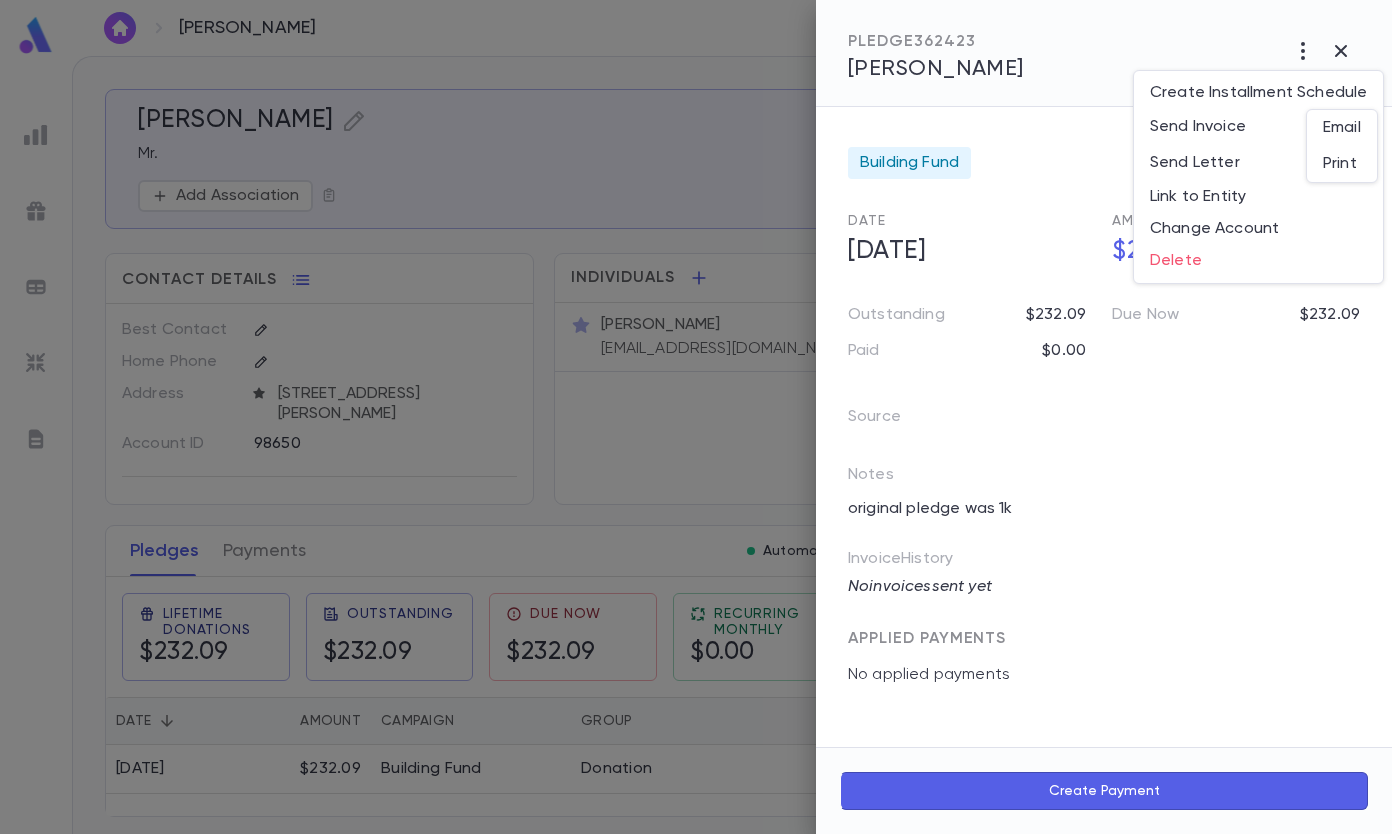 click on "Email" at bounding box center [1342, 128] 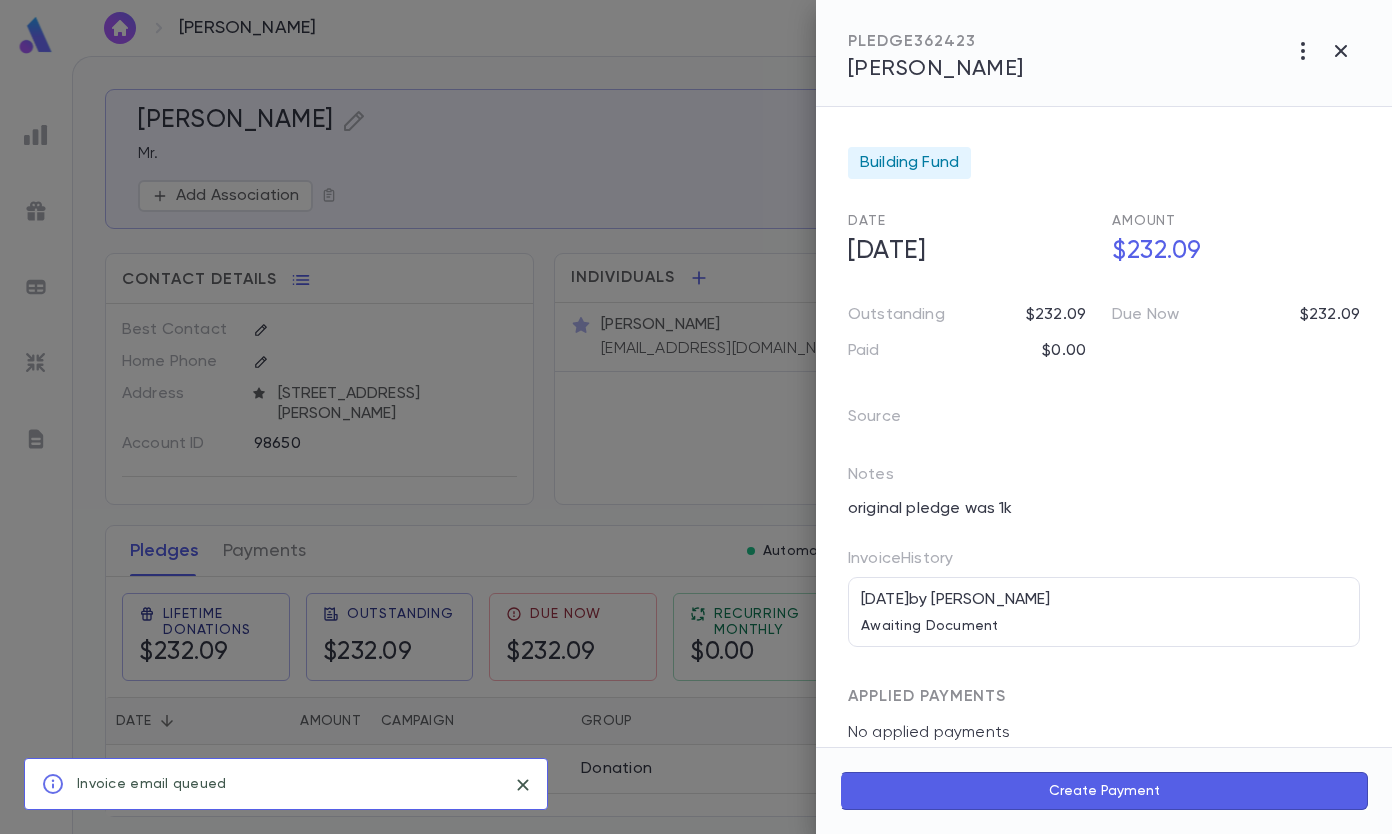 click 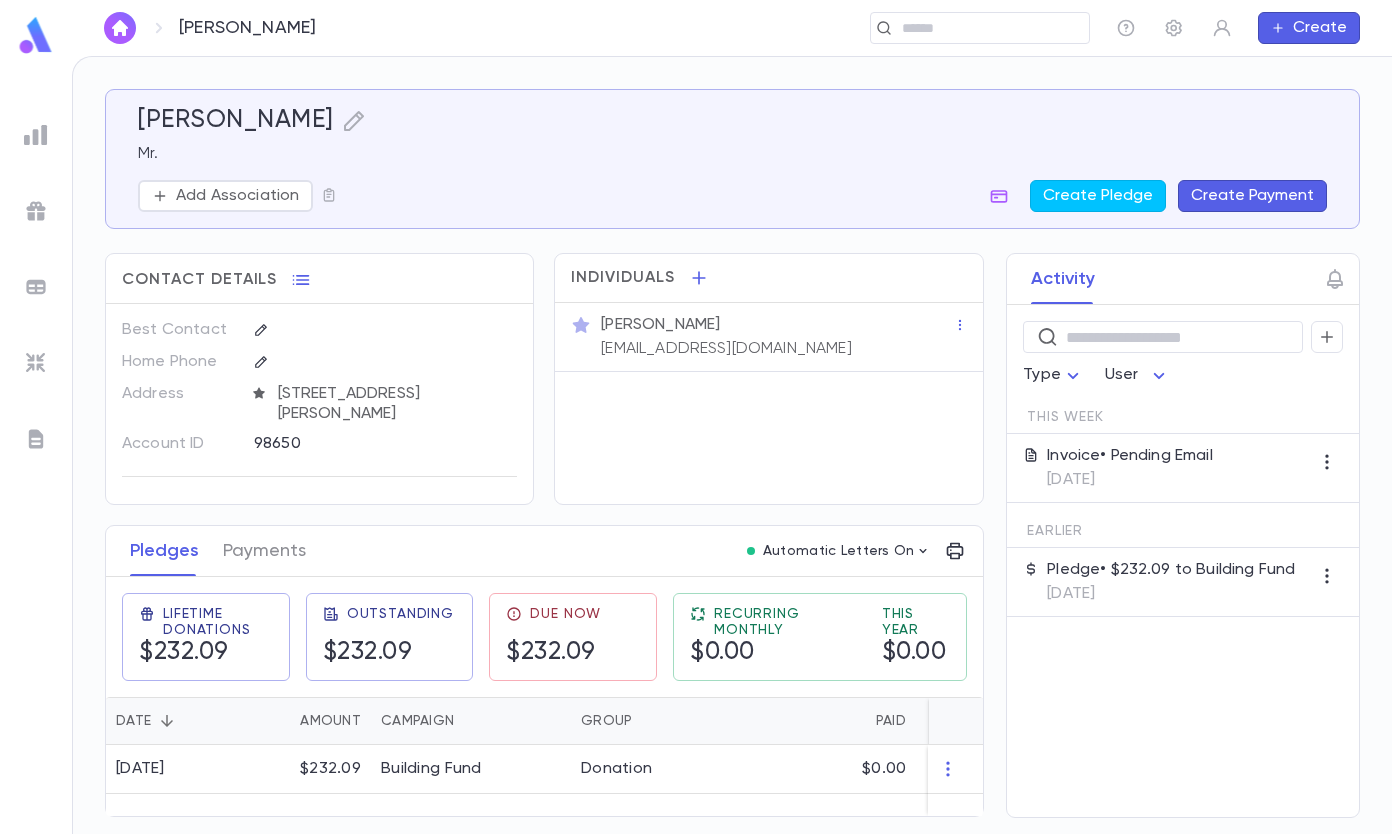 click at bounding box center [973, 28] 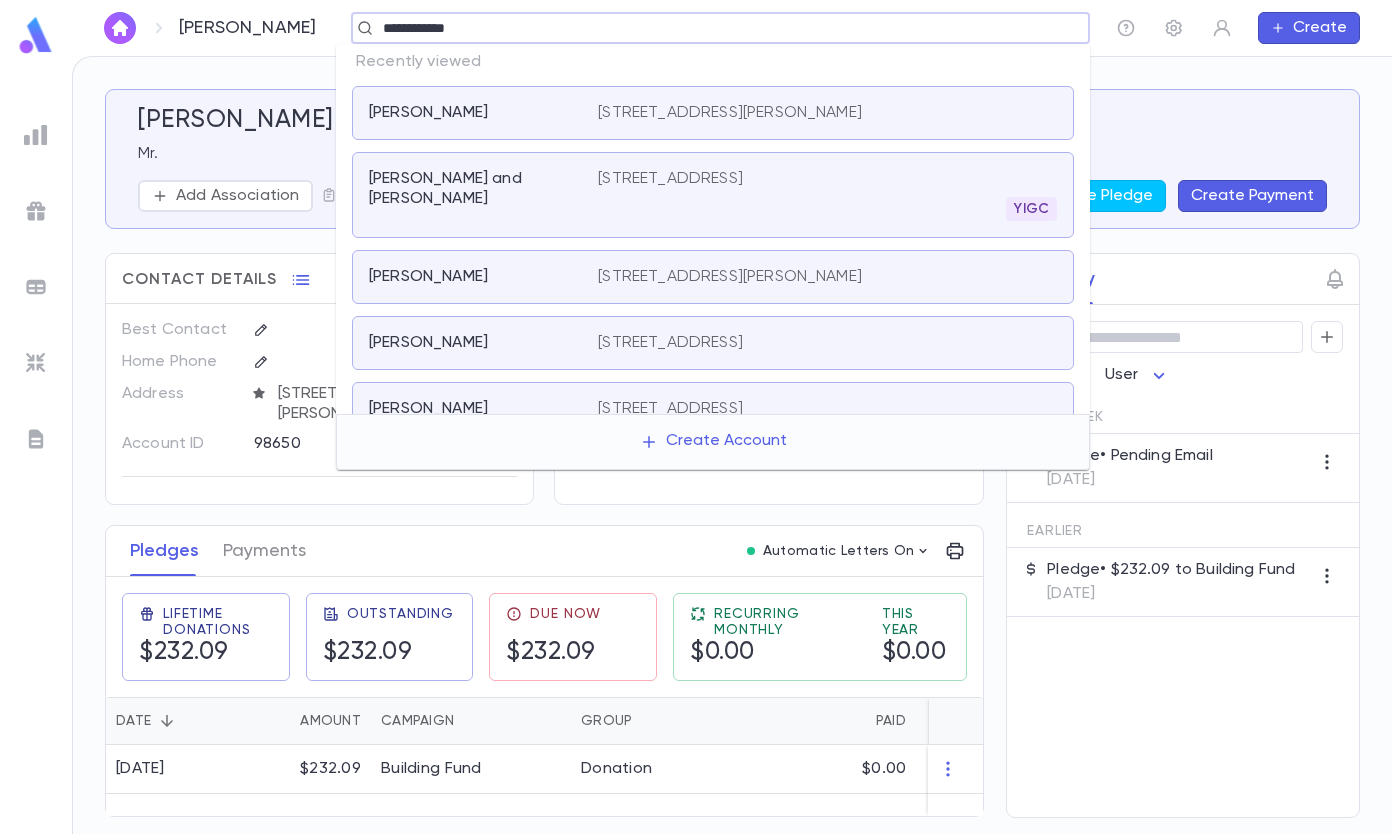 type on "**********" 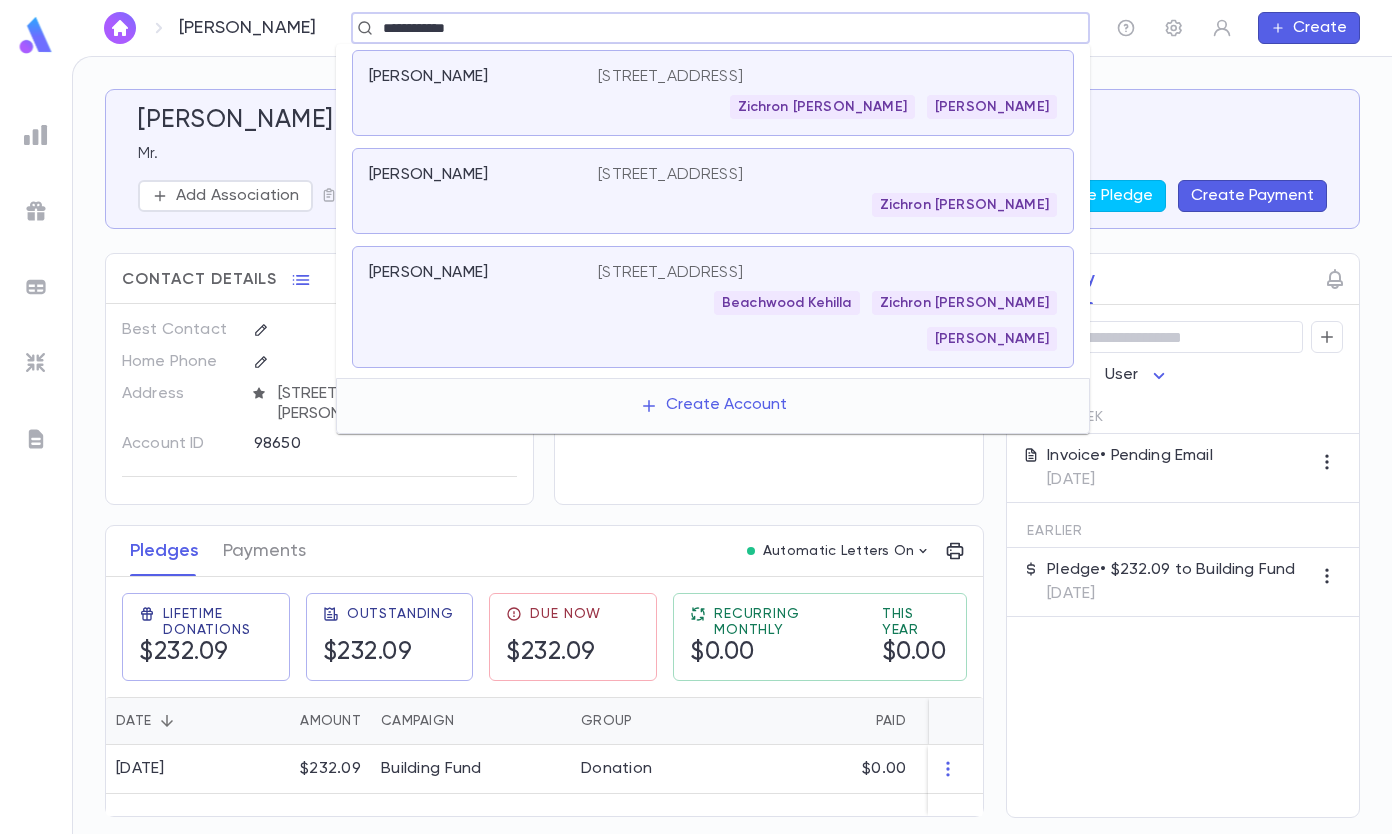 click on "Zichron [PERSON_NAME]" at bounding box center [827, 107] 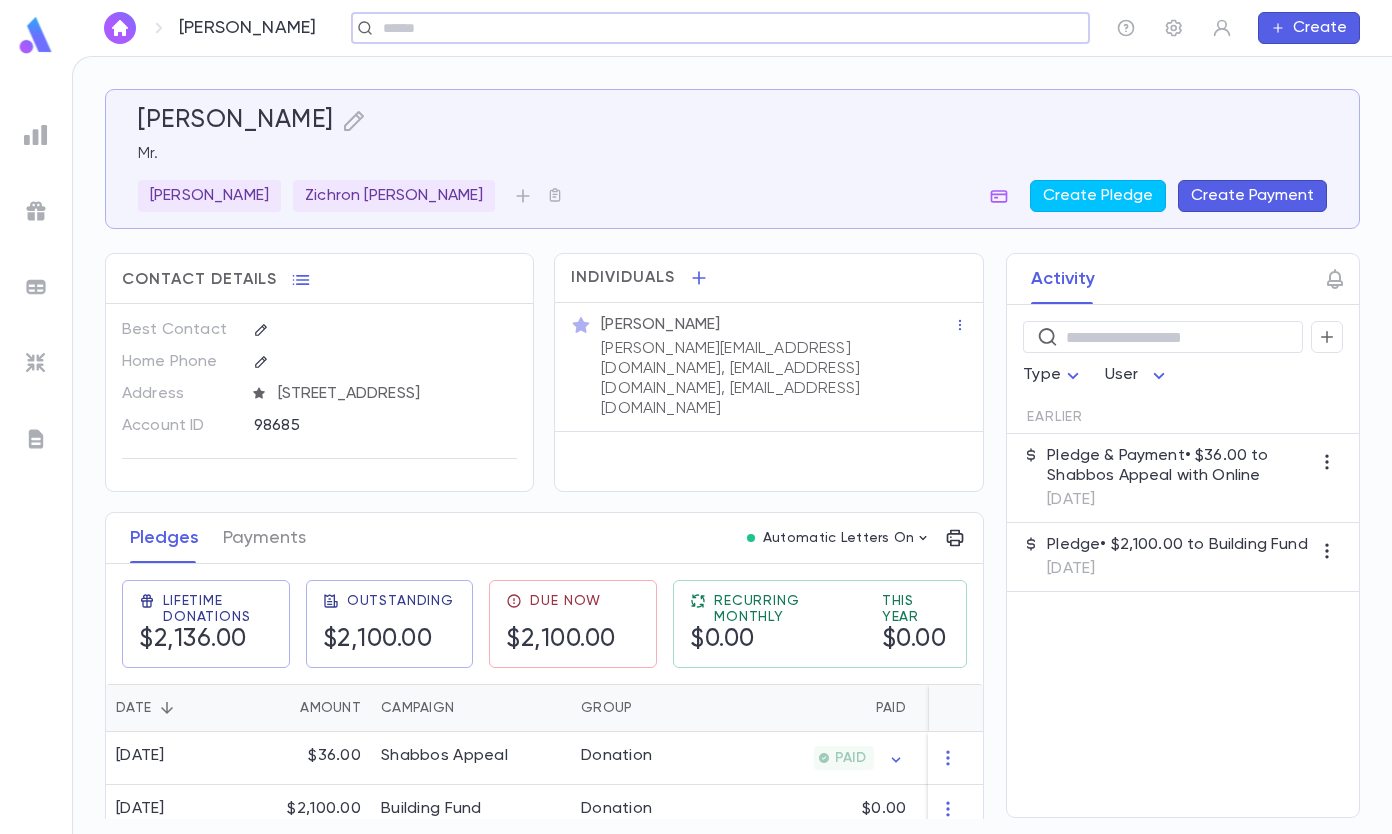 scroll, scrollTop: 37, scrollLeft: 0, axis: vertical 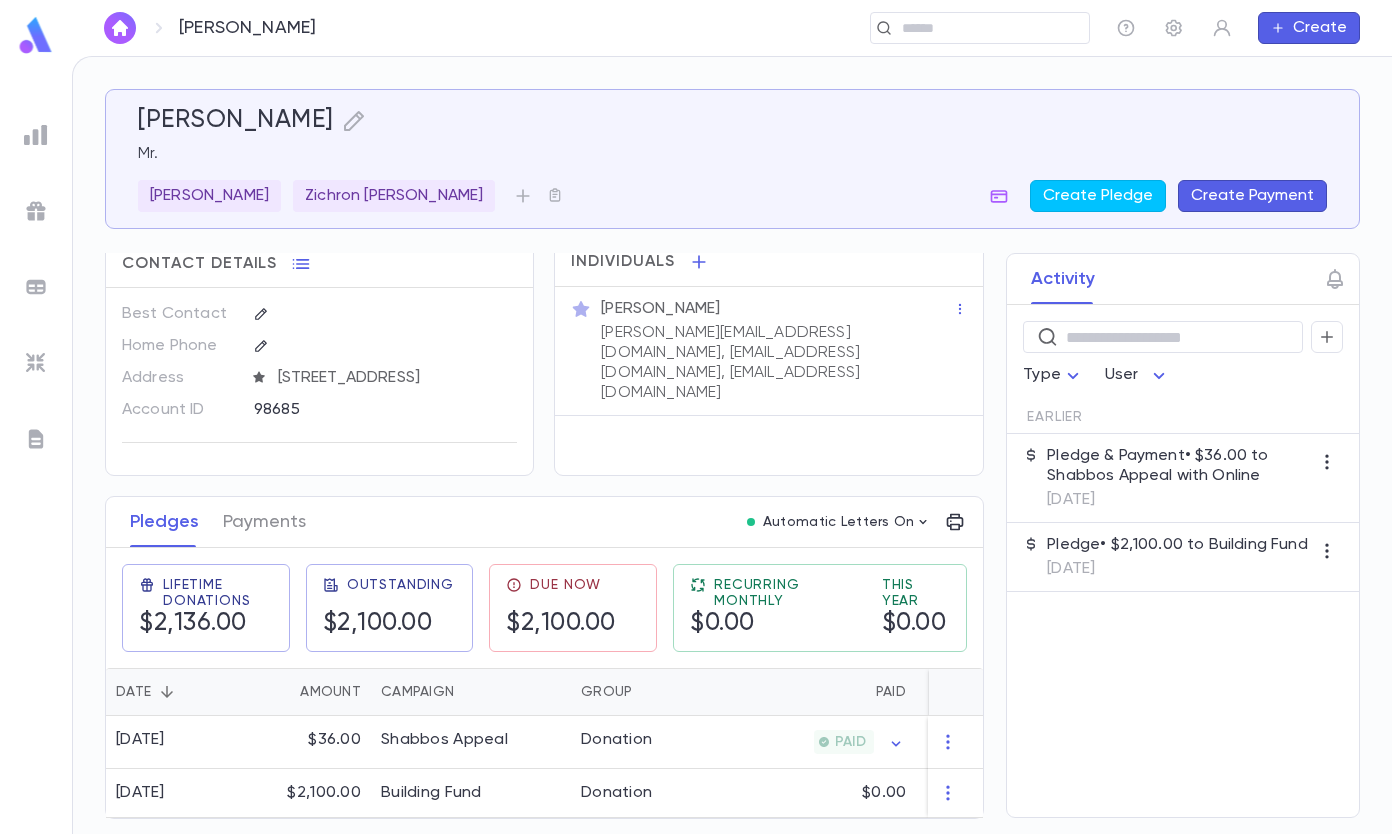 click on "Pledge  • $2,100.00 to Building Fund 12/6/2017" at bounding box center (1177, 557) 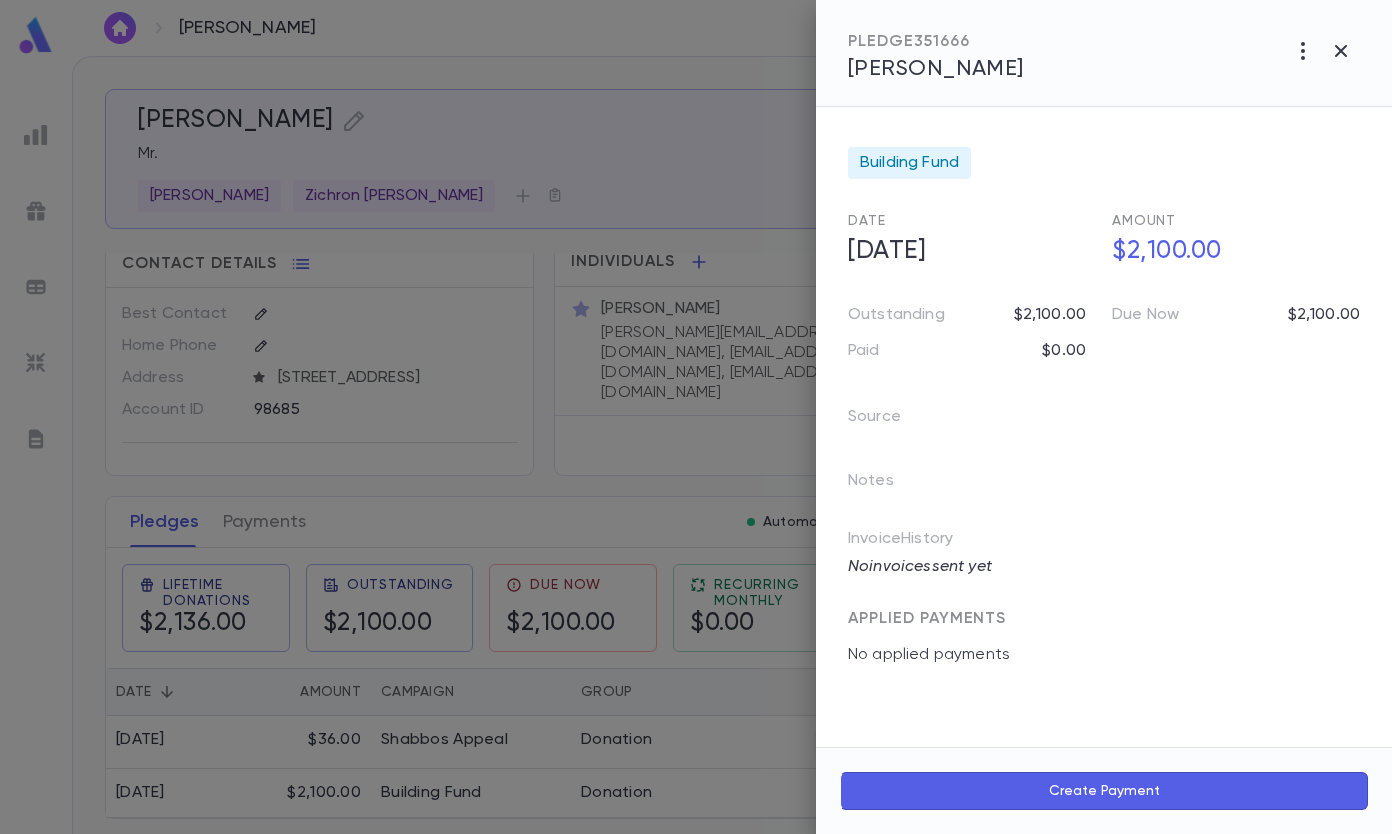 click 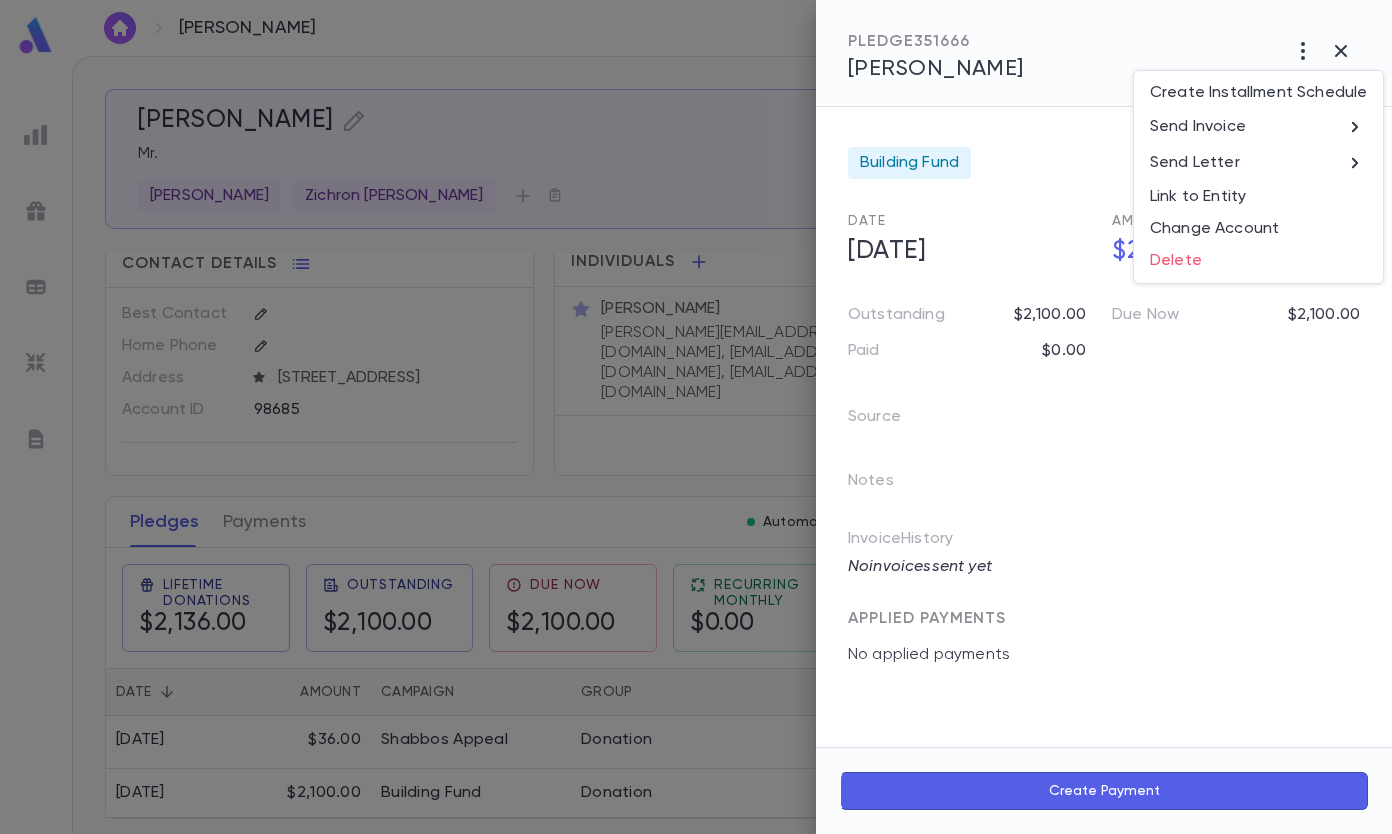 click on "Send   Invoice" at bounding box center (1258, 127) 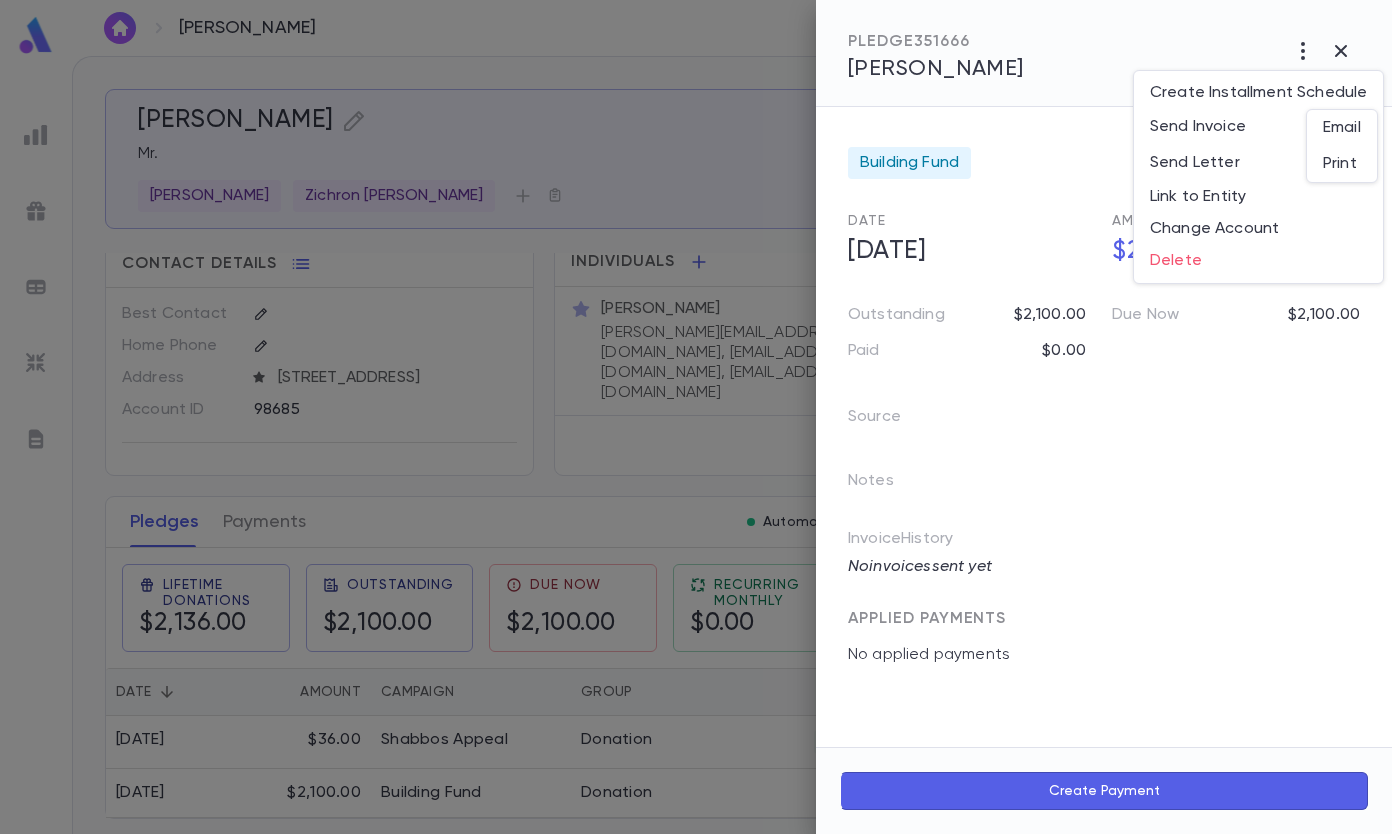 click on "Print" at bounding box center [1342, 164] 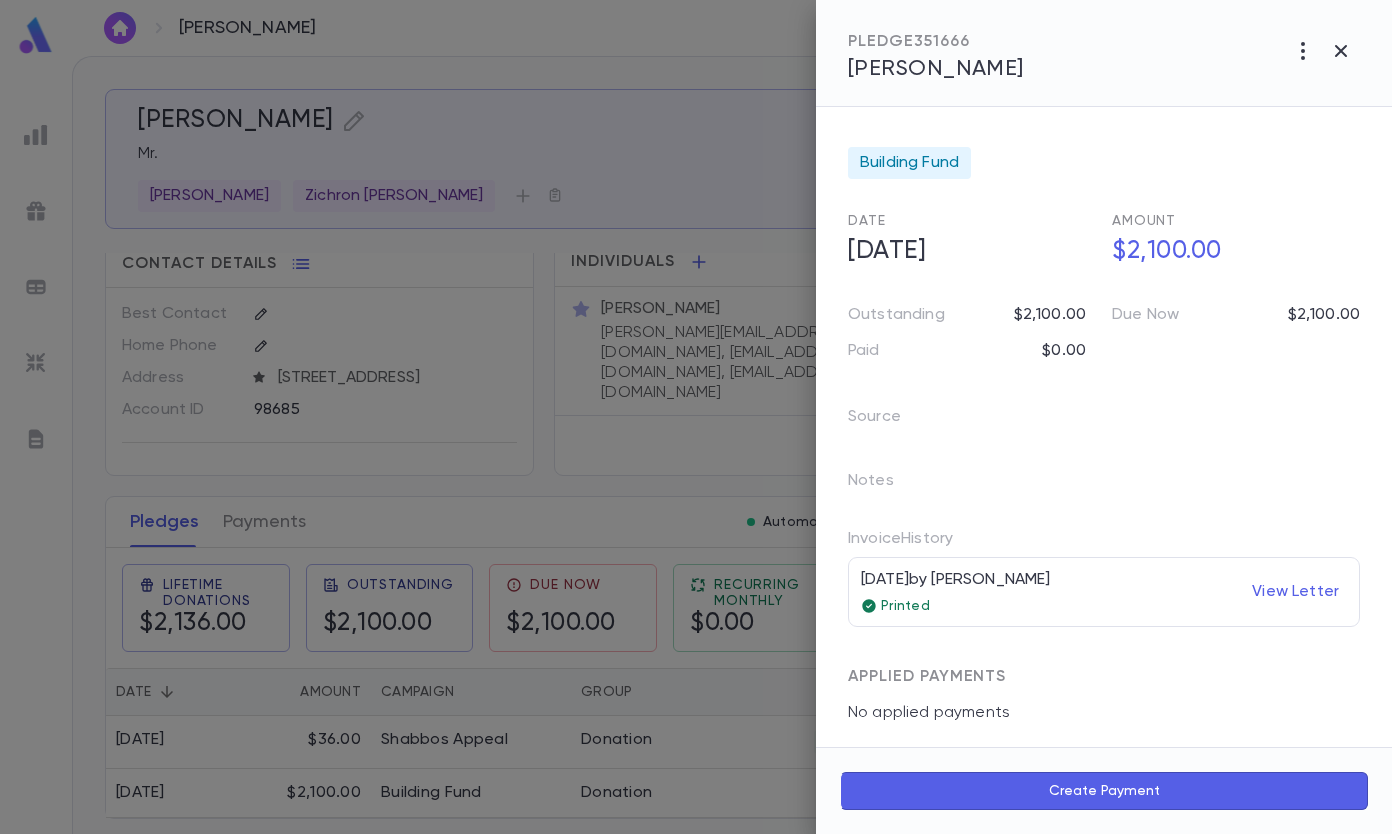 click 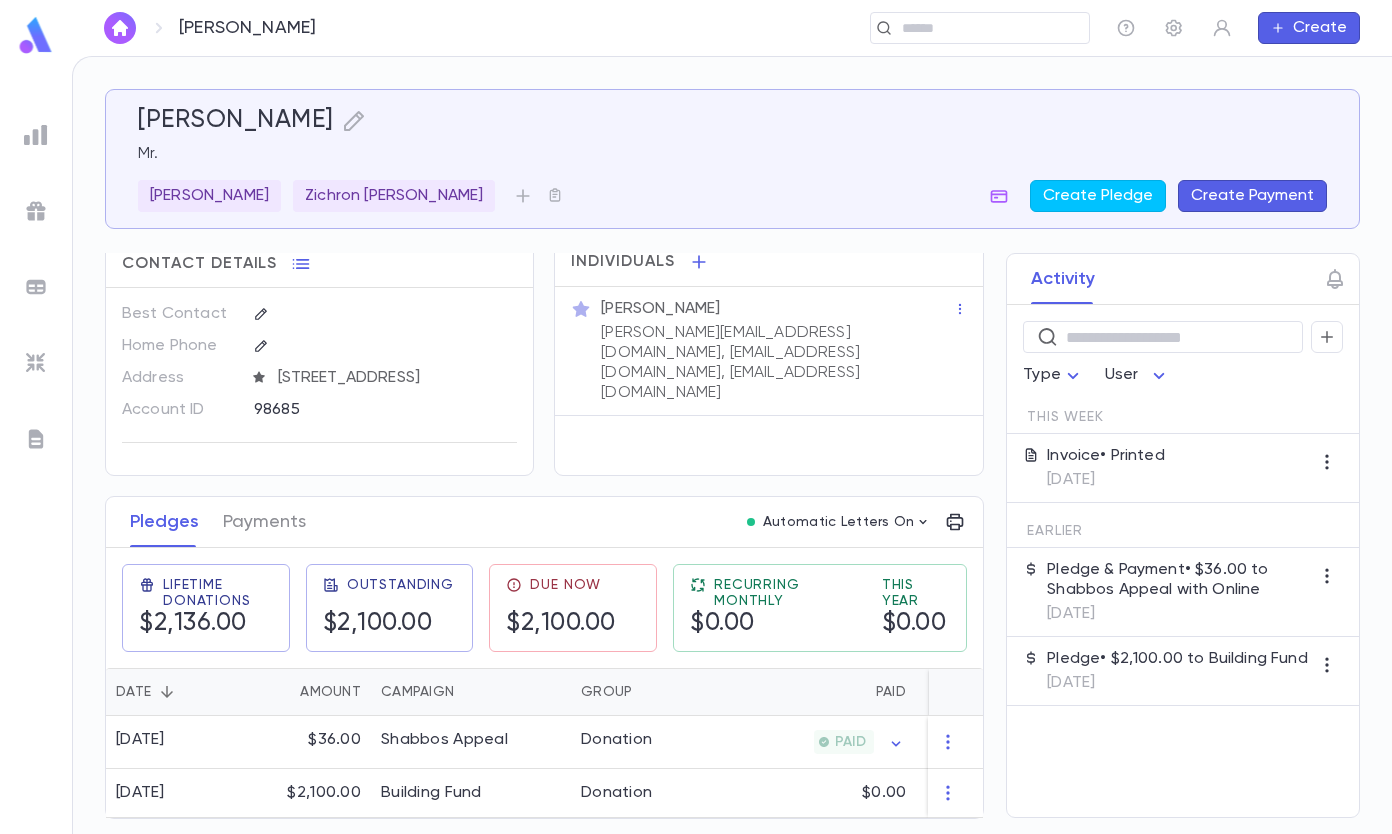 click on "rivka.cohen82@gmail.com, chaimtcohen@gmail.com, haimco@harelinvestments.com" at bounding box center [777, 363] 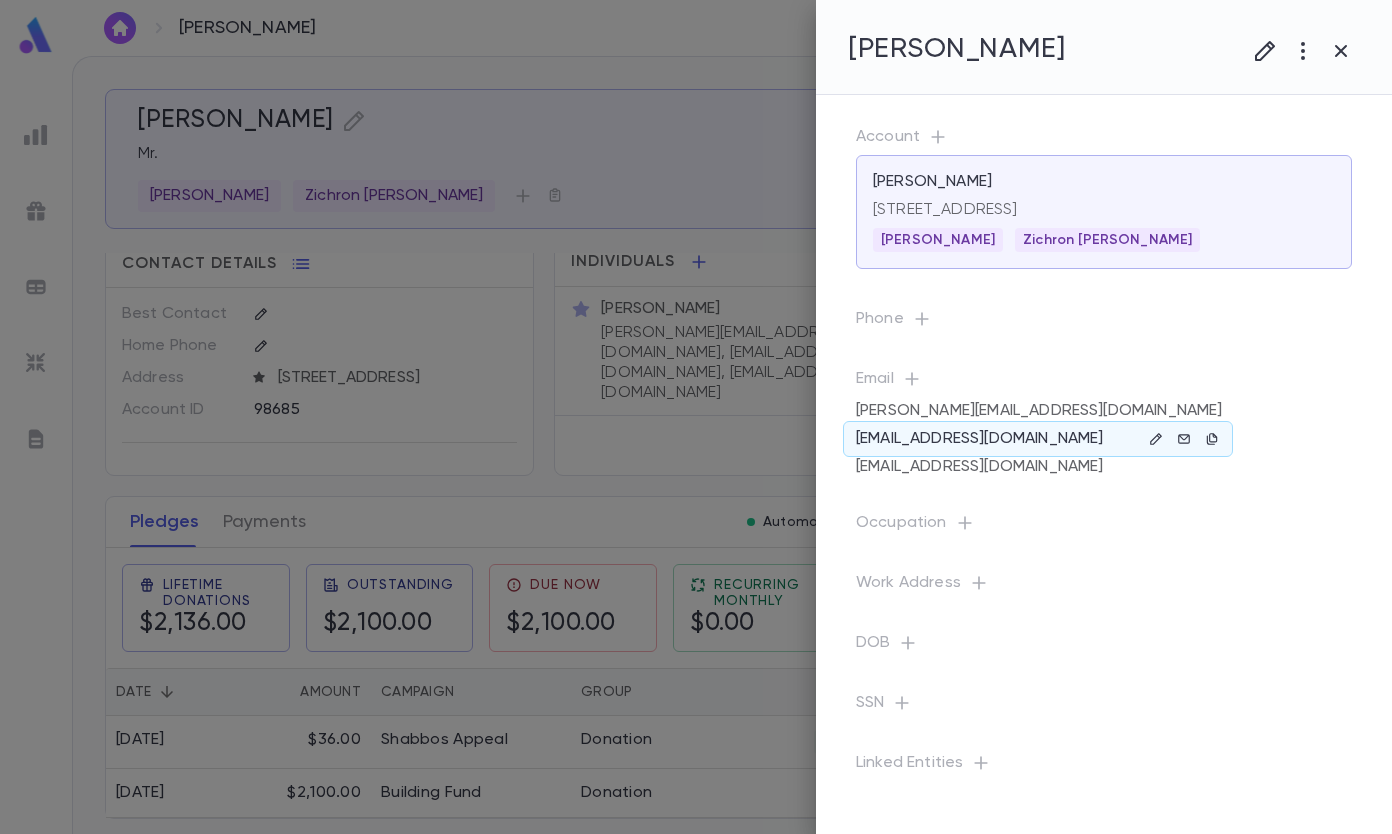 click 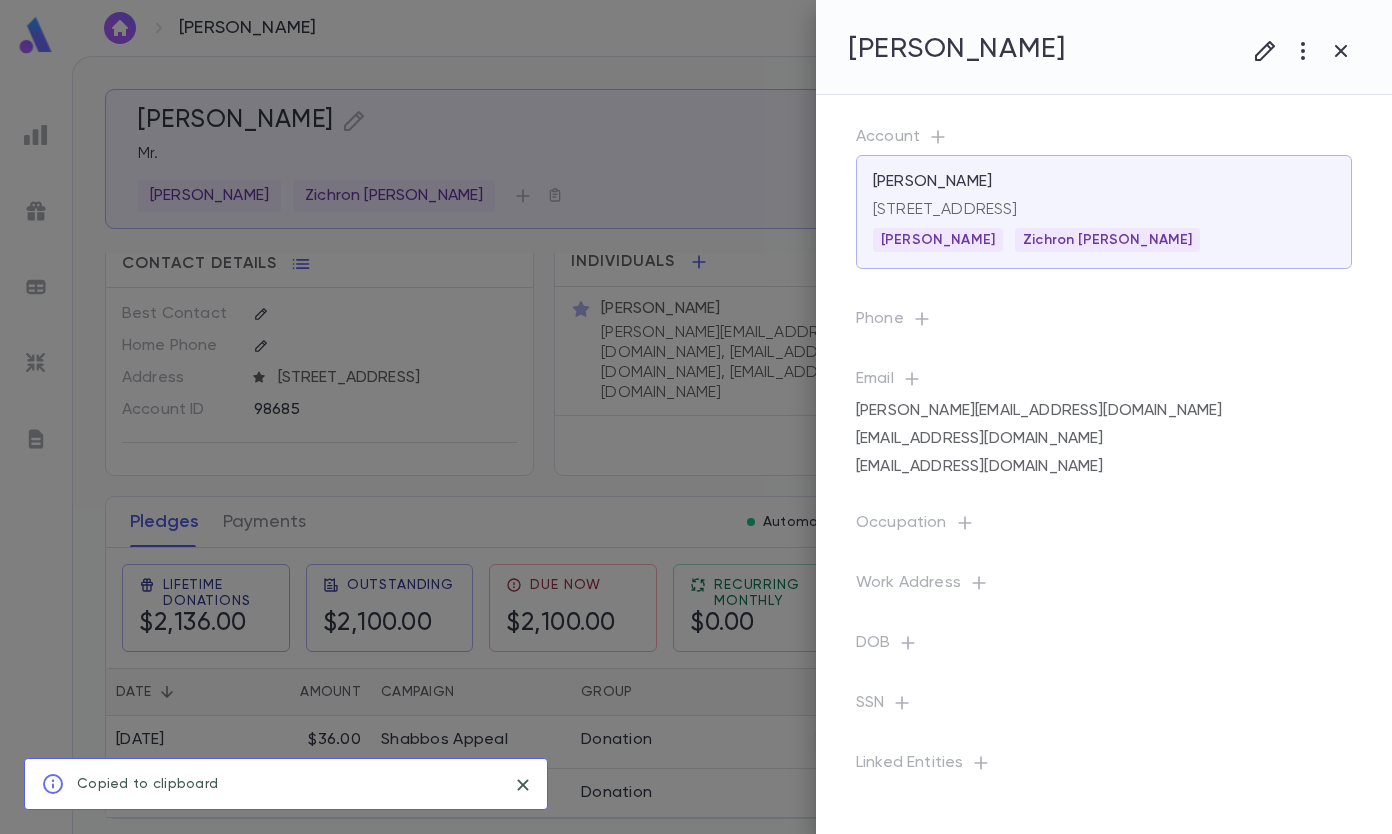 click at bounding box center (696, 417) 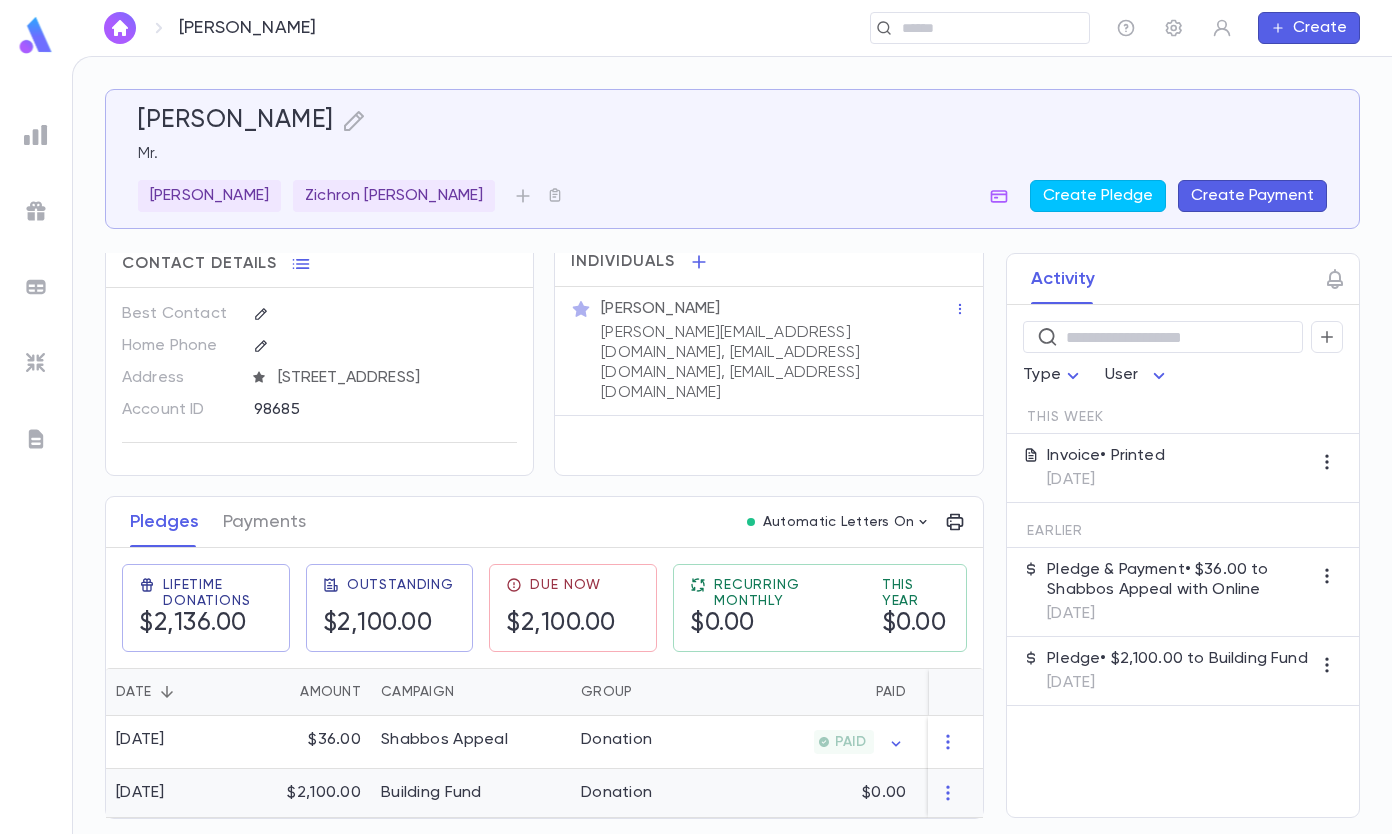 click 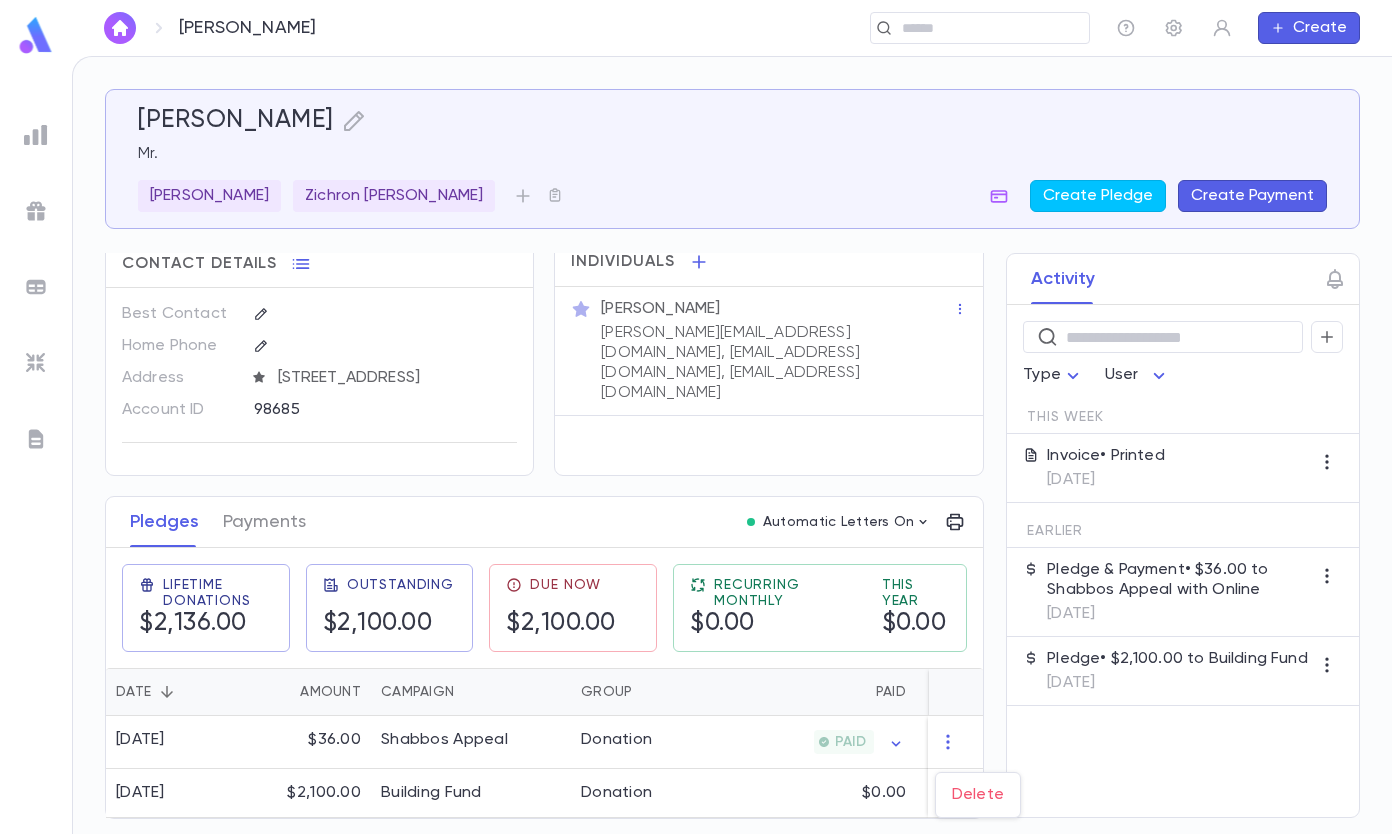 click on "Delete" at bounding box center (978, 795) 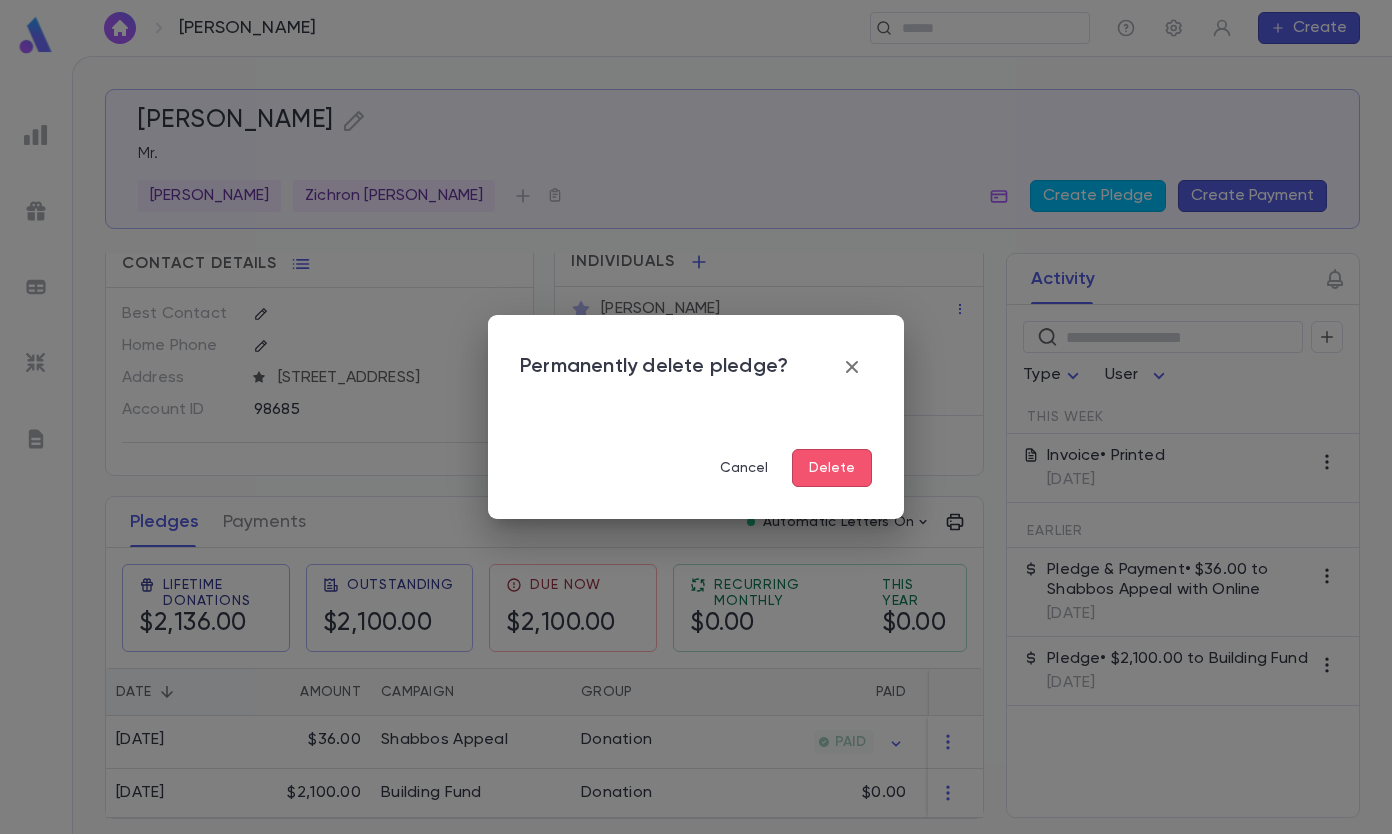 click on "Delete" at bounding box center [832, 468] 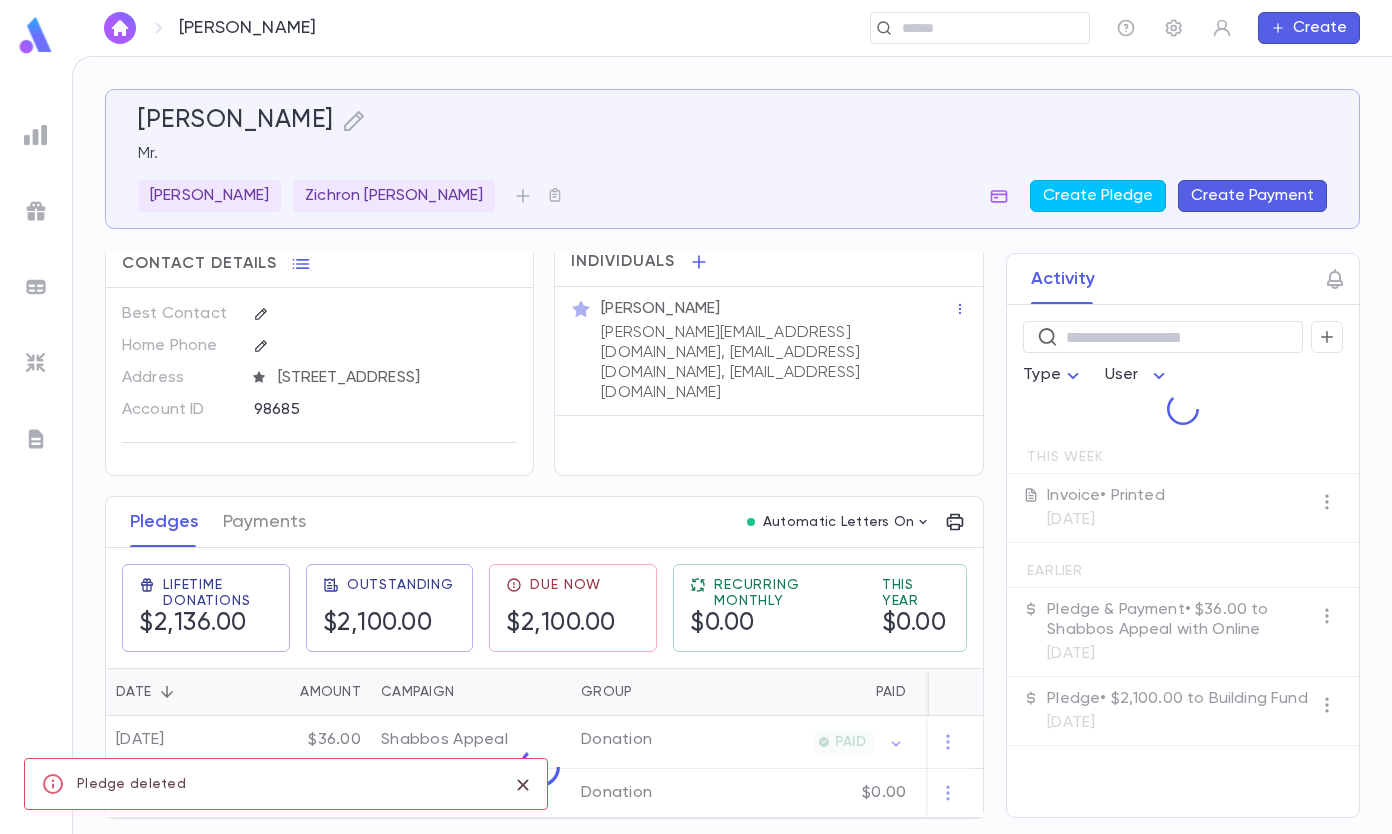 click at bounding box center (973, 28) 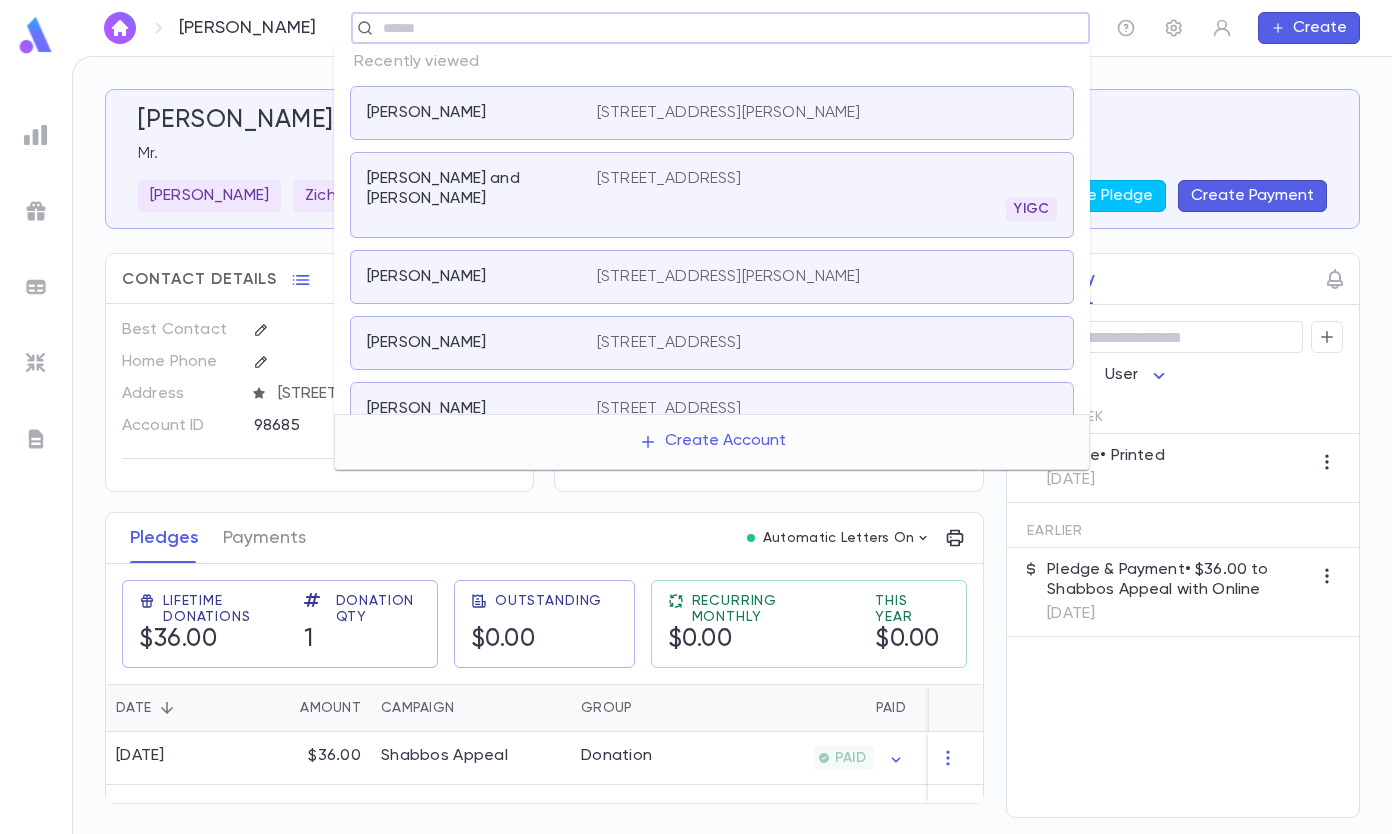 scroll, scrollTop: 0, scrollLeft: 0, axis: both 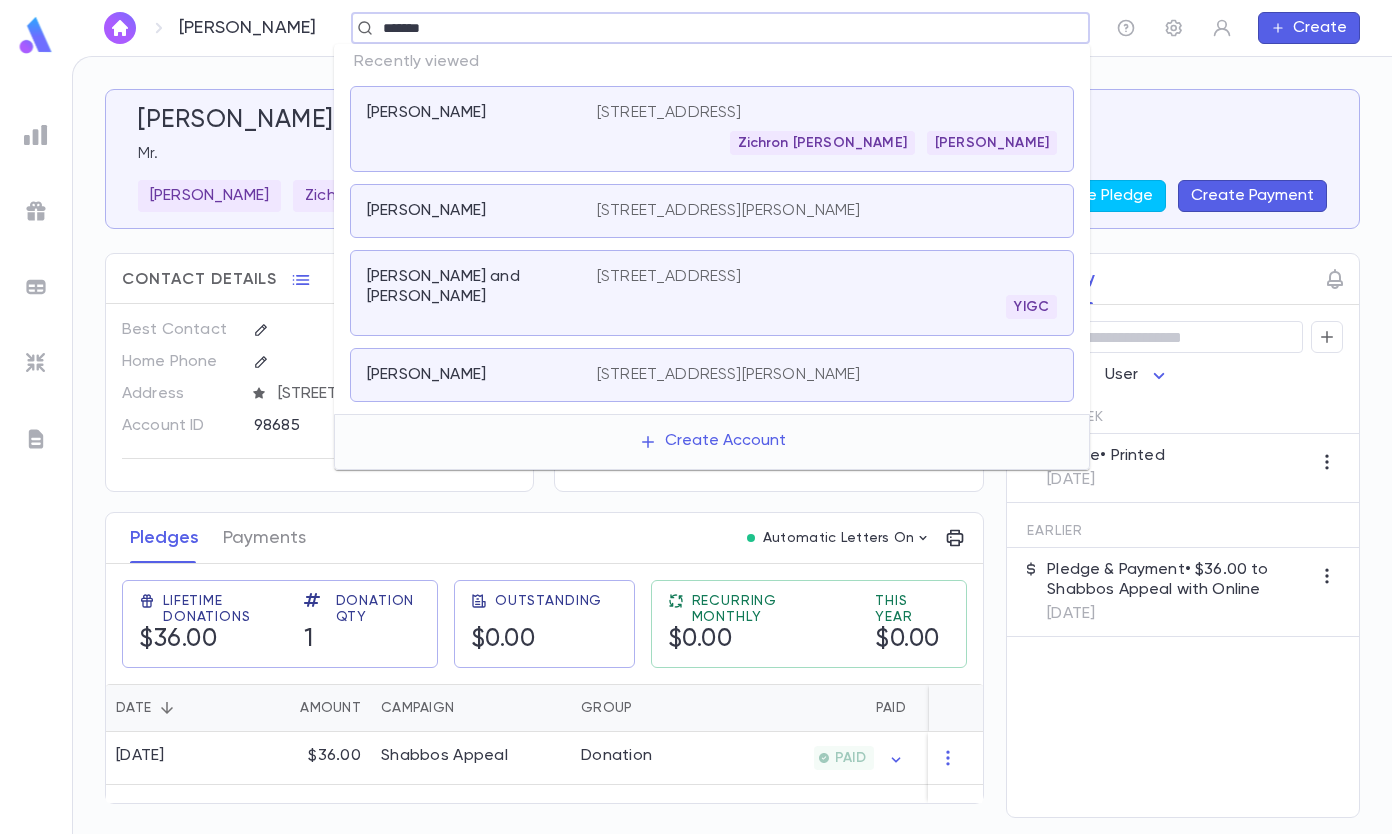 type on "*******" 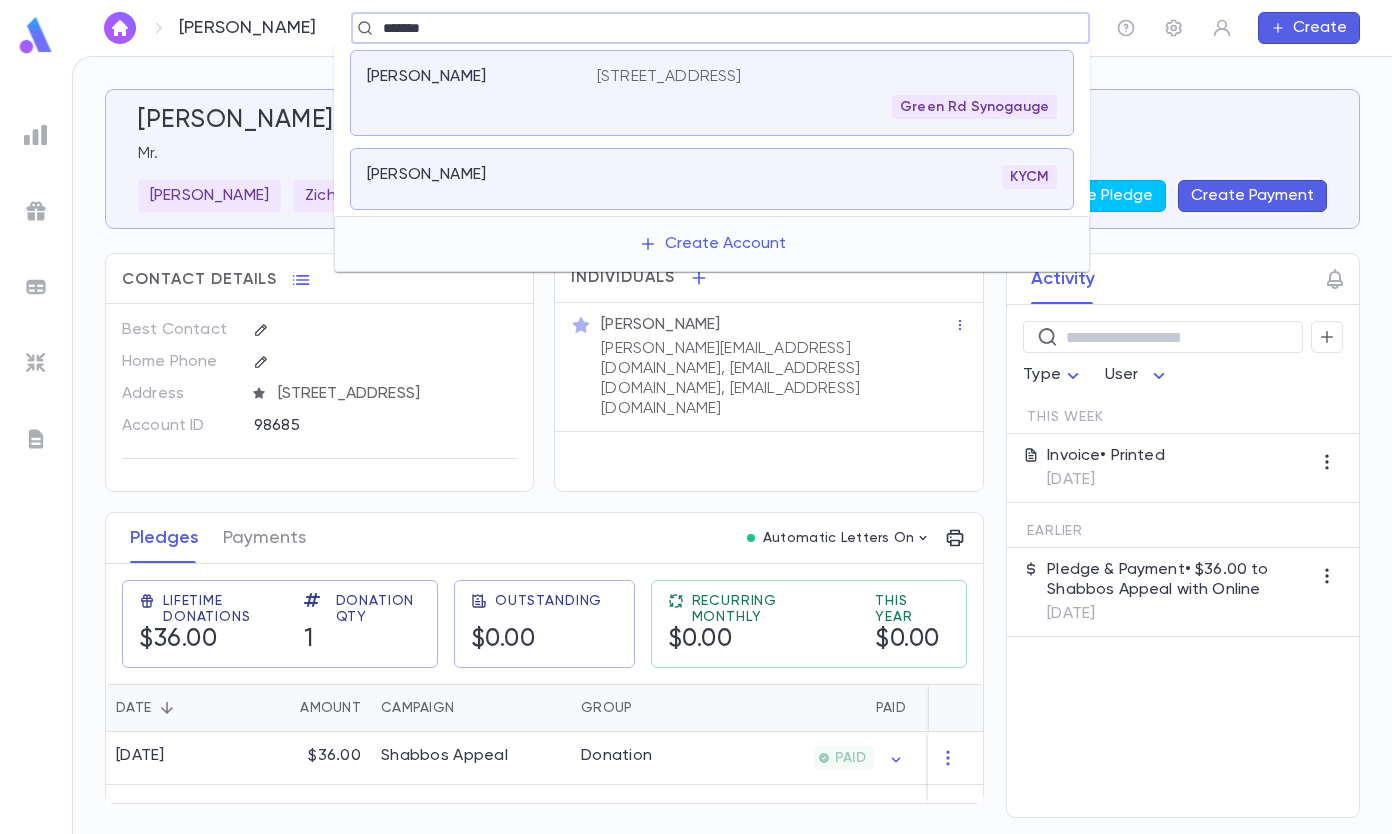click on "Shiller, Dan 24630 Penshurst Drive, Beachwood OH 44122 Green Rd Synogauge" at bounding box center (712, 93) 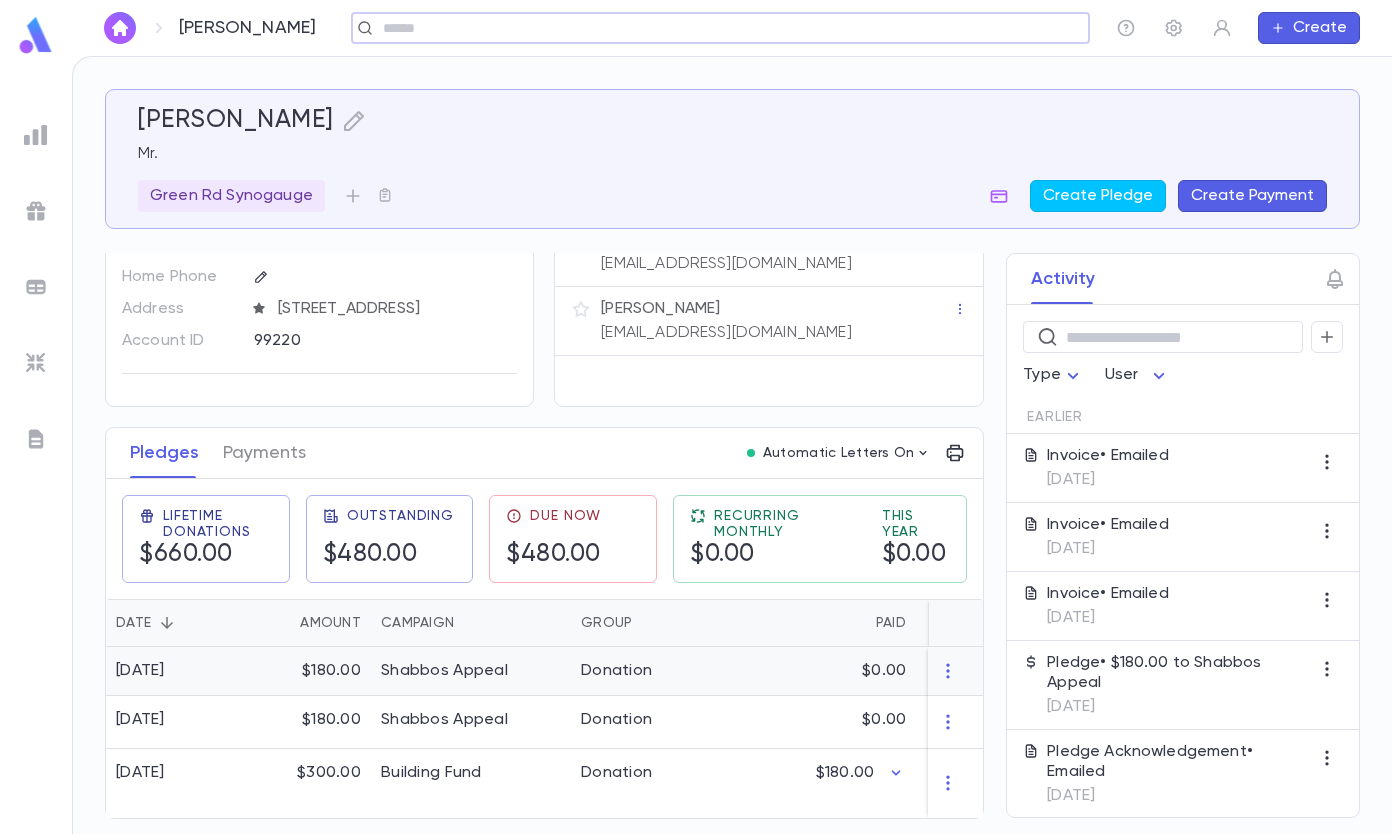 scroll, scrollTop: 106, scrollLeft: 0, axis: vertical 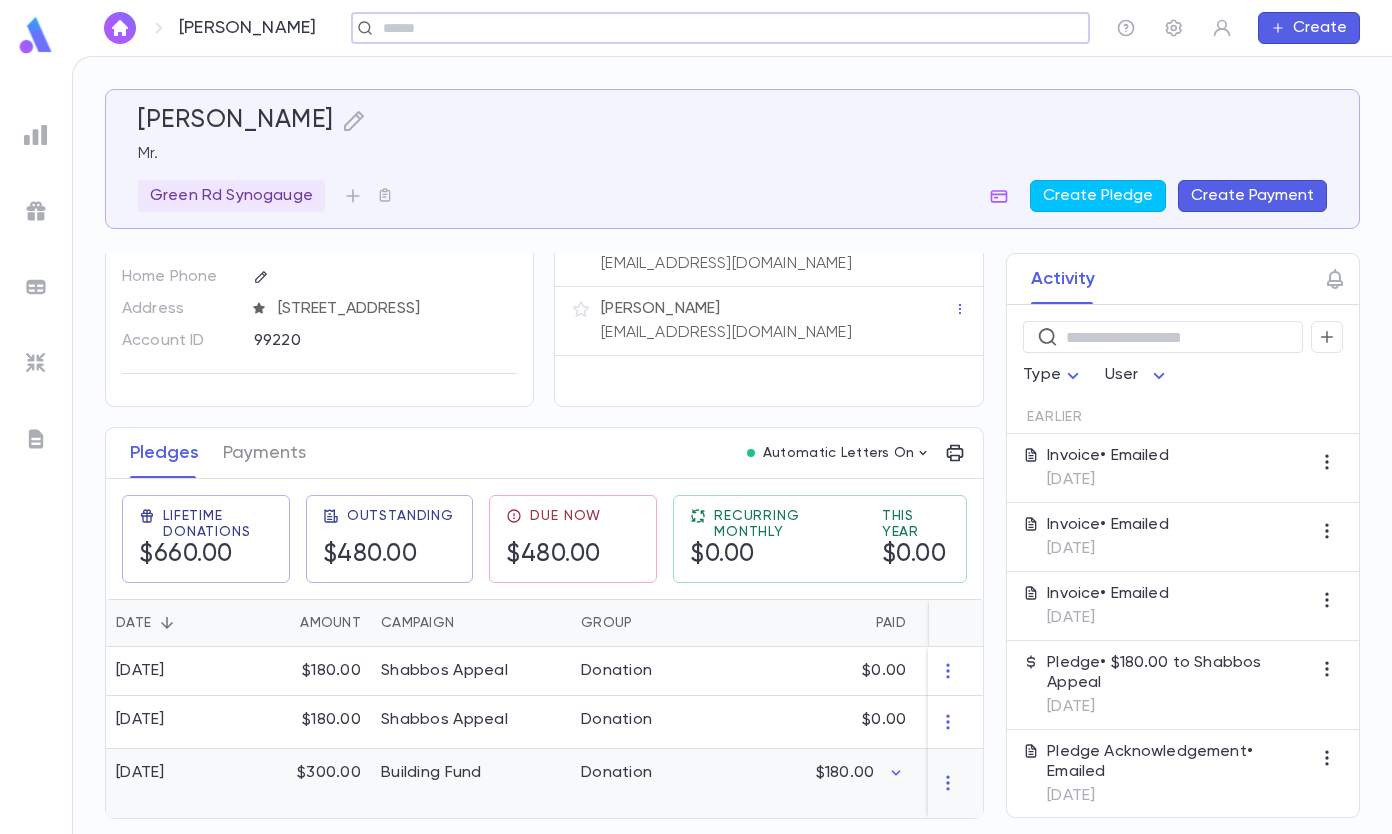 click at bounding box center [956, 783] 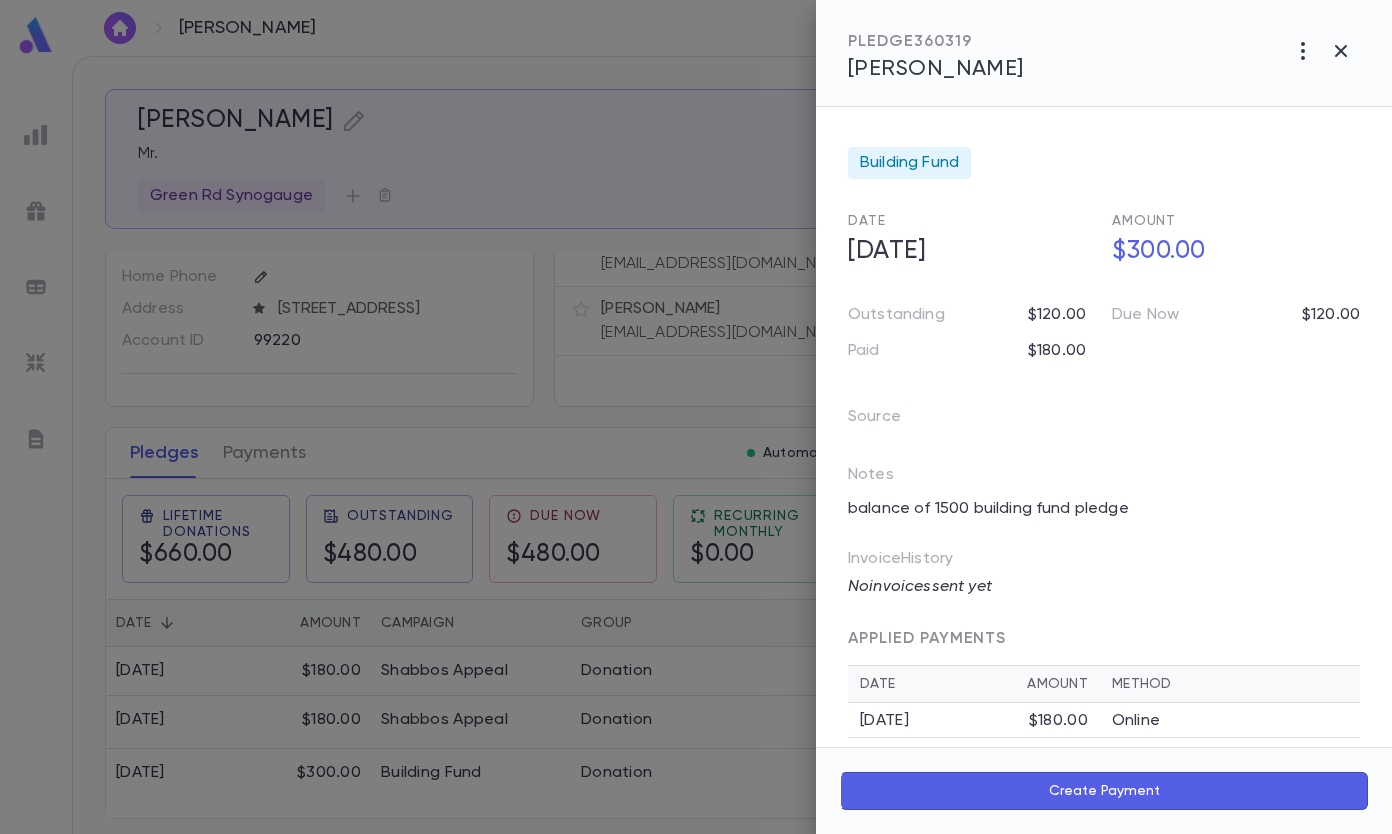 click 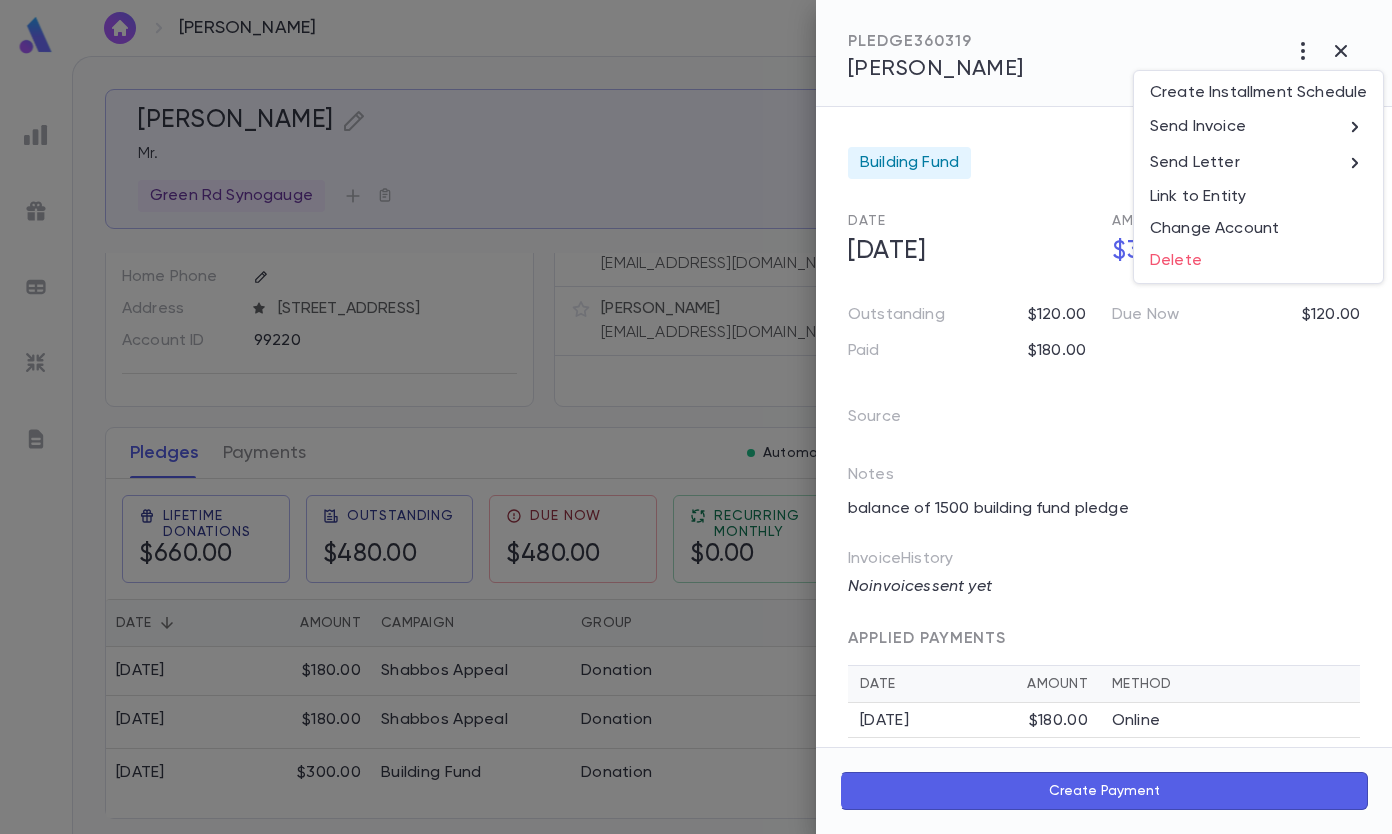 click on "Delete" at bounding box center (1258, 261) 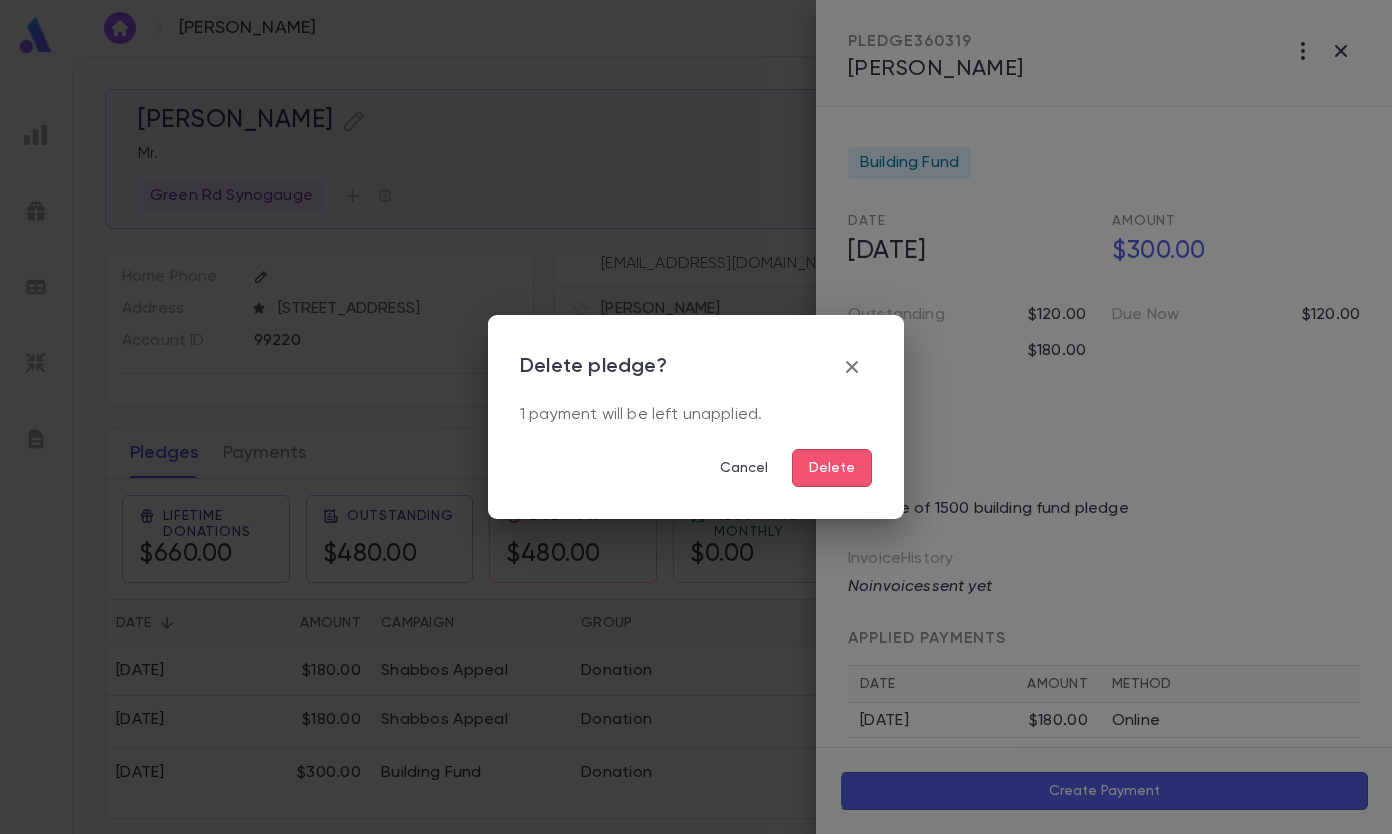 click on "Delete" at bounding box center (832, 468) 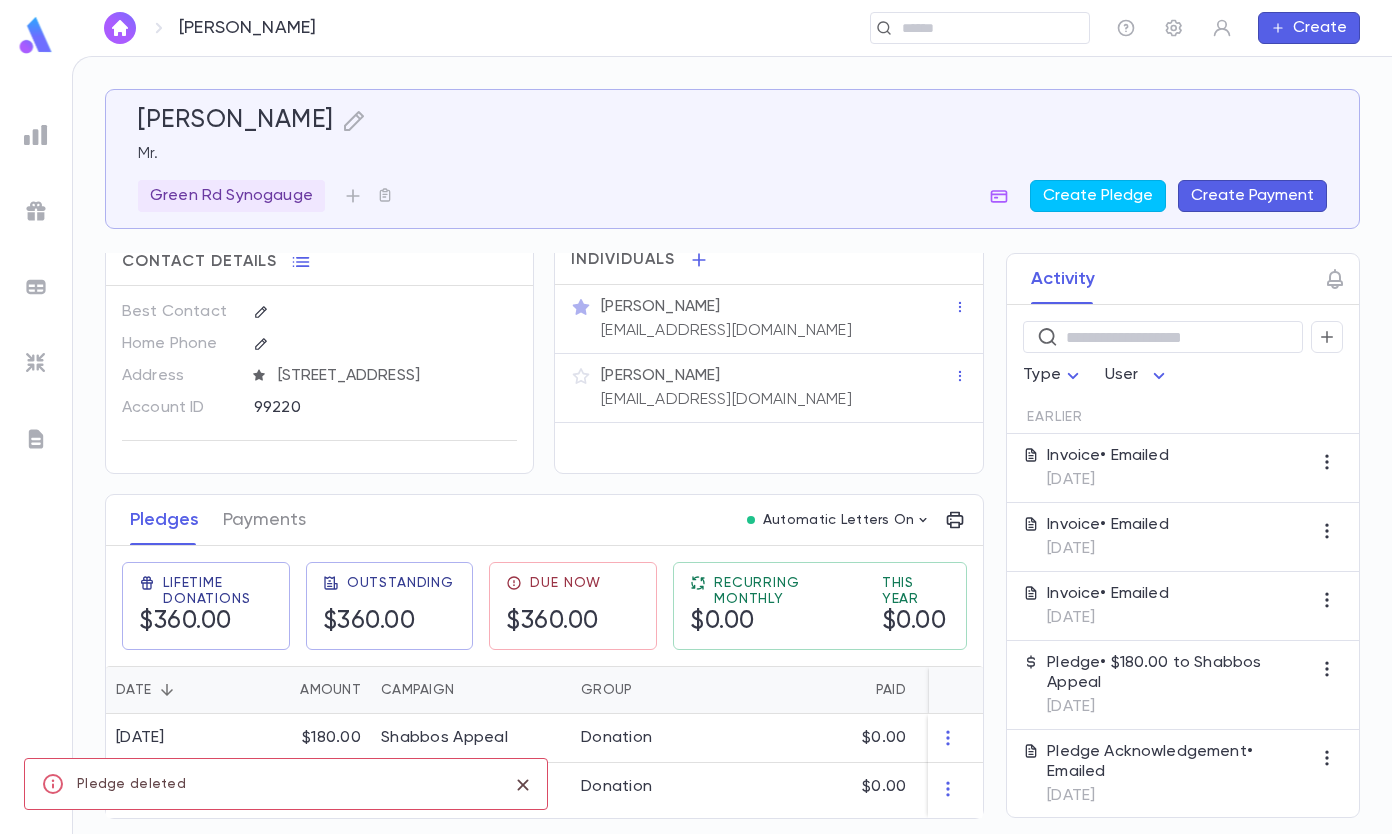 scroll, scrollTop: 37, scrollLeft: 0, axis: vertical 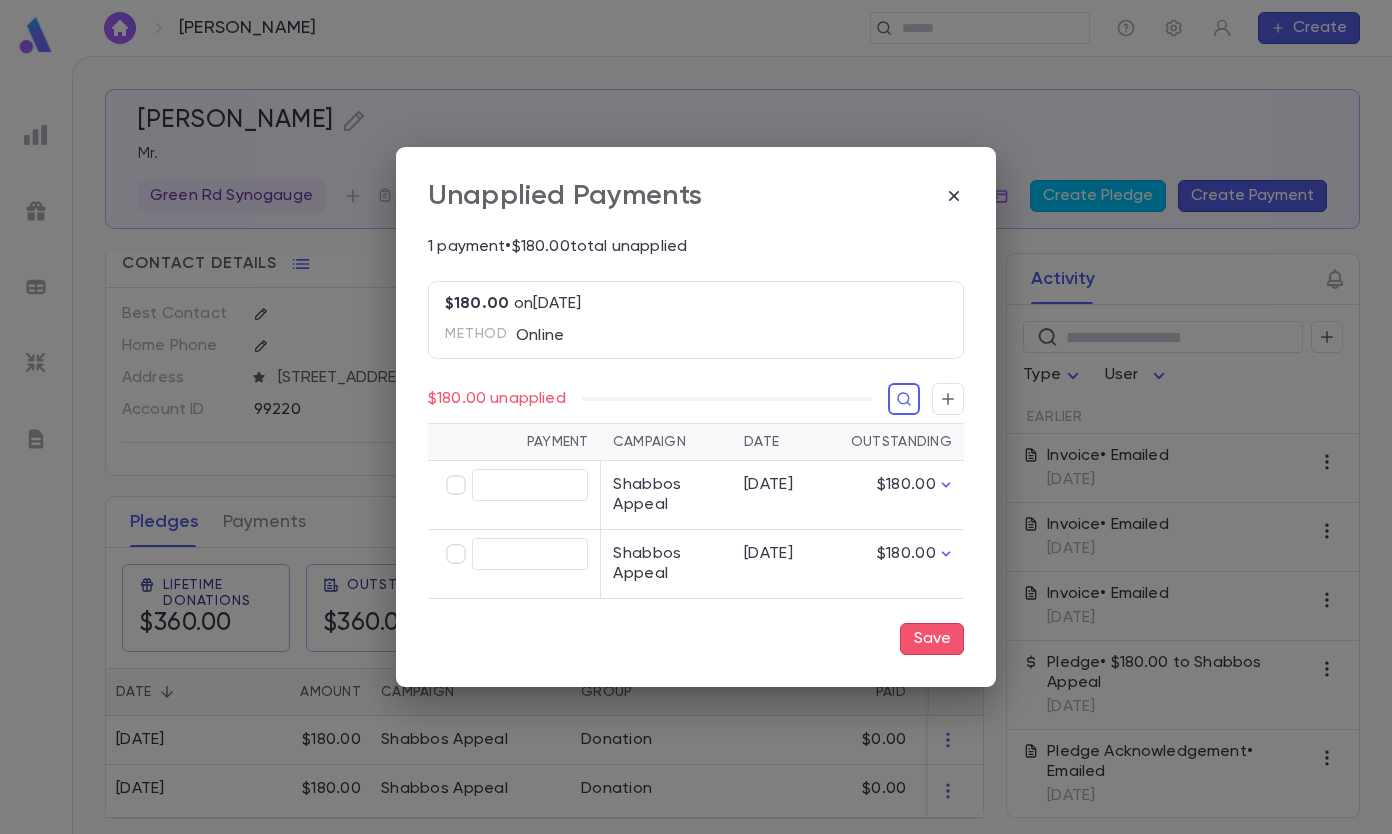 click at bounding box center [948, 399] 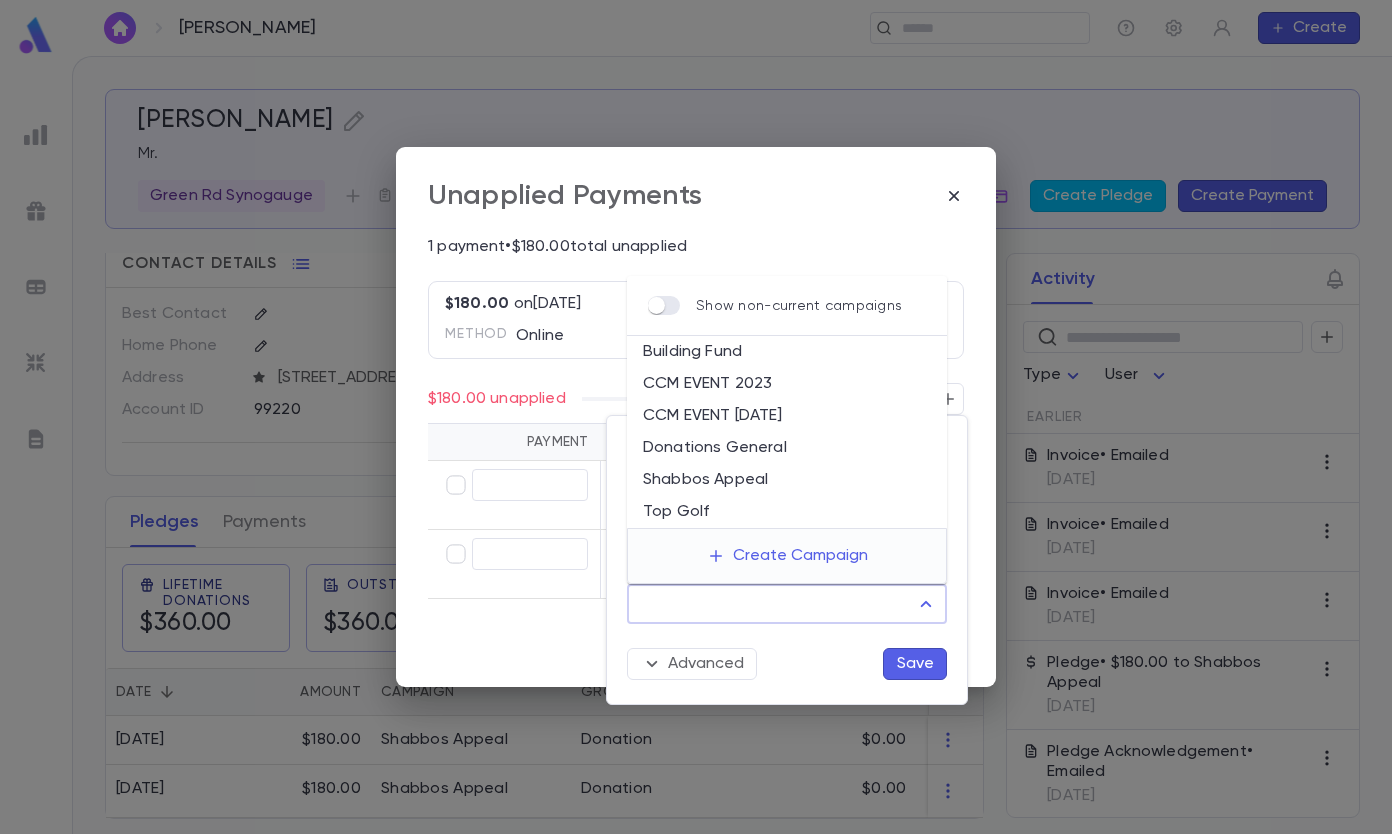 click on "Campaign" at bounding box center (772, 604) 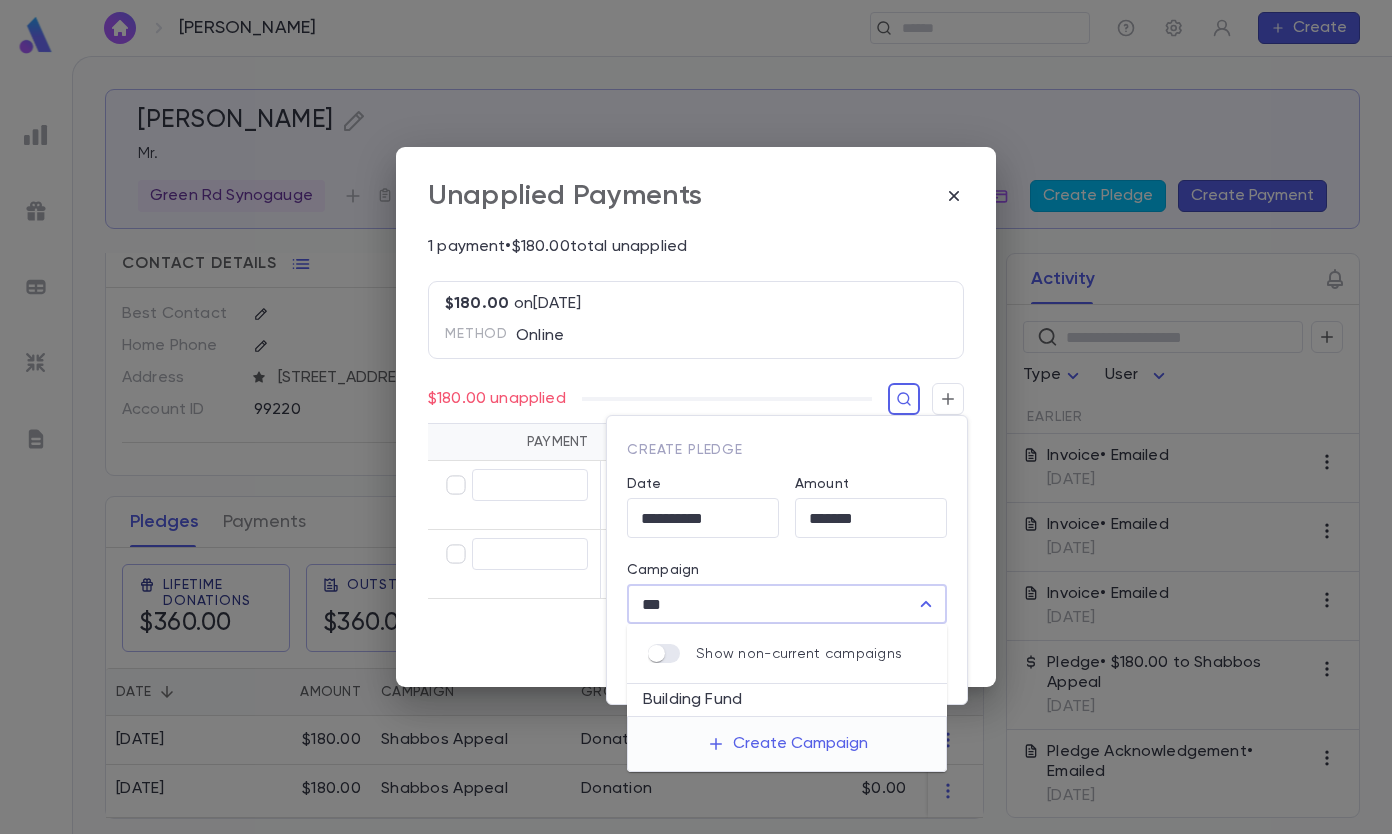 click on "Building Fund" at bounding box center (787, 700) 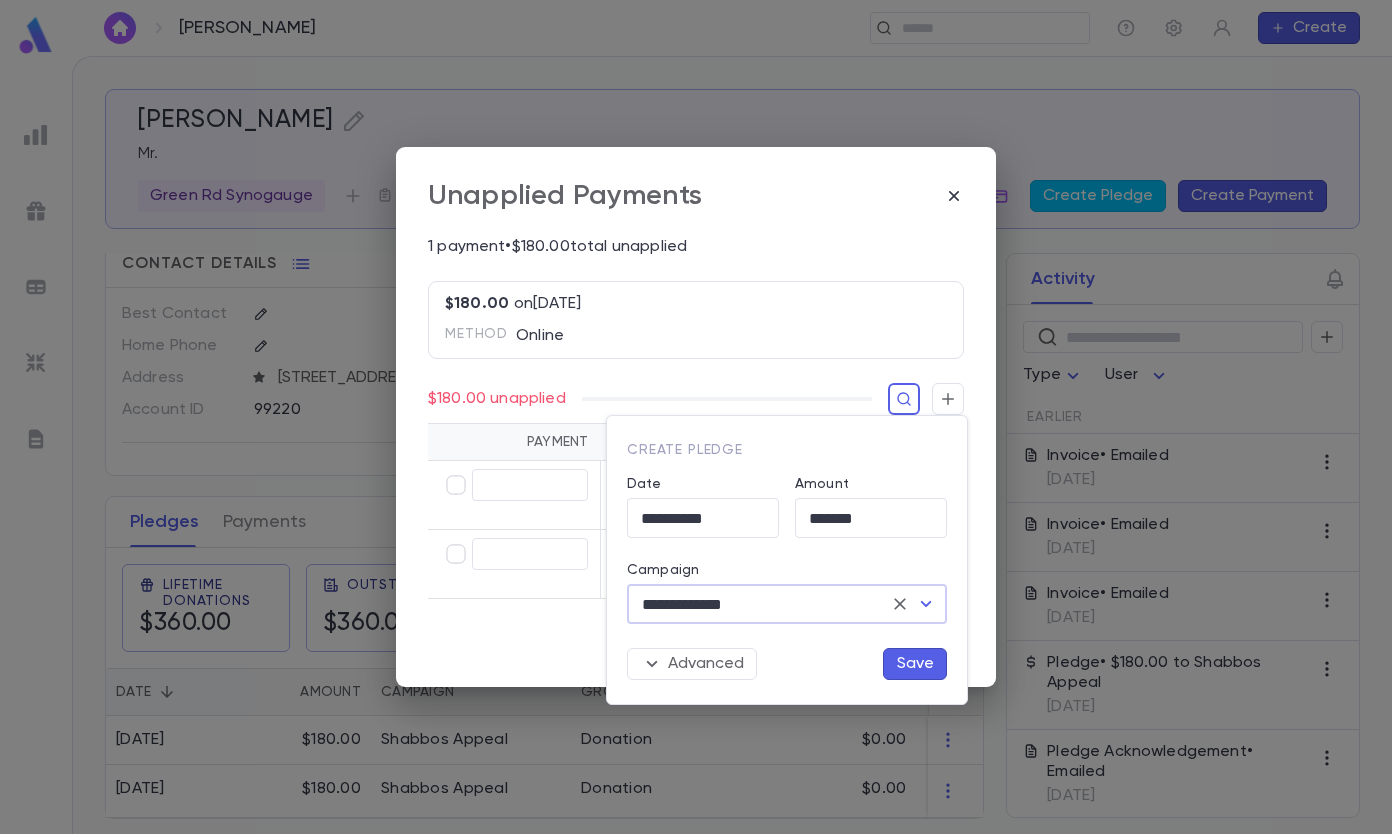type on "**********" 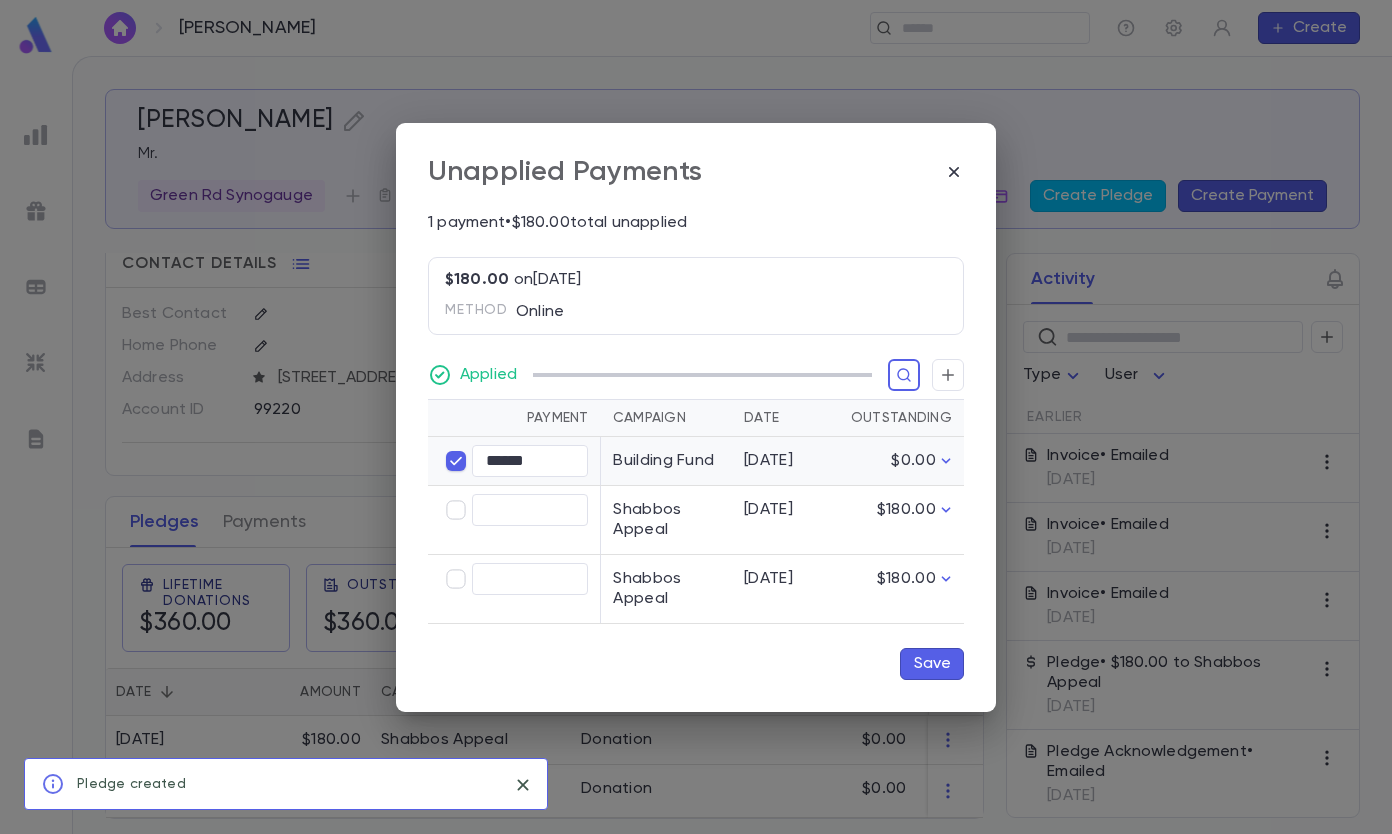 click on "Save" at bounding box center (932, 664) 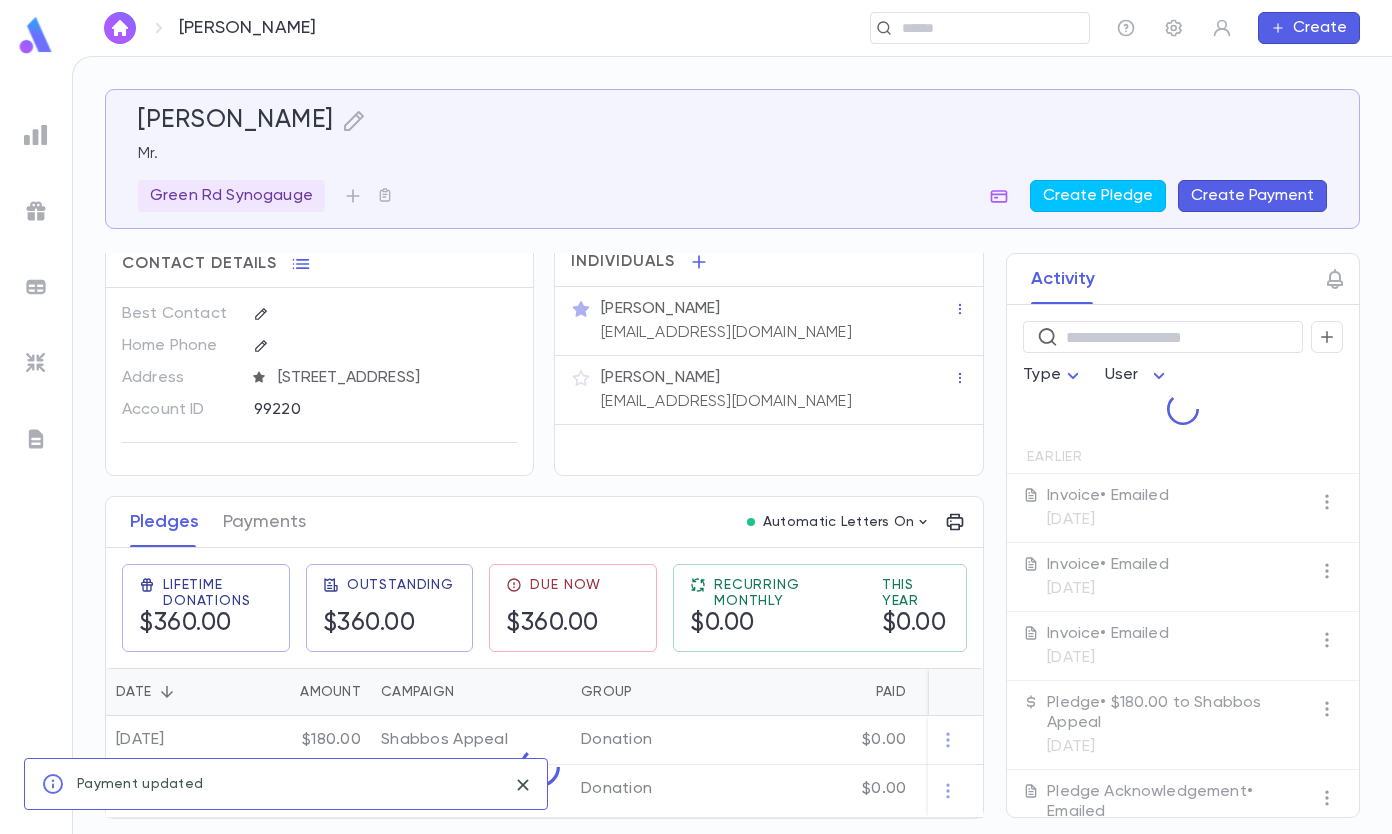 click at bounding box center (973, 28) 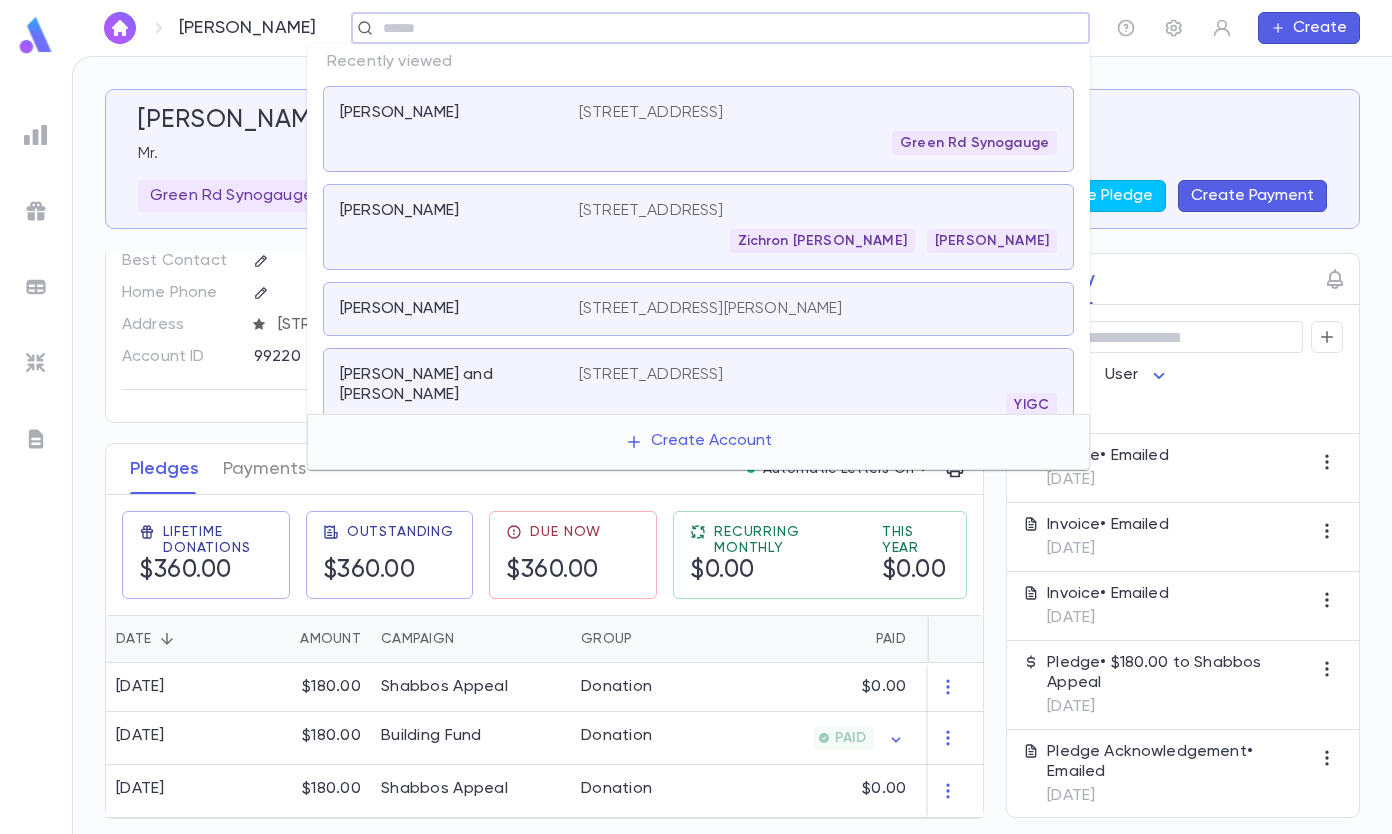 scroll, scrollTop: 90, scrollLeft: 0, axis: vertical 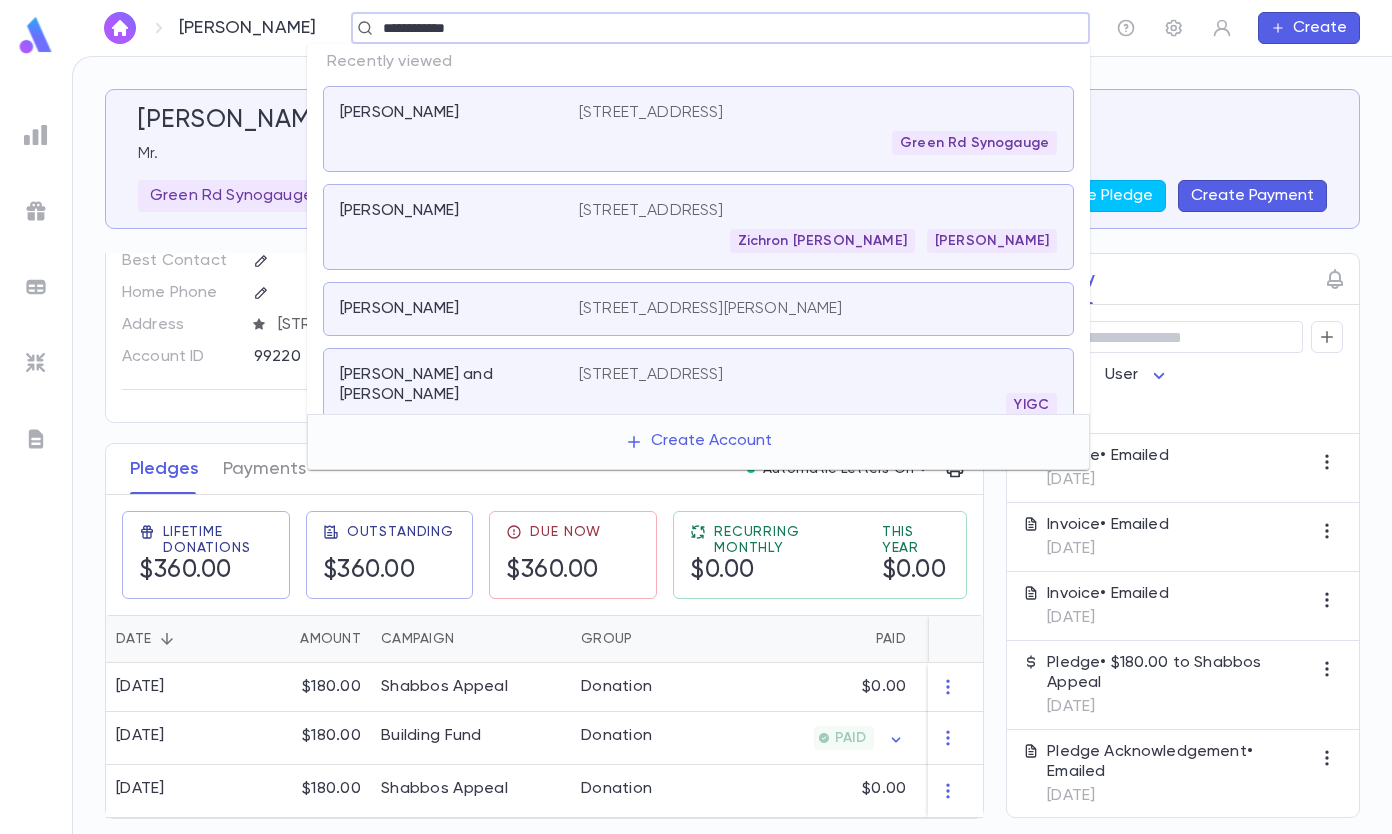 type on "**********" 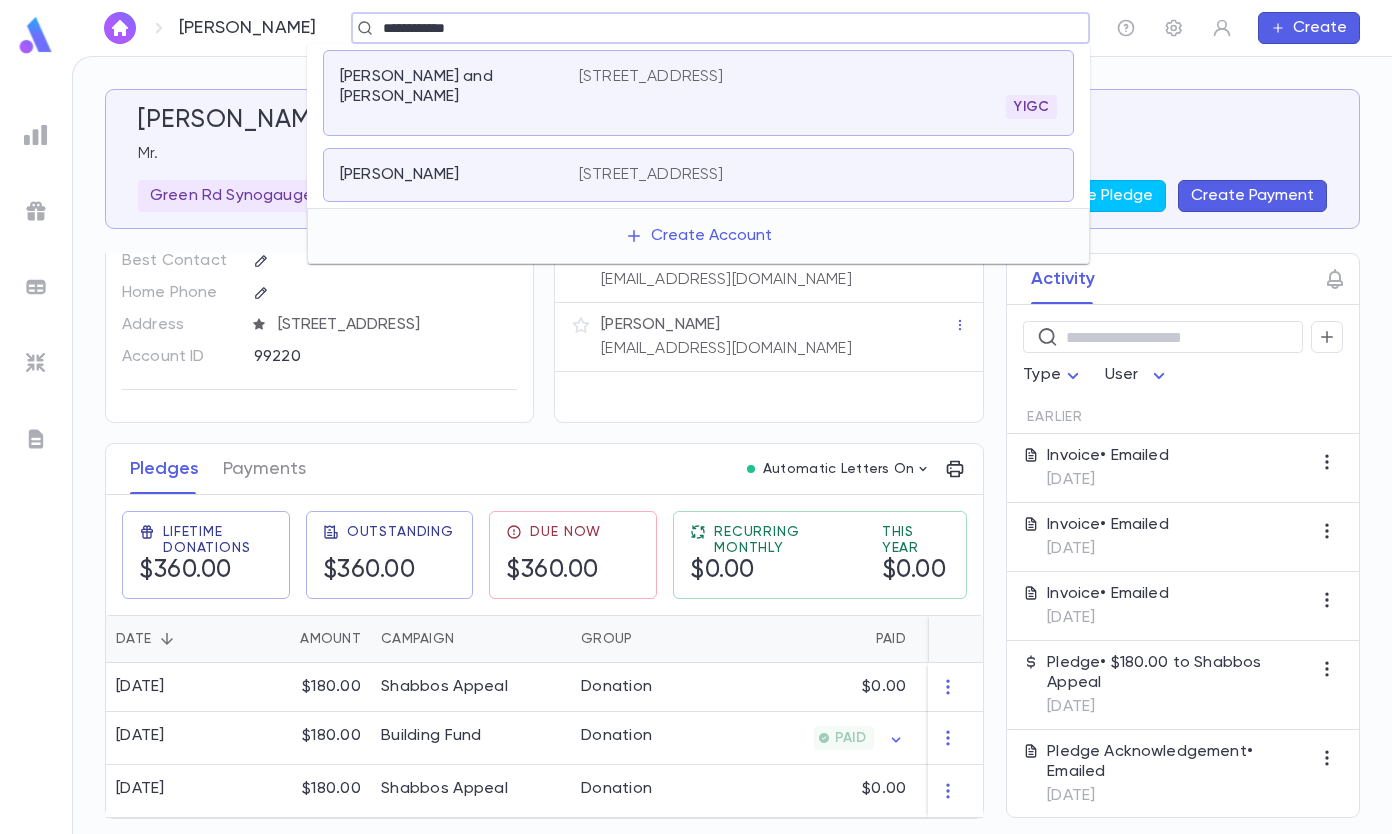 click on "Schwersenski, Elisheva" at bounding box center [399, 175] 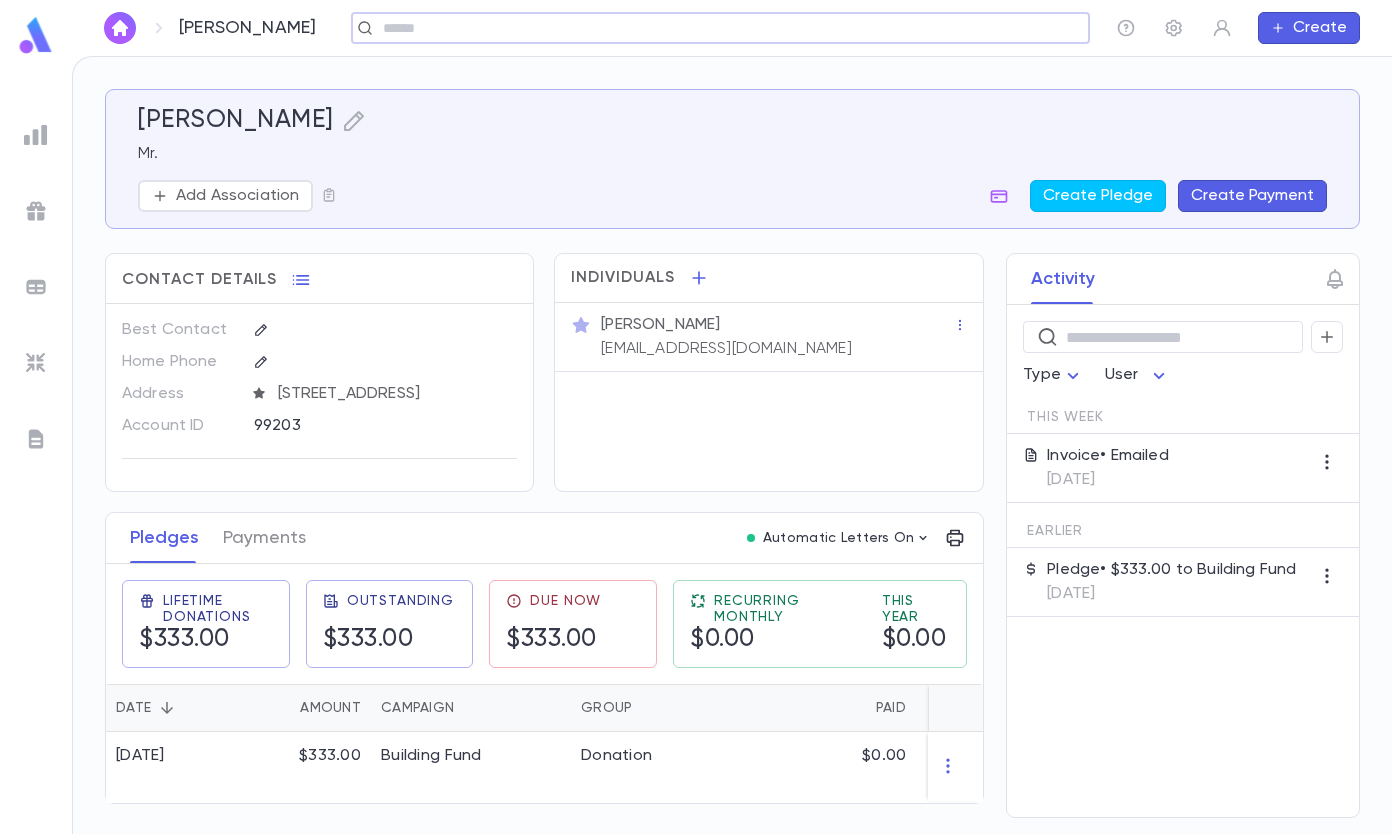 scroll, scrollTop: 4, scrollLeft: 0, axis: vertical 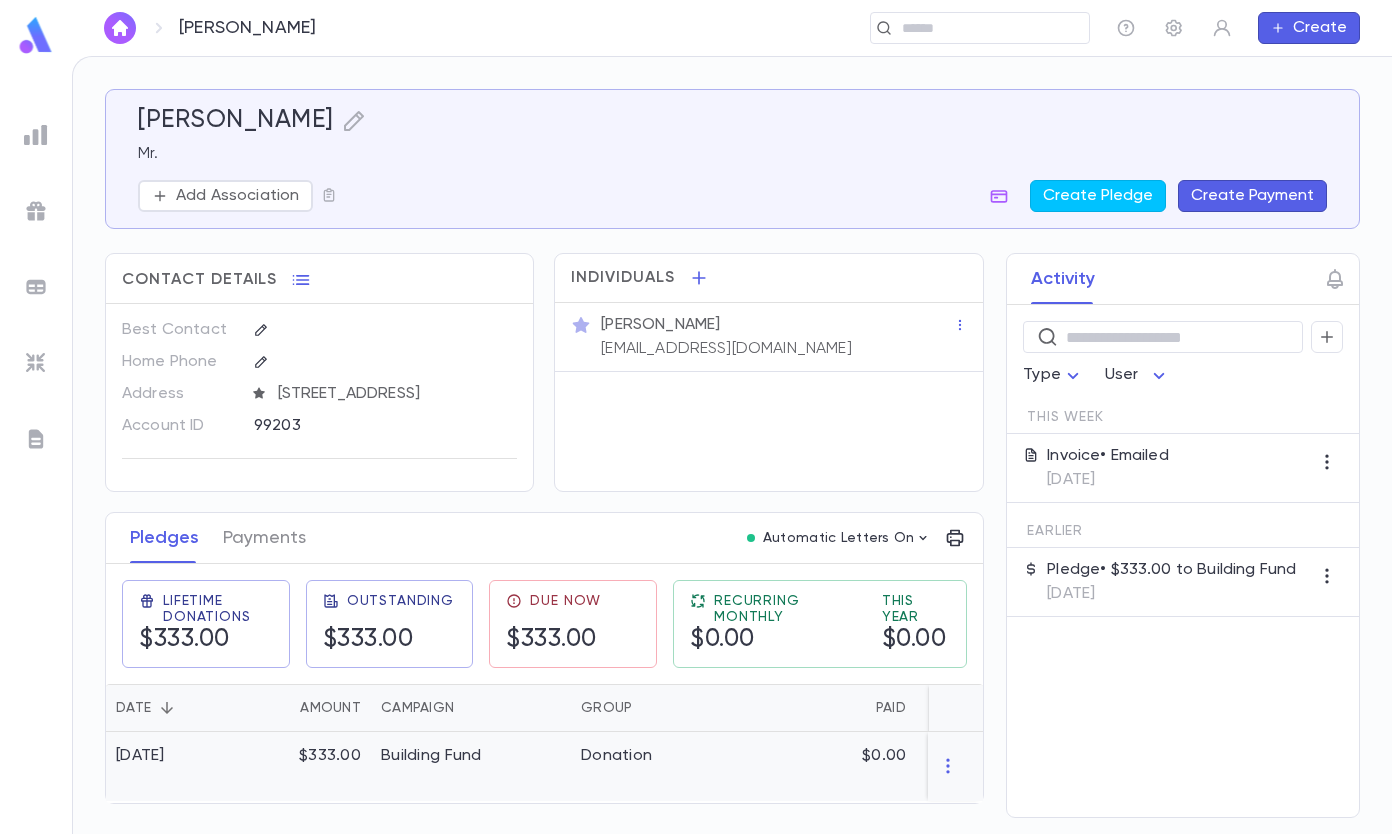 click 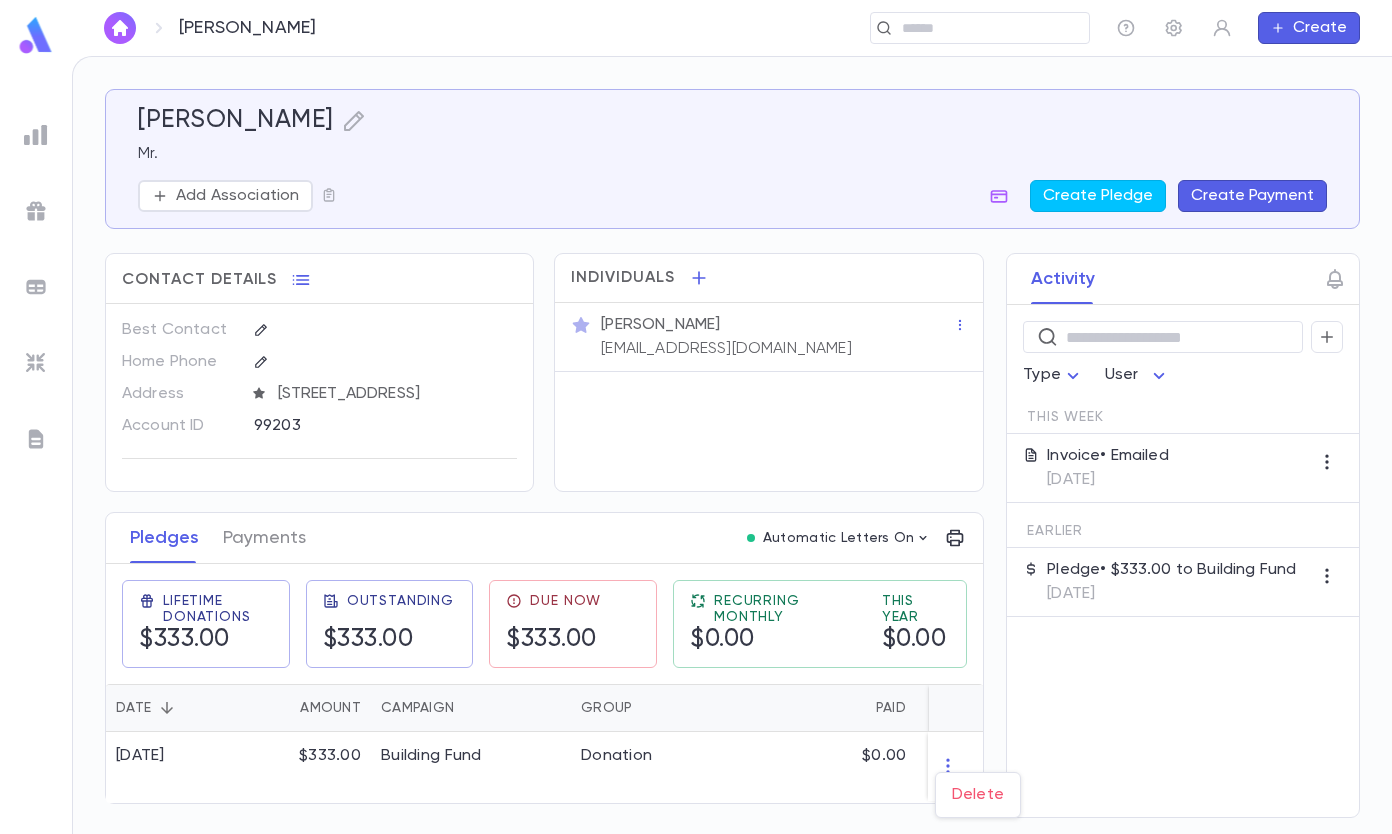 click on "Delete" at bounding box center (978, 795) 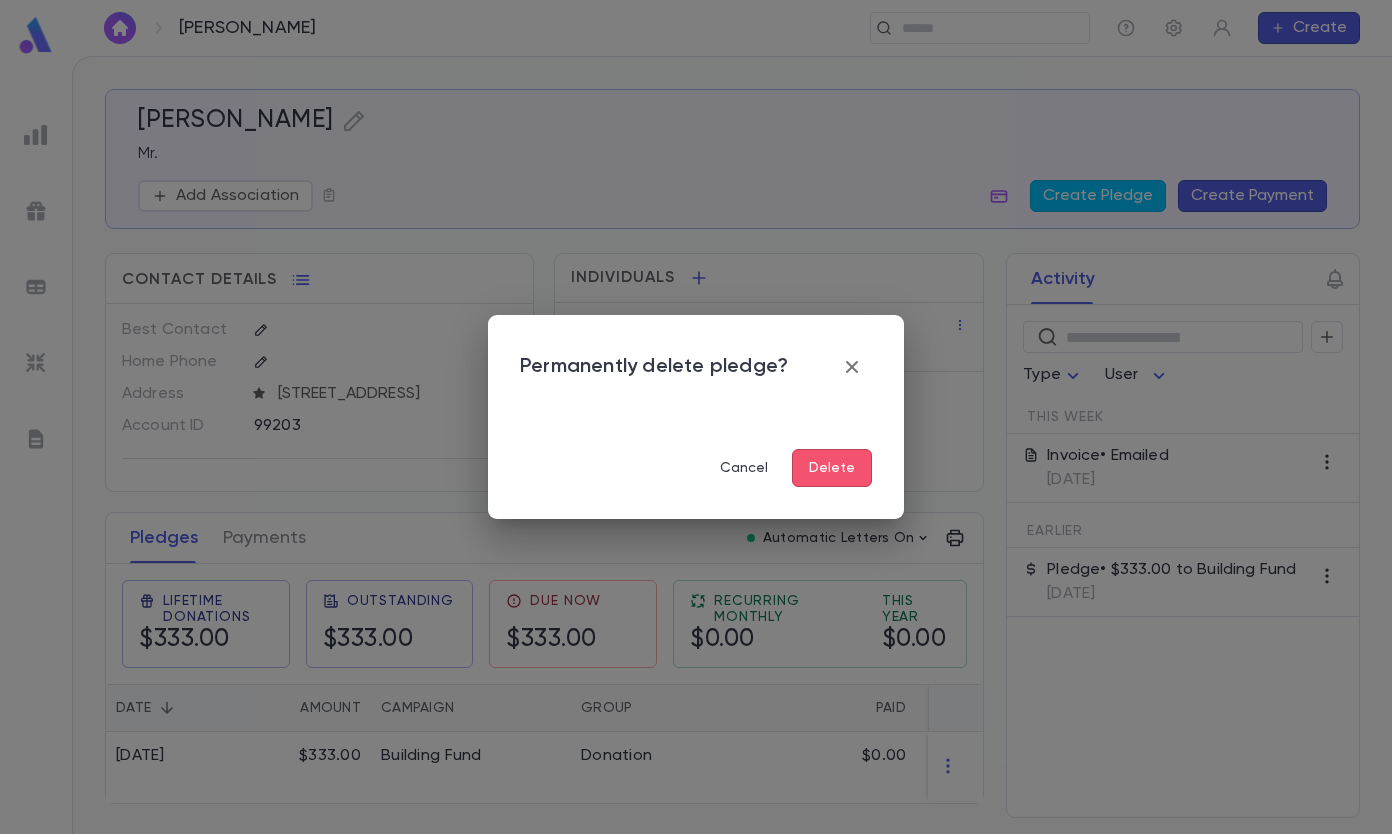 click on "Delete" at bounding box center (832, 468) 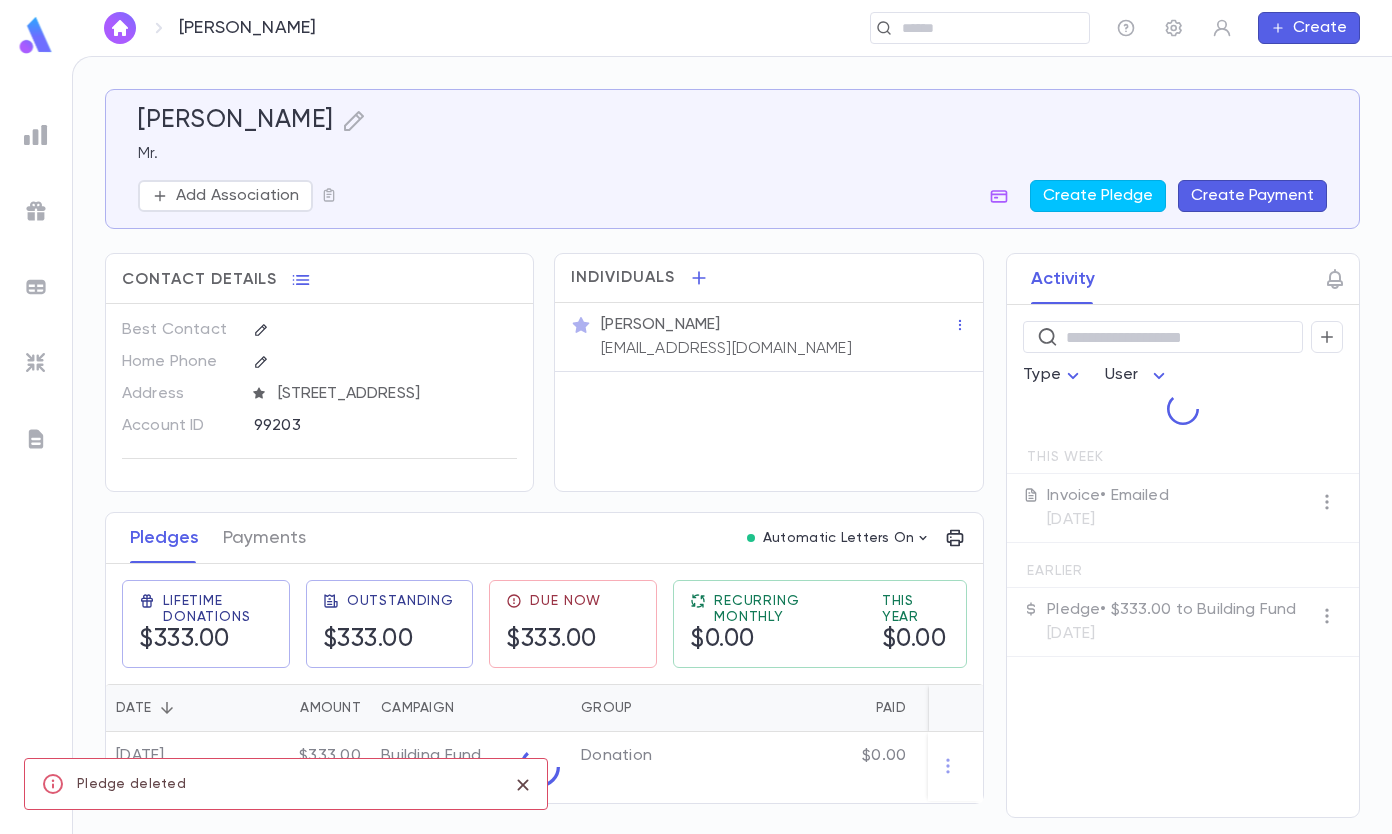 scroll, scrollTop: 0, scrollLeft: 0, axis: both 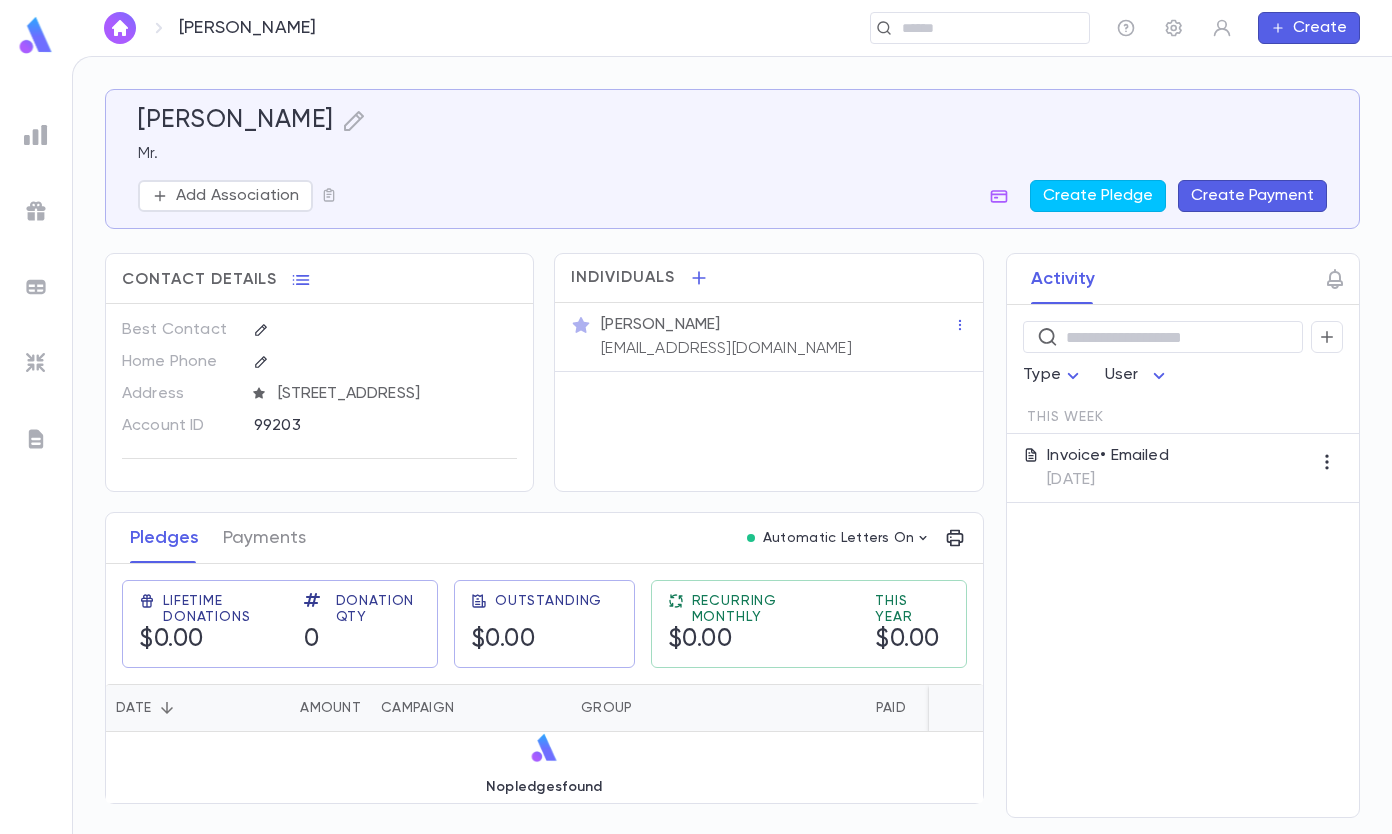 click at bounding box center (973, 28) 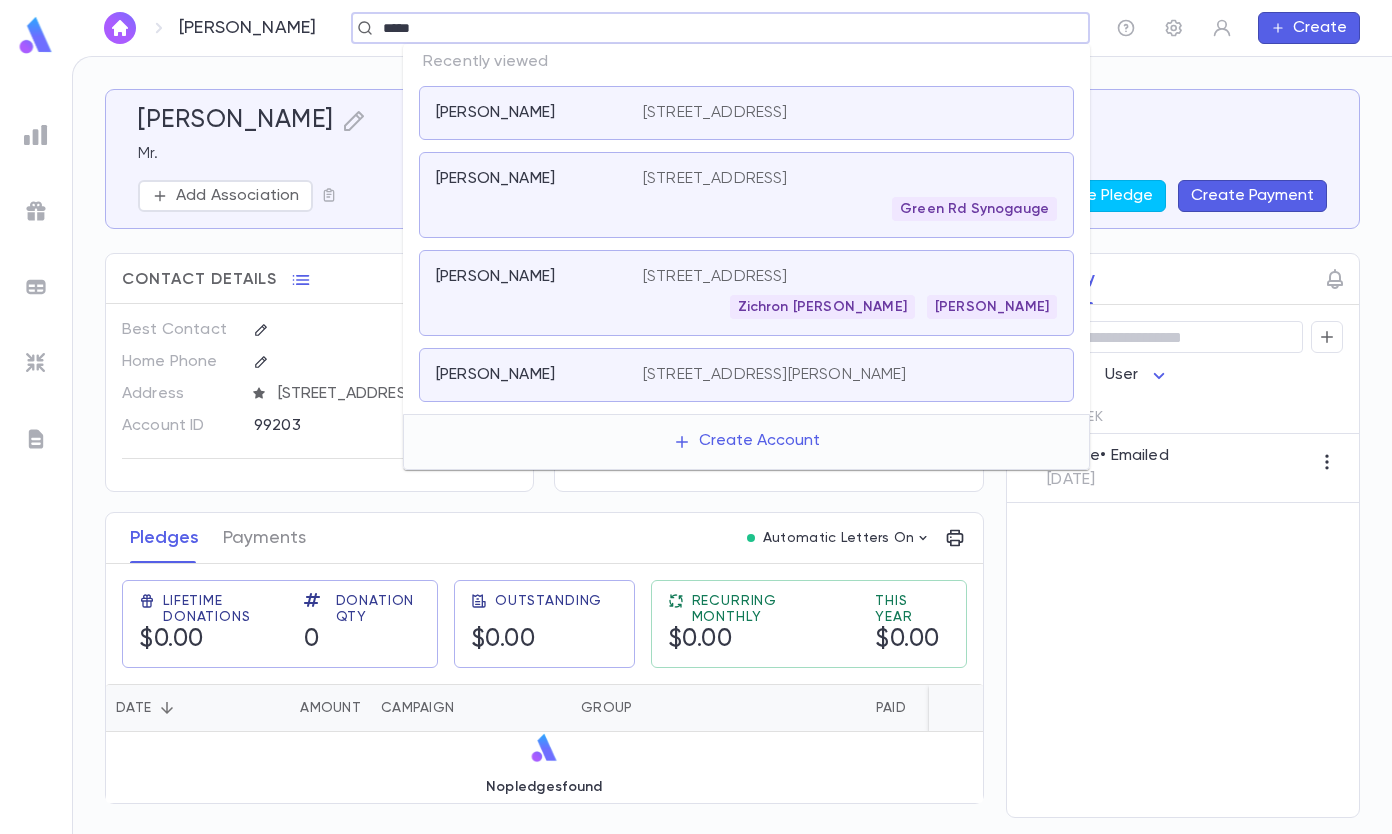 type on "*****" 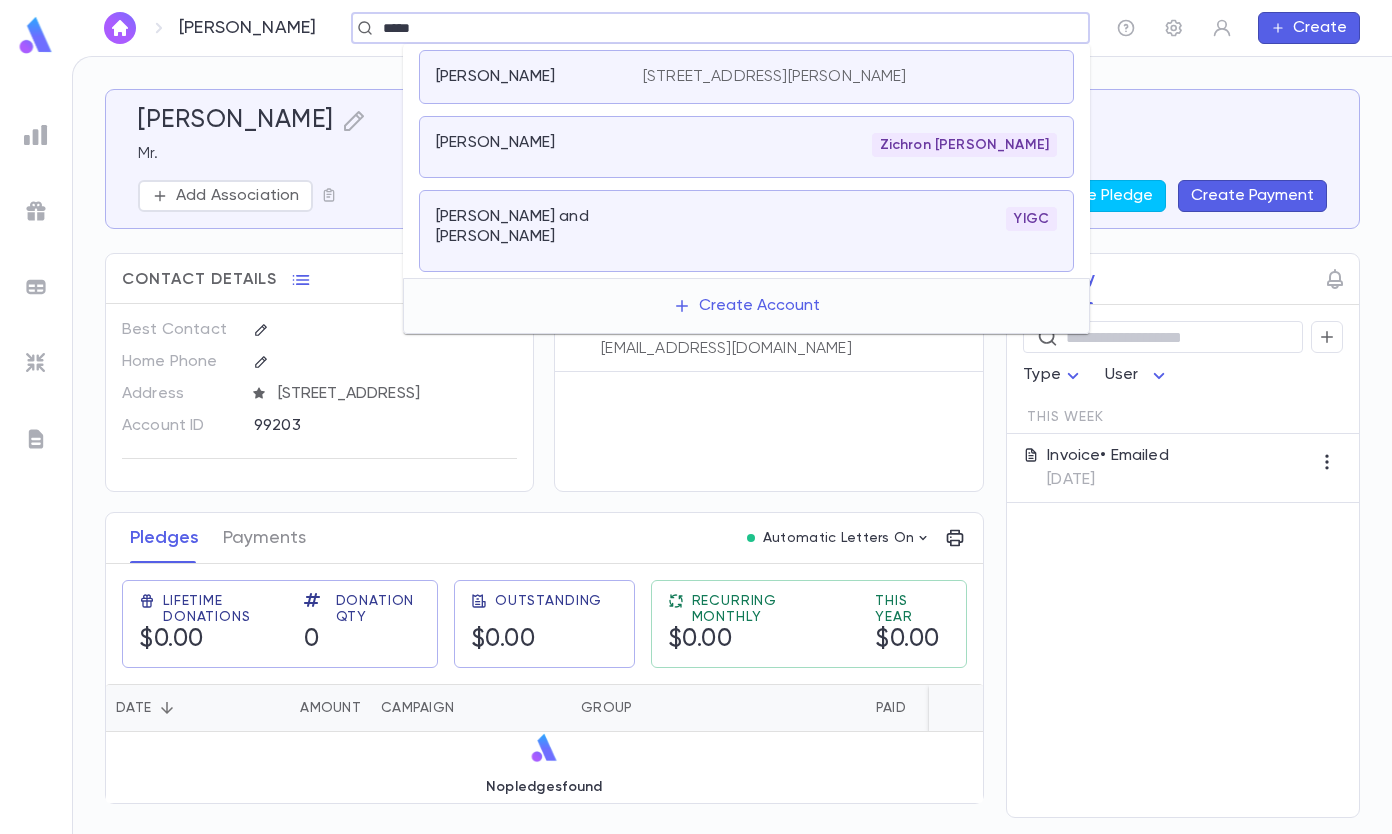 click on "Moore, Yoyo 2392 Bromley Rd, University Heights OH 44118" at bounding box center (746, 77) 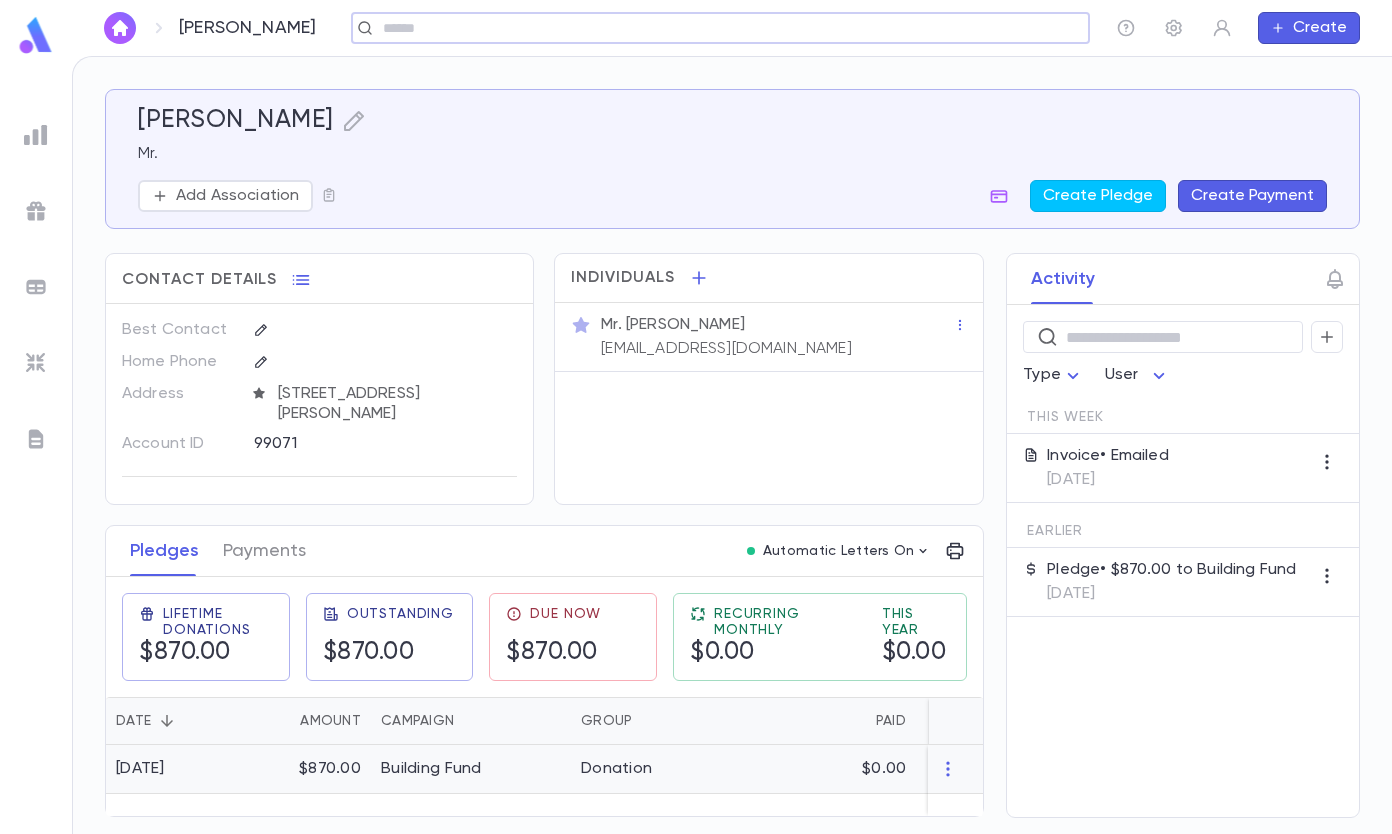 click 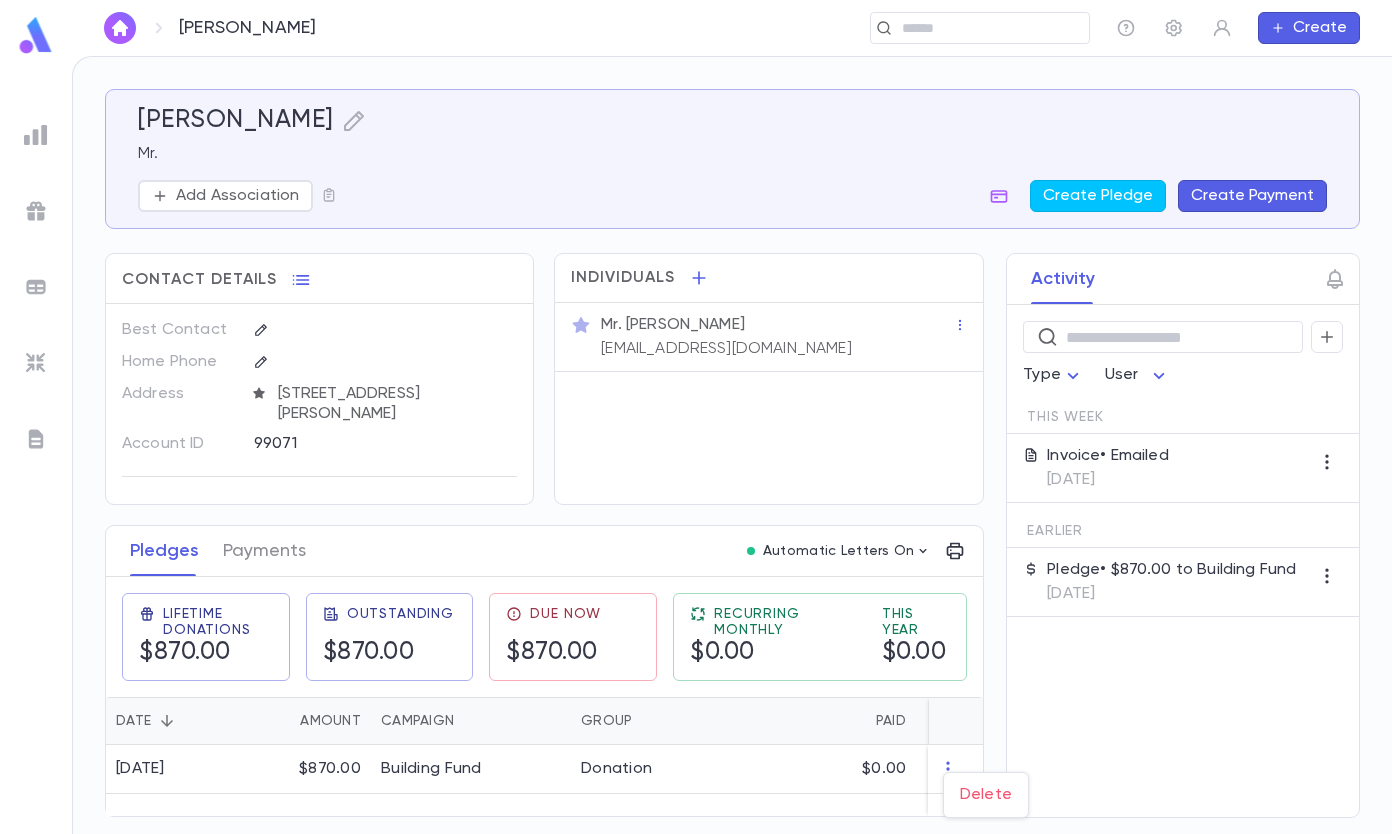click on "Delete" at bounding box center [986, 795] 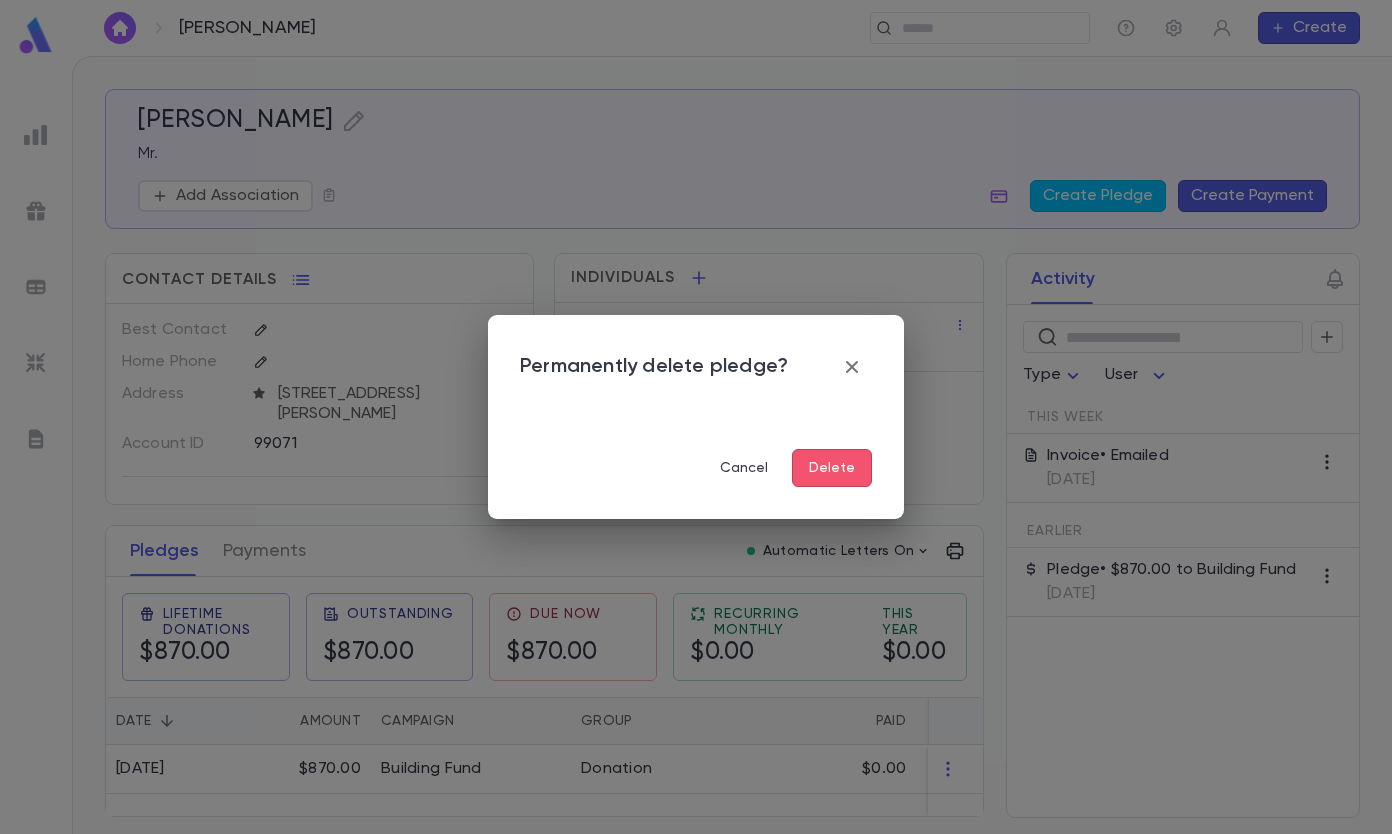 click on "Delete" at bounding box center (832, 468) 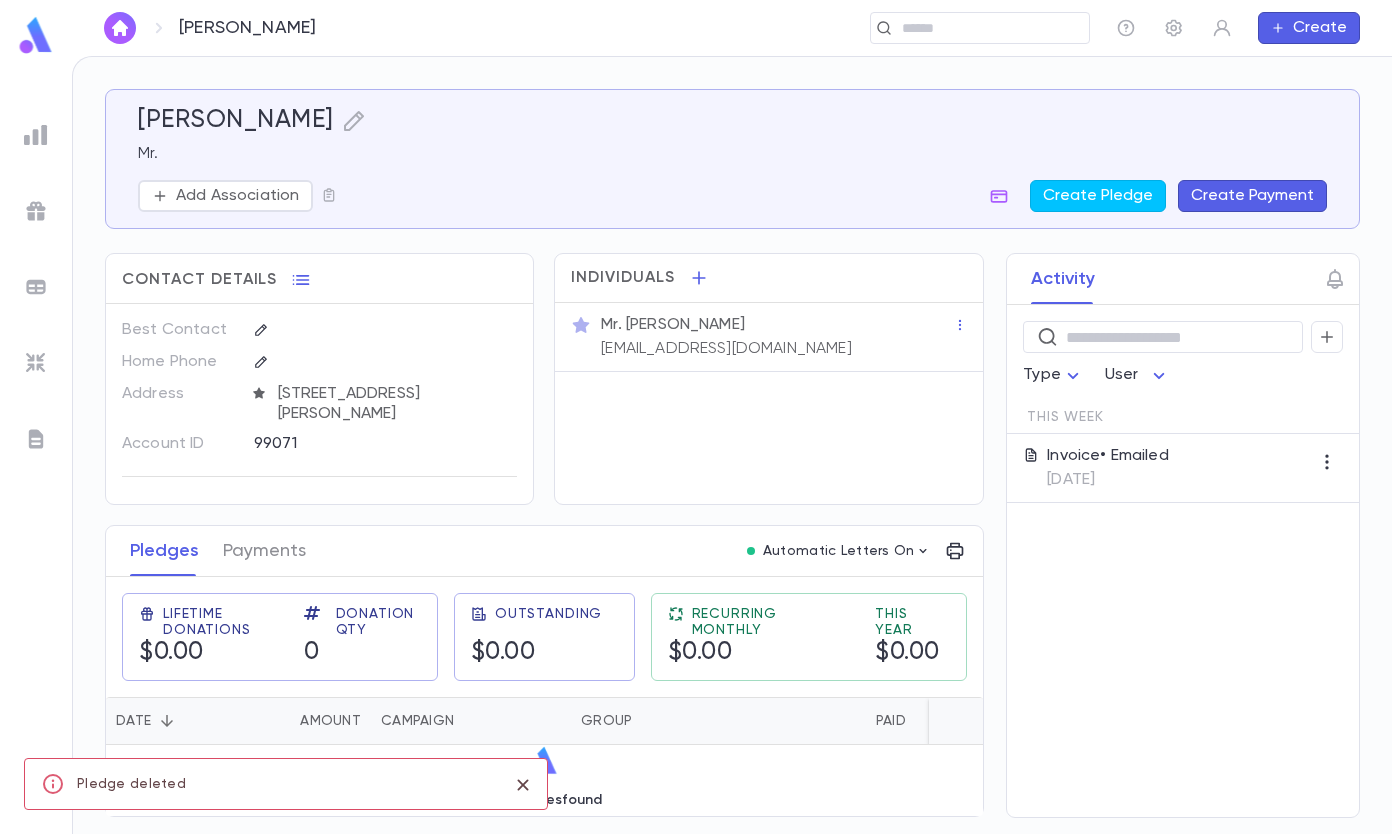 click at bounding box center (973, 28) 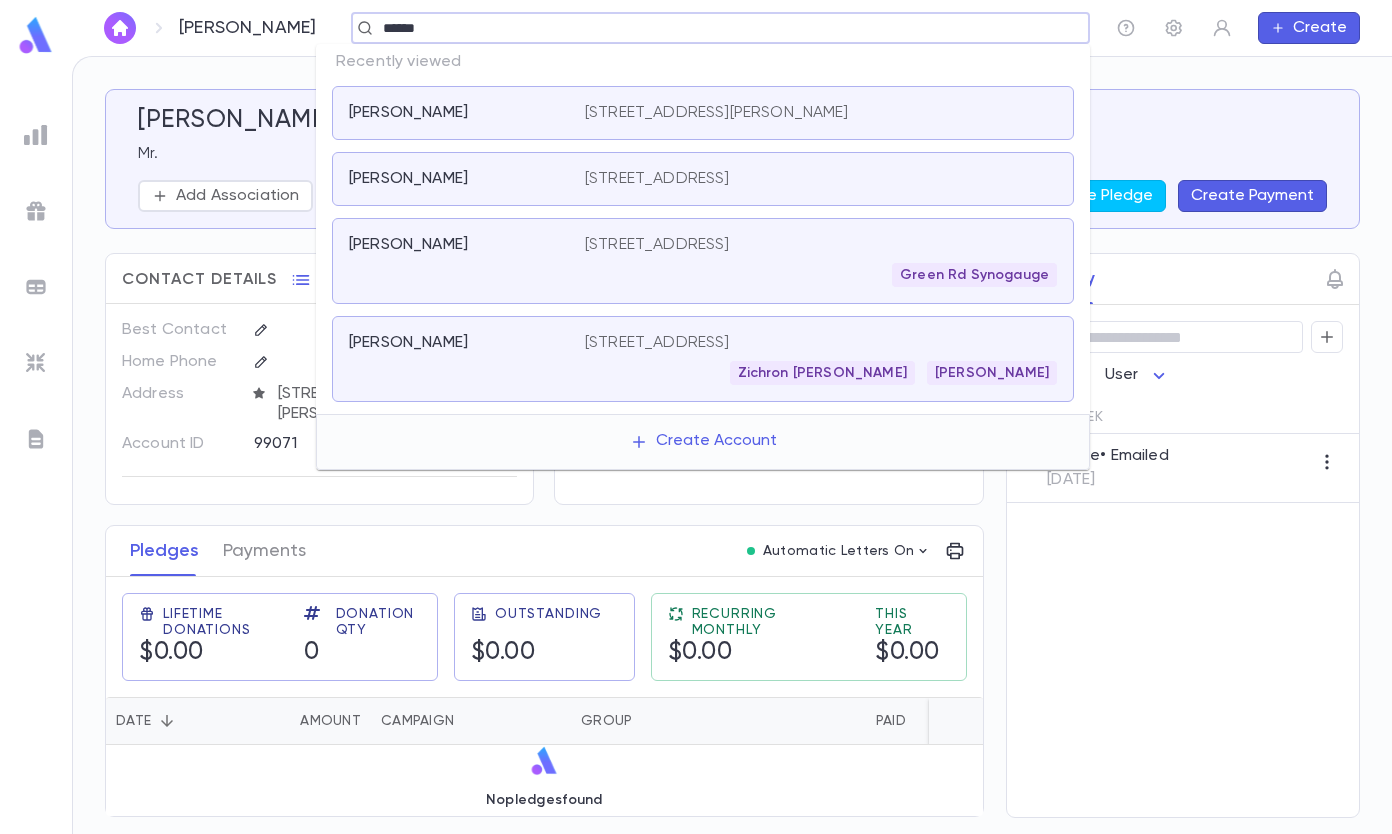 type on "******" 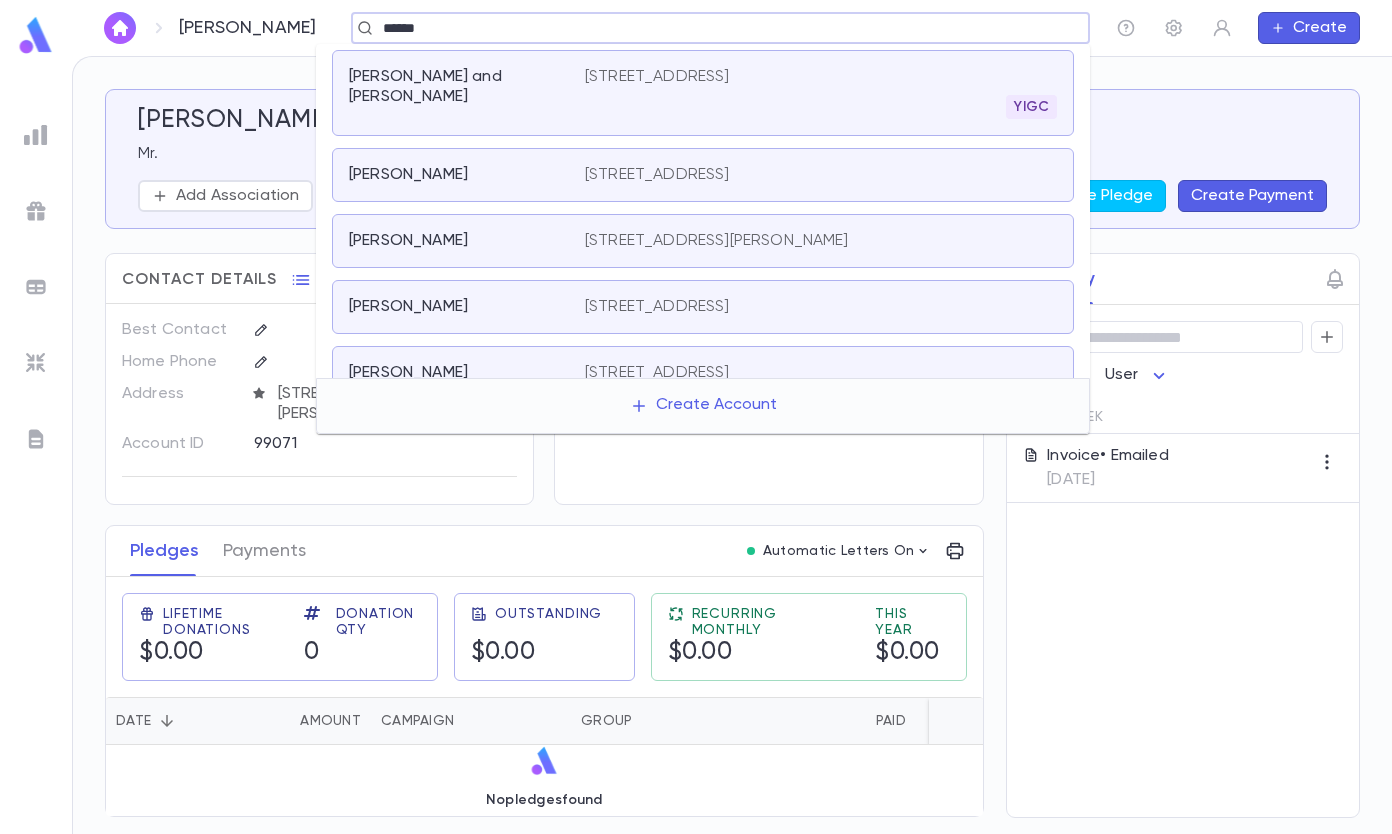 click on "YIGC" at bounding box center (821, 107) 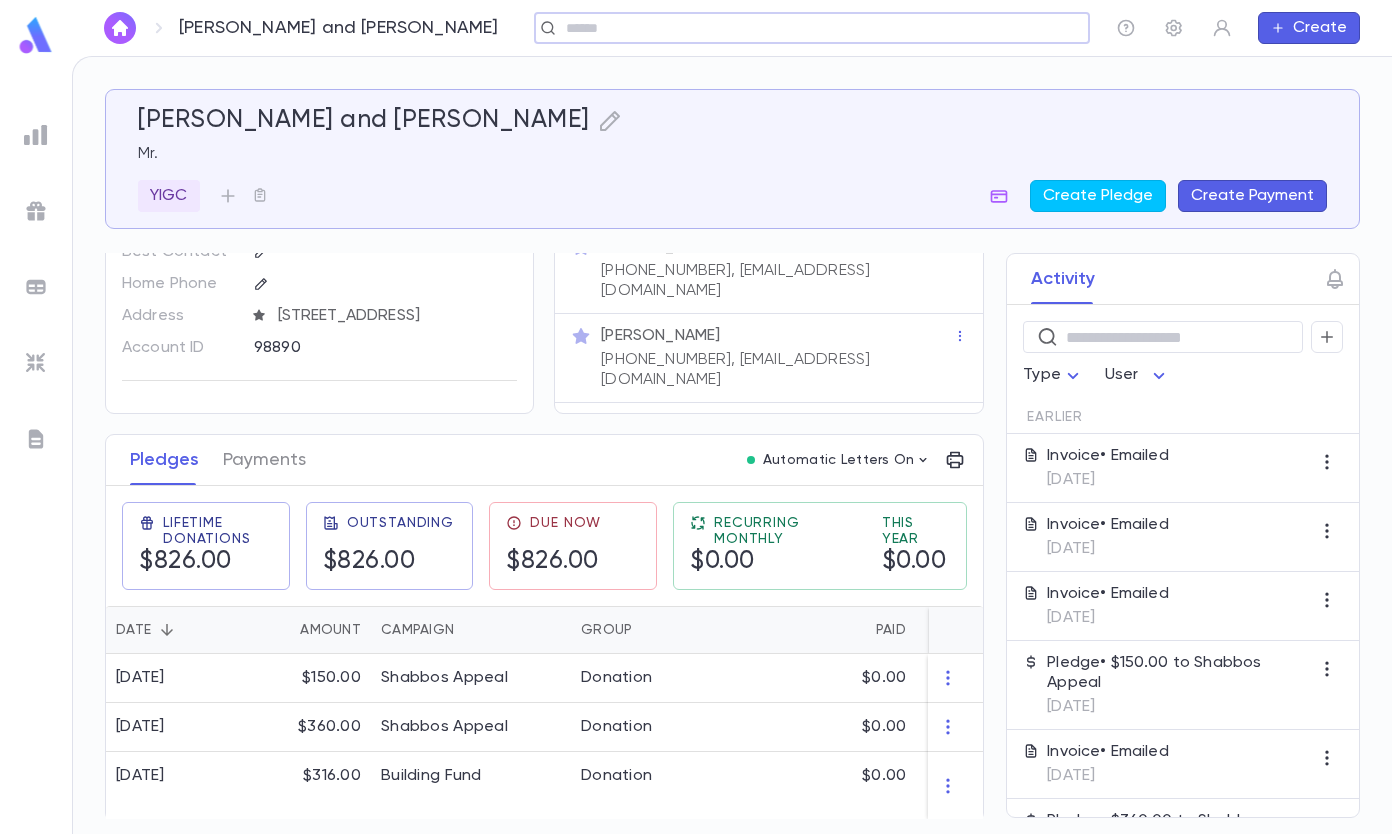 scroll, scrollTop: 102, scrollLeft: 0, axis: vertical 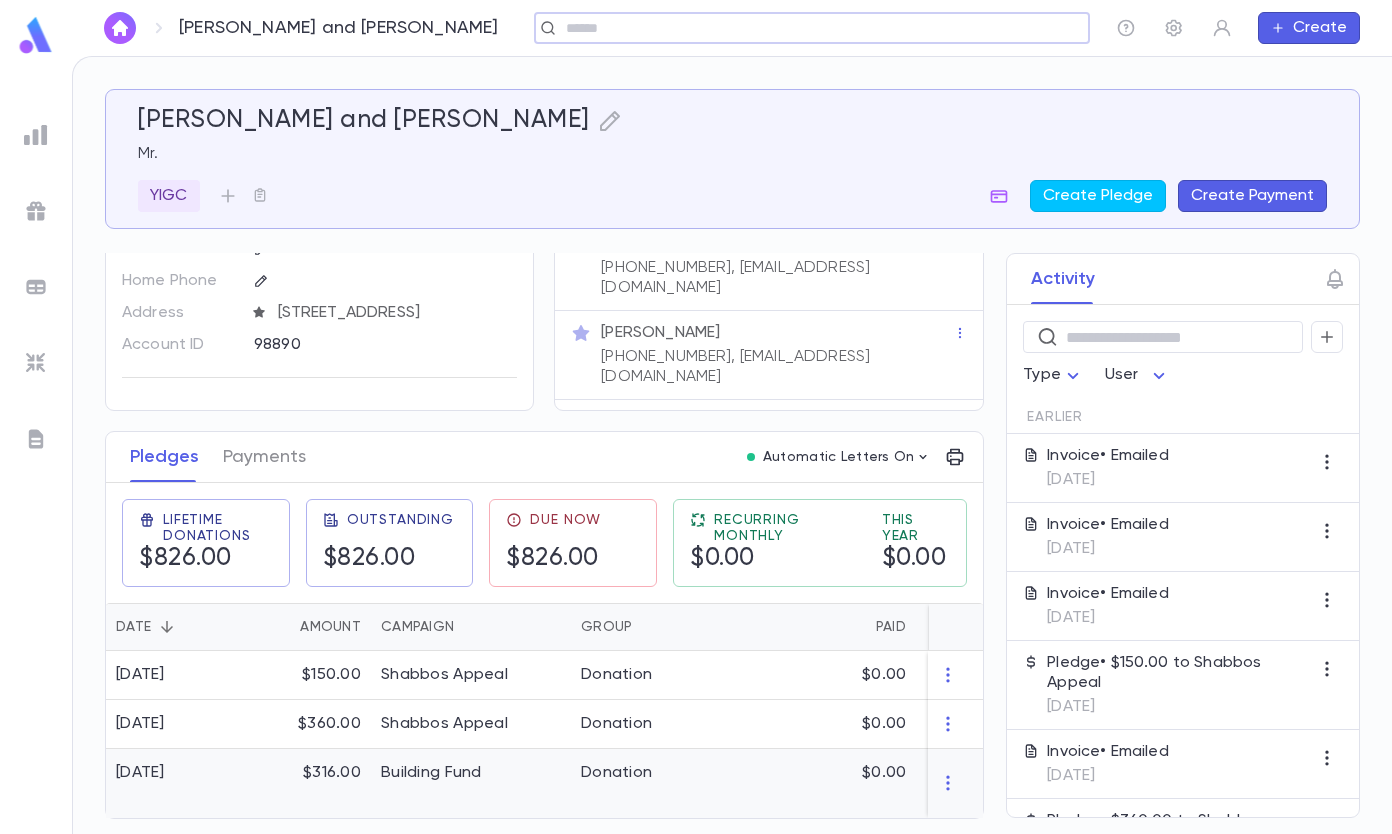 click 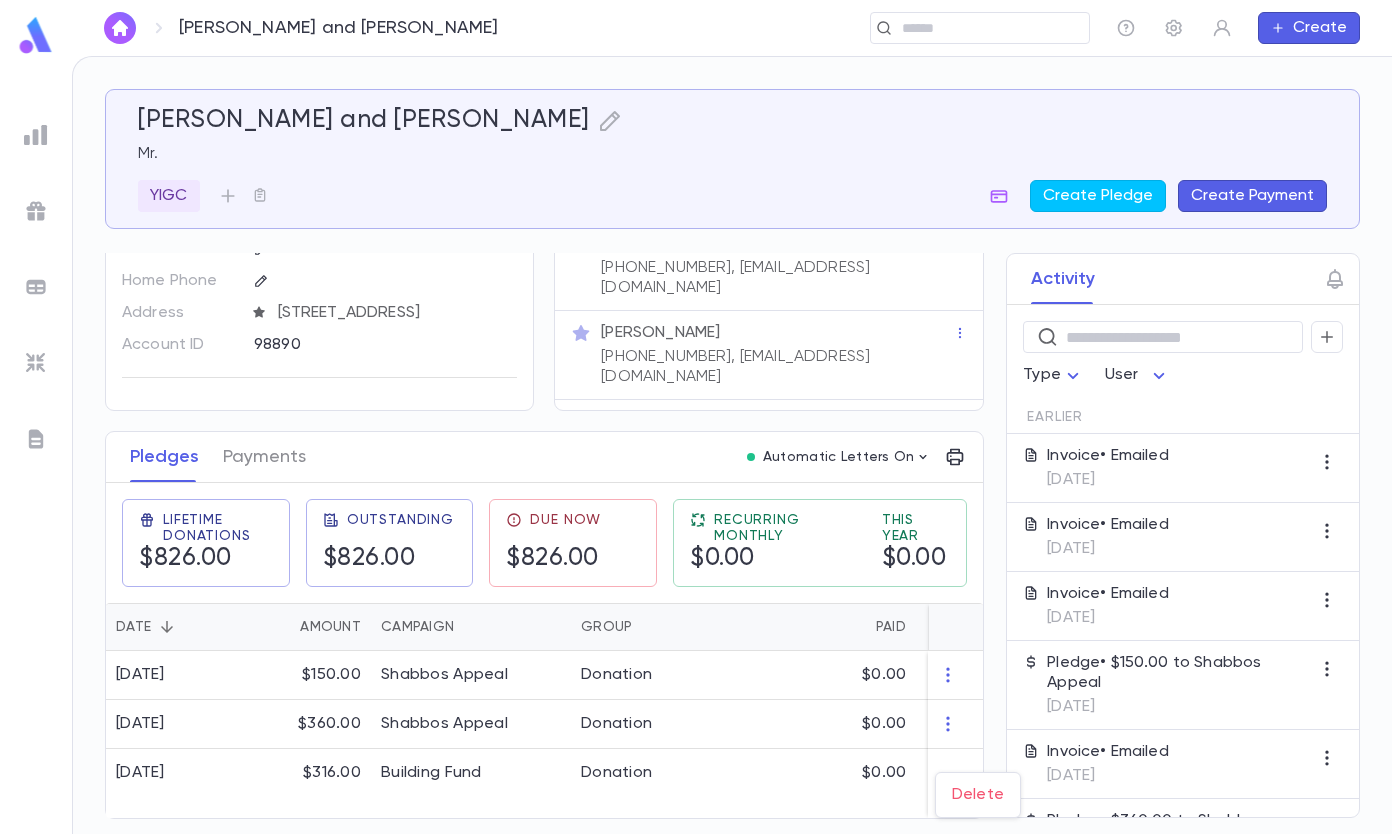 click on "Delete" at bounding box center (978, 795) 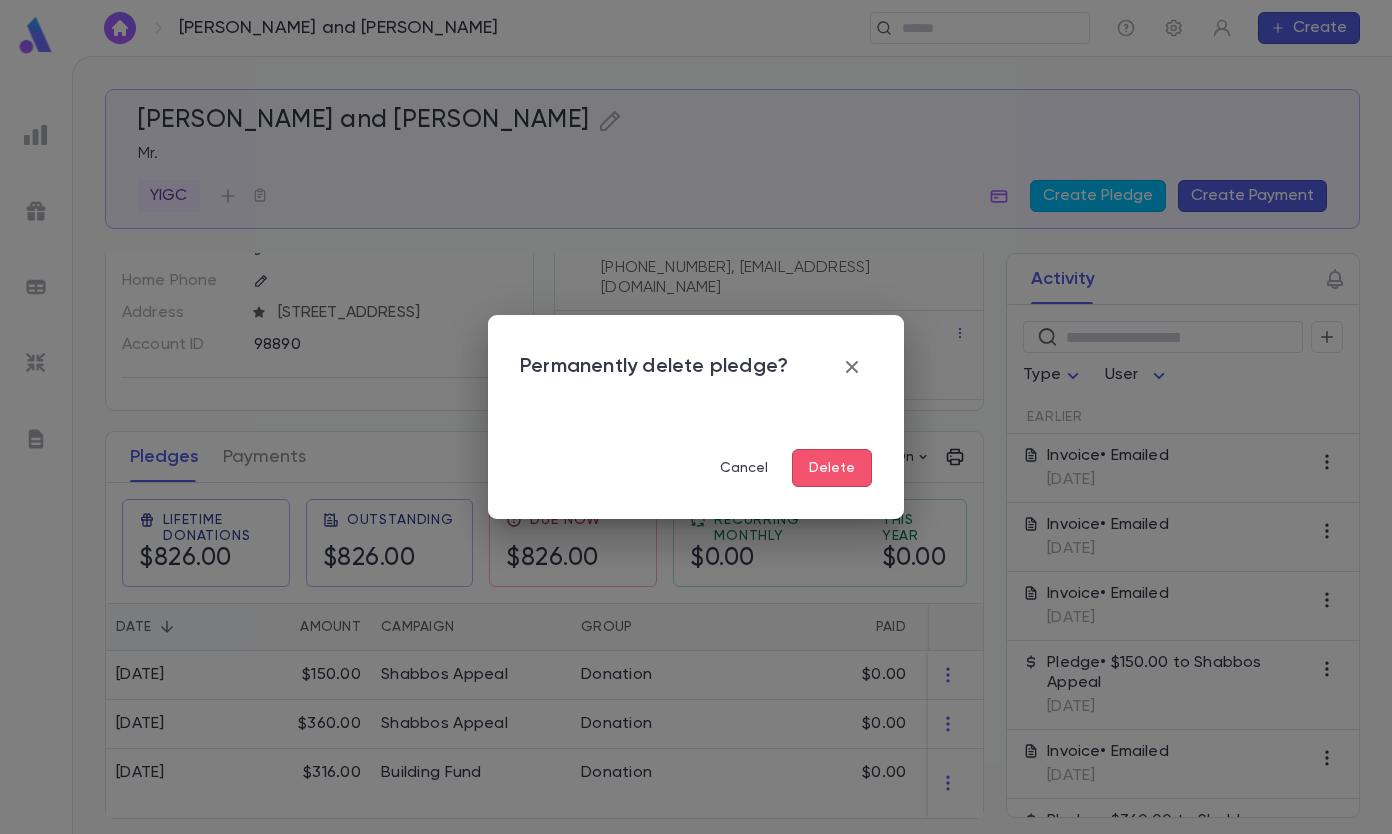 click on "Delete" at bounding box center [832, 468] 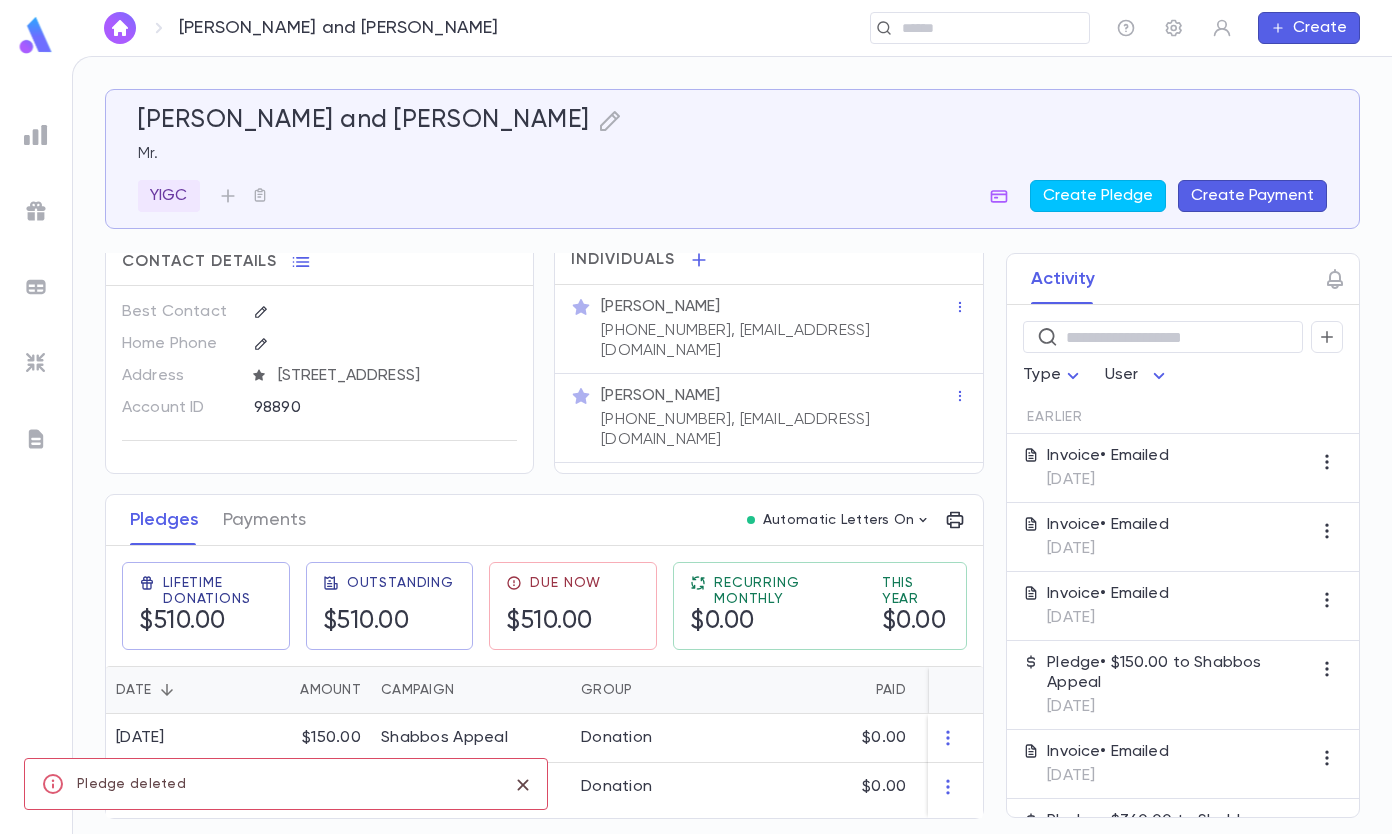 scroll, scrollTop: 33, scrollLeft: 0, axis: vertical 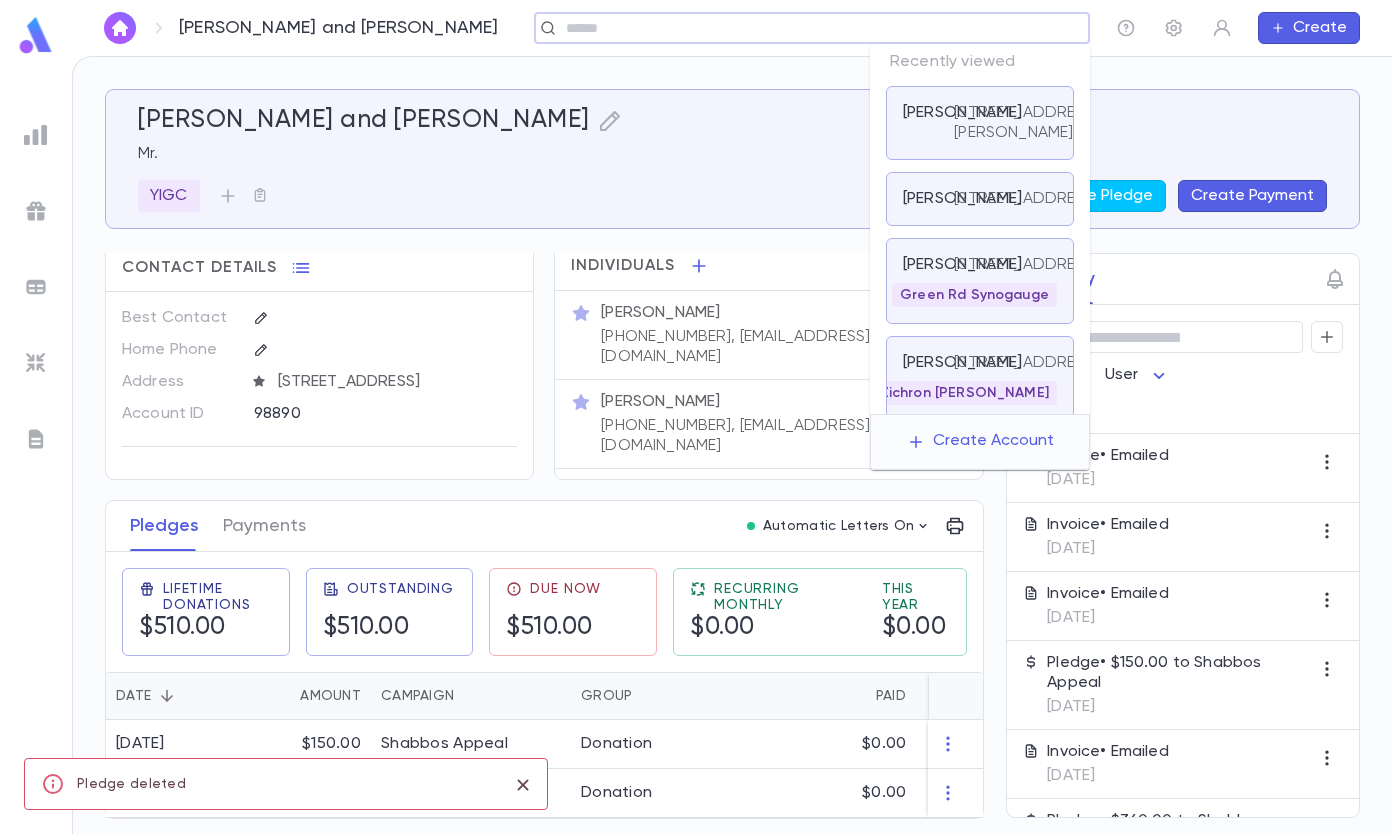 click at bounding box center (805, 28) 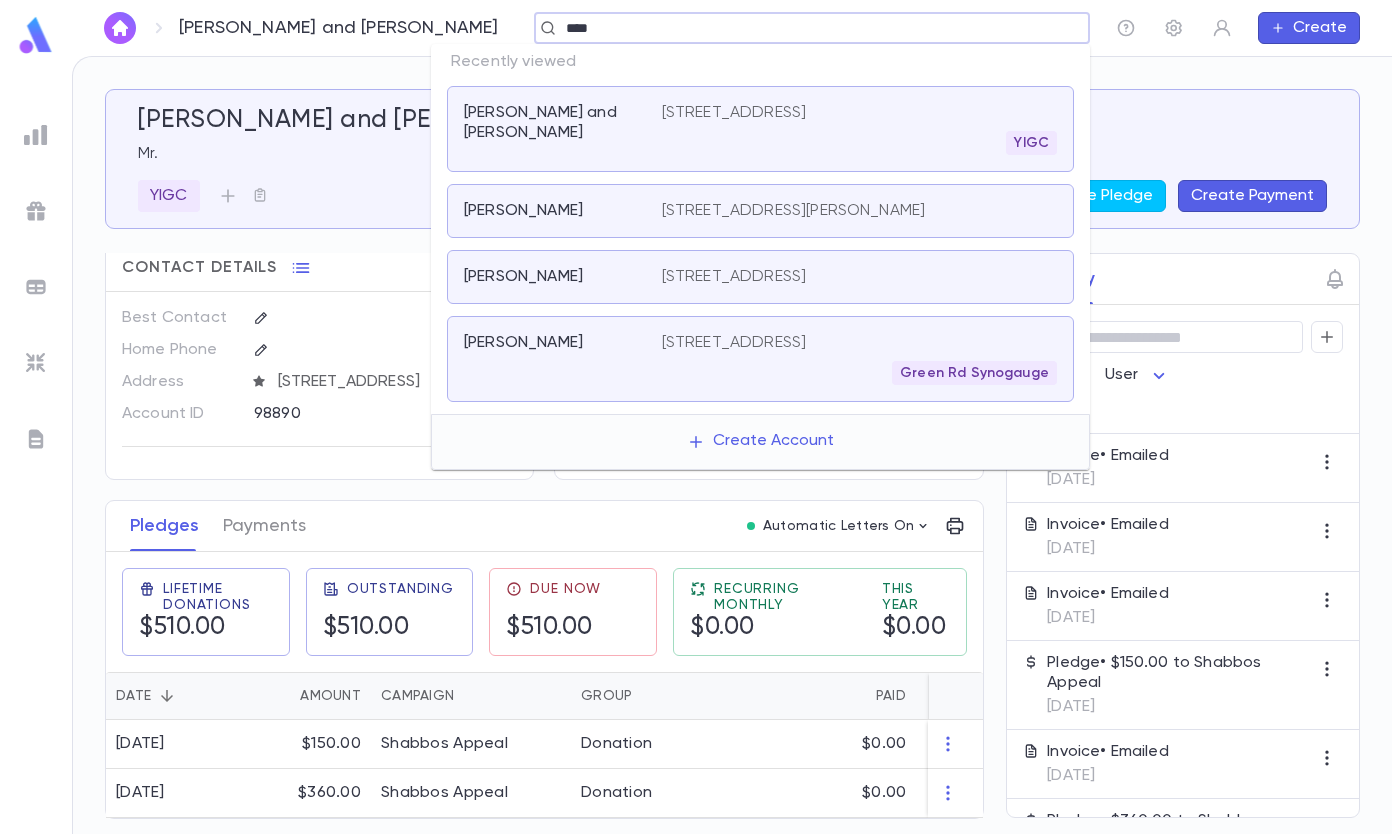 type on "****" 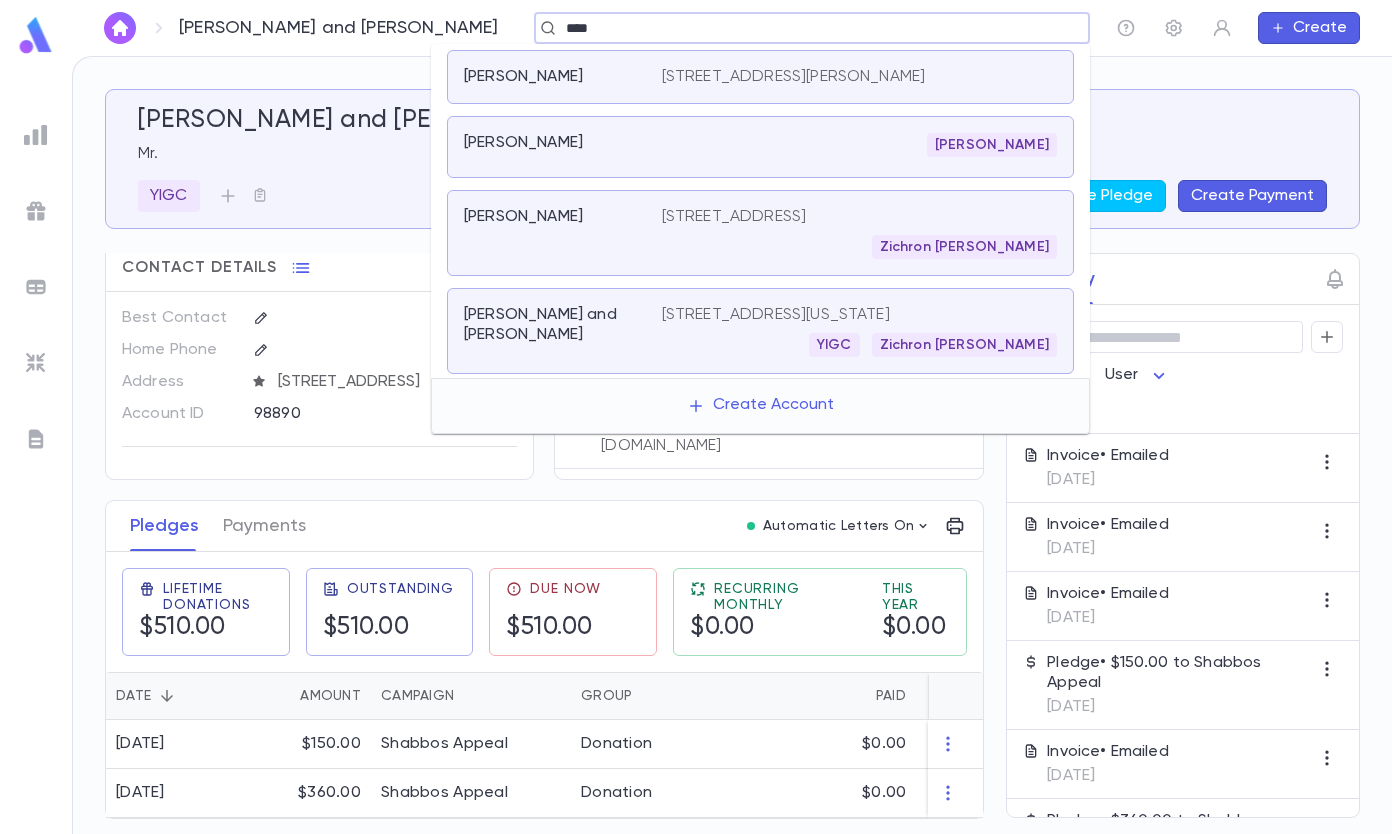 click on "Boim, Yitzchok 4286 Churchill Boulevard, University Heights 44118" at bounding box center [760, 77] 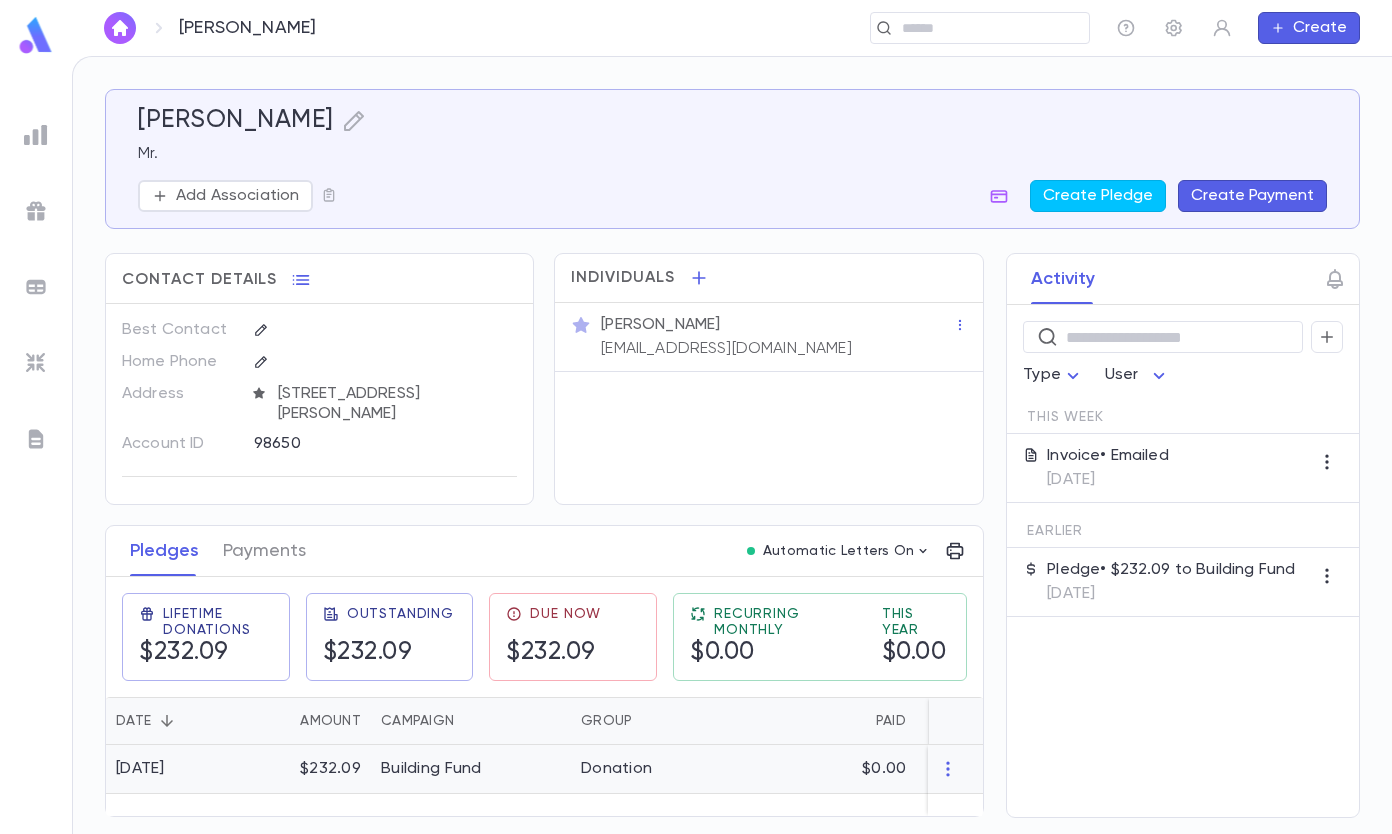 click at bounding box center (956, 769) 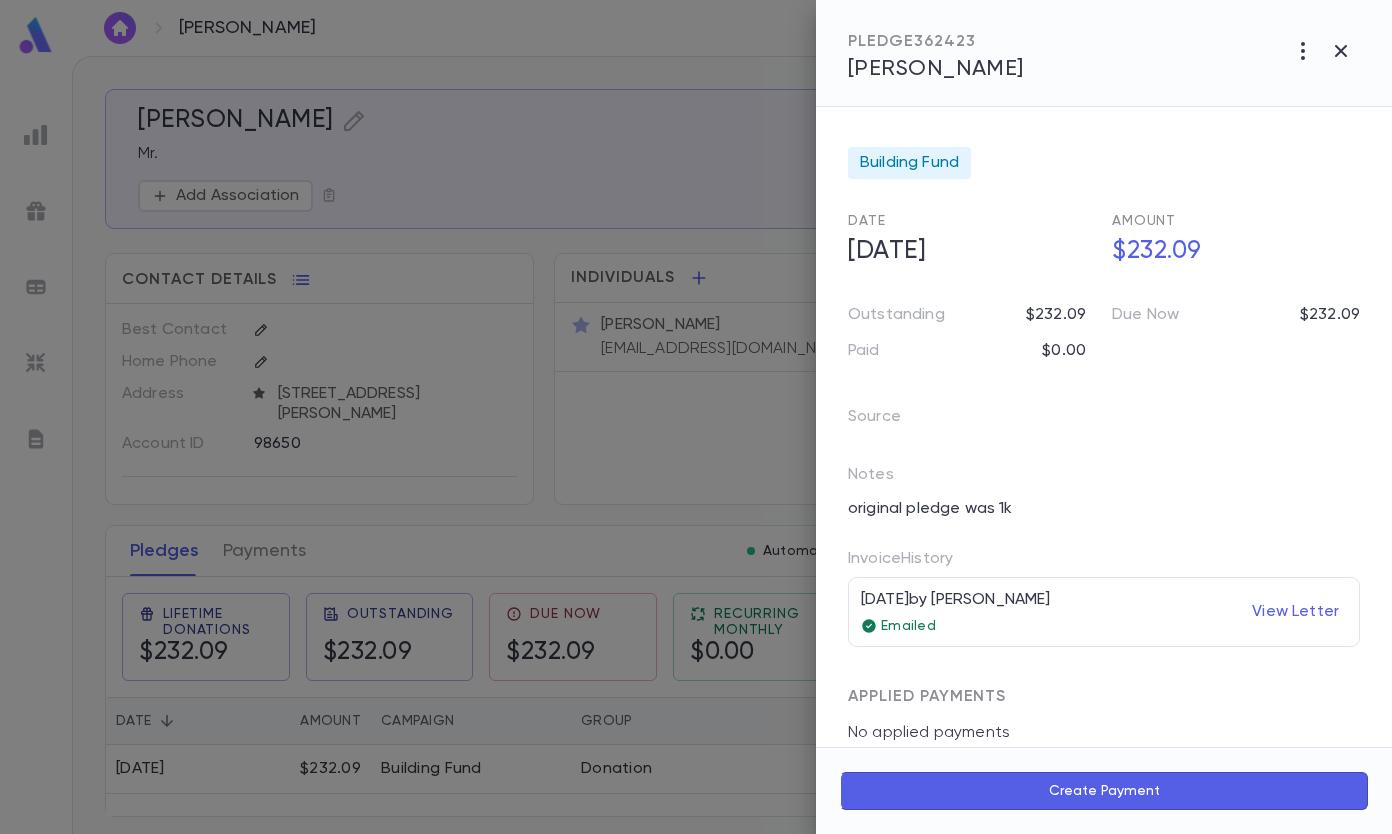 click 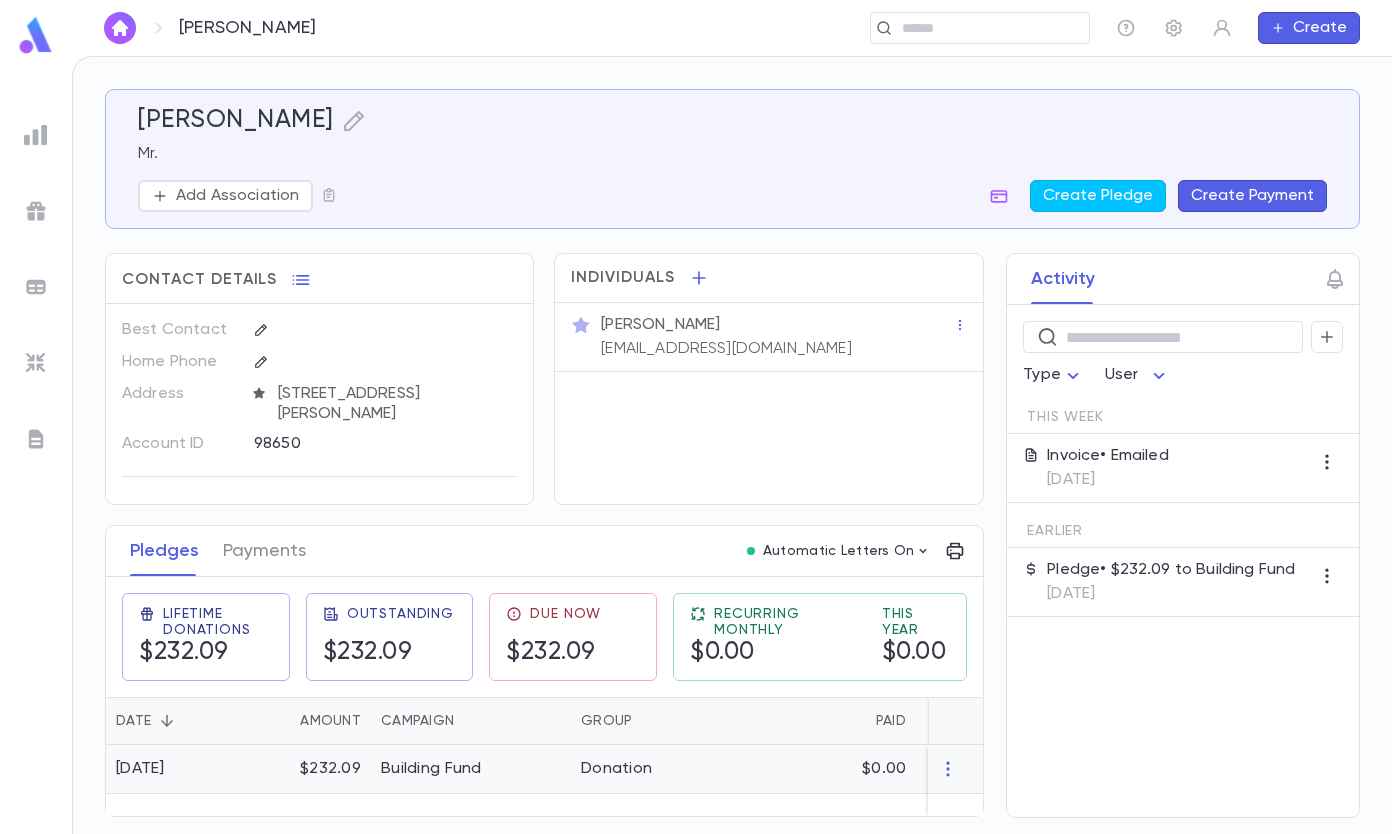 click 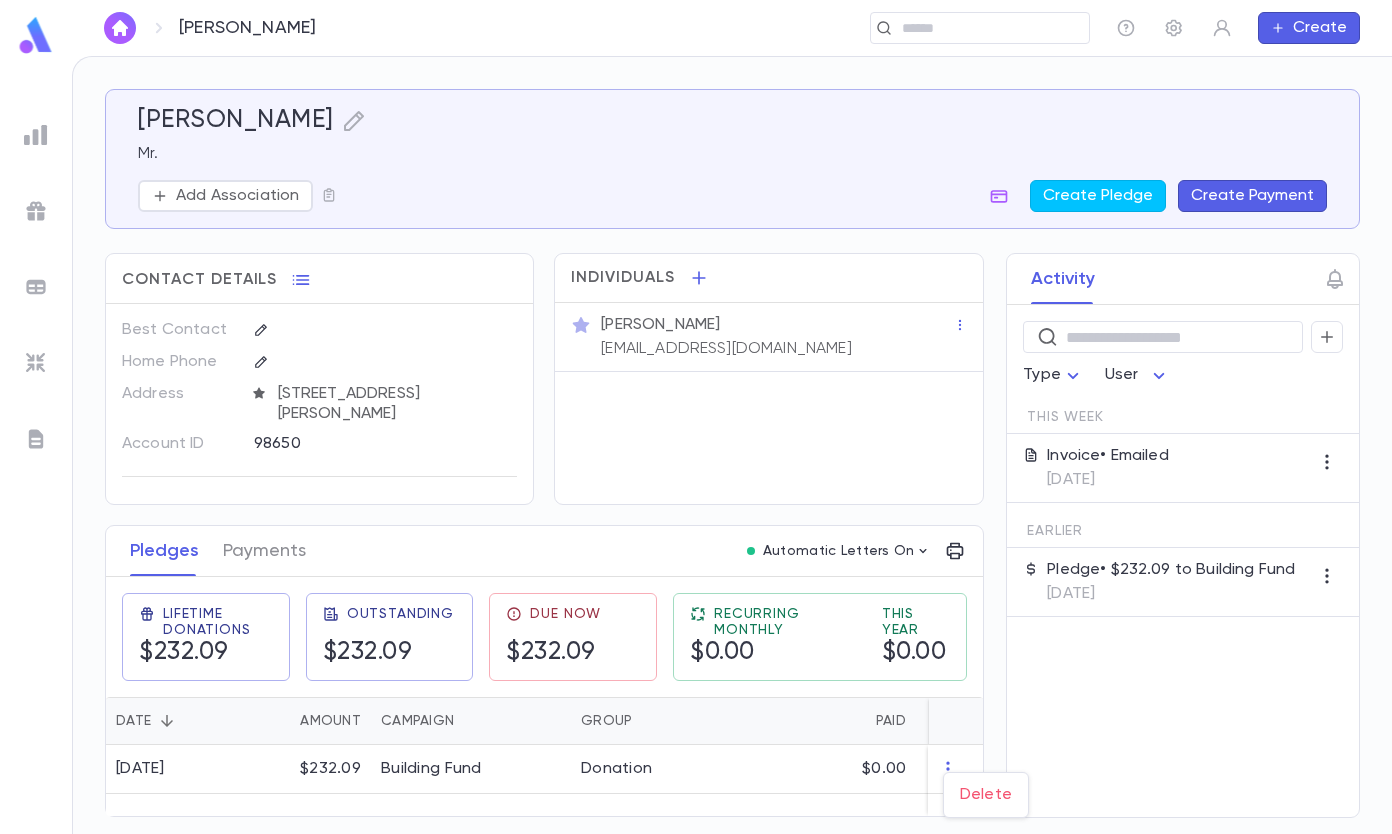 click on "Delete" at bounding box center (986, 795) 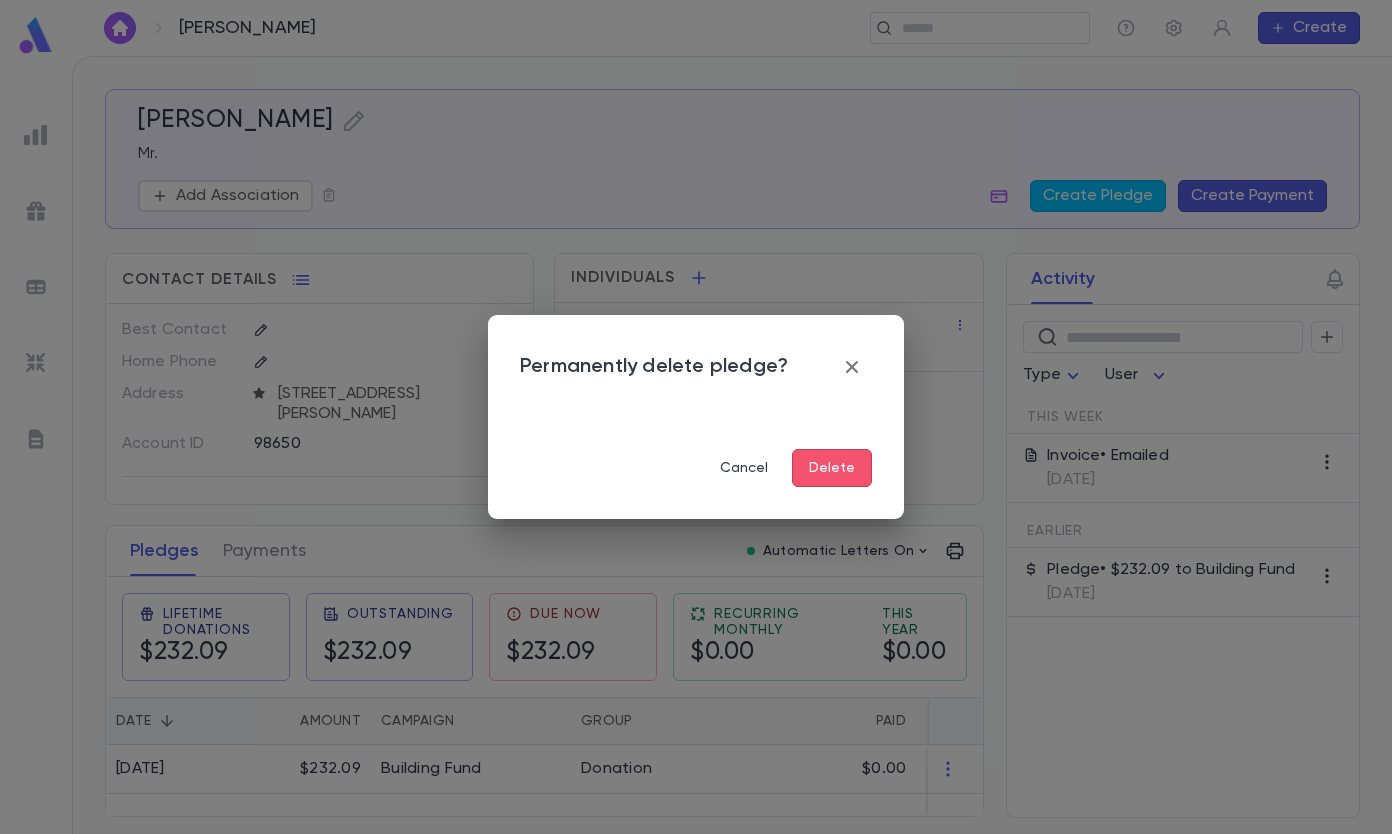 click on "Delete" at bounding box center [832, 468] 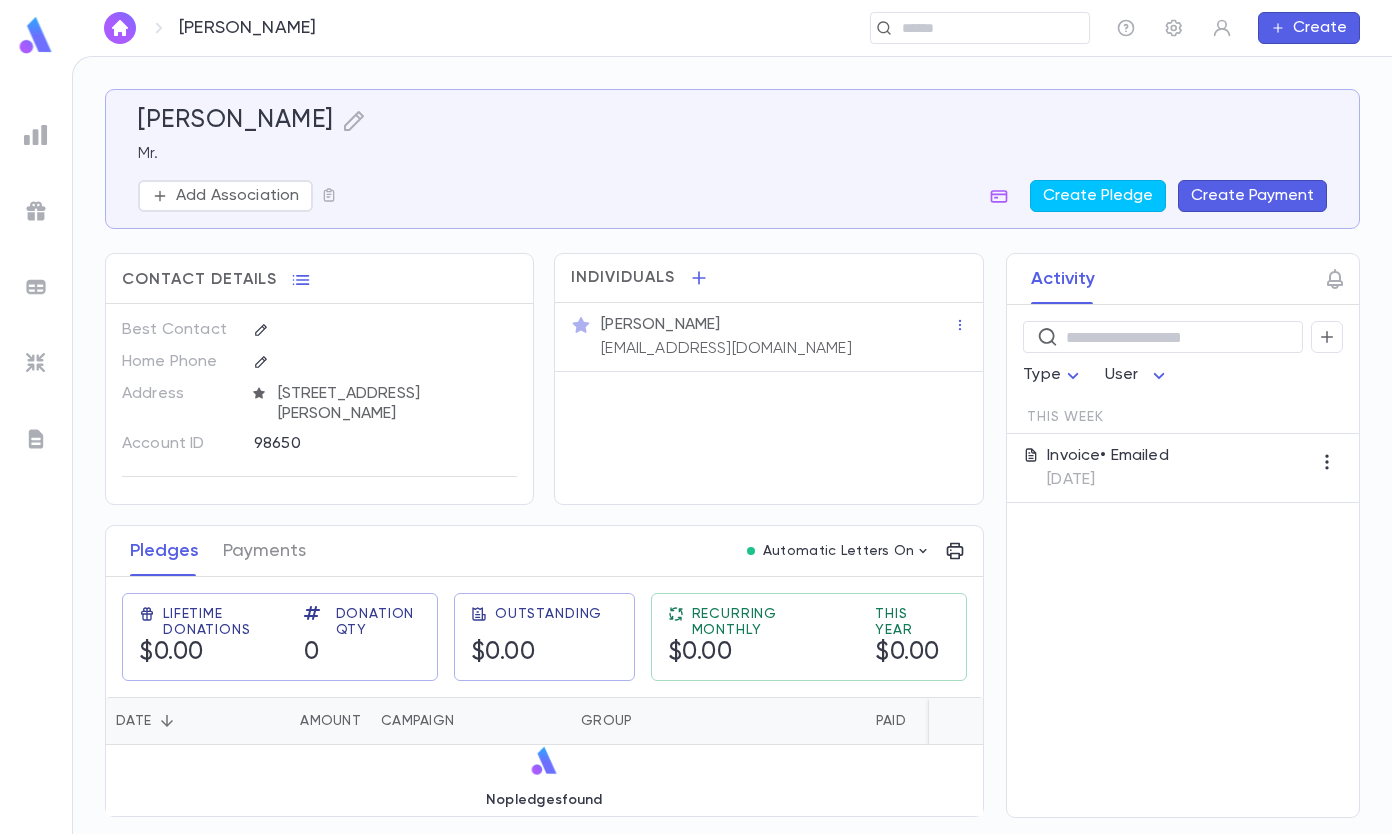 click at bounding box center (973, 28) 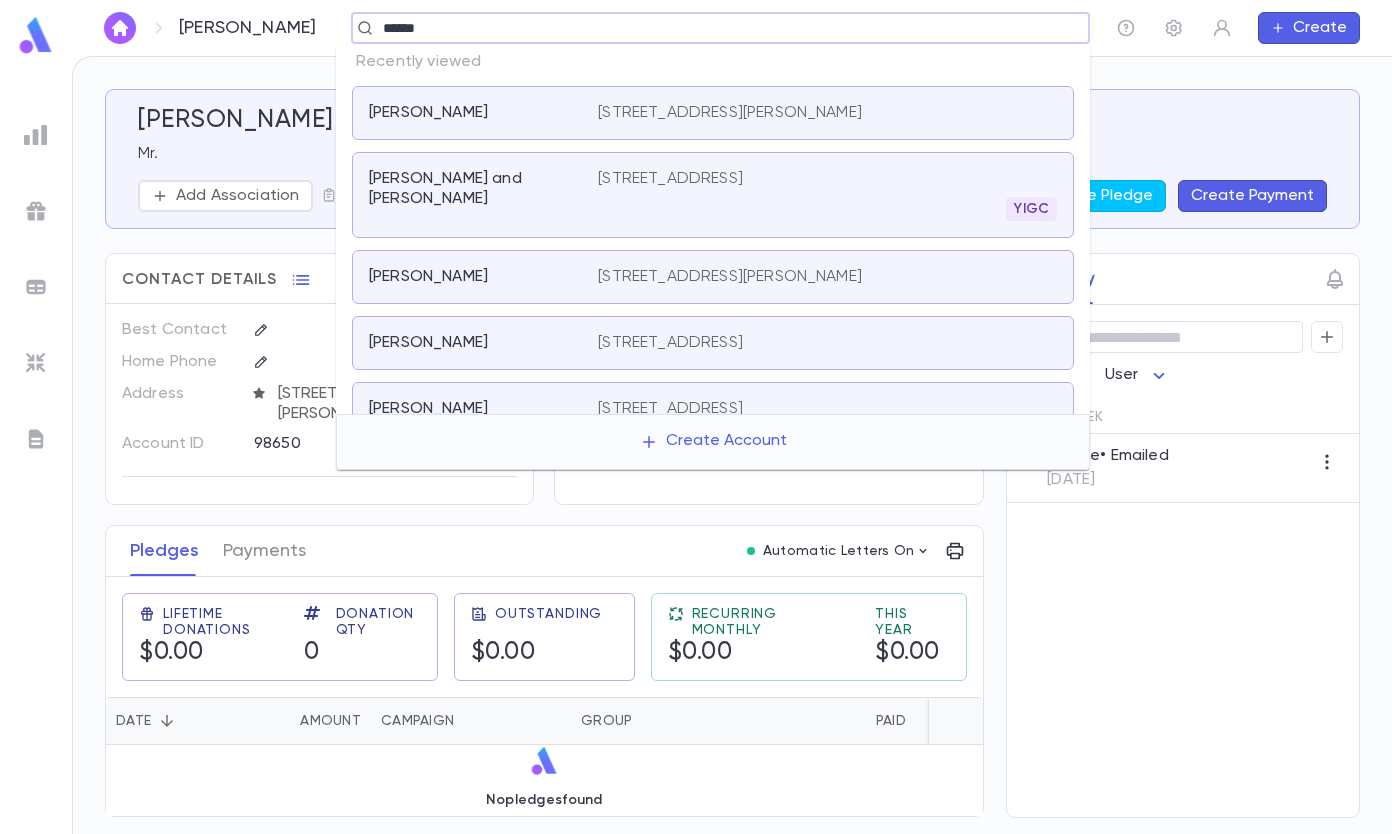 type on "******" 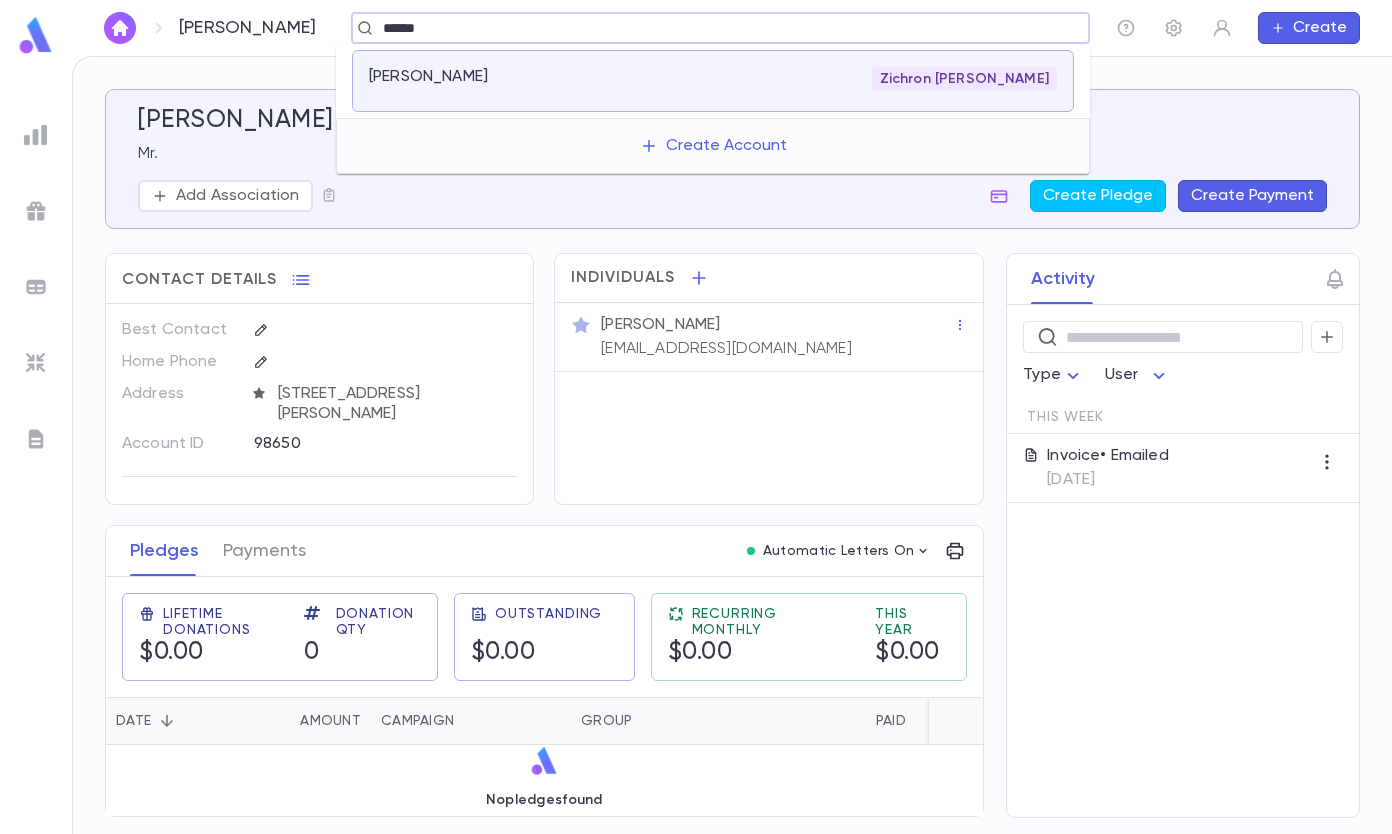 click on "Leffel, Yitzy Zichron Chaim" at bounding box center [713, 81] 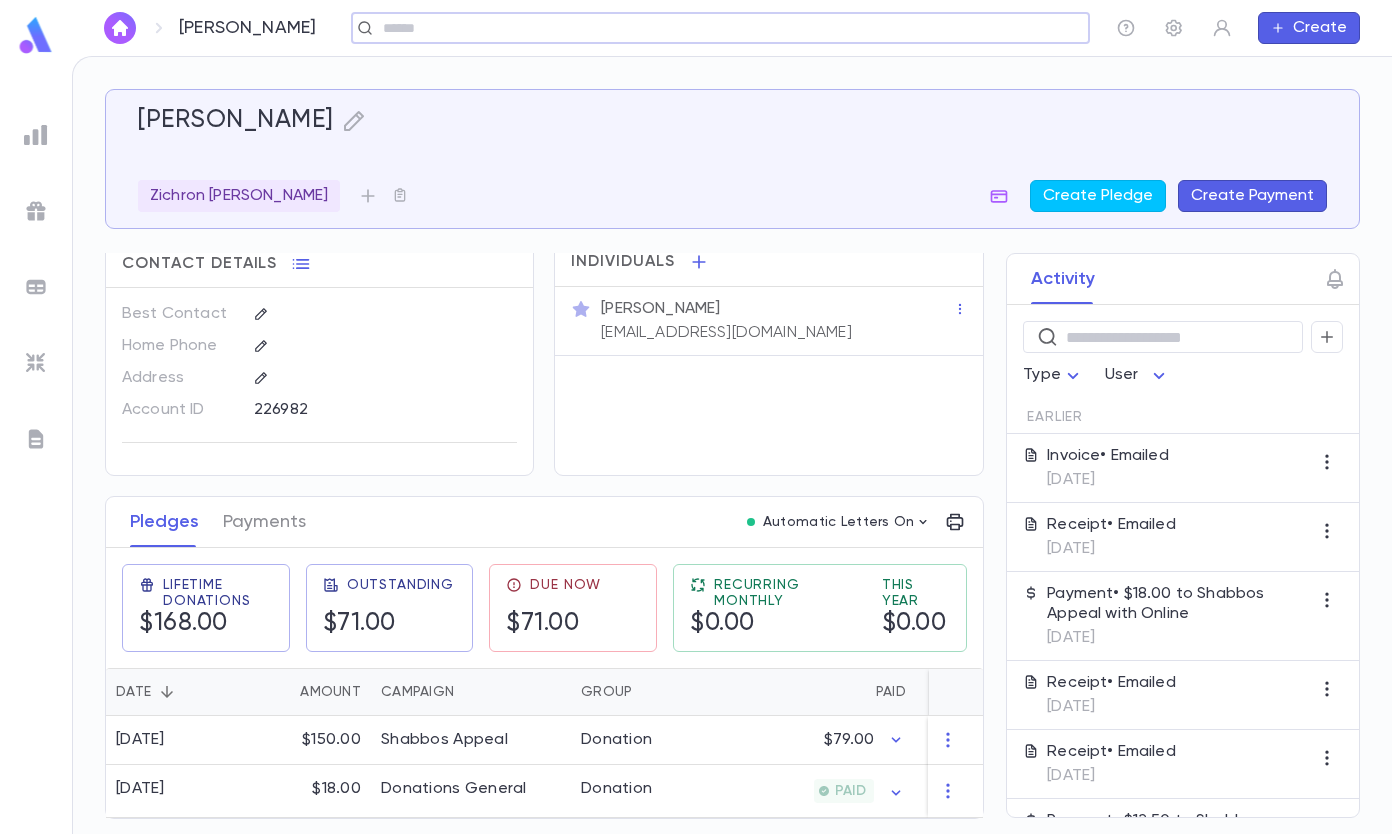 scroll, scrollTop: 24, scrollLeft: 0, axis: vertical 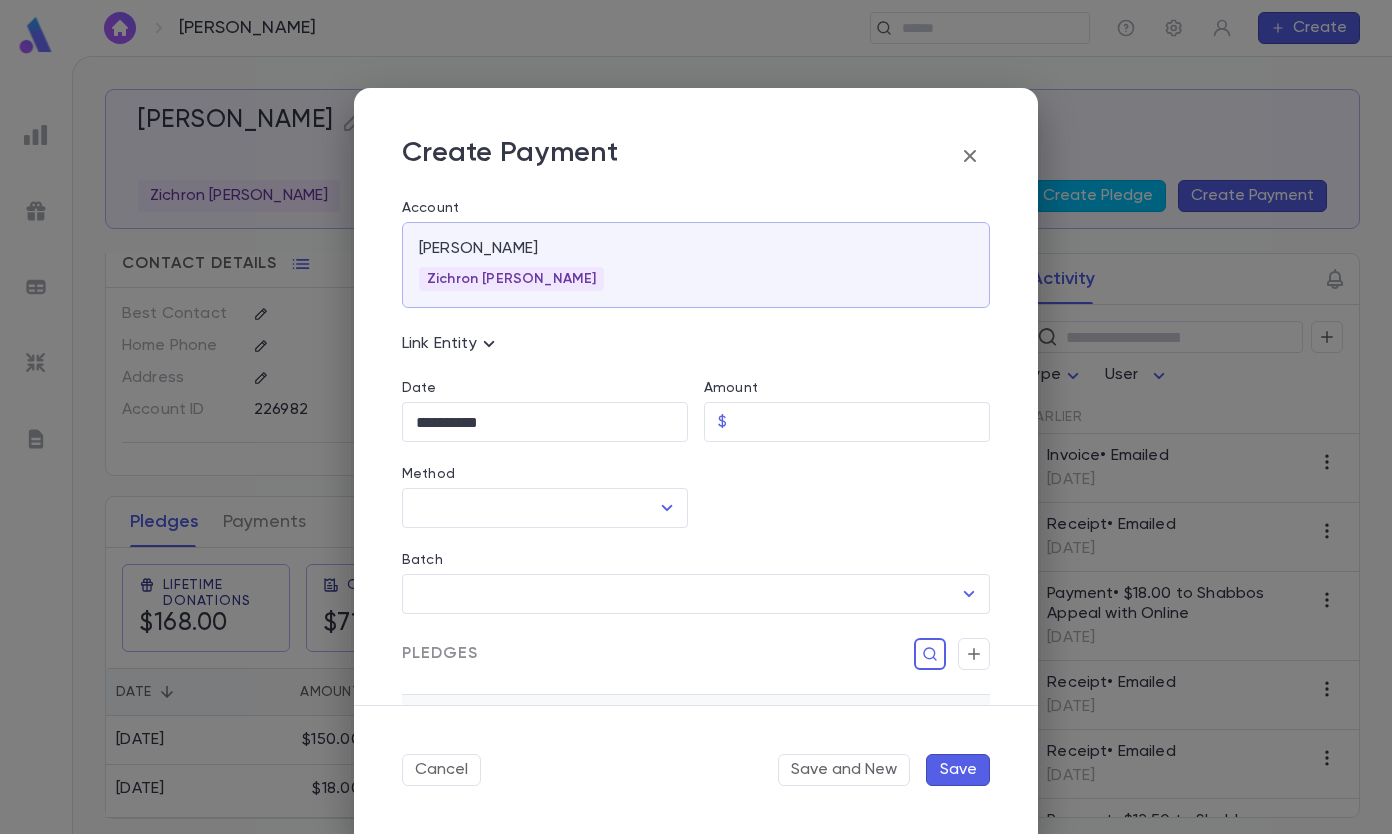 click on "Amount" at bounding box center (862, 422) 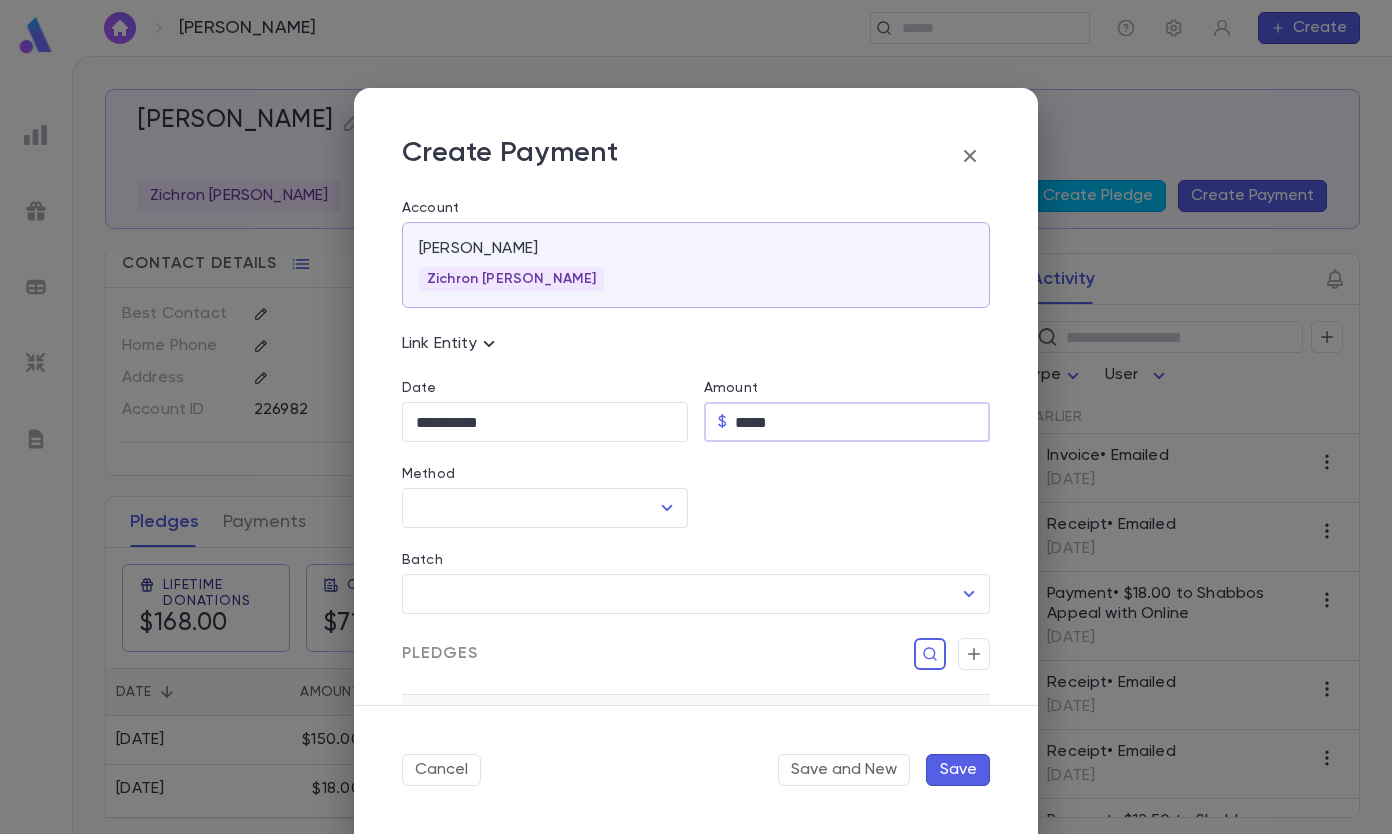 type on "*****" 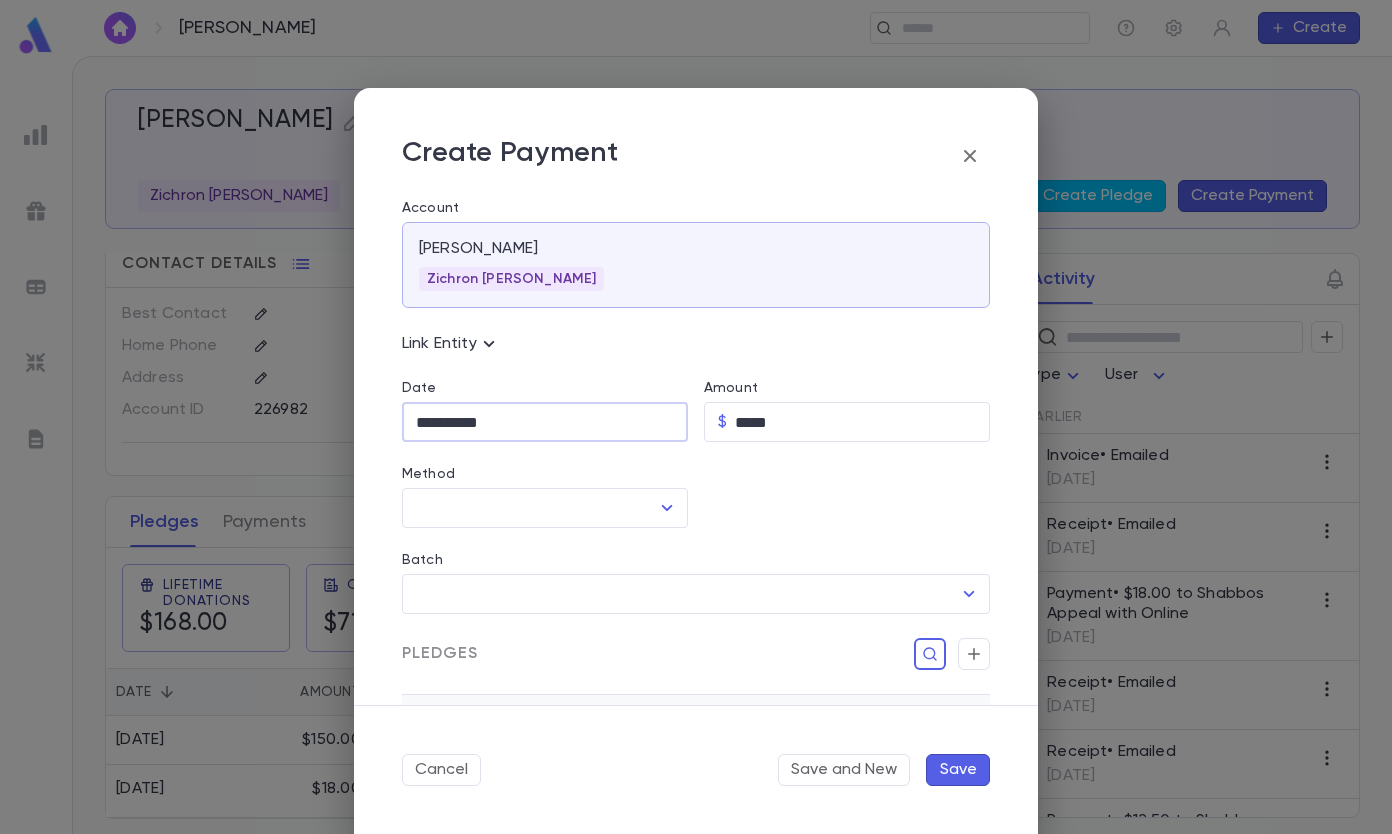 click on "**********" at bounding box center (545, 422) 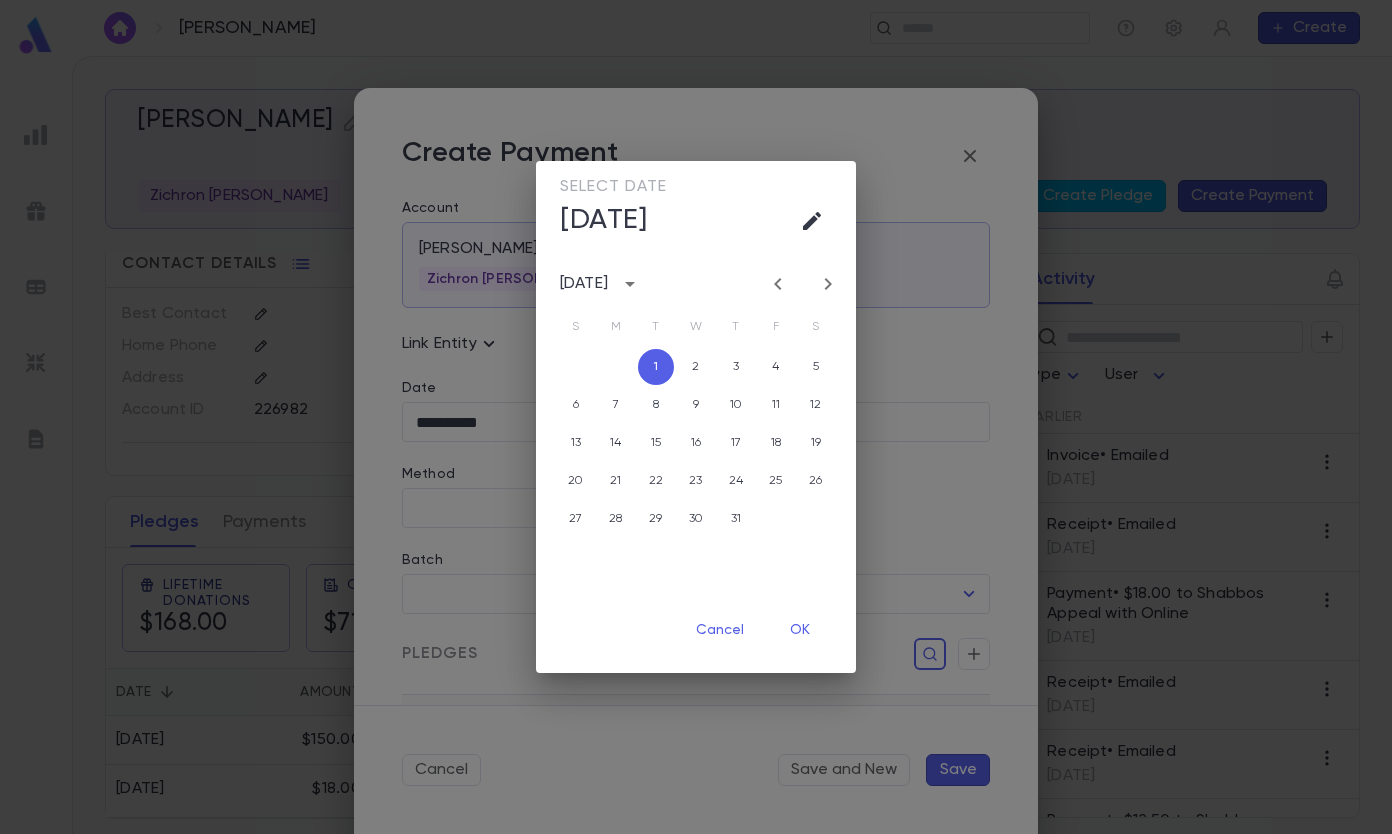 click 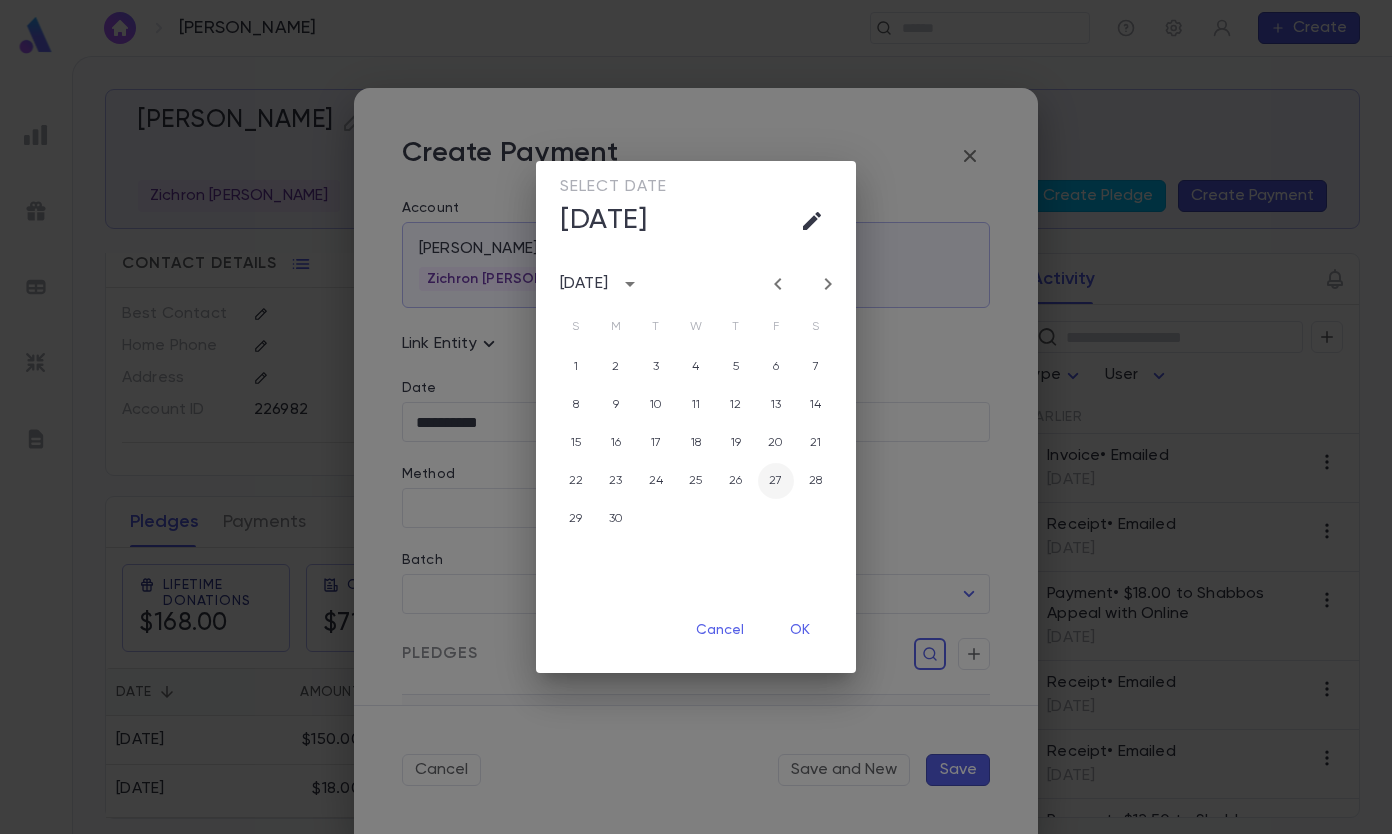 click on "27" at bounding box center (776, 481) 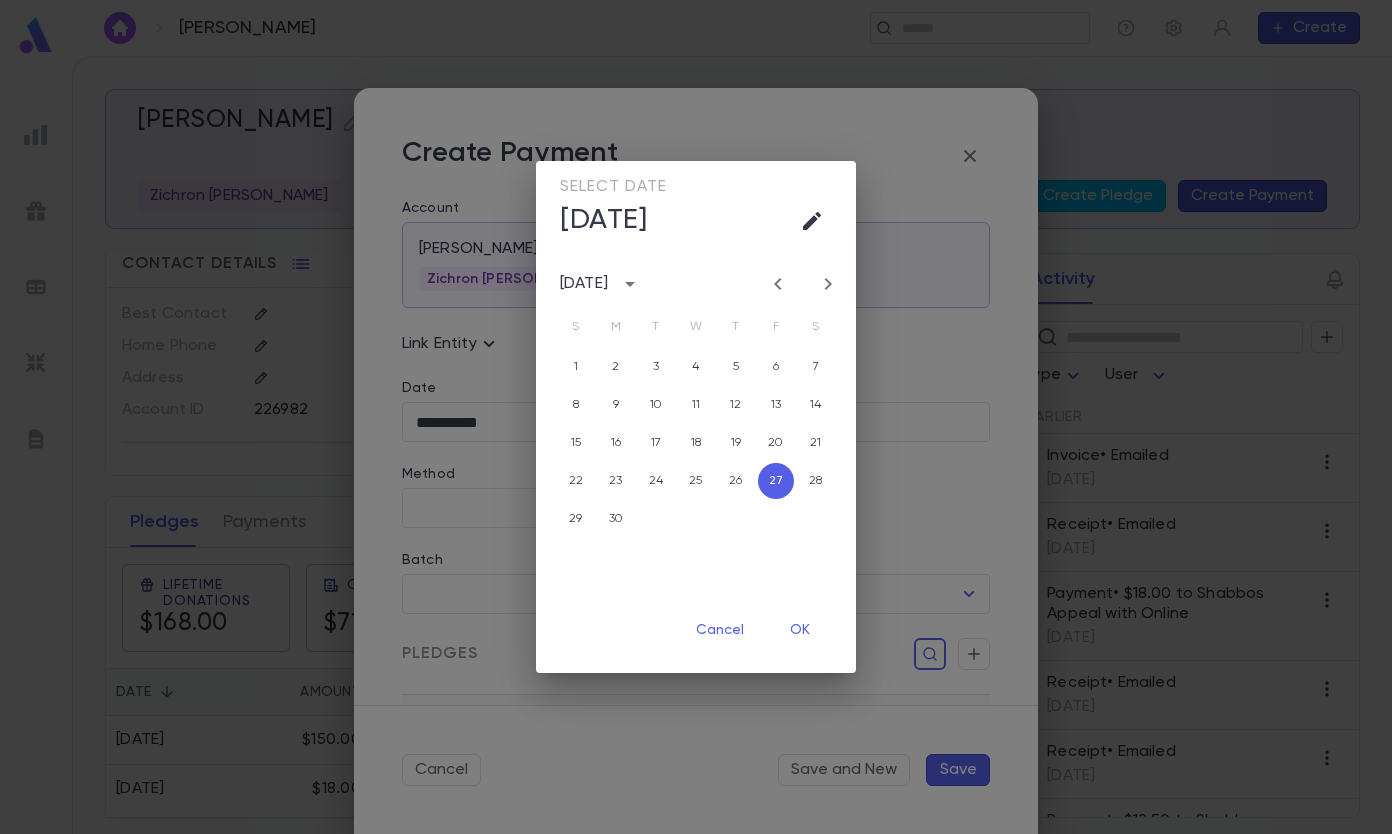 click on "OK" at bounding box center [800, 630] 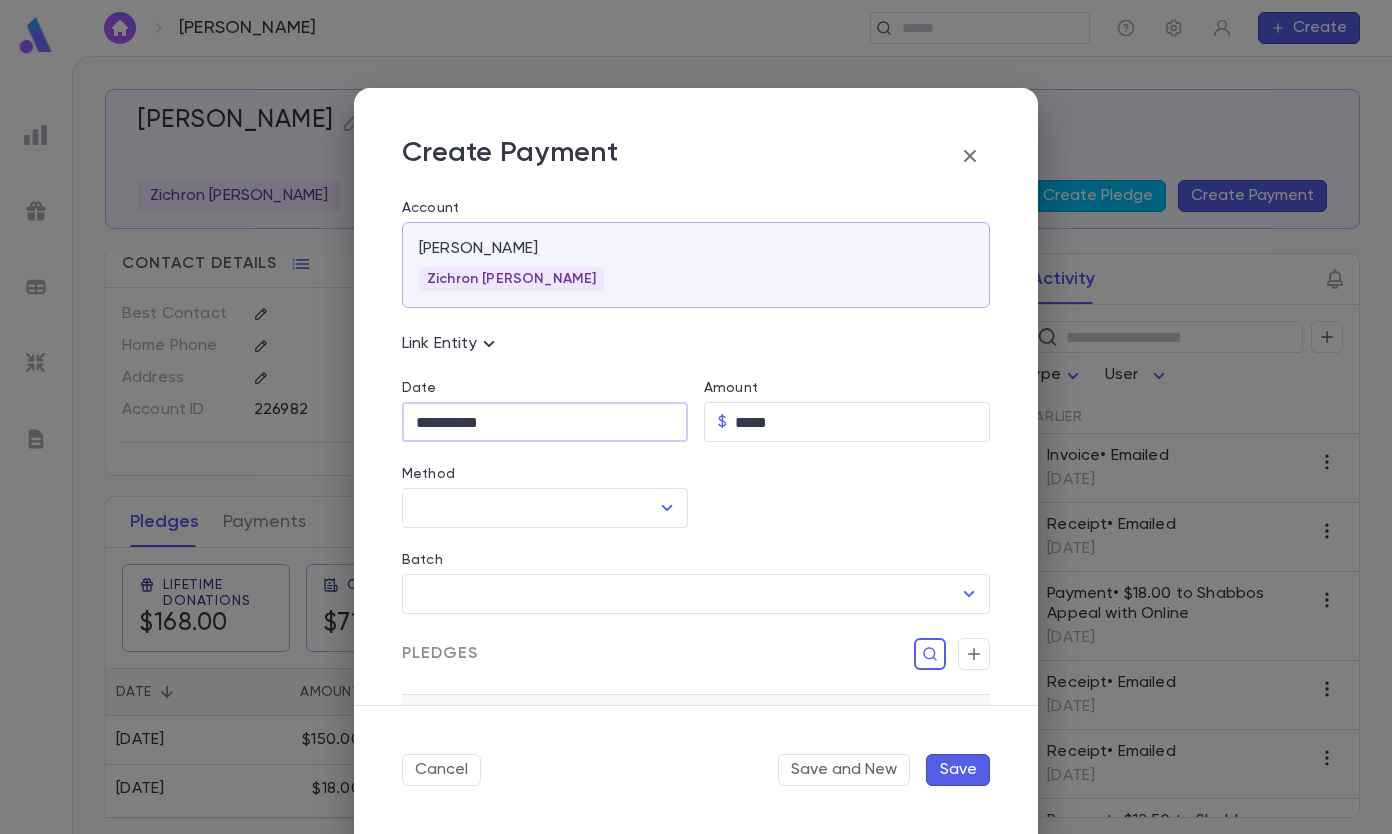 click on "Method" at bounding box center [530, 508] 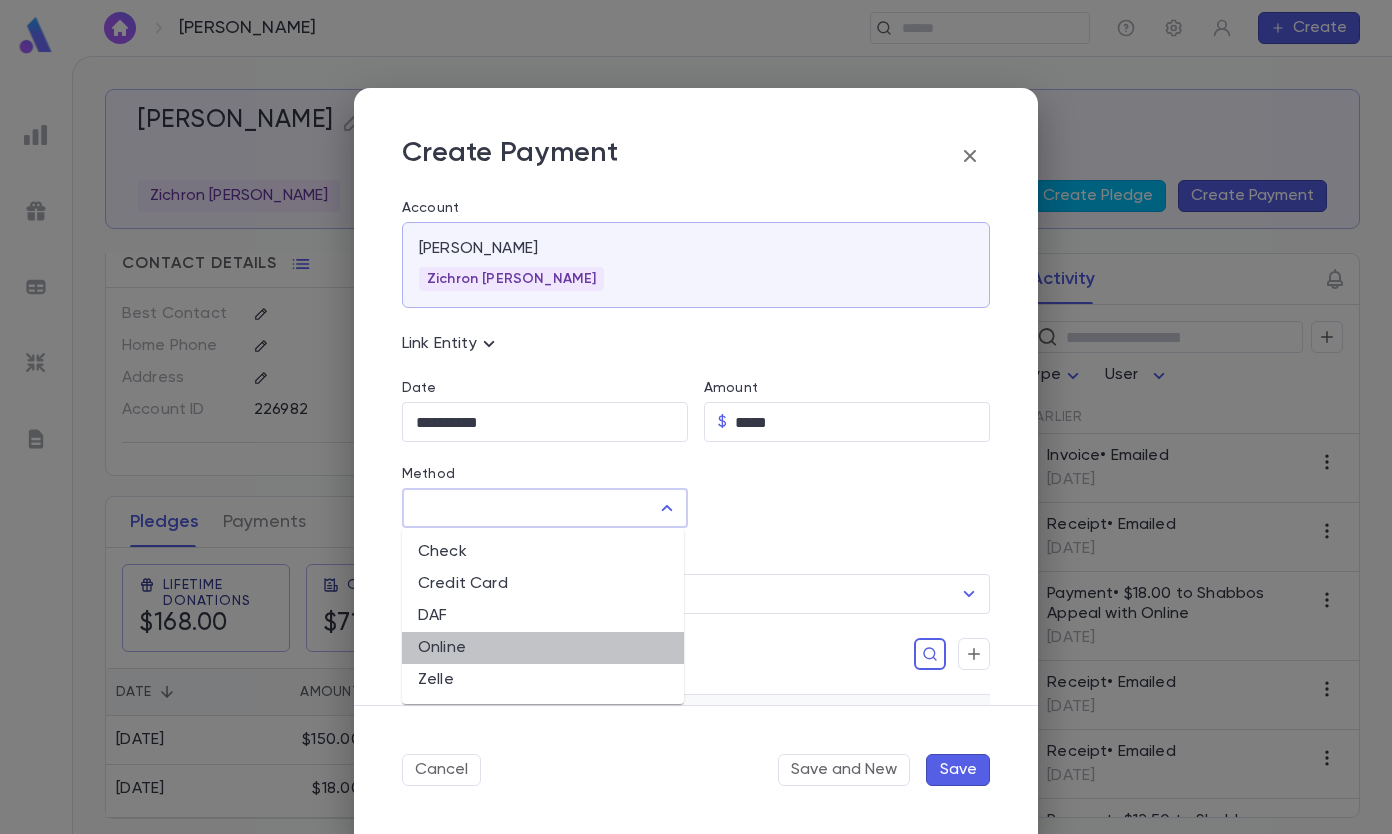 click on "Online" at bounding box center [543, 648] 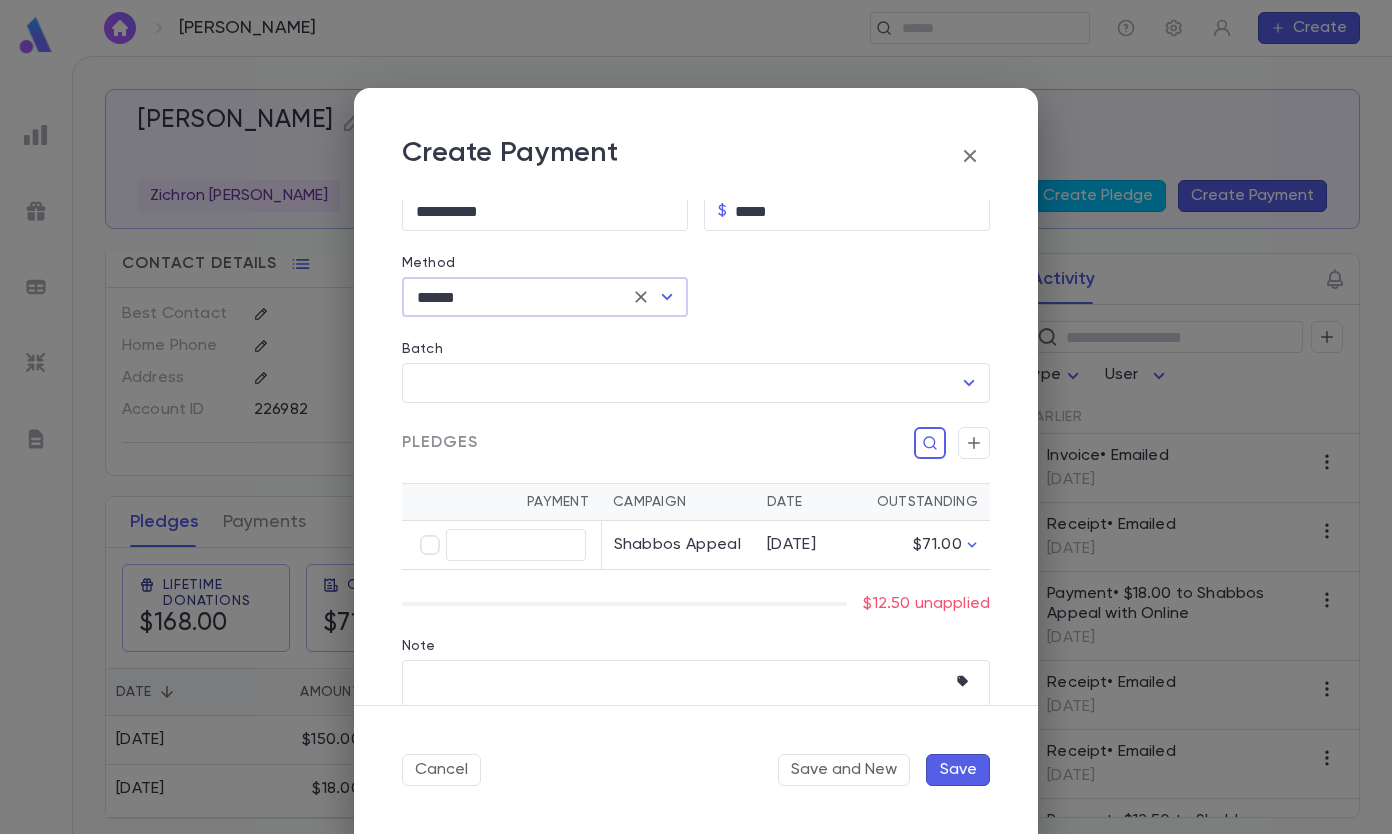 scroll, scrollTop: 295, scrollLeft: 0, axis: vertical 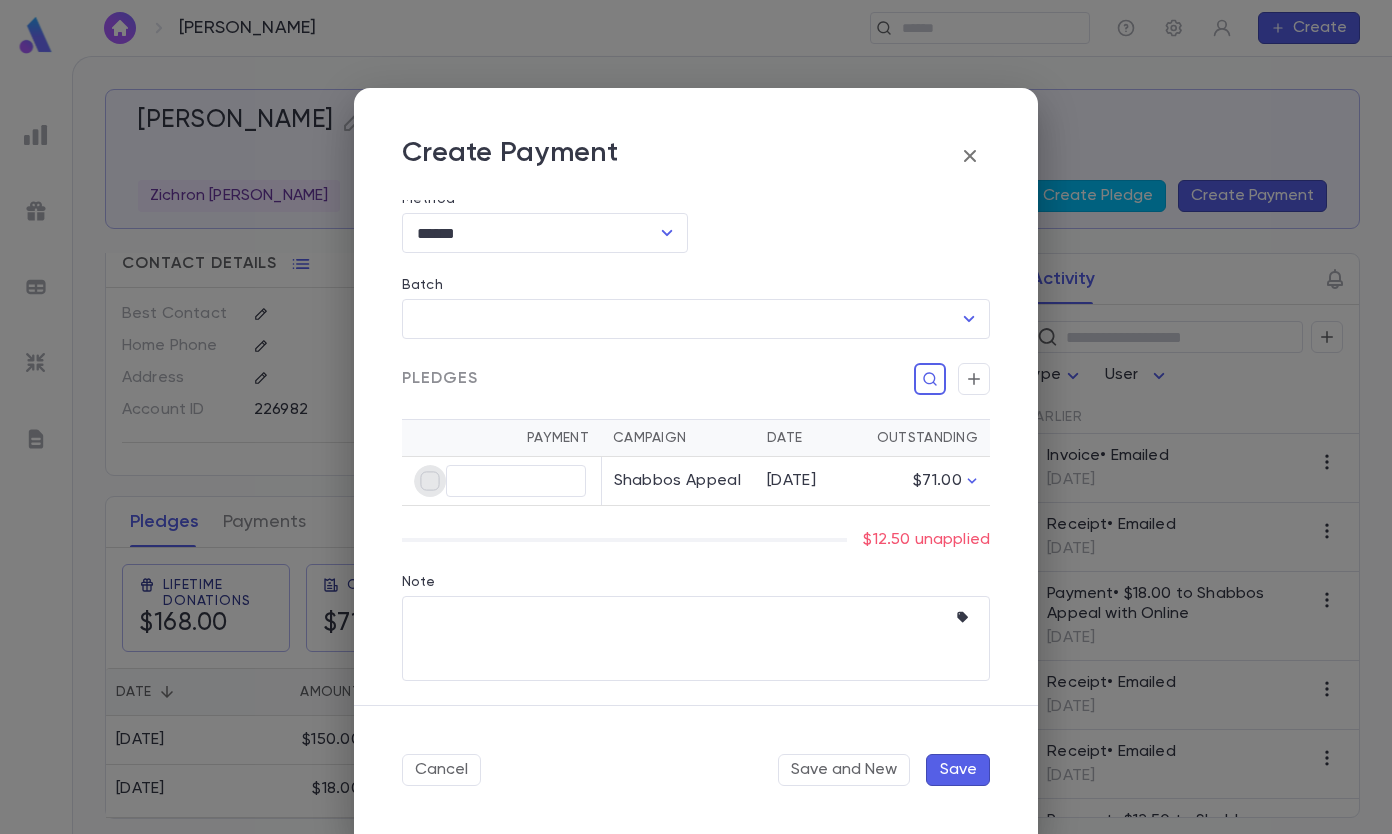 type on "*****" 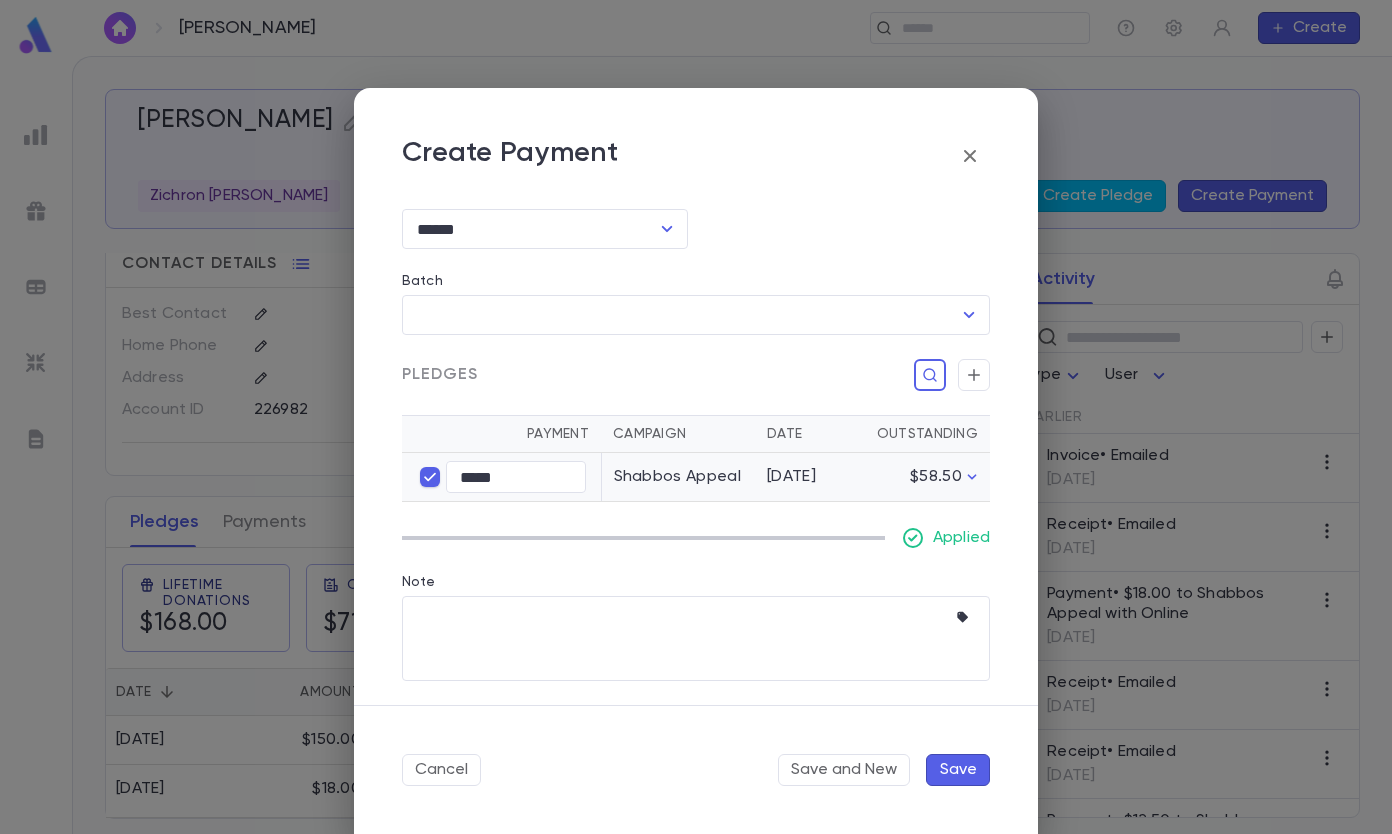 click on "Save" at bounding box center (958, 770) 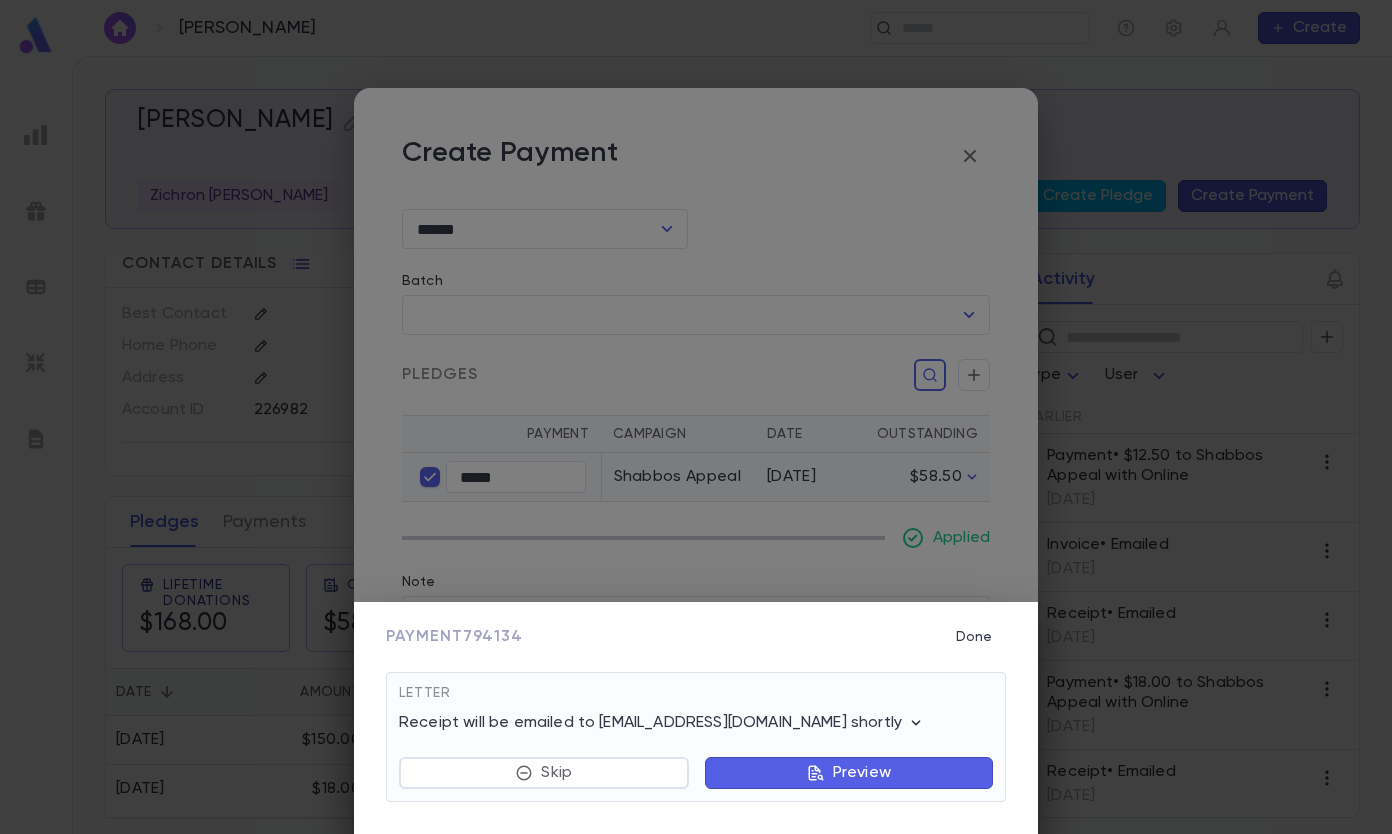 click on "Done" at bounding box center [974, 637] 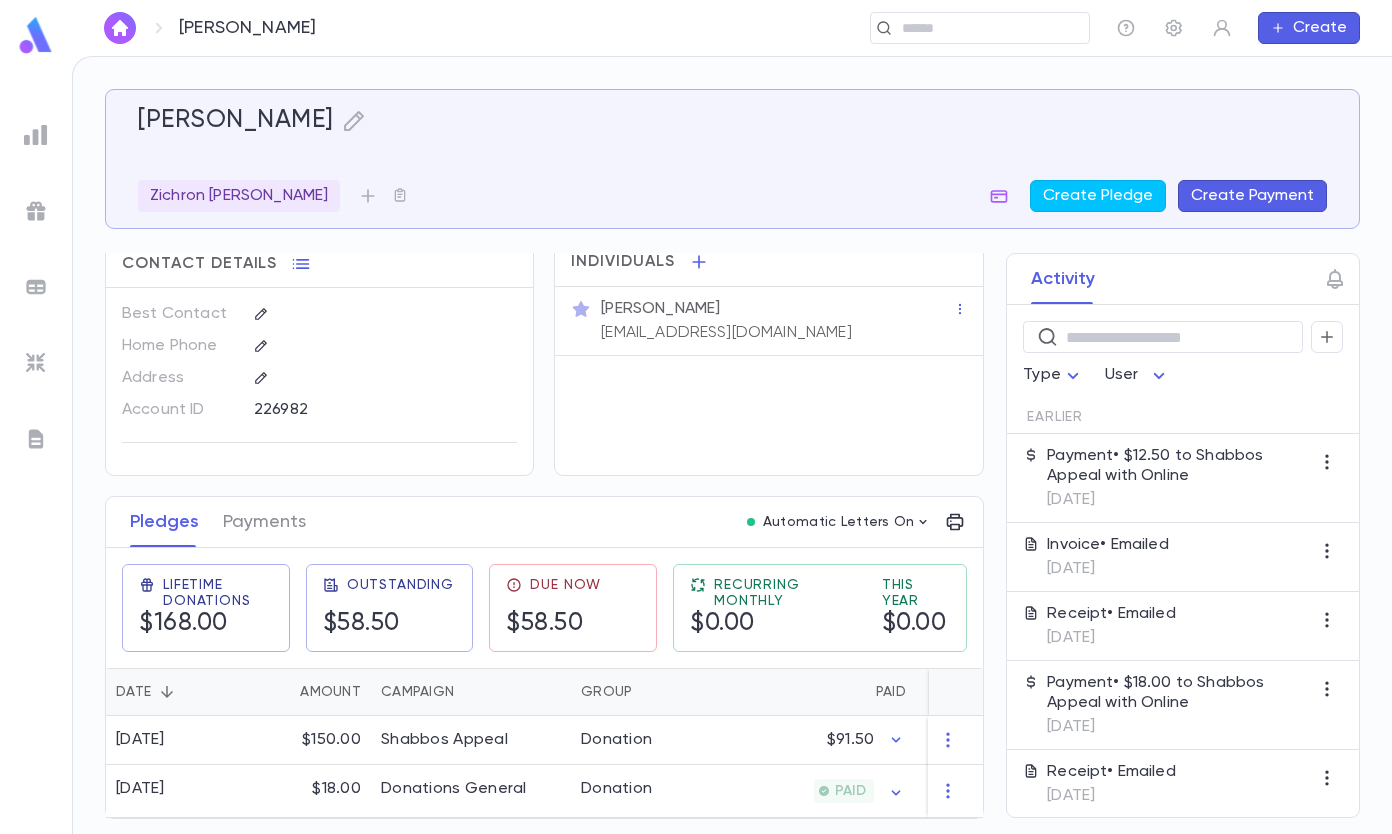 click on "​" at bounding box center [980, 28] 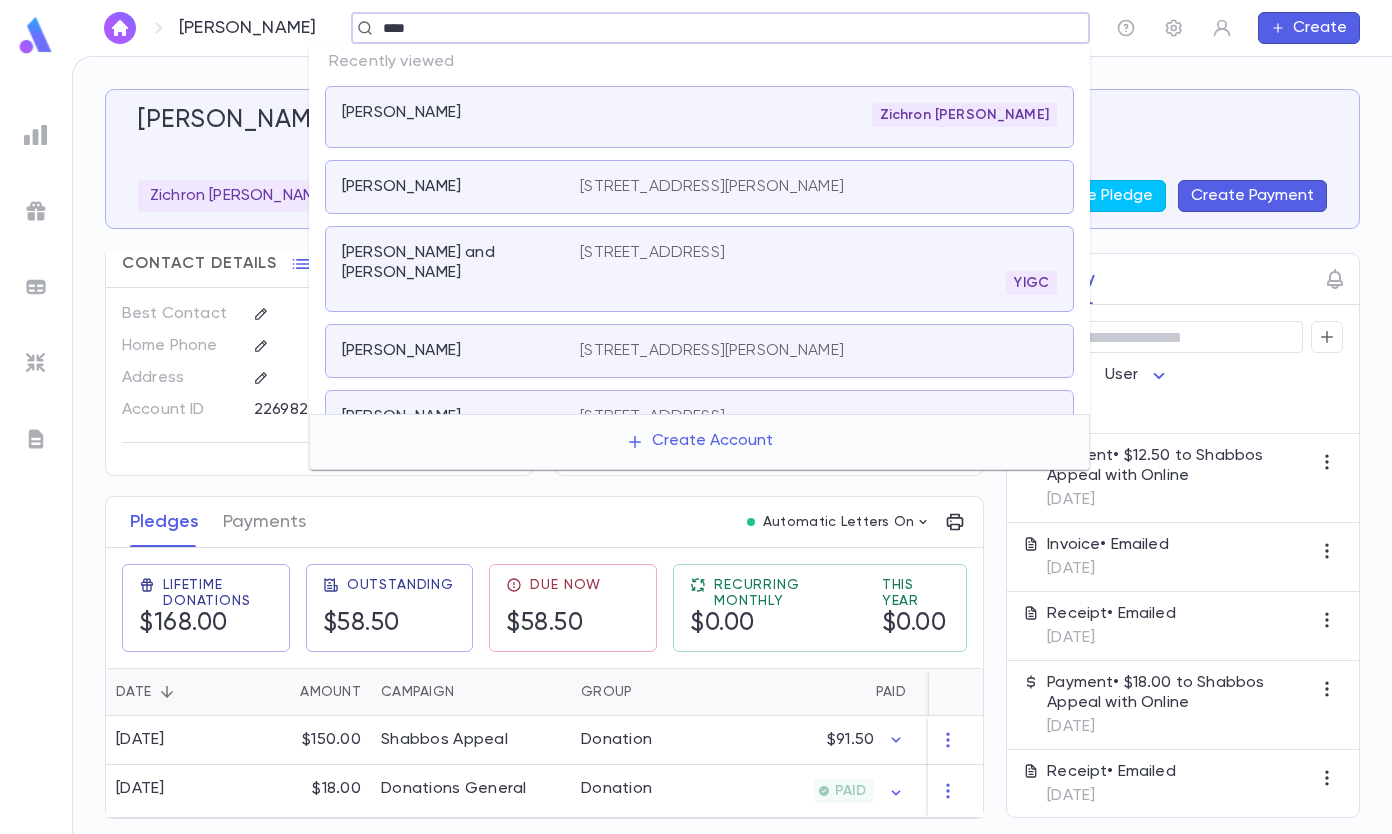 type on "****" 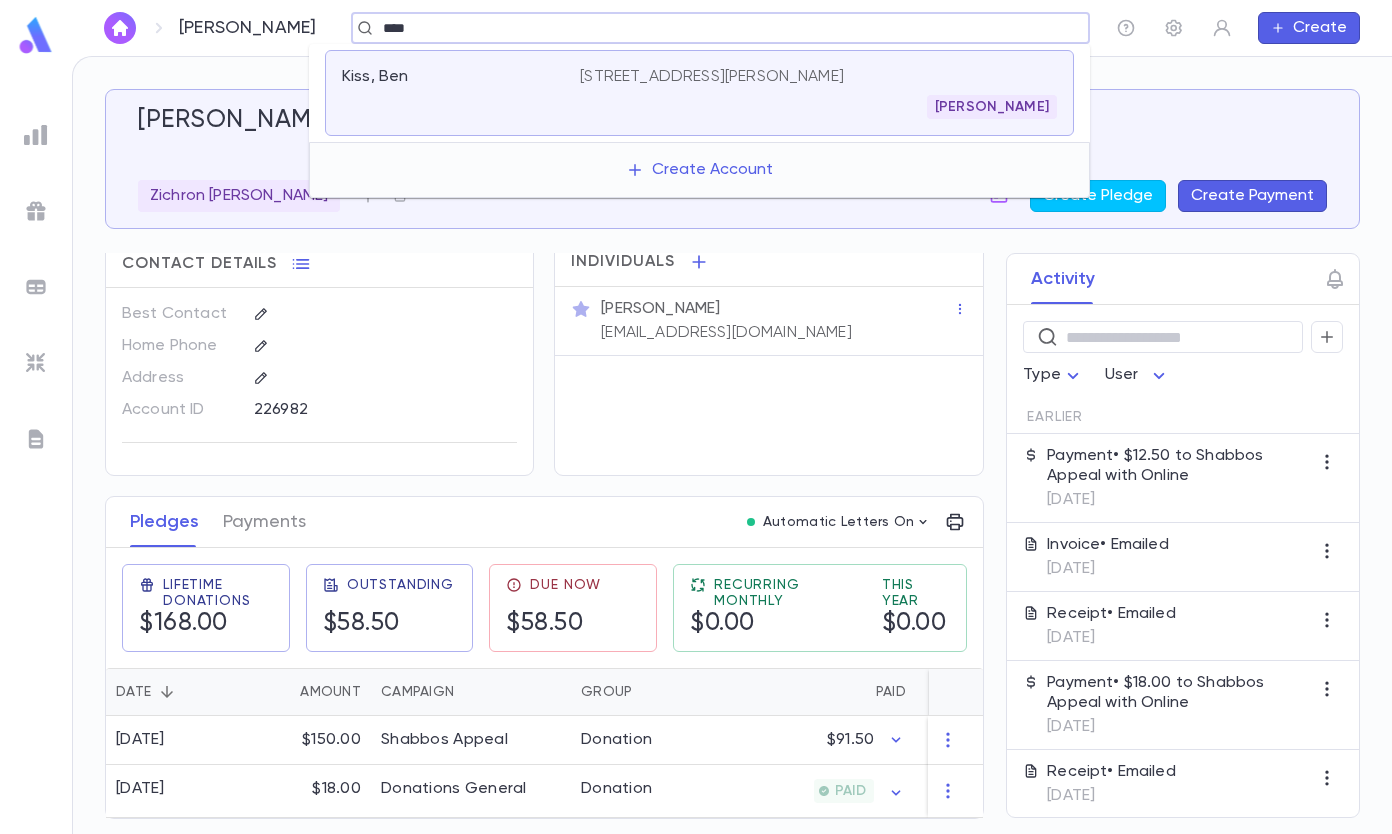 click on "14482 E Carroll Blvd, University Heights OH 44118-4669" at bounding box center [712, 77] 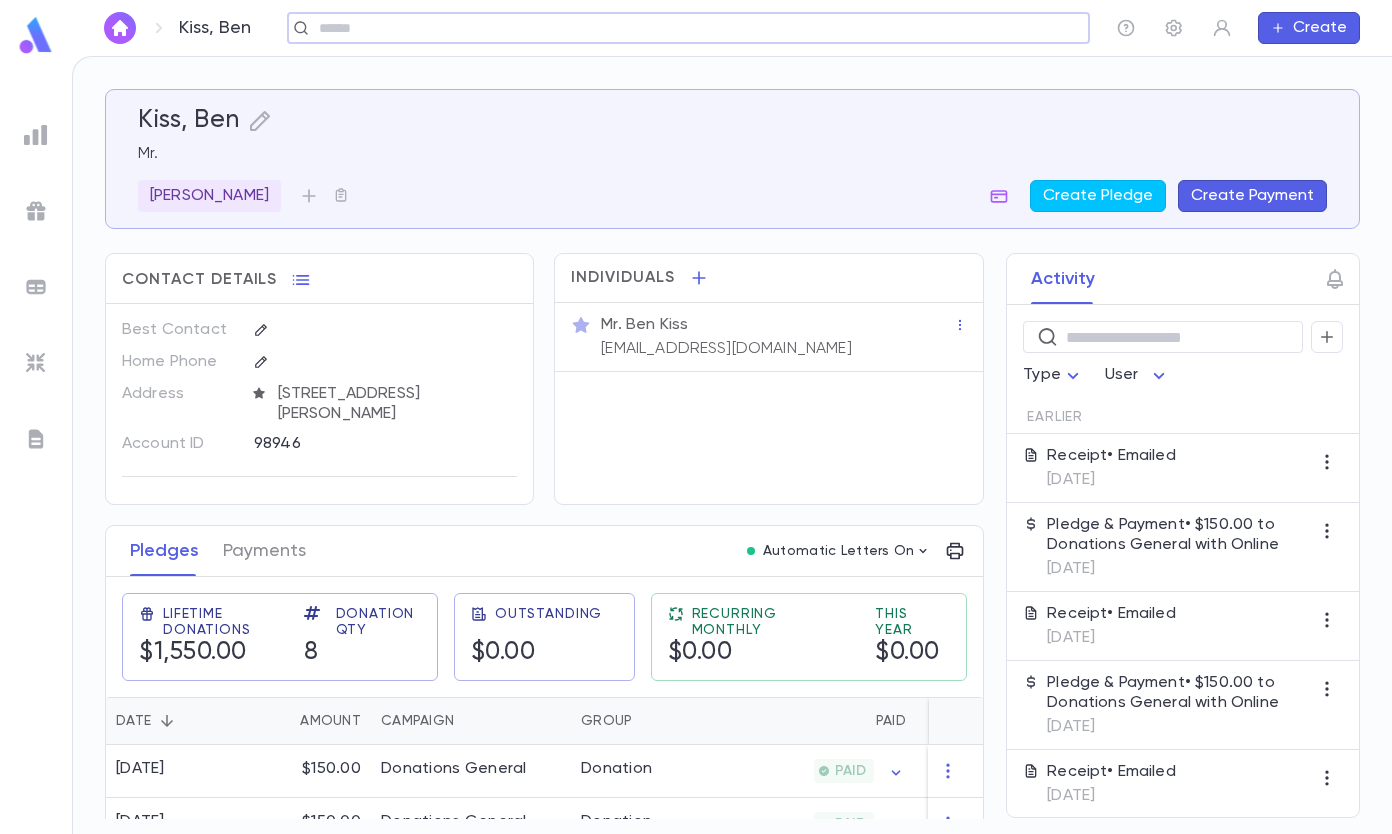 click on "Create Payment" at bounding box center (1252, 196) 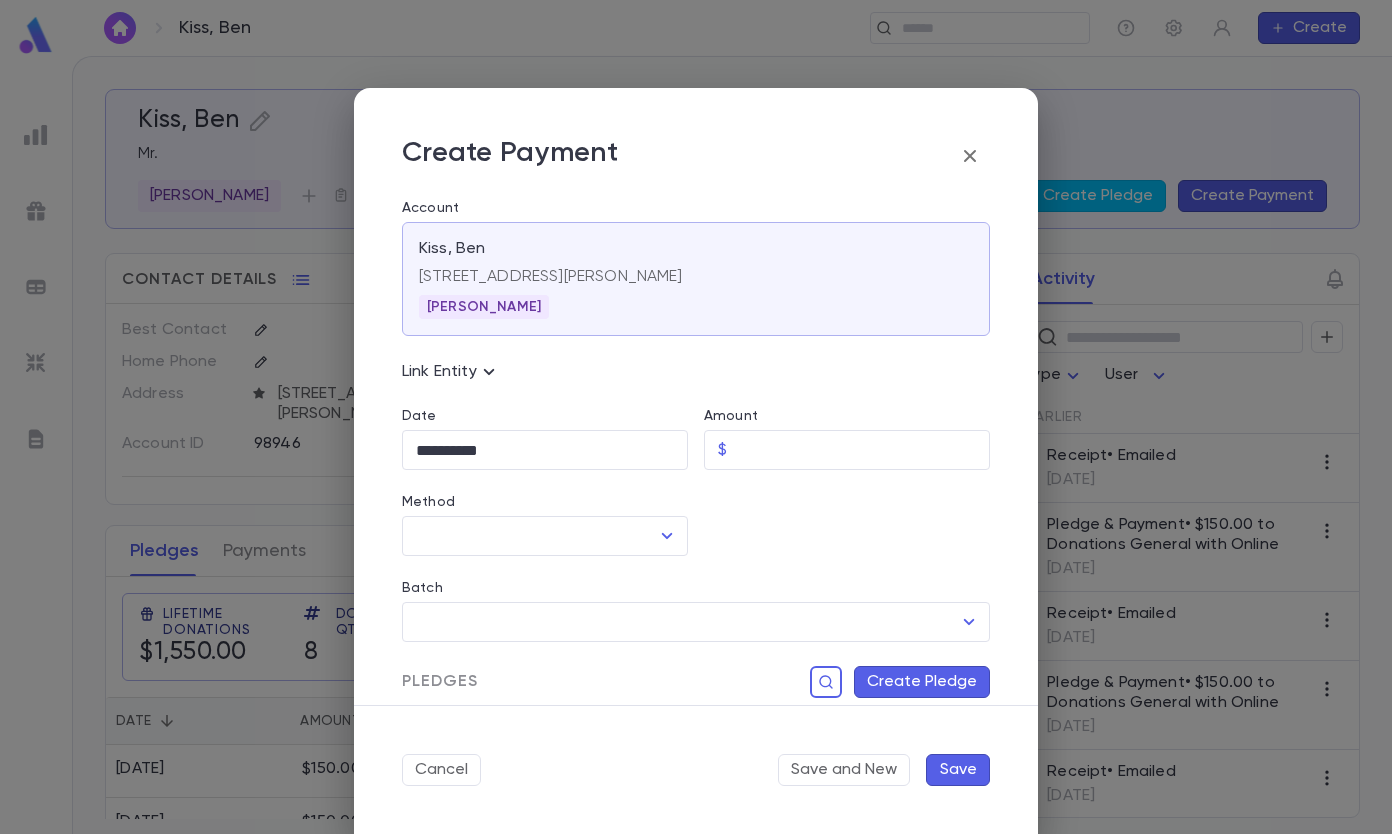 click on "Amount" at bounding box center (862, 450) 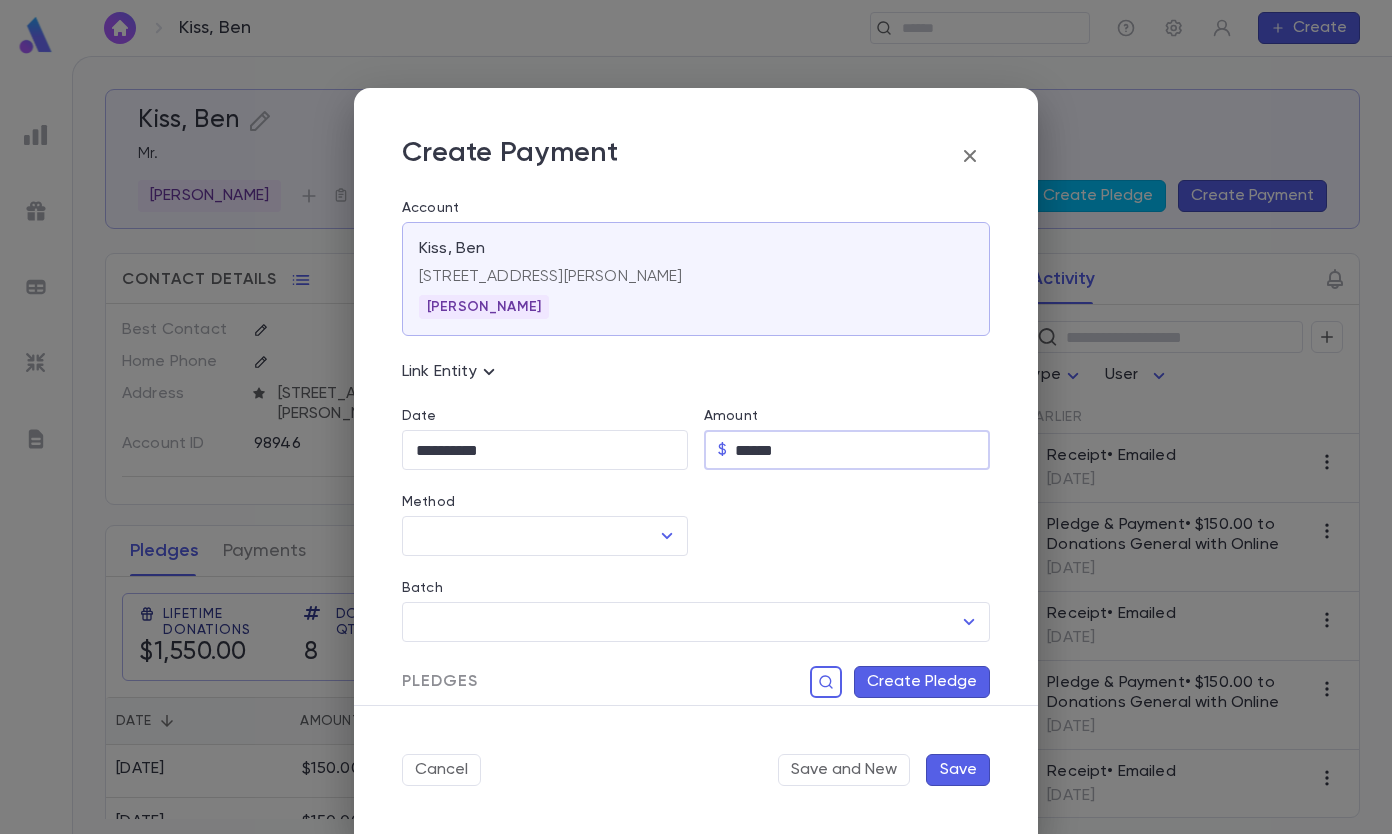type on "******" 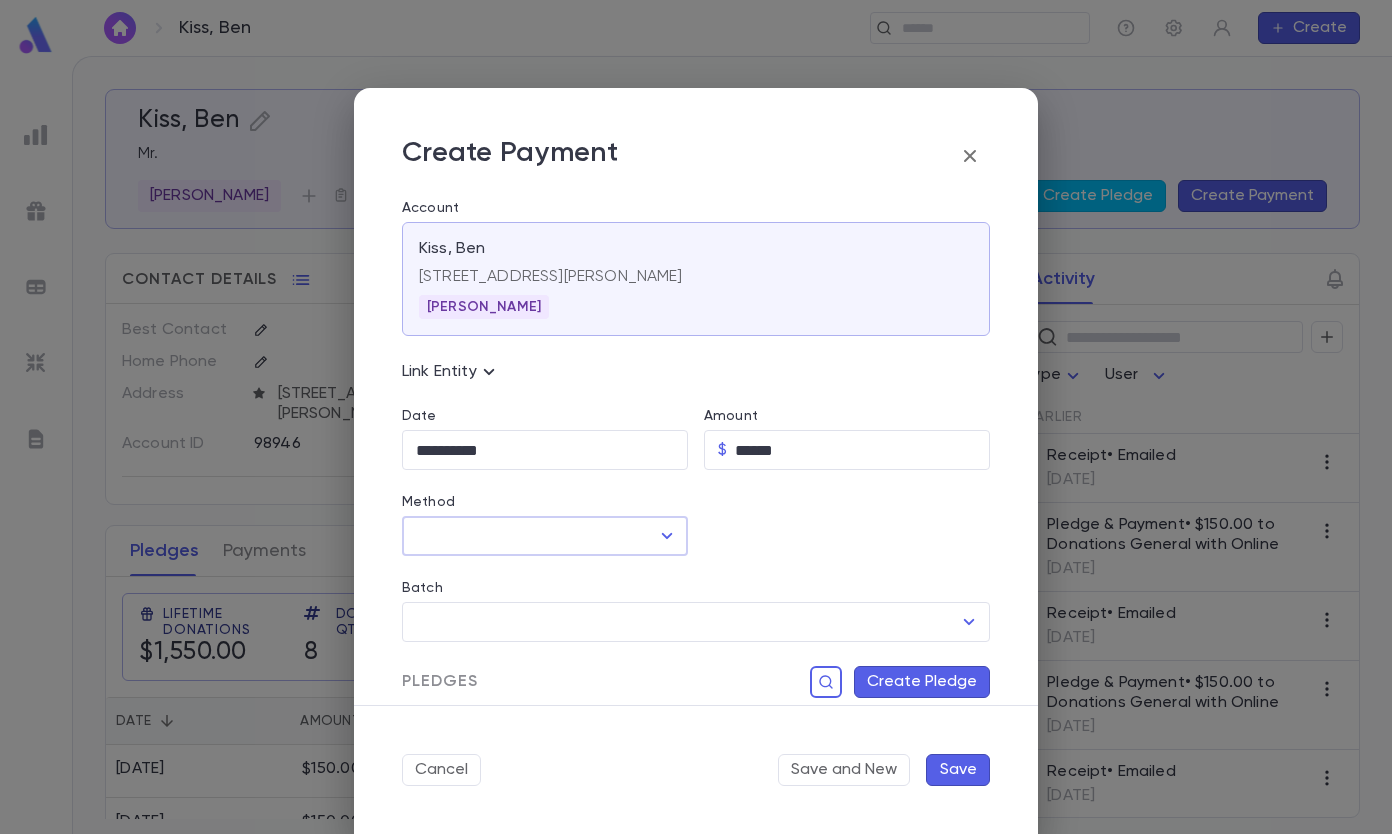 click on "**********" at bounding box center (545, 450) 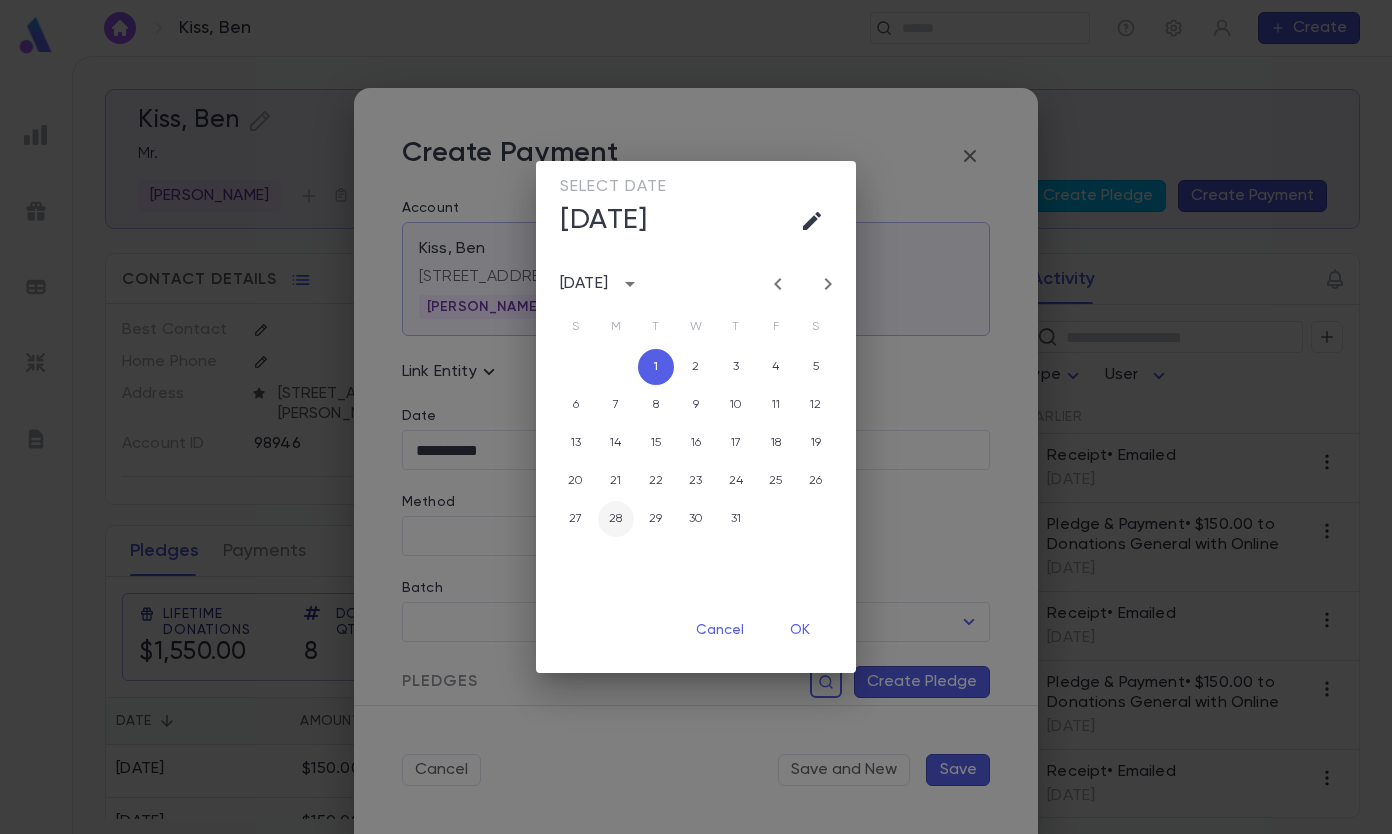 click on "28" at bounding box center [616, 519] 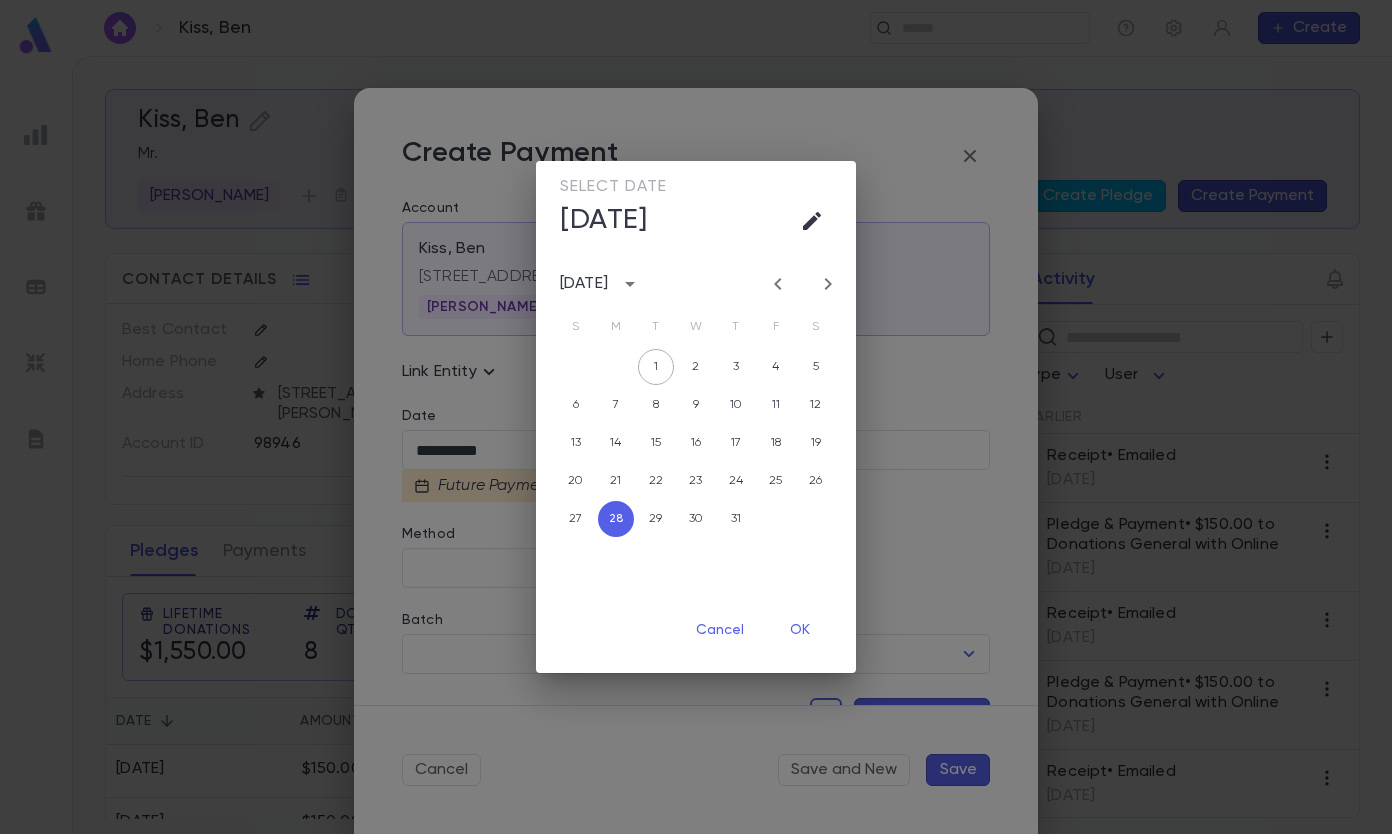 click 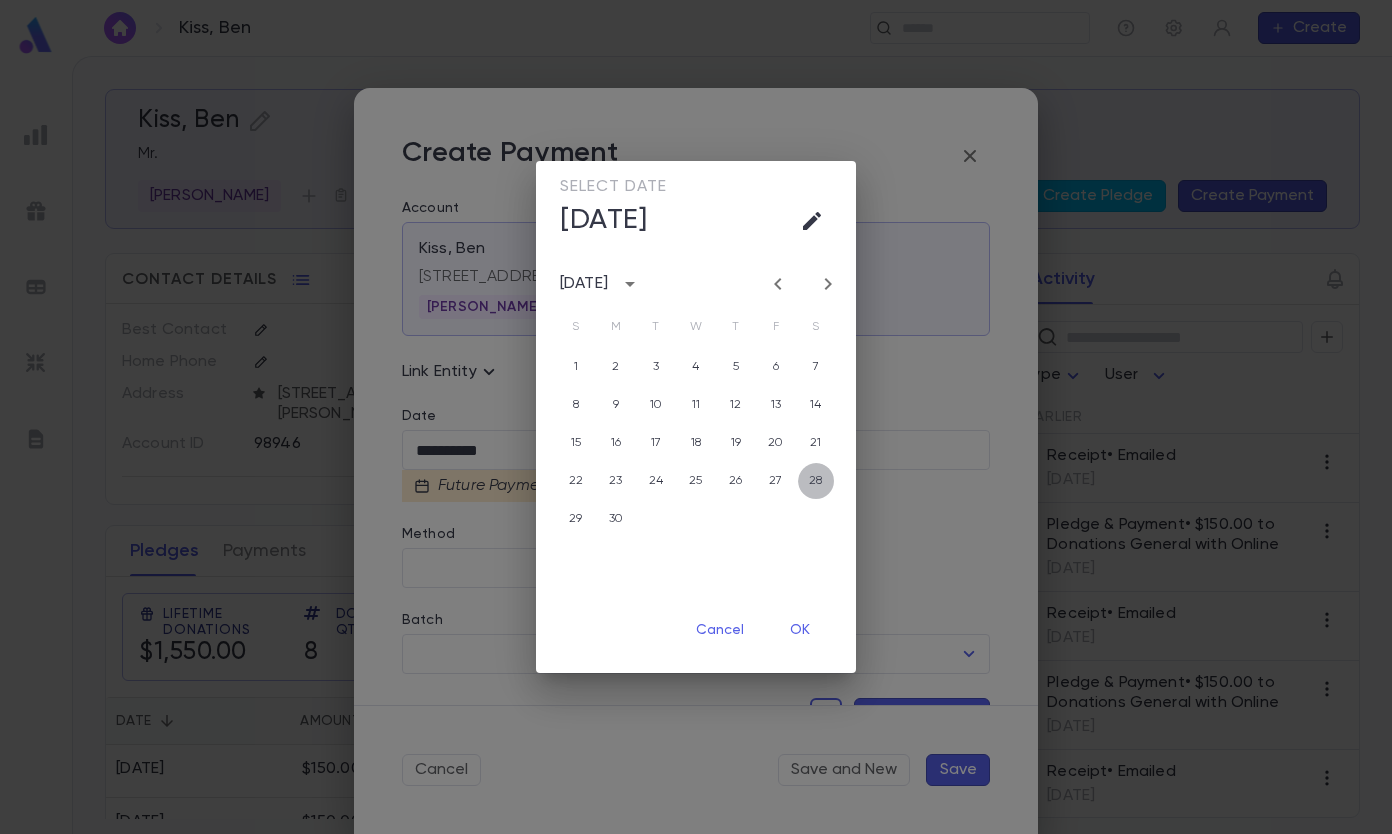 click on "28" at bounding box center [816, 481] 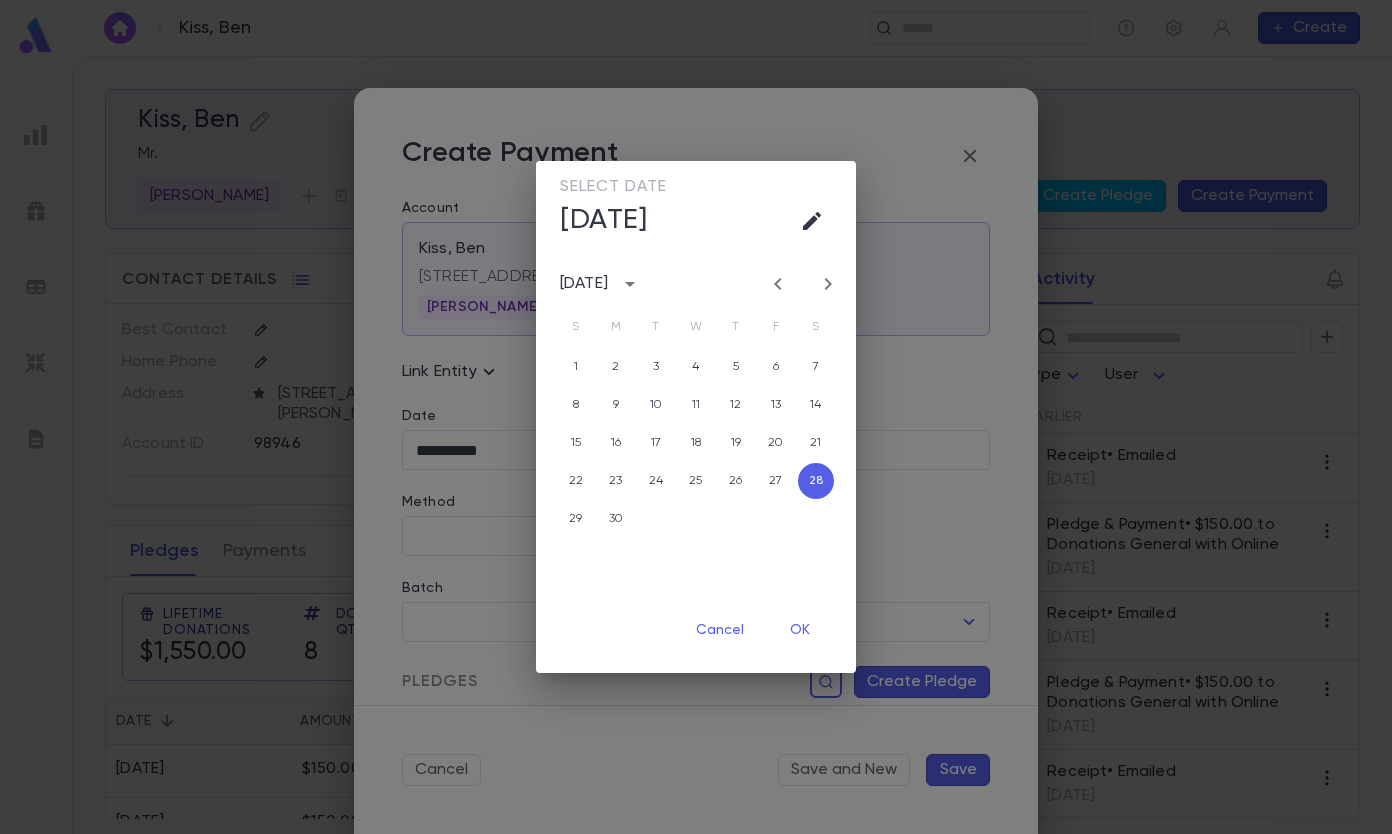 click on "OK" at bounding box center (800, 630) 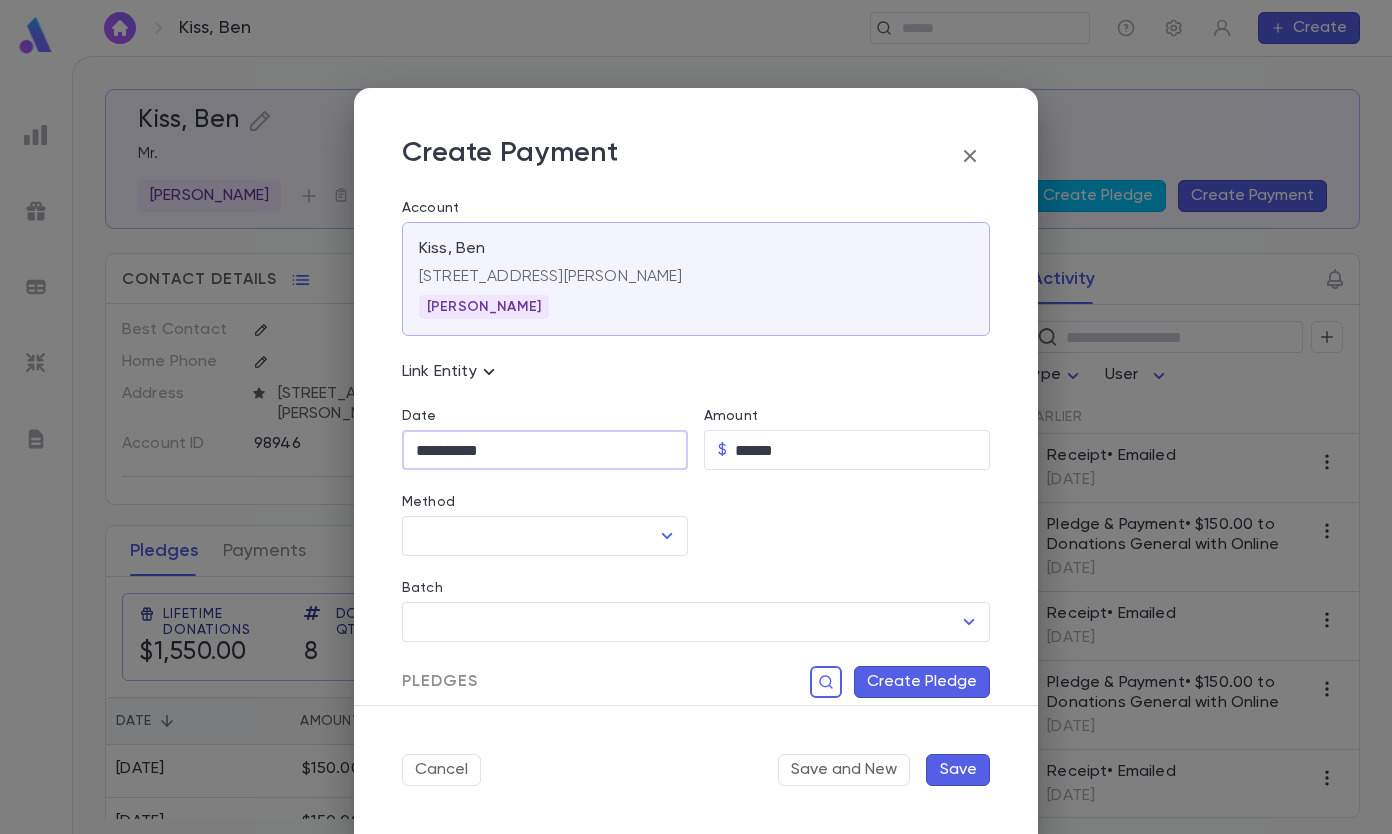 click on "Method" at bounding box center (530, 536) 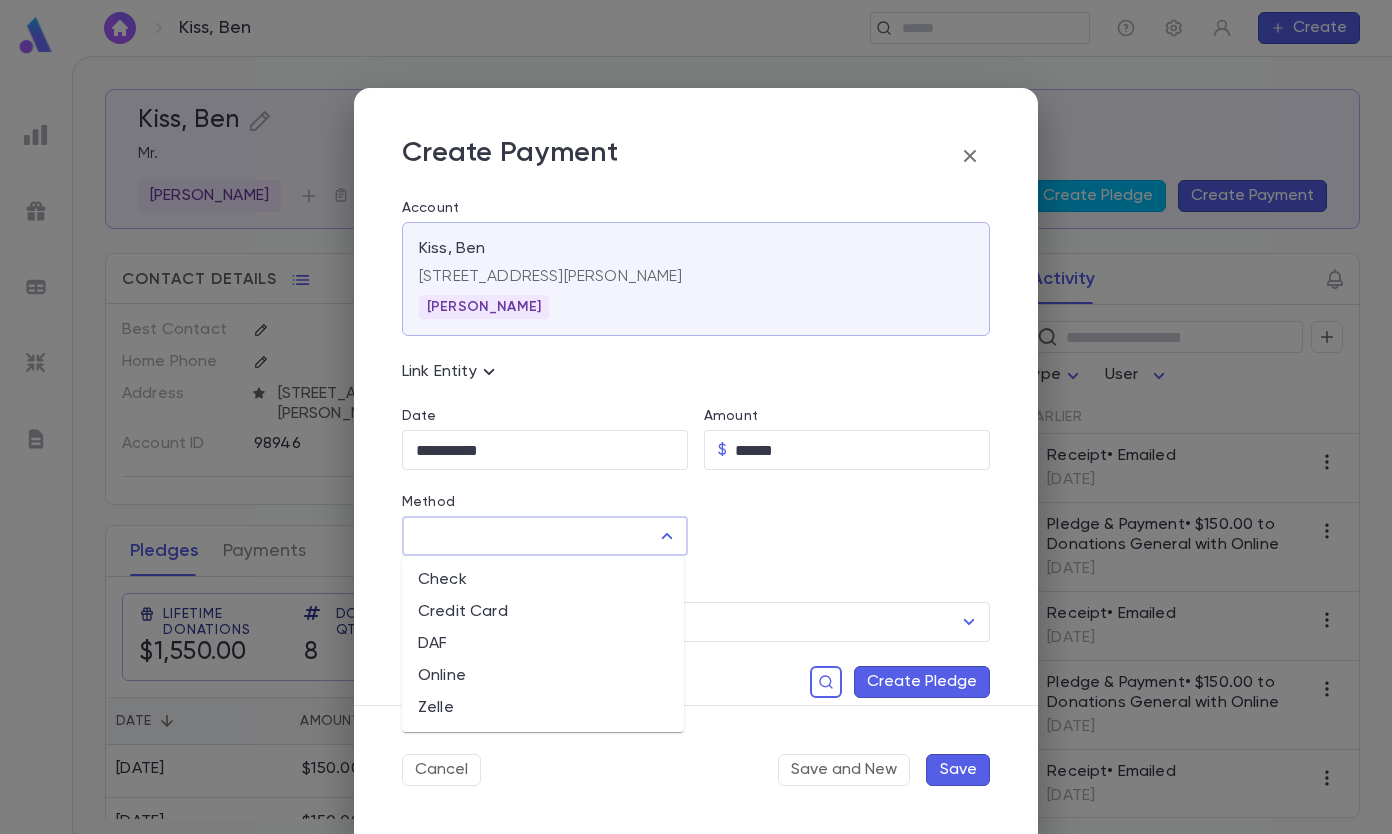 click on "Online" at bounding box center (543, 676) 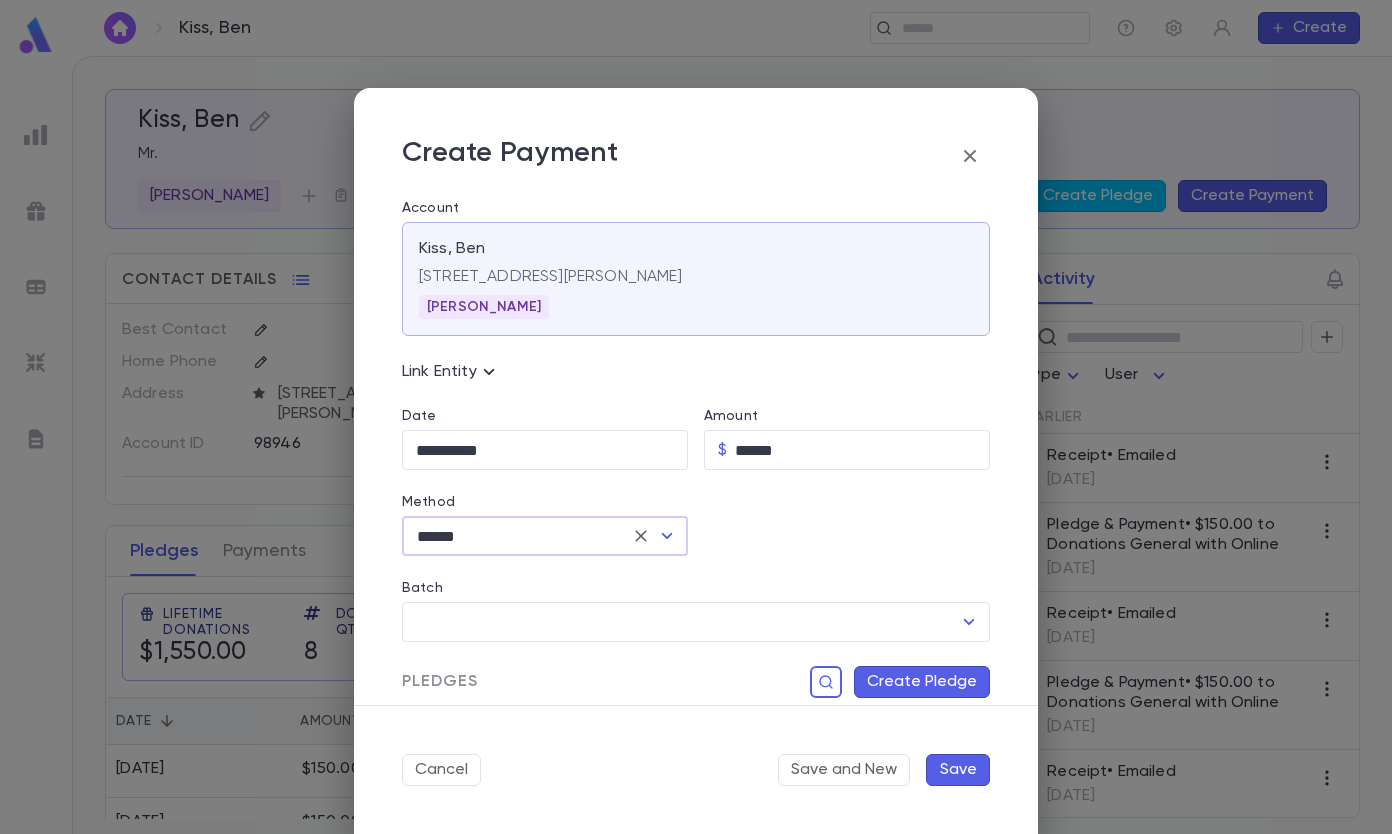 scroll, scrollTop: 236, scrollLeft: 0, axis: vertical 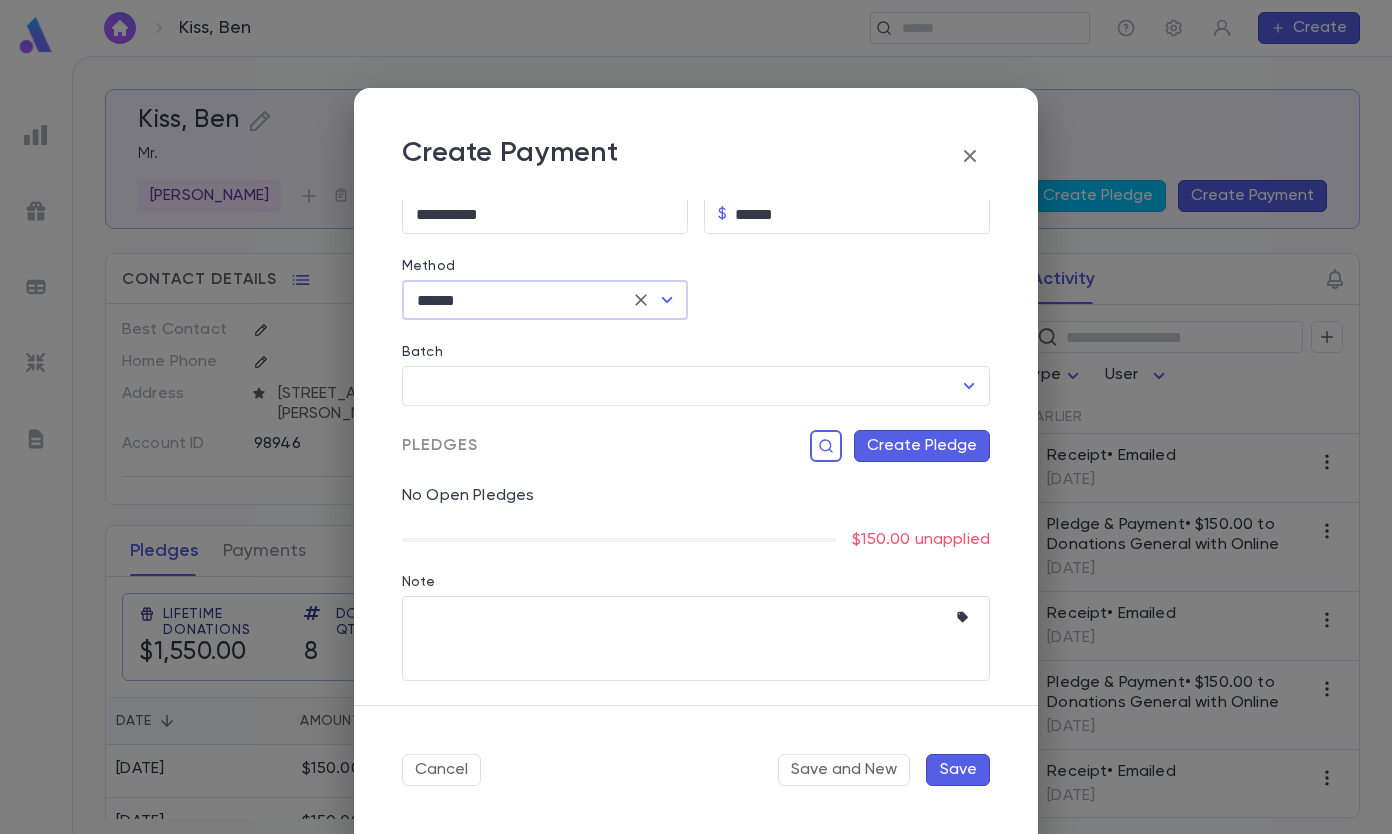click on "Create Pledge" at bounding box center [922, 446] 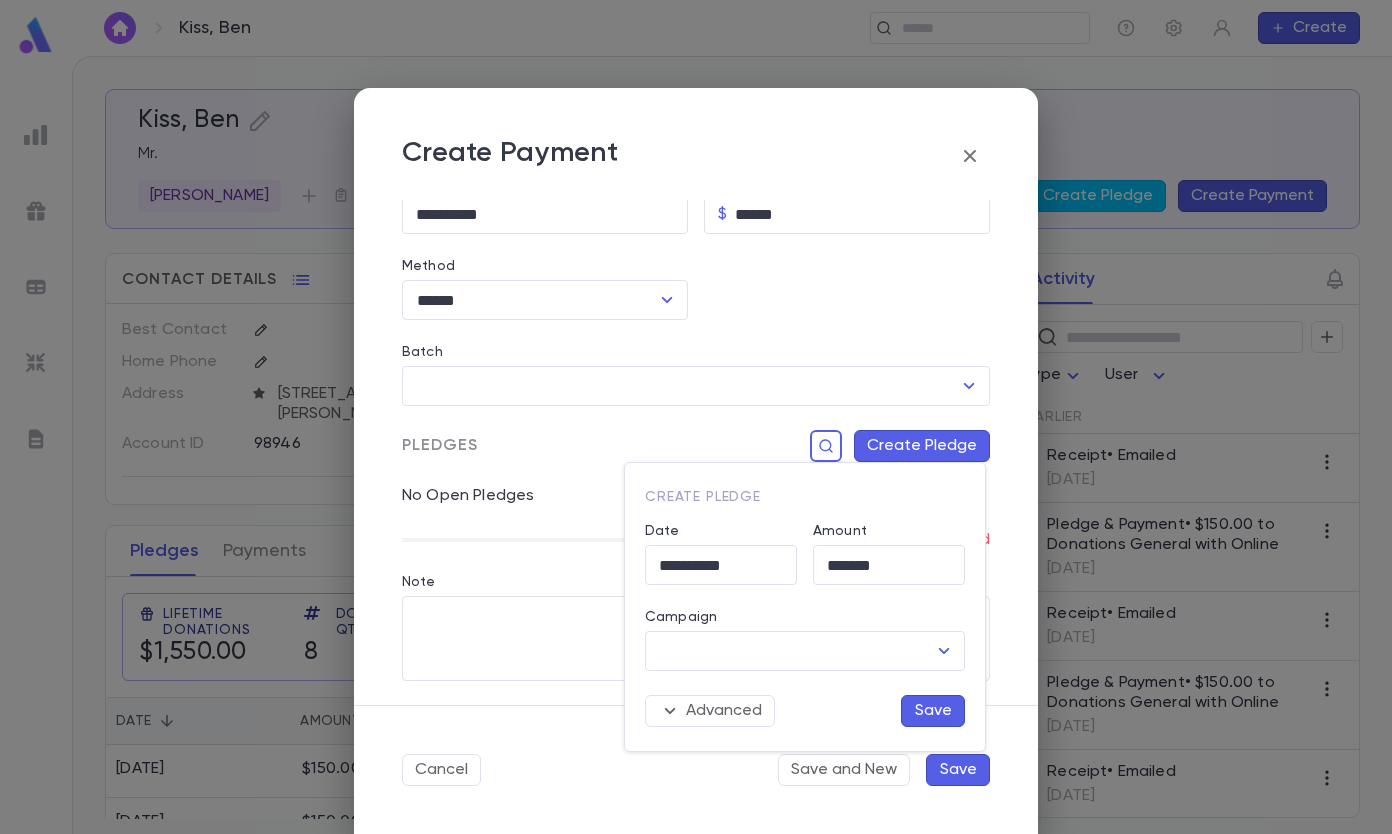 click on "Campaign" at bounding box center (790, 651) 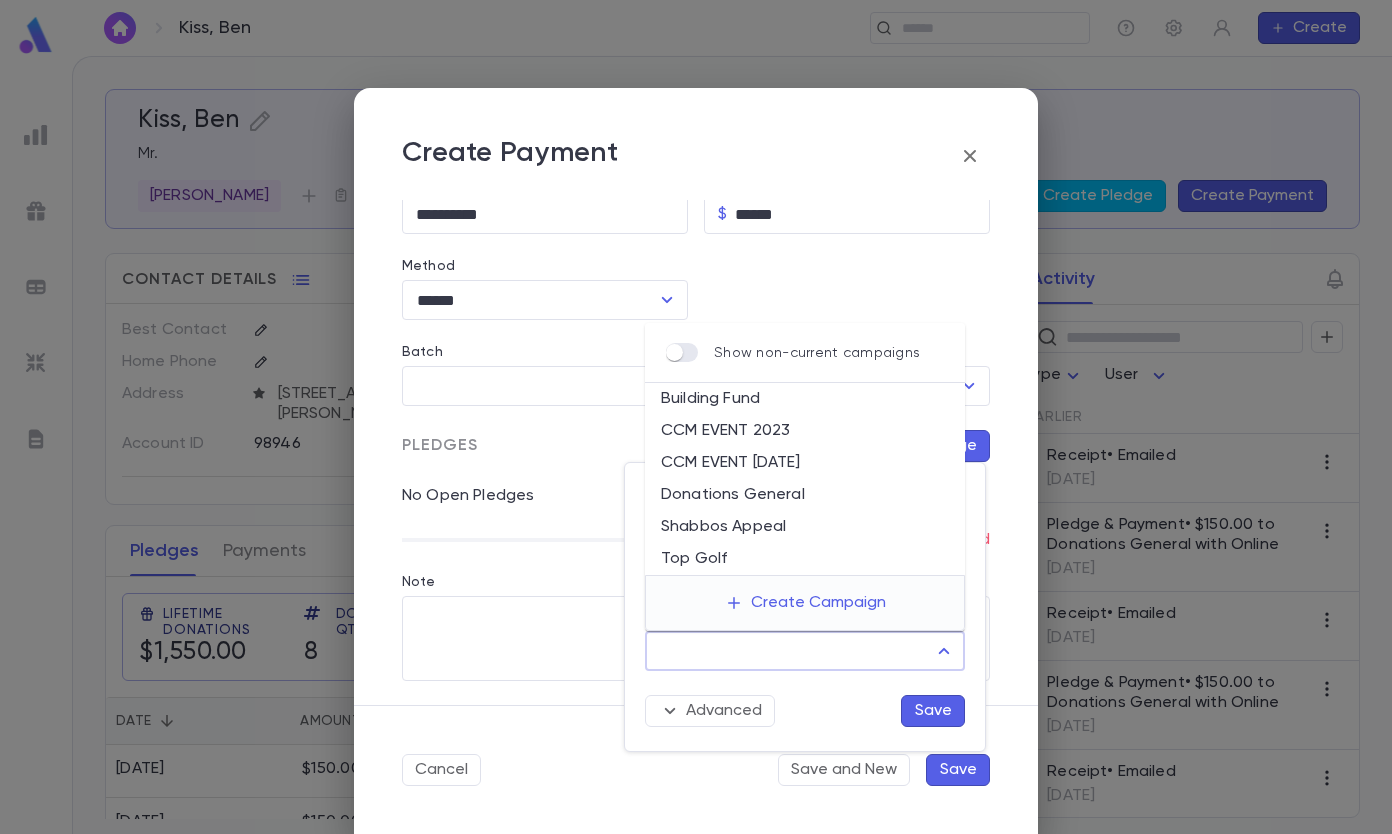 click on "Donations General" at bounding box center [805, 495] 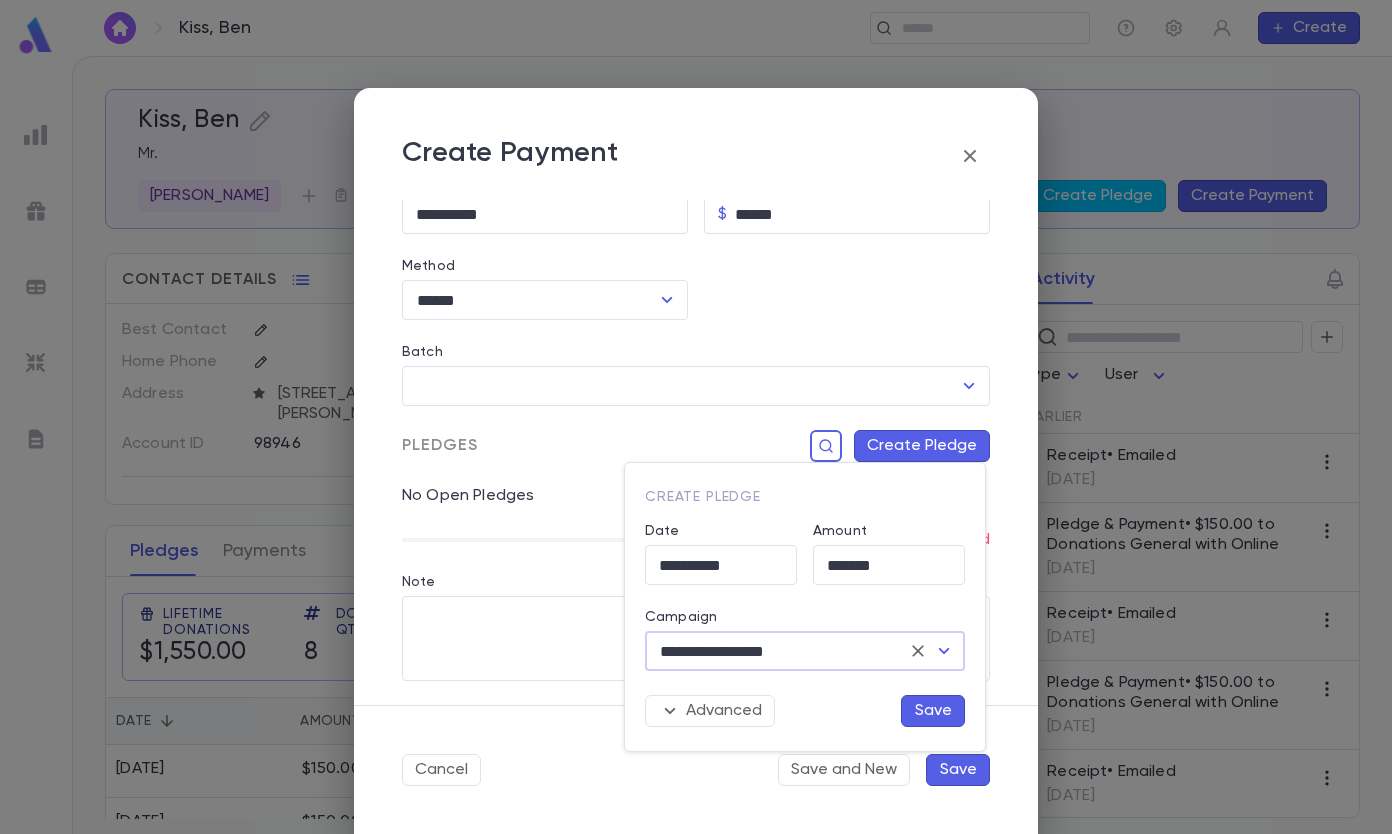 click on "Save" at bounding box center (933, 711) 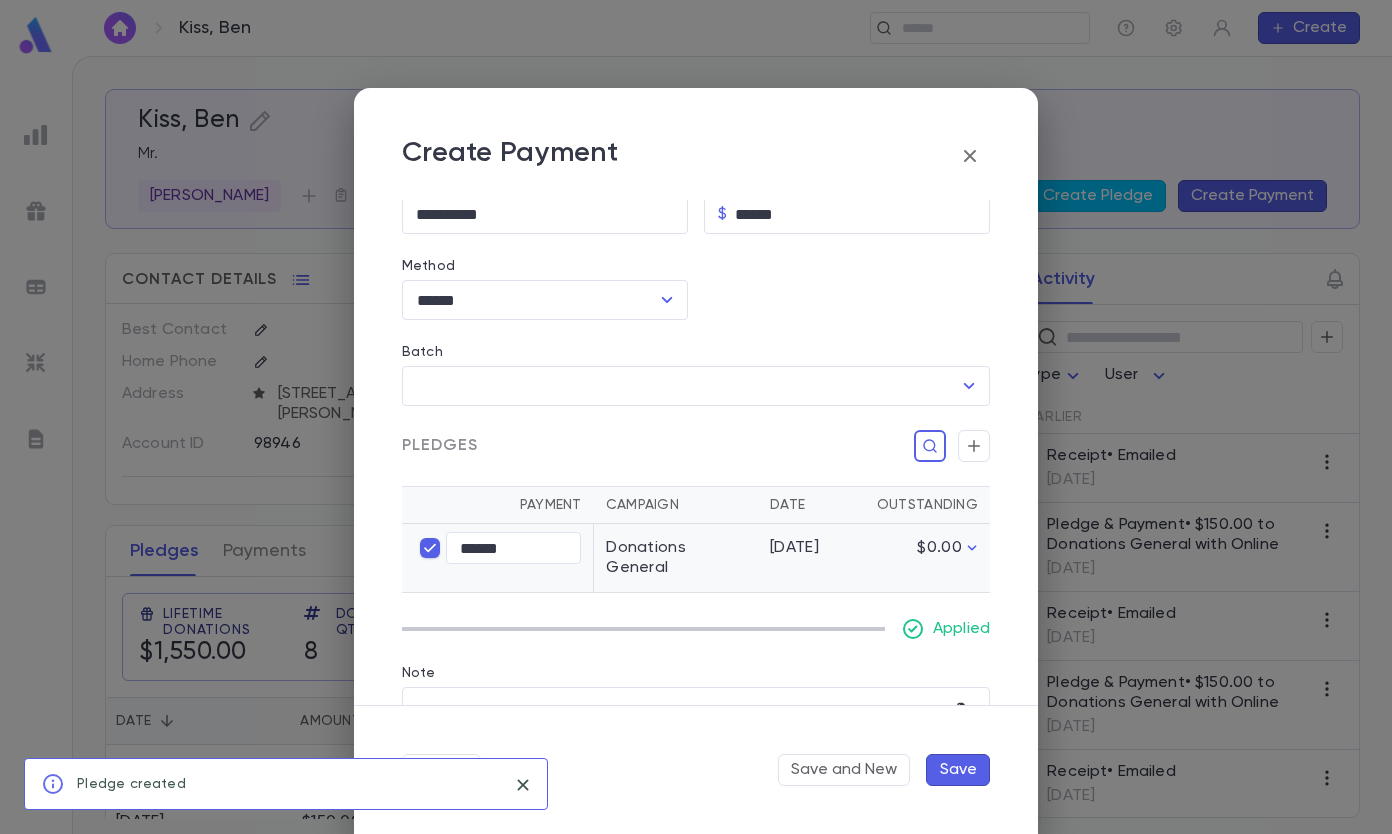 click on "Save" at bounding box center [958, 770] 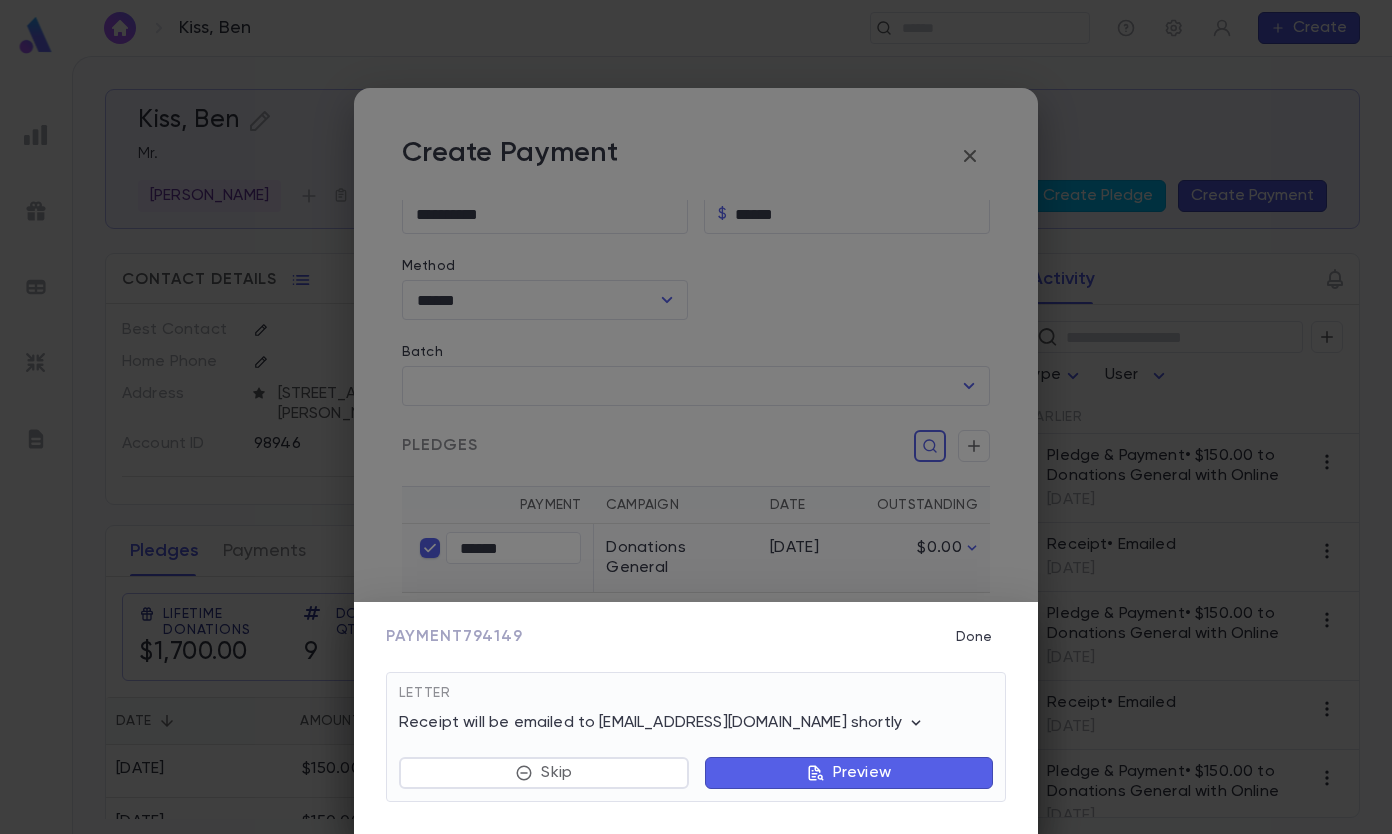 click on "Done" at bounding box center [974, 637] 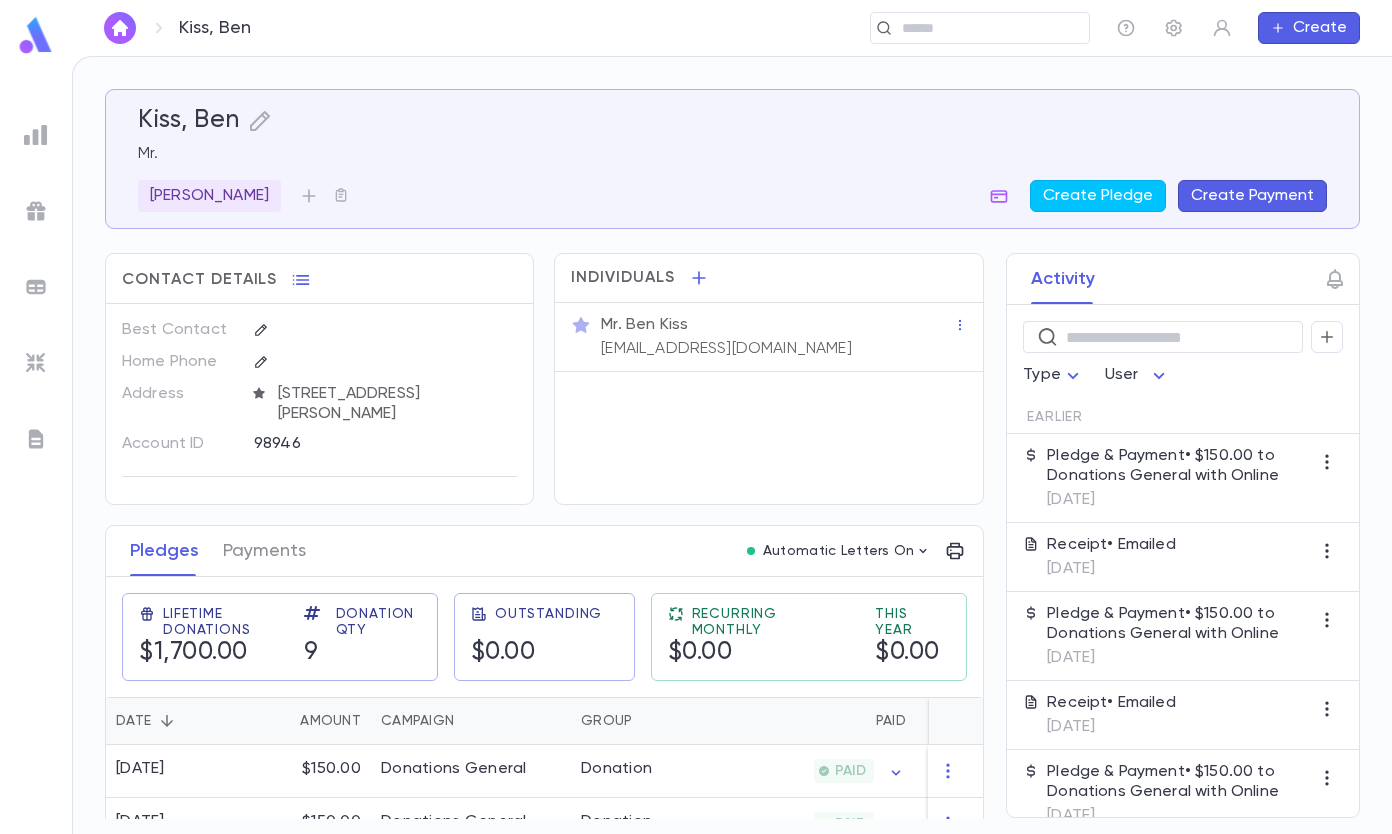 click at bounding box center [973, 28] 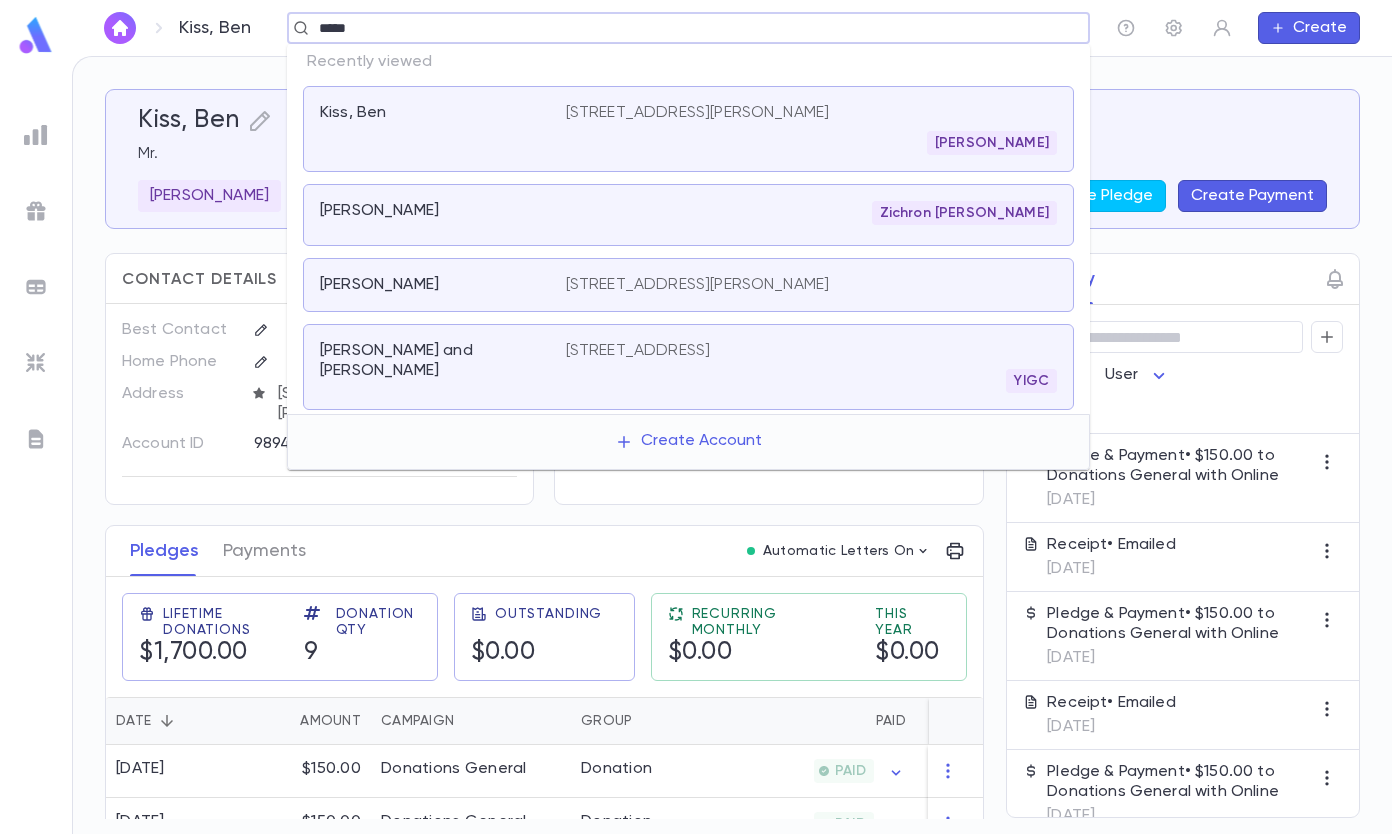 type on "*****" 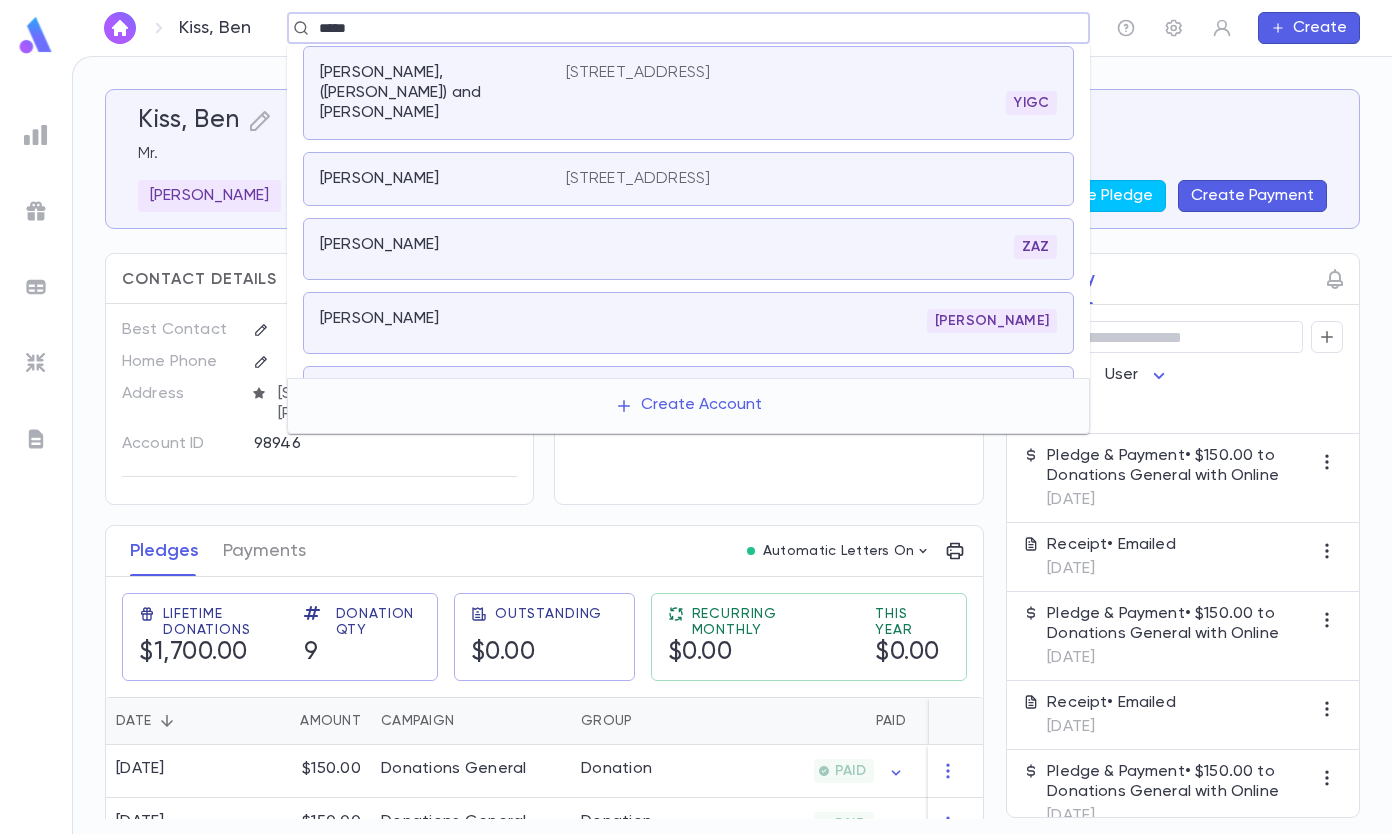 scroll, scrollTop: 300, scrollLeft: 0, axis: vertical 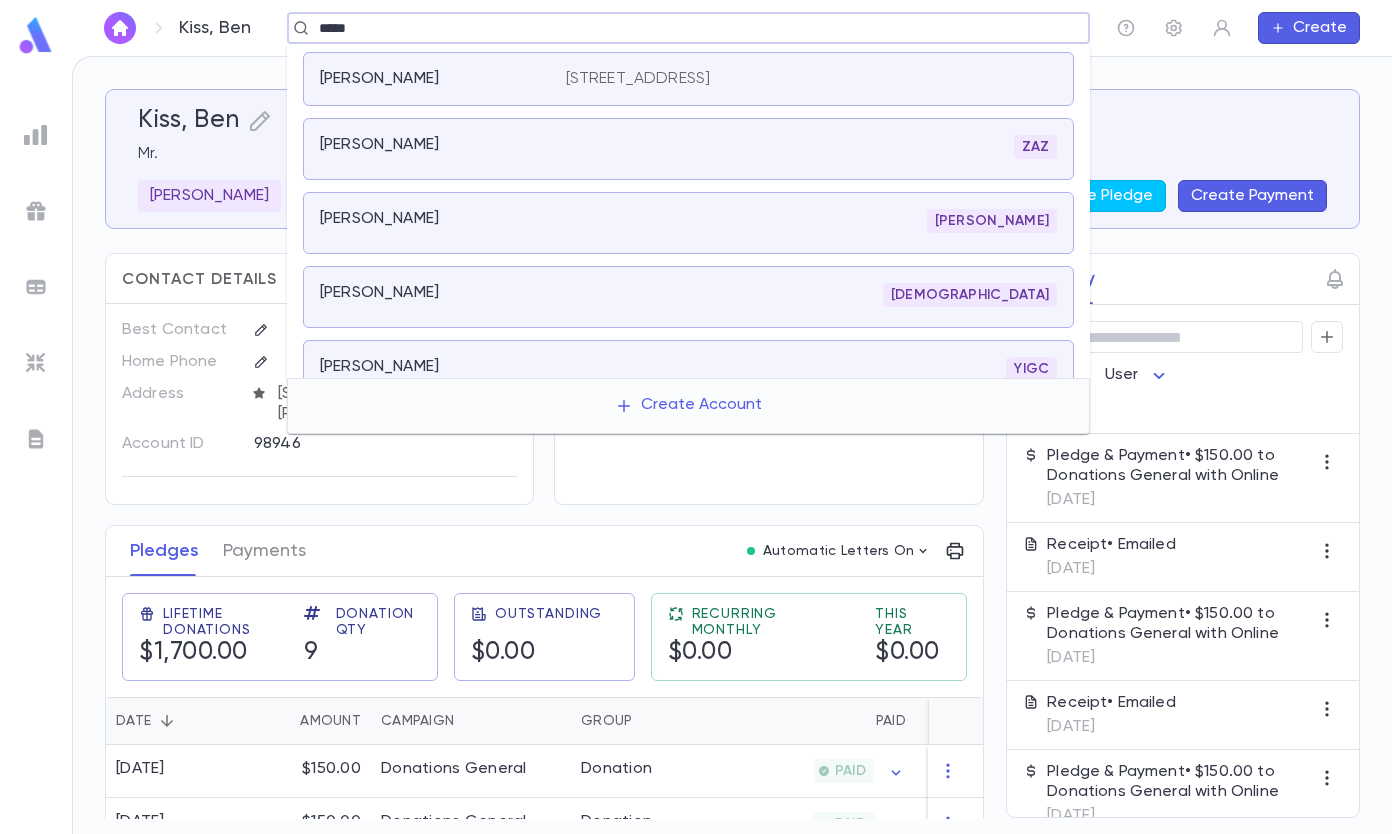 click on "Adler, Naom" at bounding box center (443, 149) 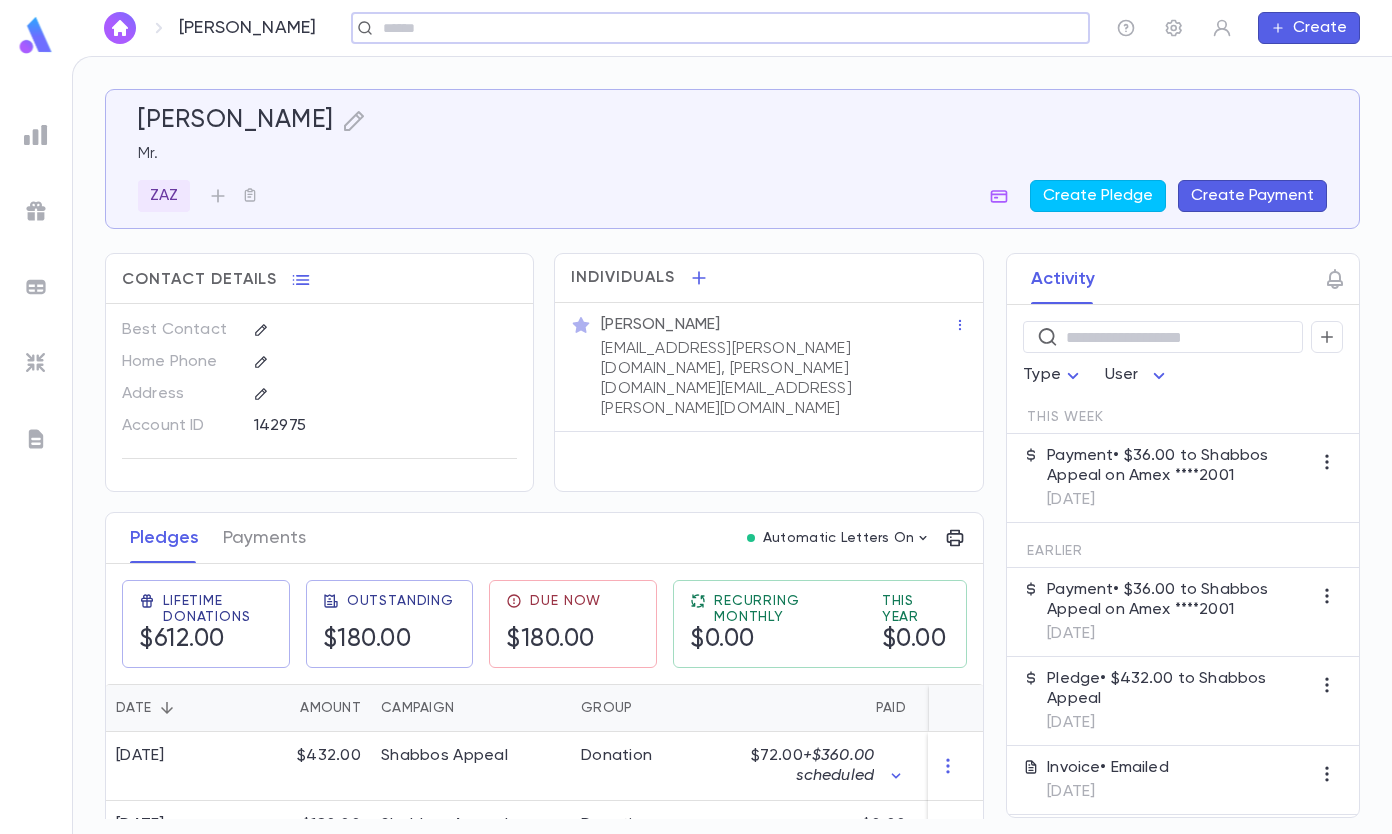 click on "Create Payment" at bounding box center [1252, 196] 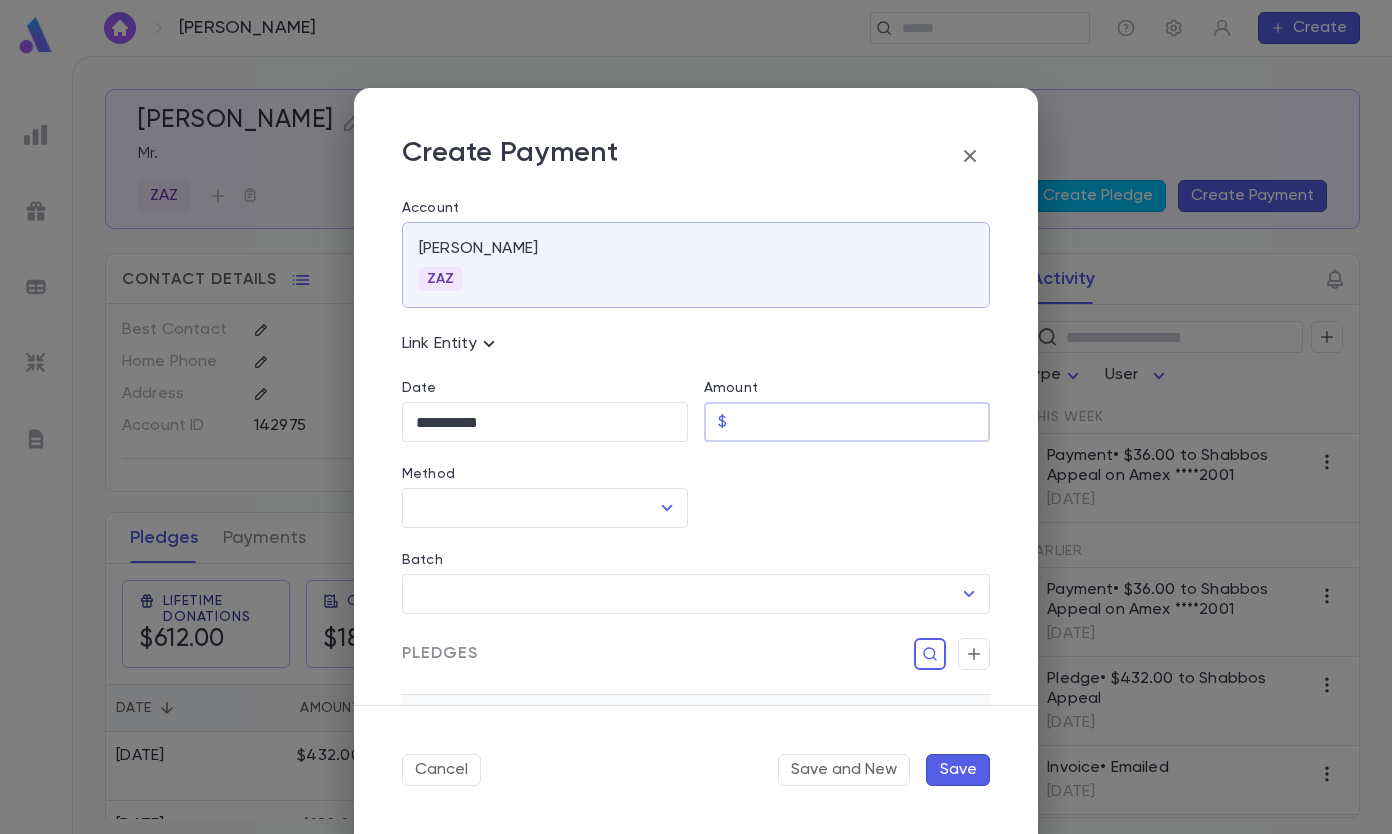 click on "Amount" at bounding box center [862, 422] 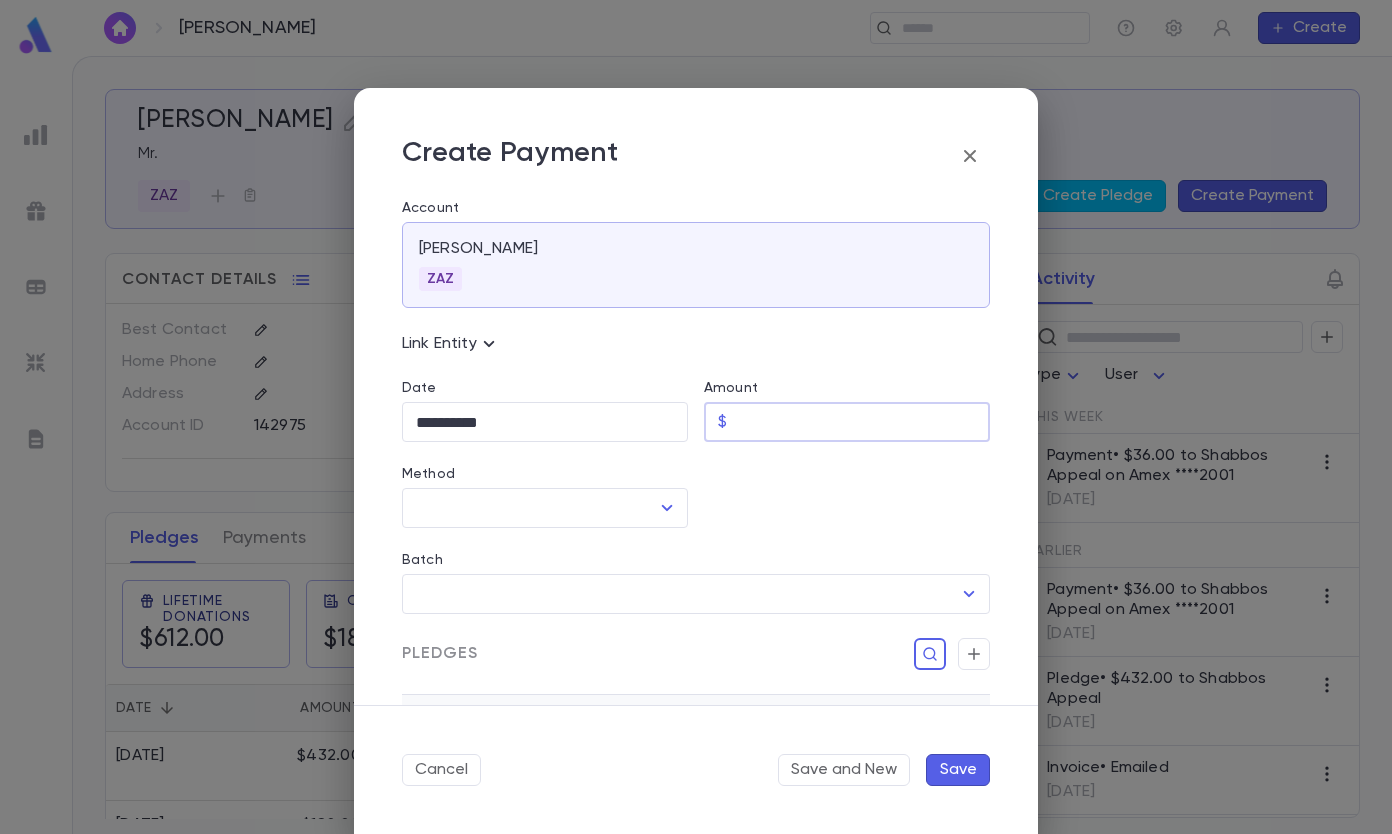 click 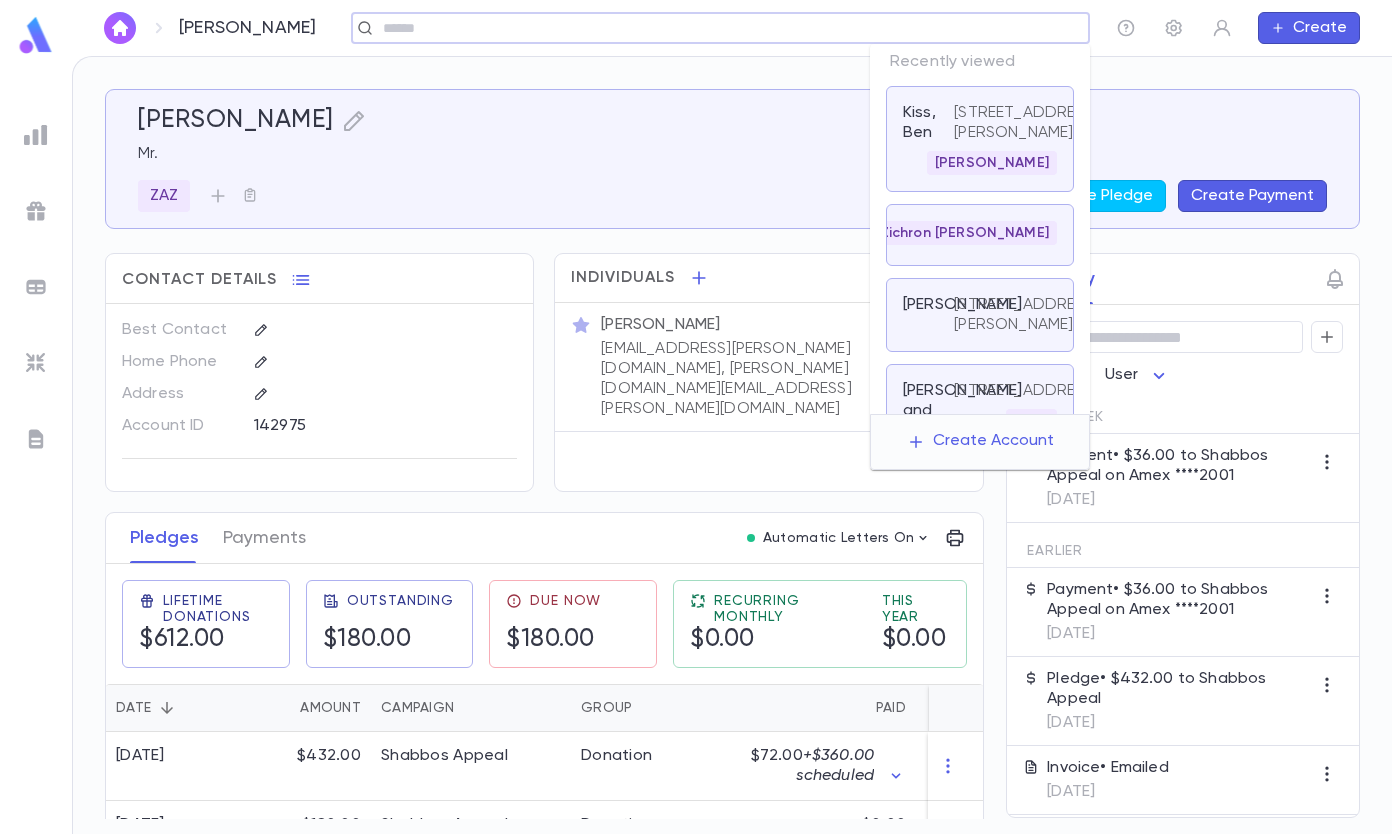 click at bounding box center [714, 28] 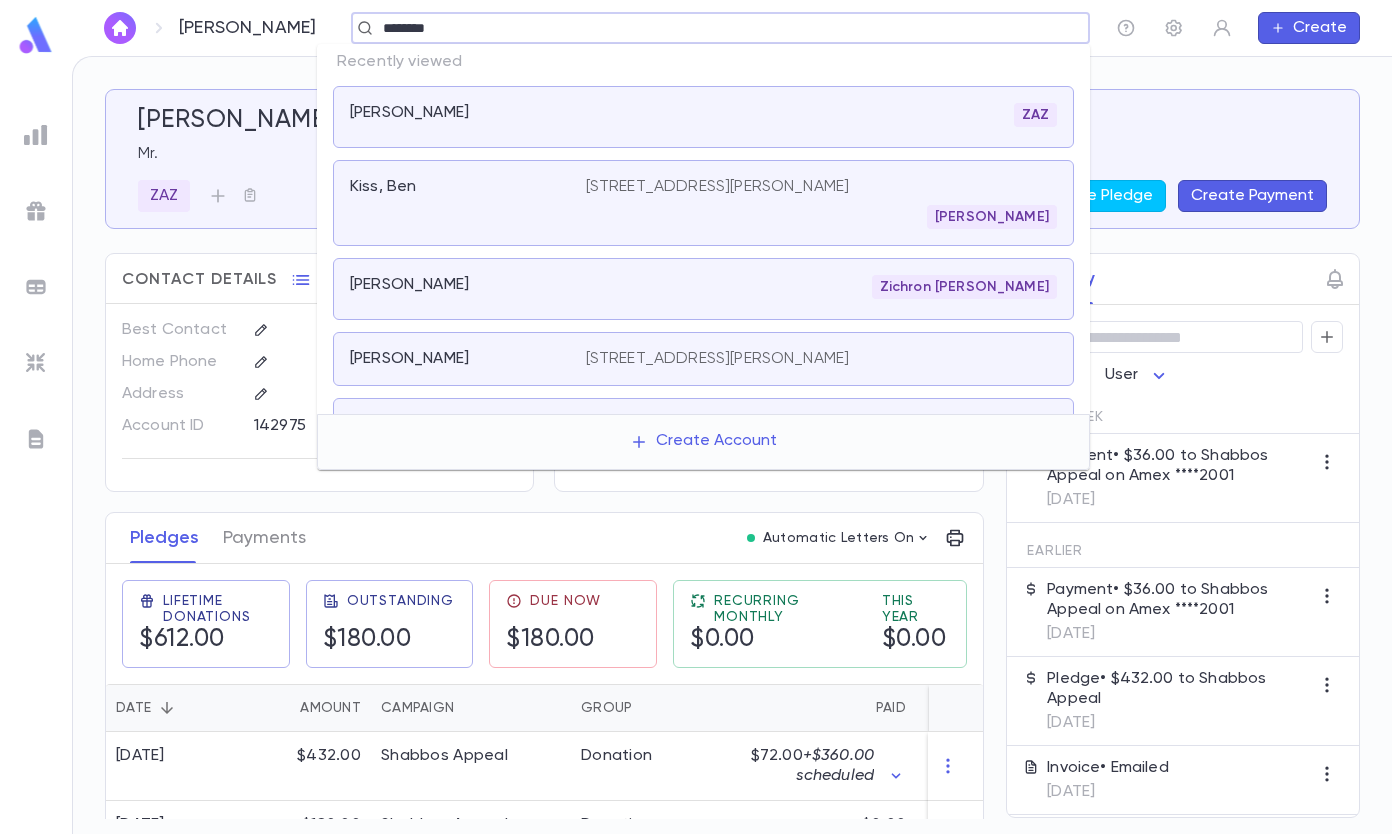 type on "********" 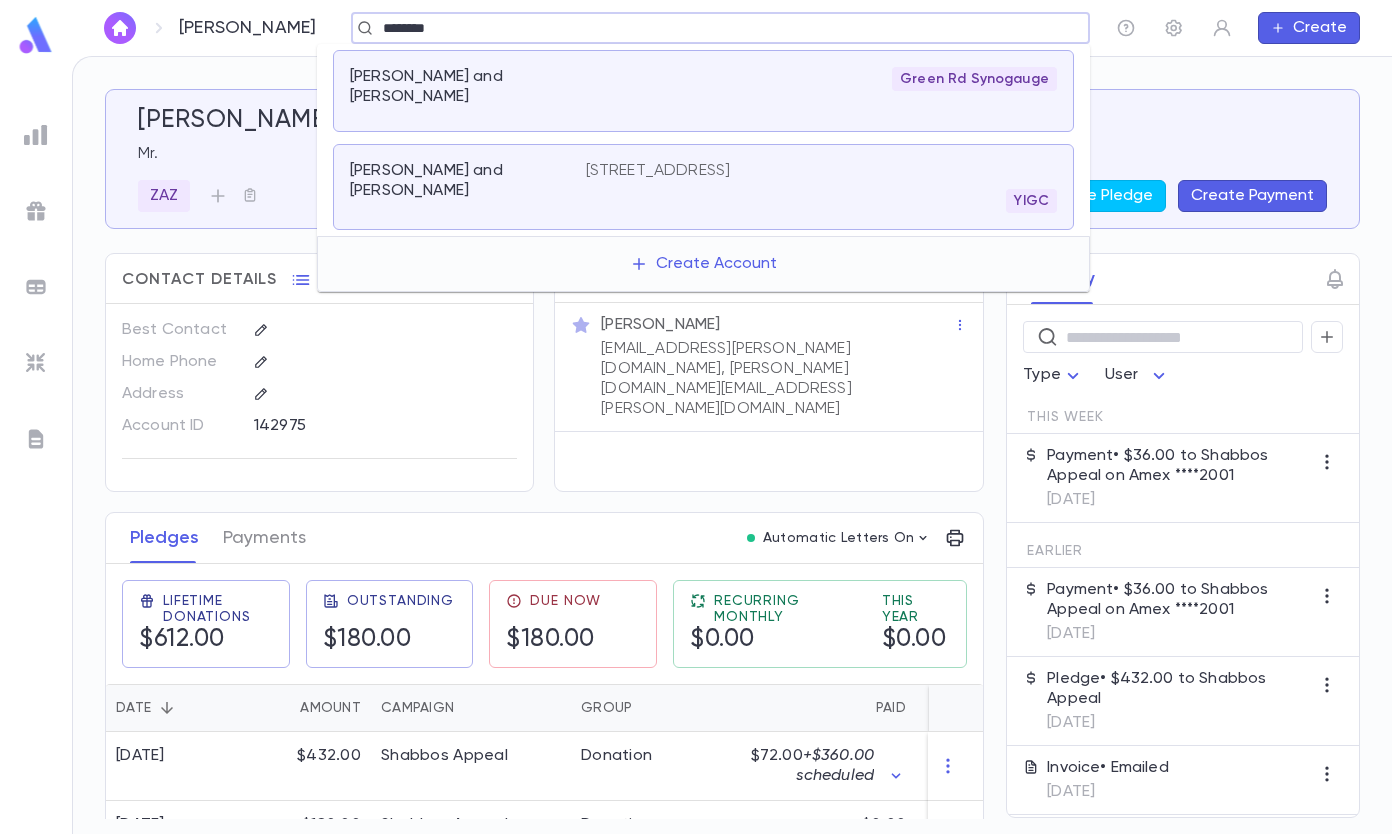 click on "Michelow, Bryan and Raizel" at bounding box center [456, 87] 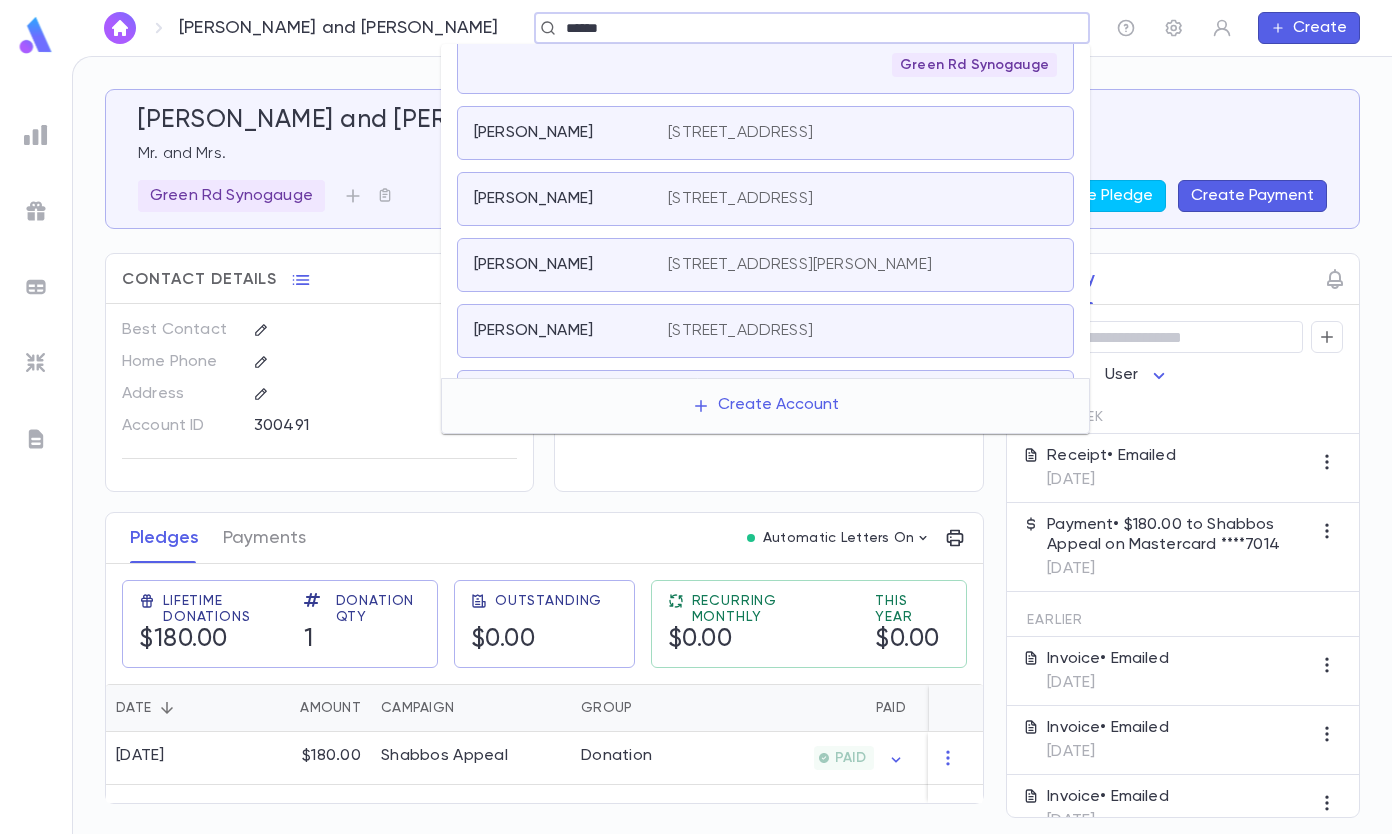 scroll, scrollTop: 0, scrollLeft: 0, axis: both 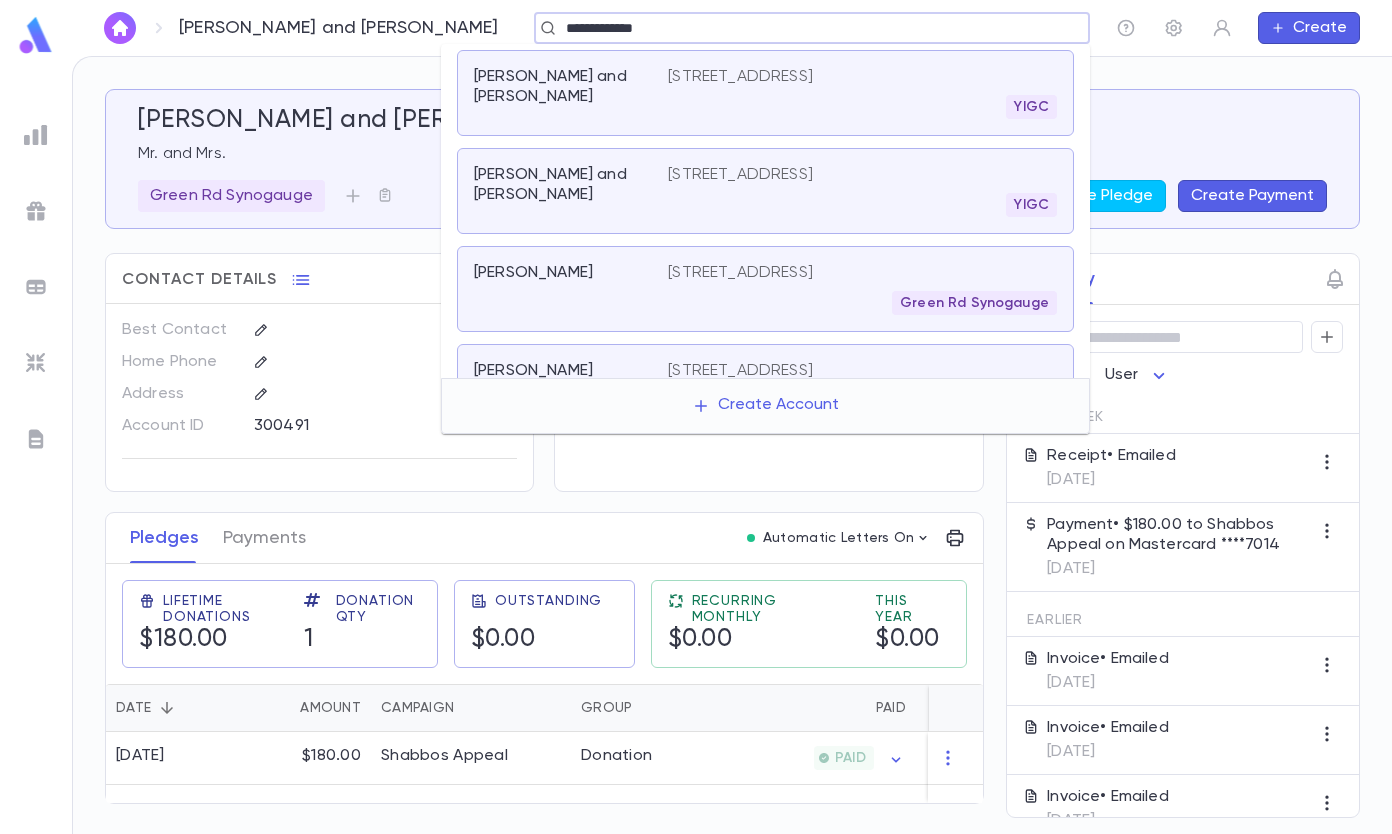 type on "**********" 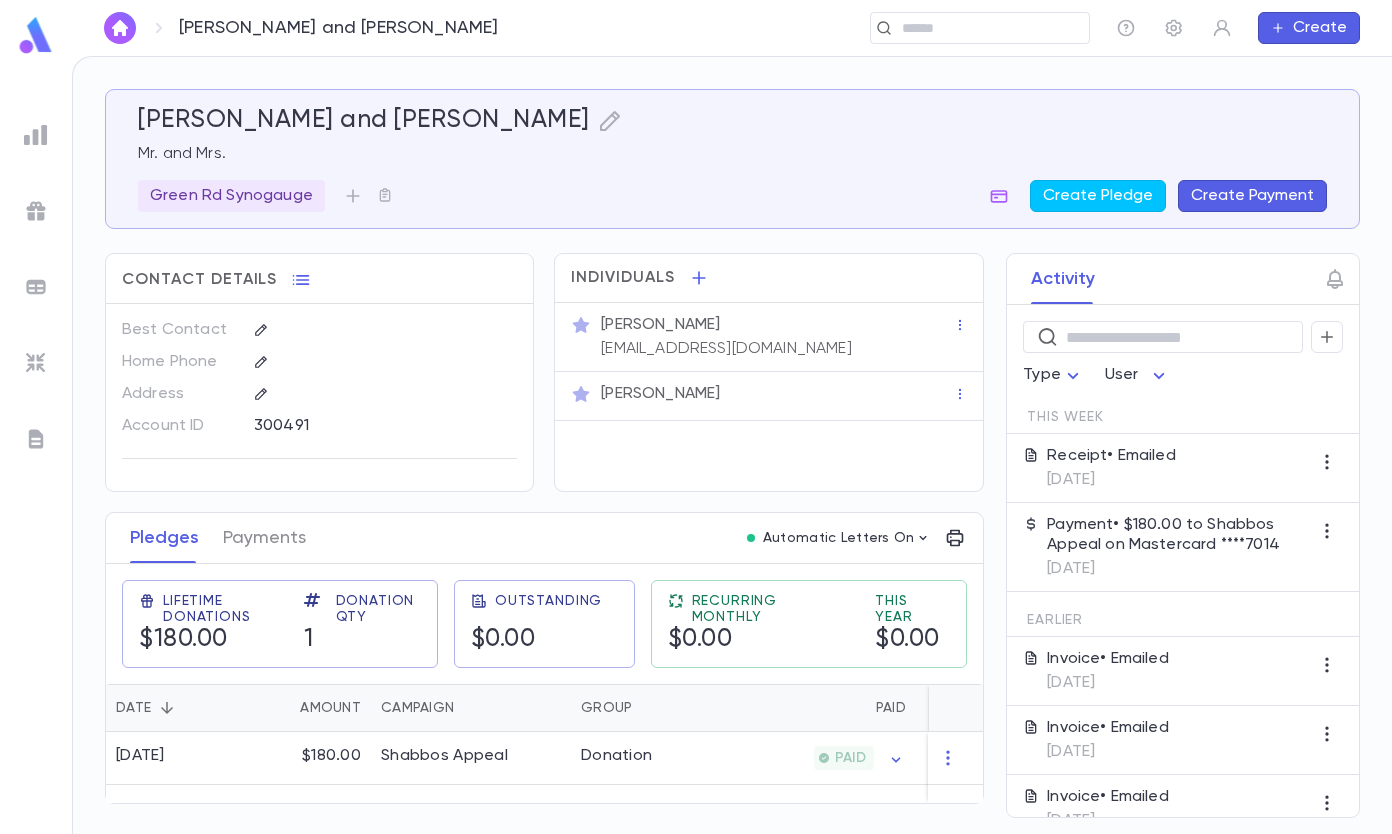 click on "​" at bounding box center [980, 28] 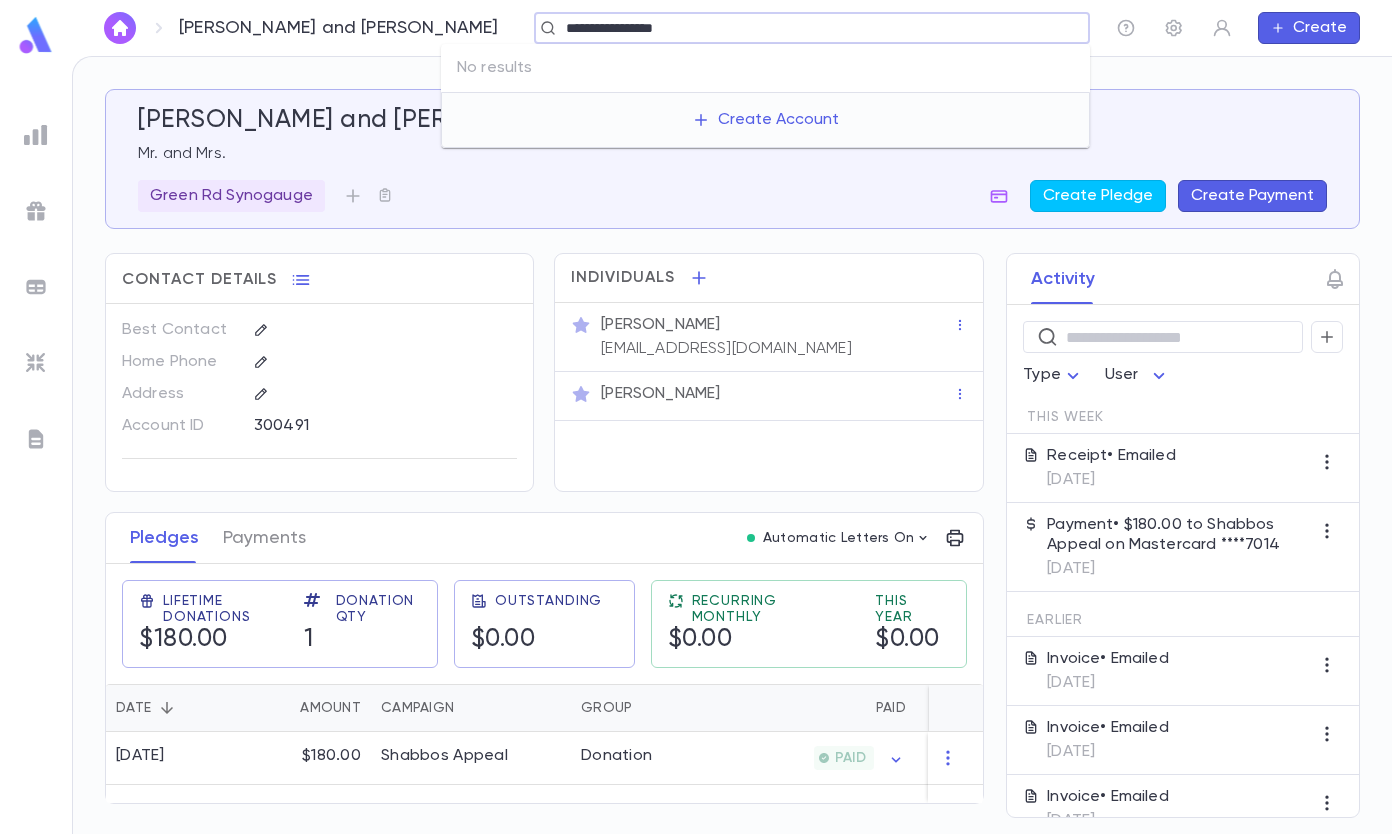 click on "**********" at bounding box center [805, 28] 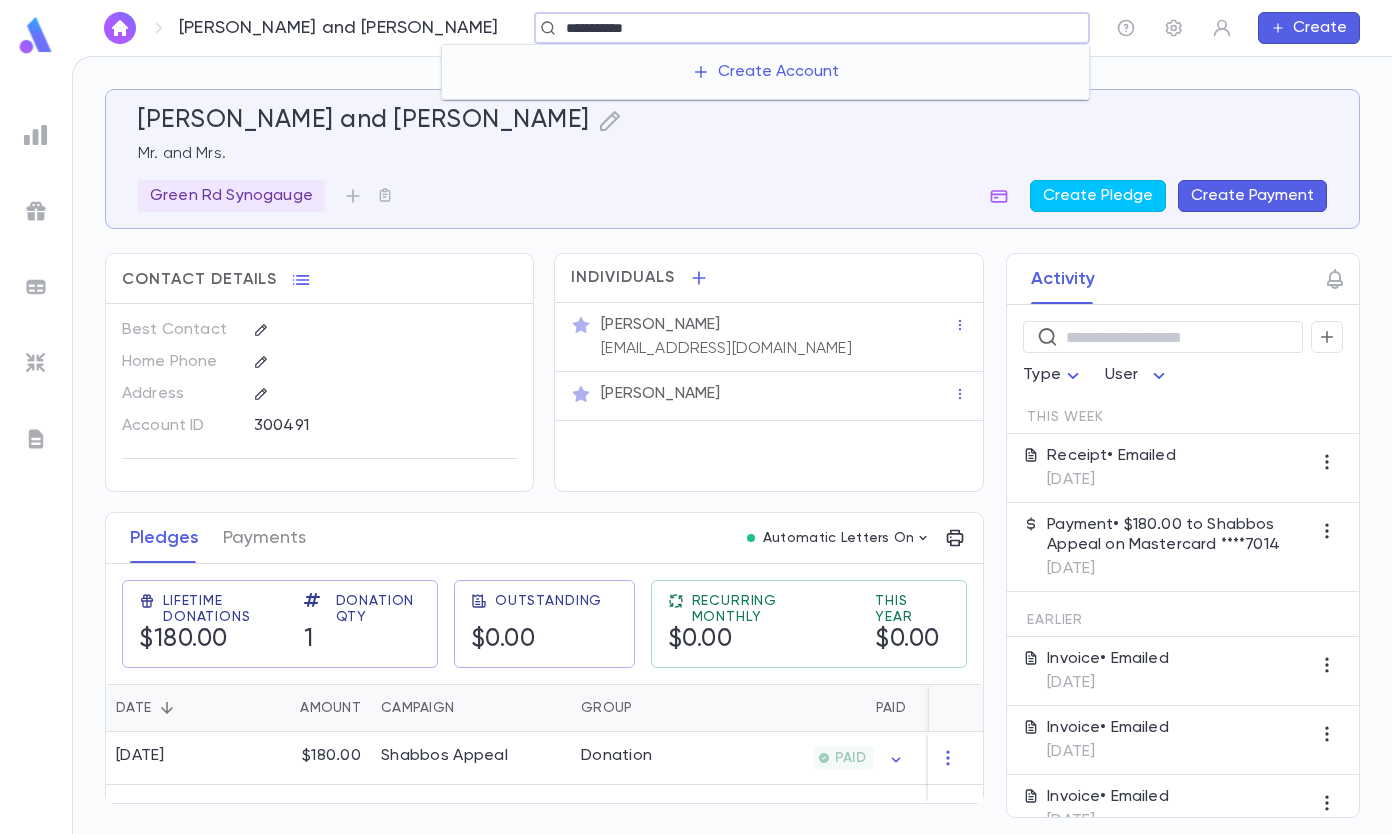 type on "**********" 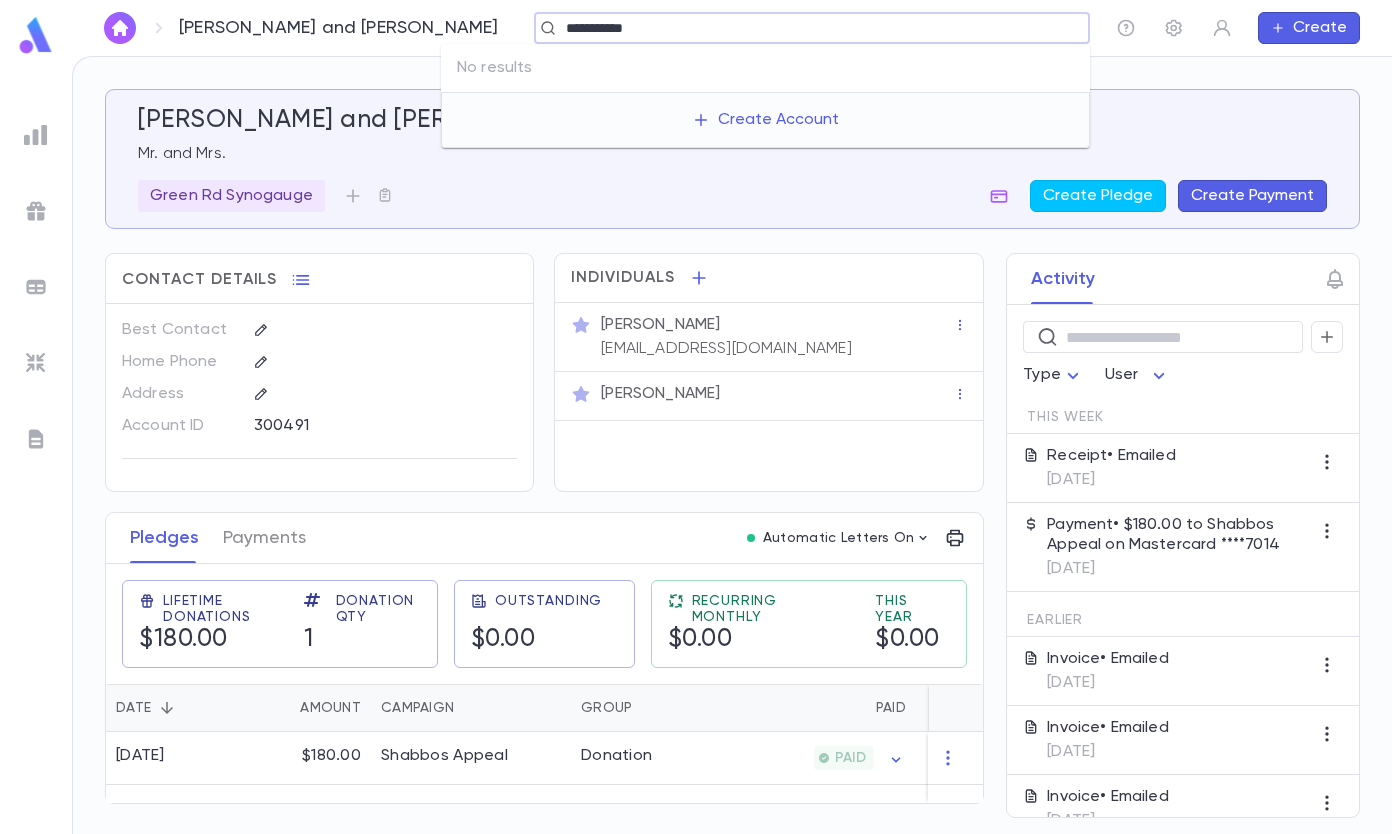 click on "Create Account" at bounding box center (765, 120) 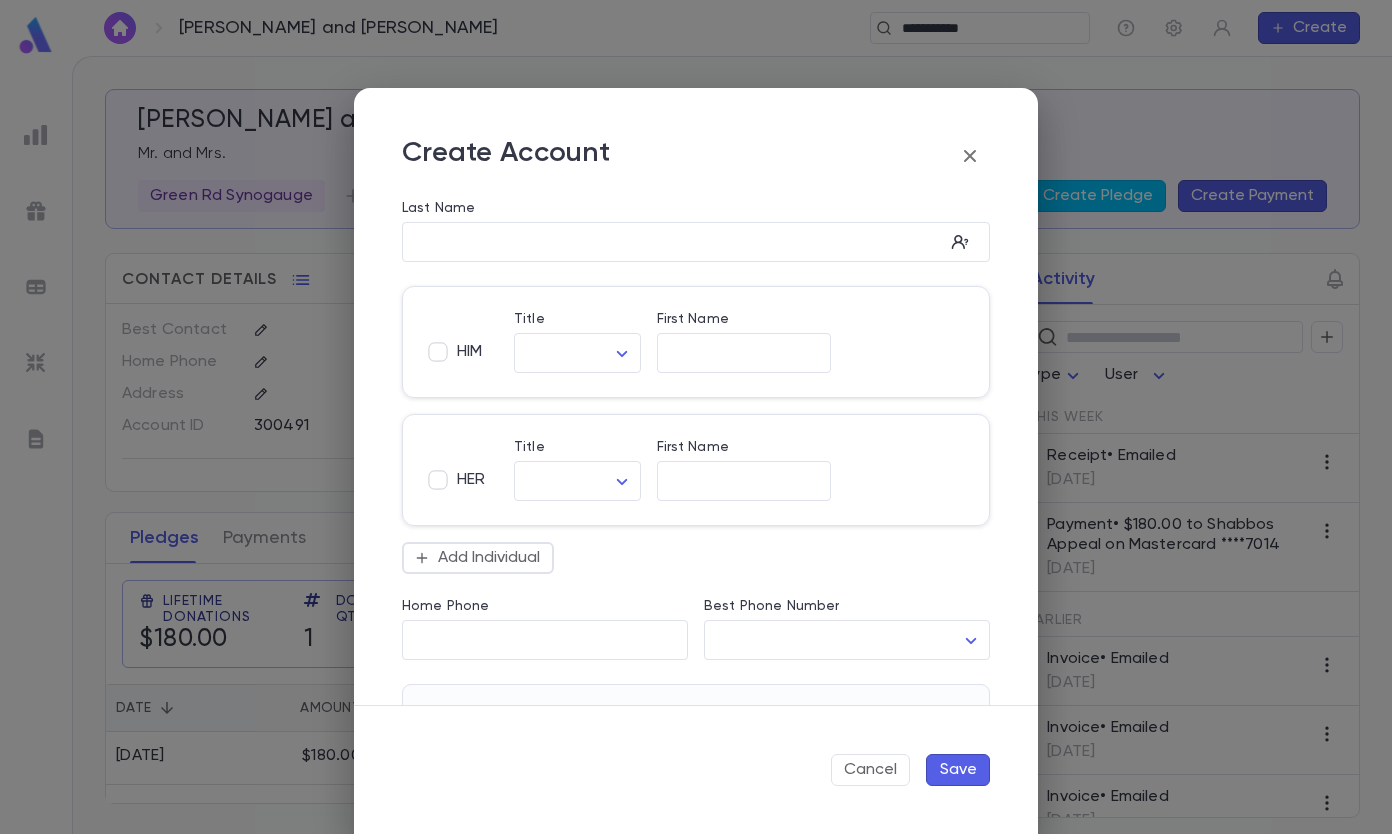 type 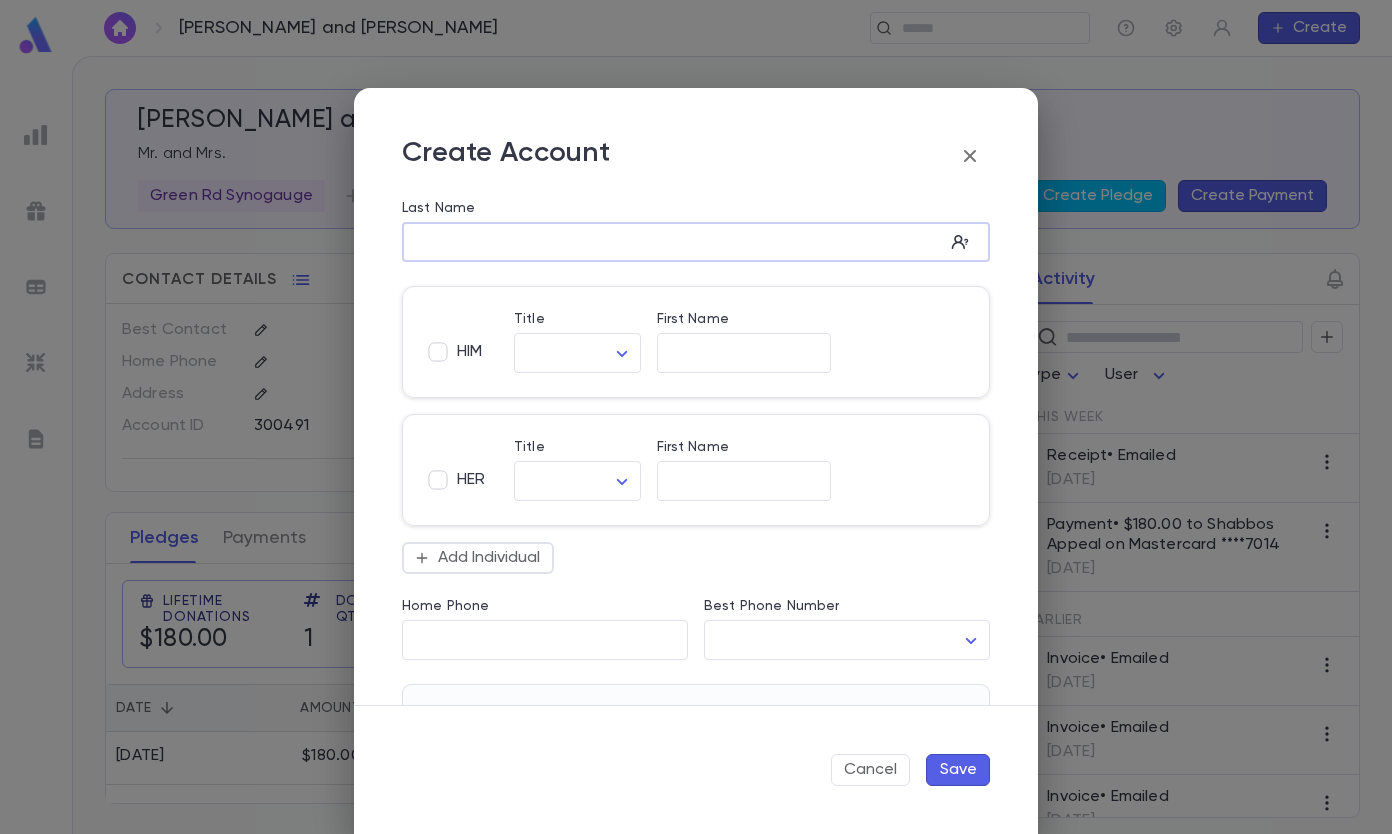 click on "Last Name" at bounding box center (673, 242) 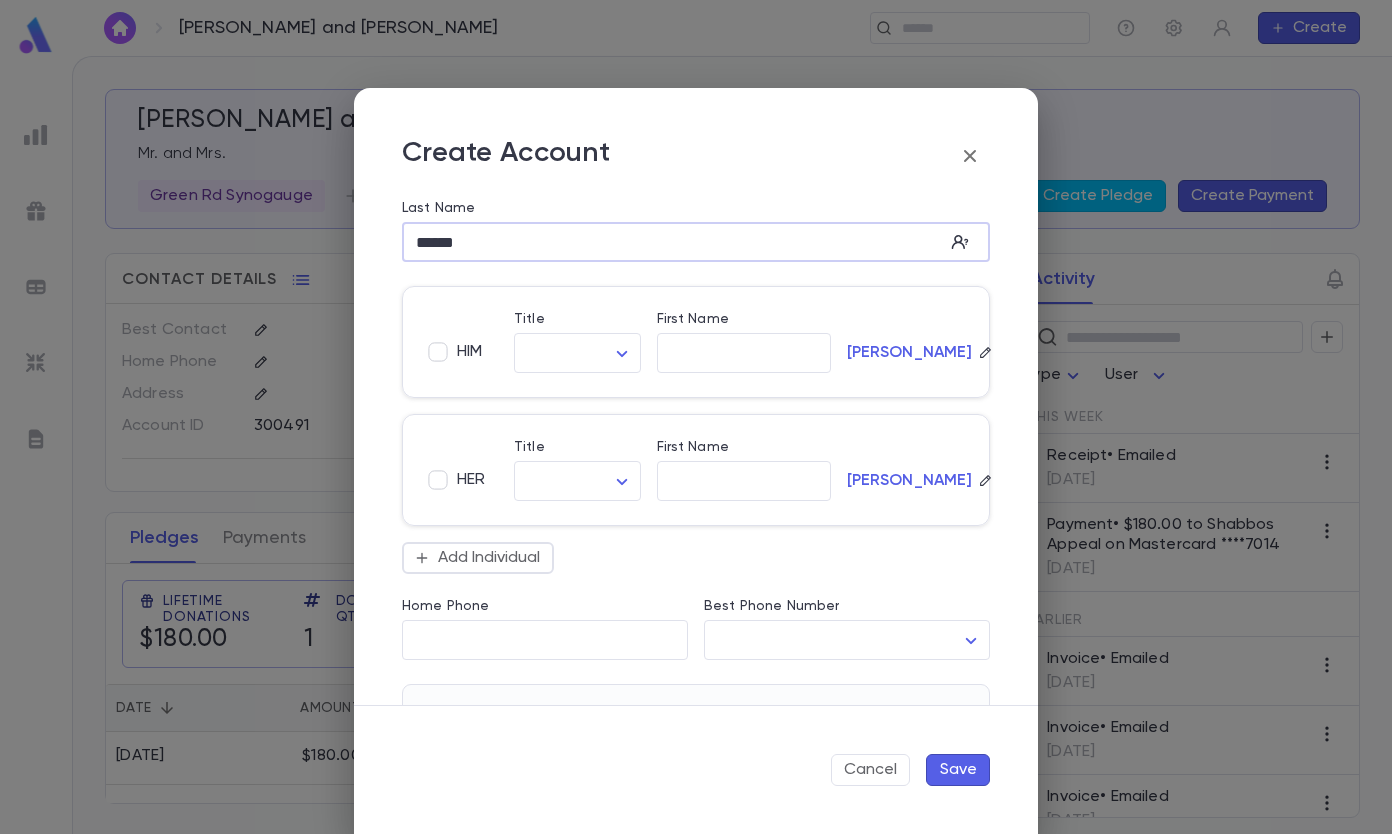 type on "******" 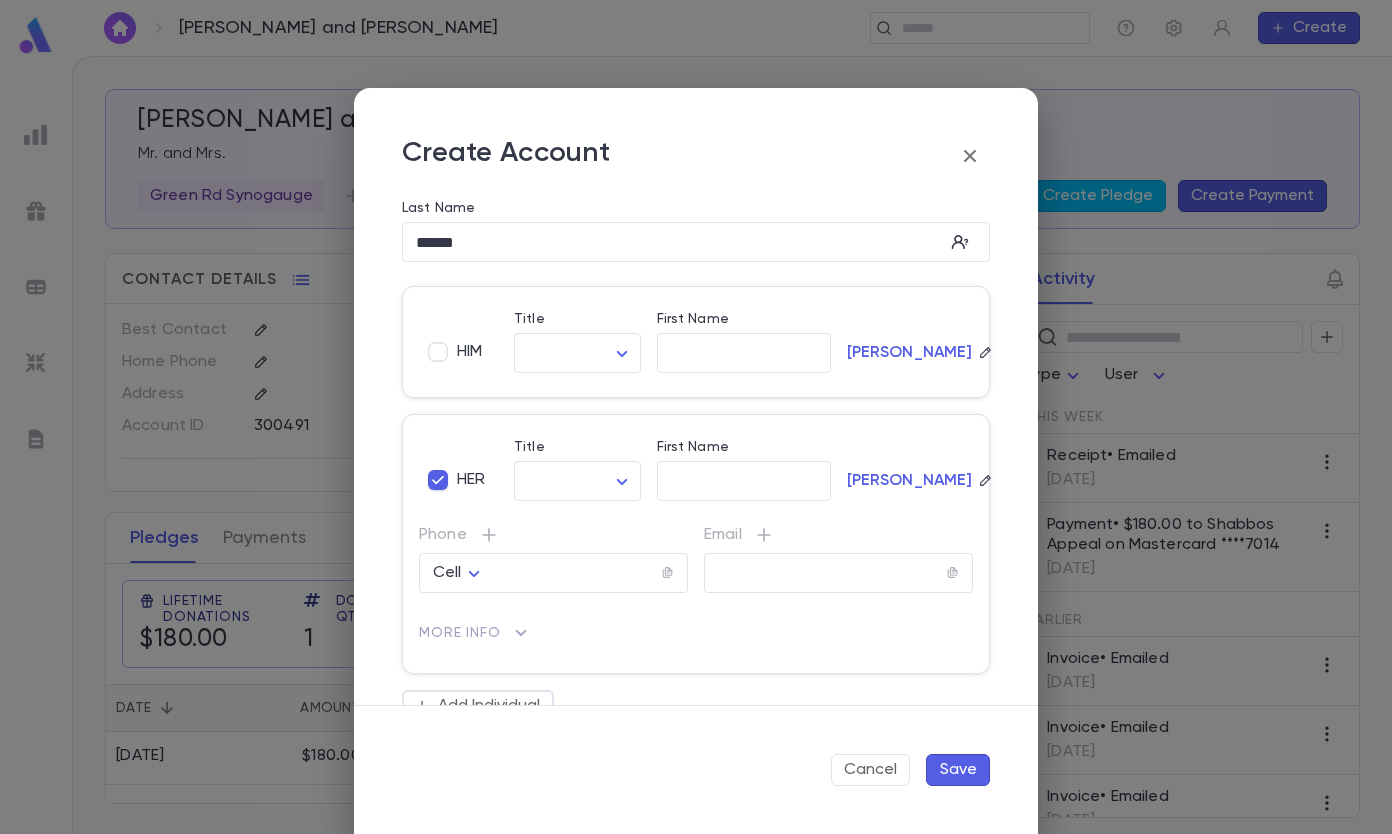click on "First Name" at bounding box center [744, 481] 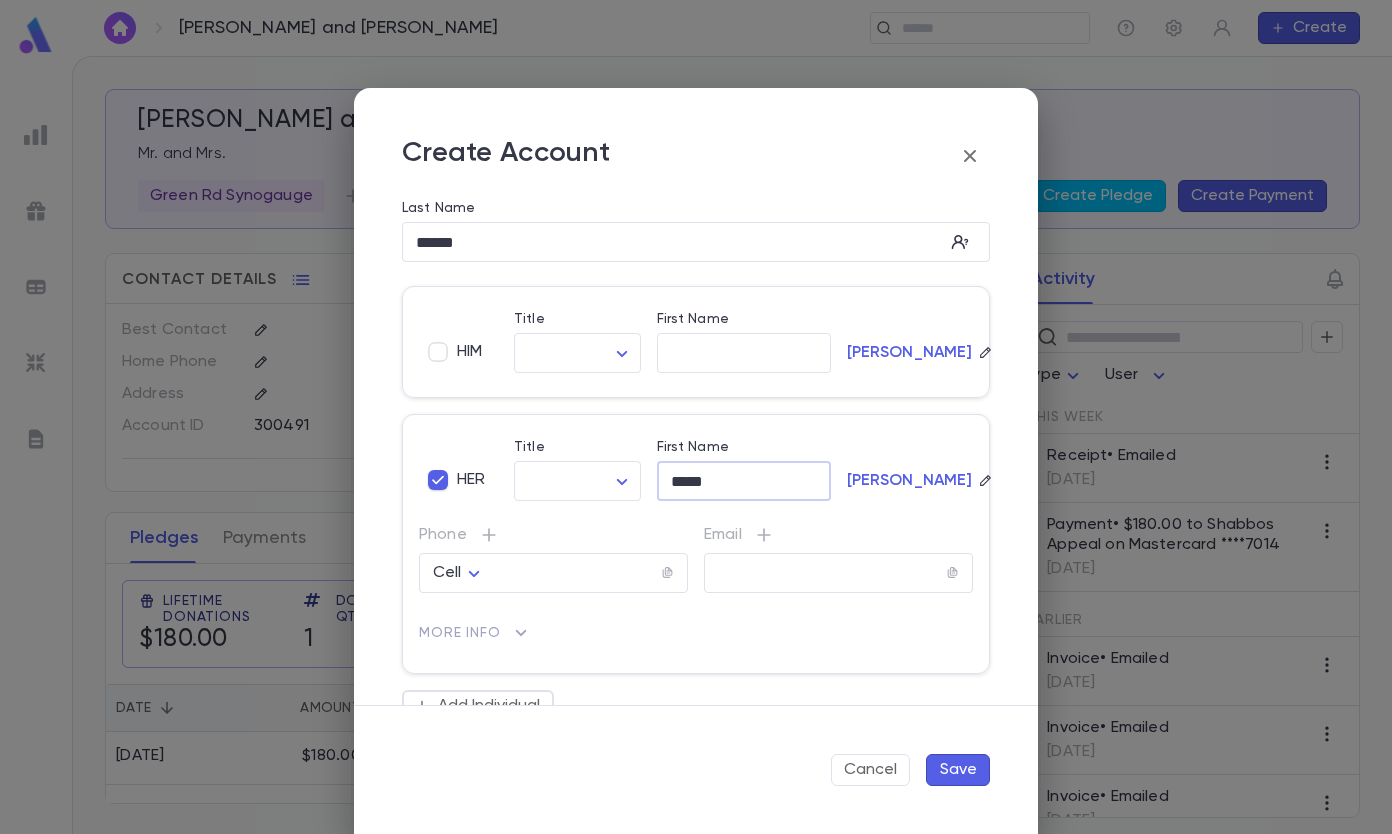 type on "*****" 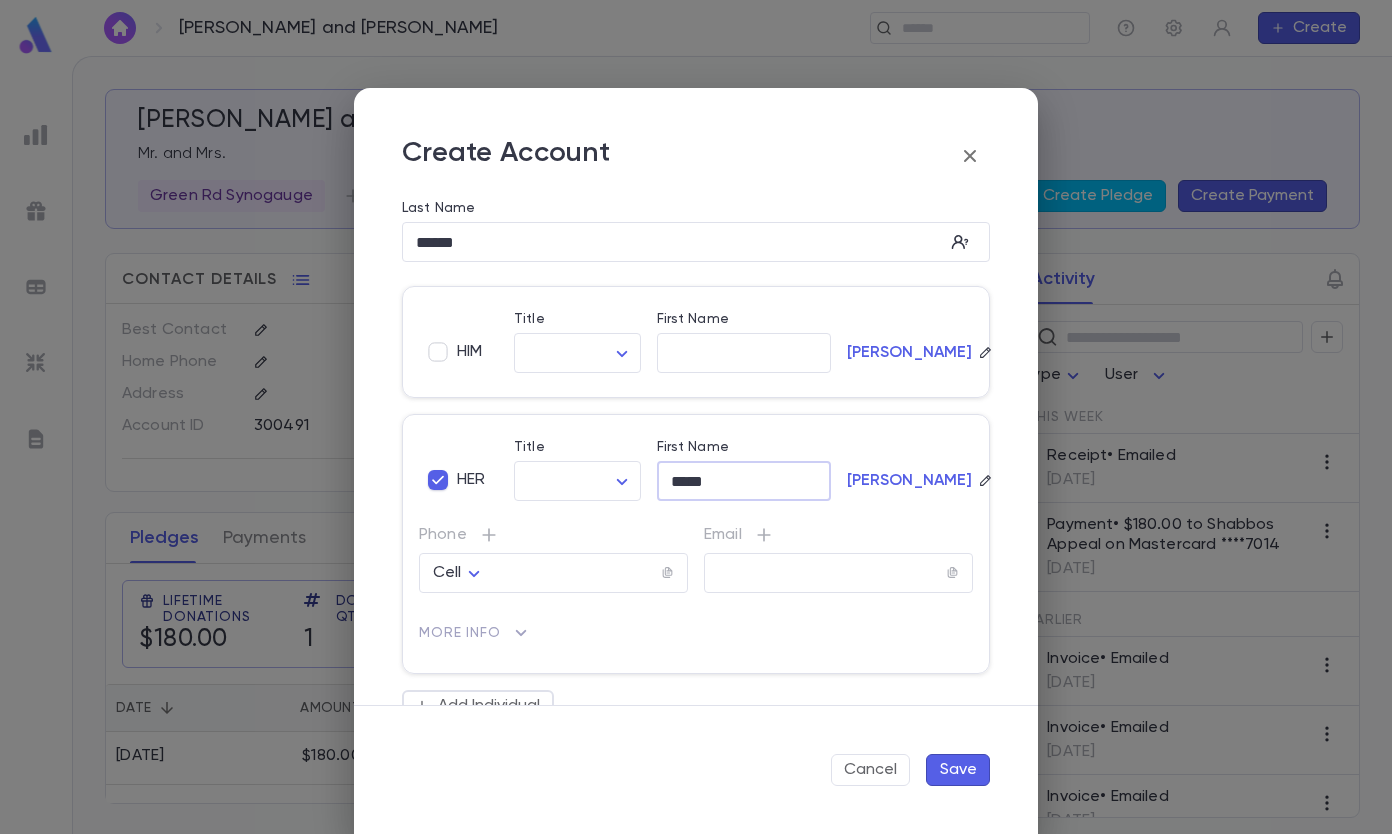click at bounding box center [825, 573] 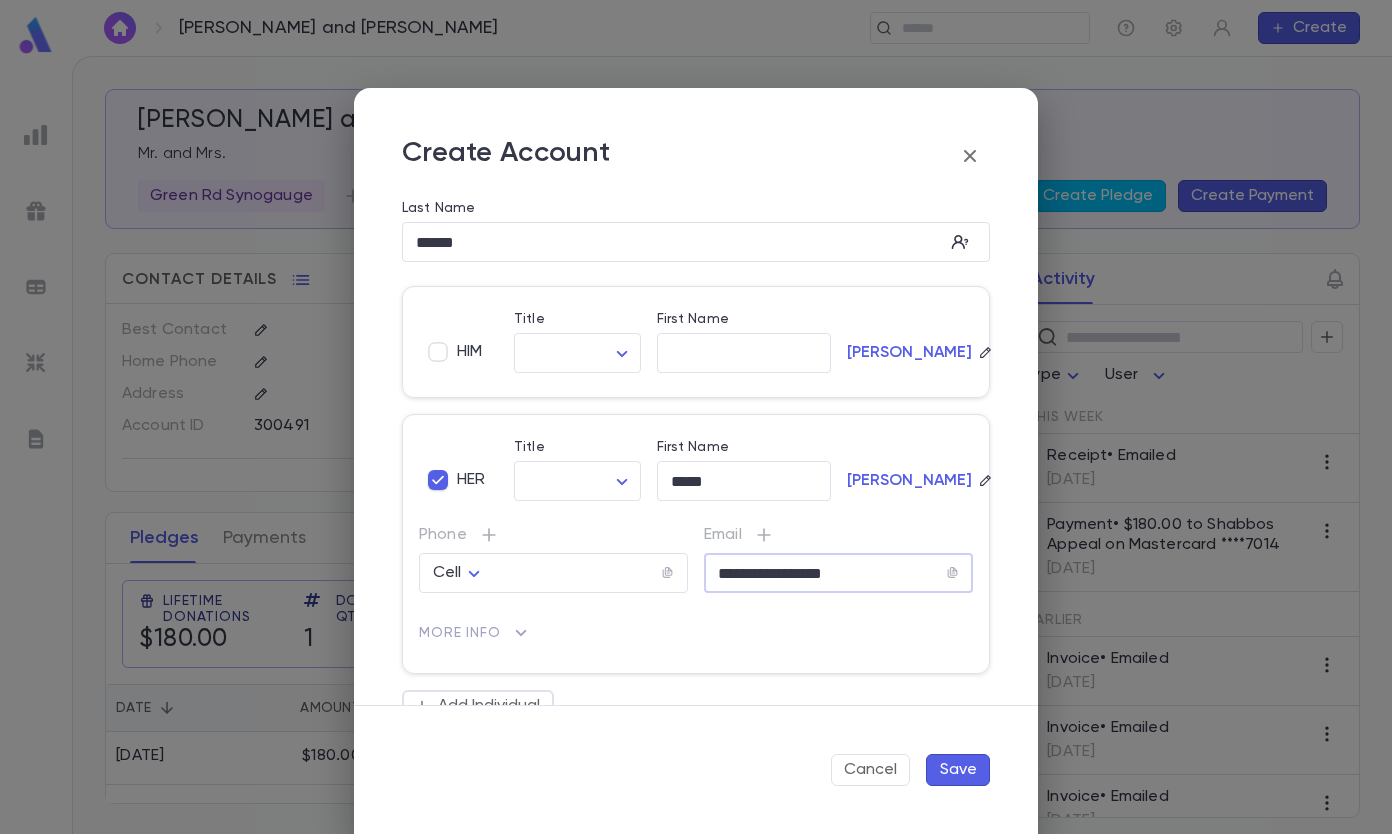 type on "**********" 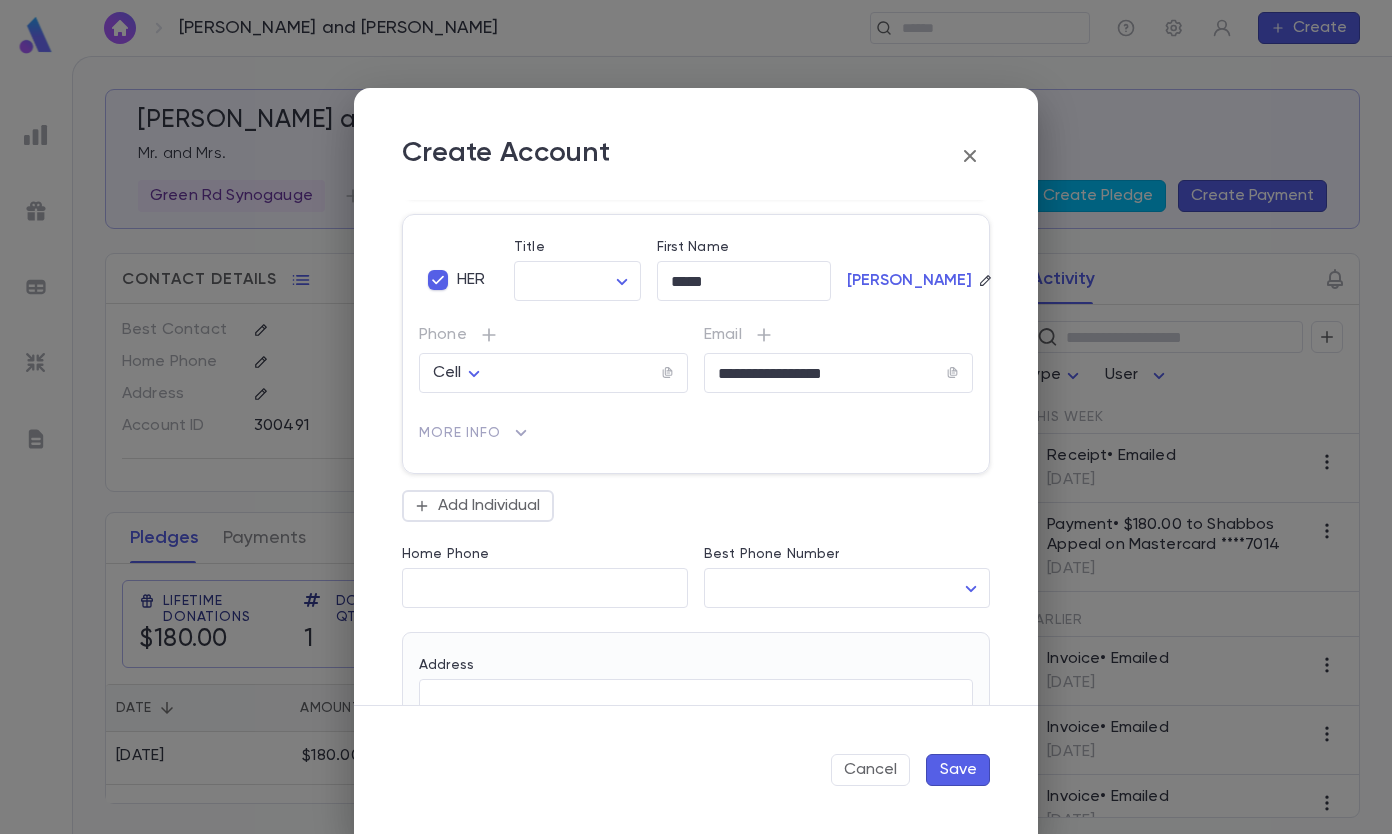 scroll, scrollTop: 500, scrollLeft: 0, axis: vertical 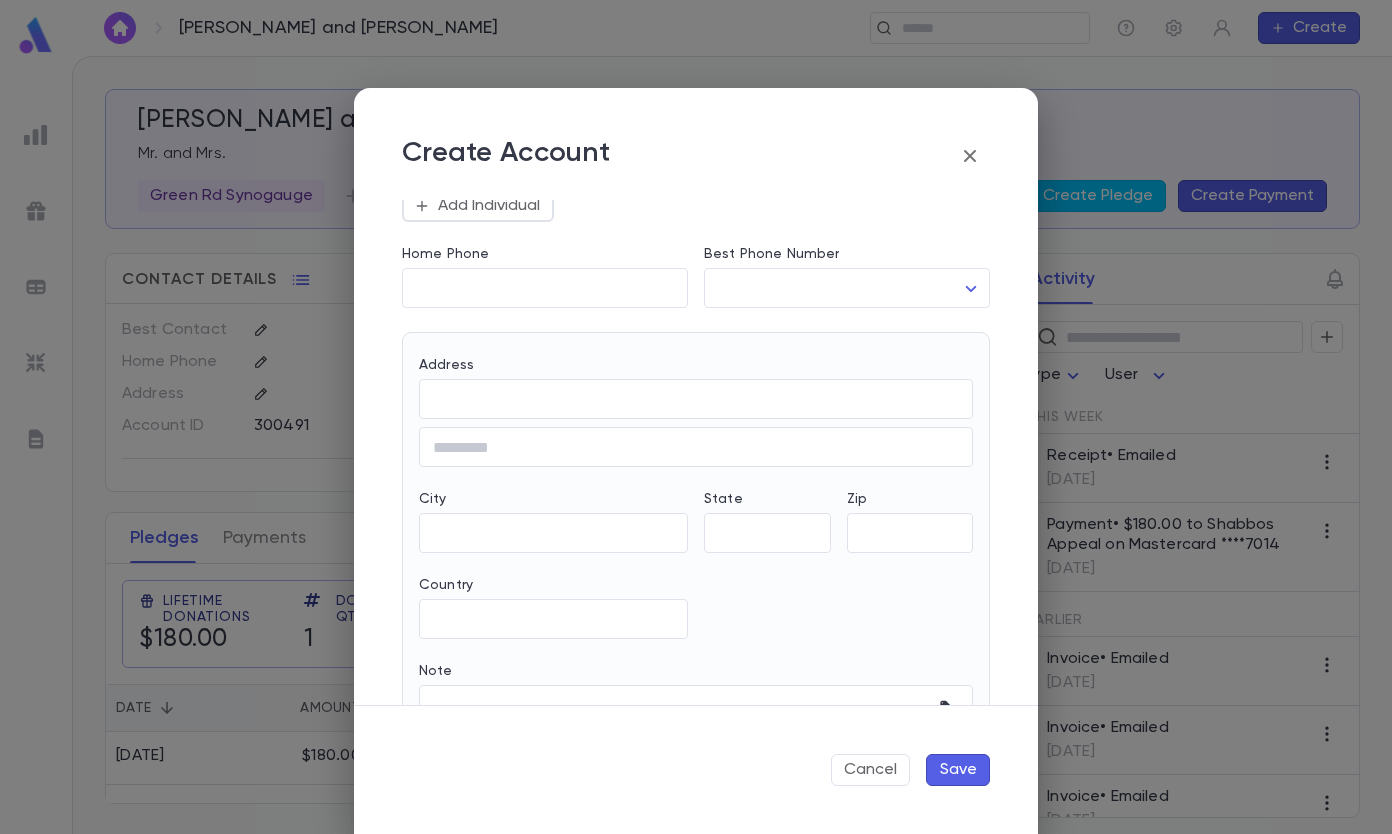 click on "Address" at bounding box center [696, 399] 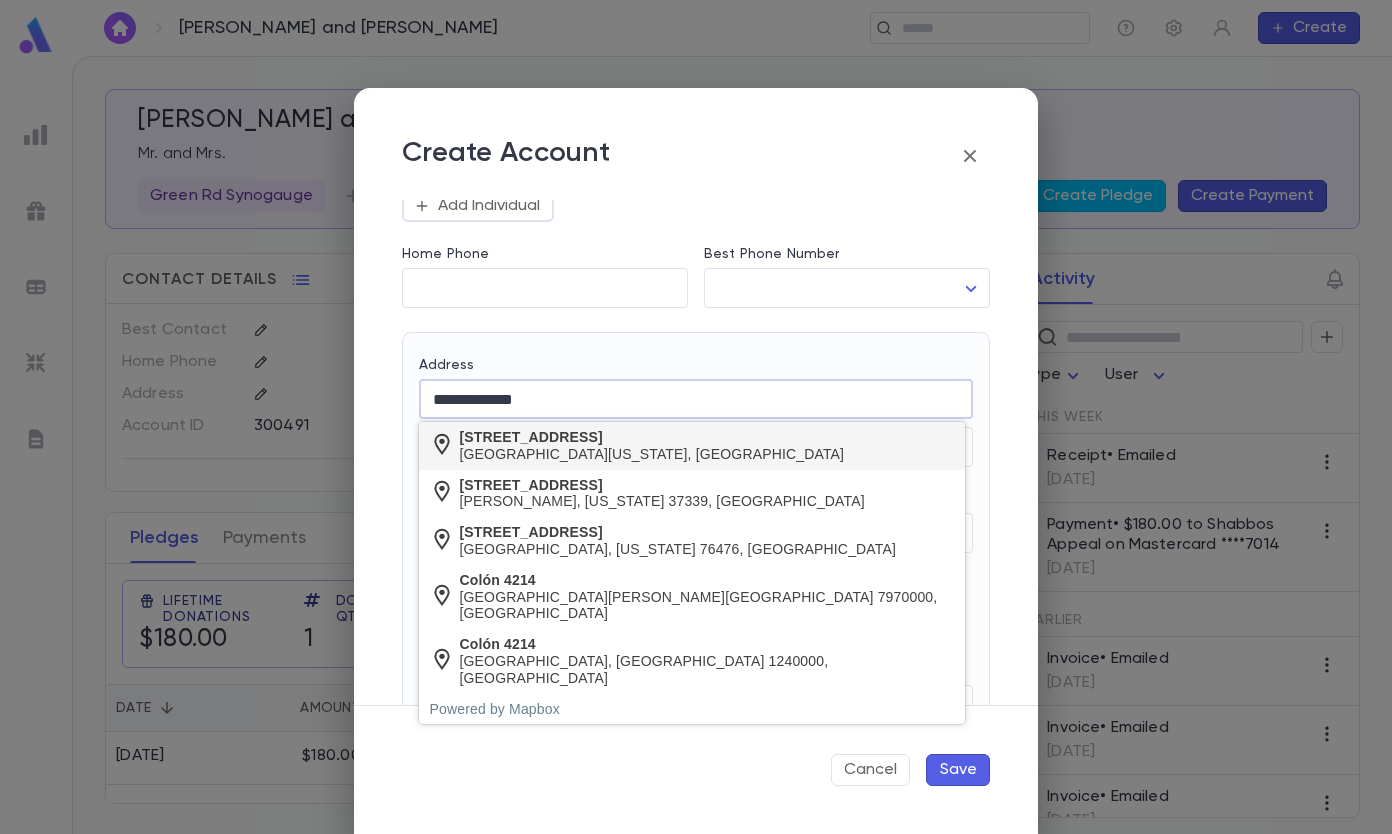 click on "4214 Colony Road" at bounding box center (652, 437) 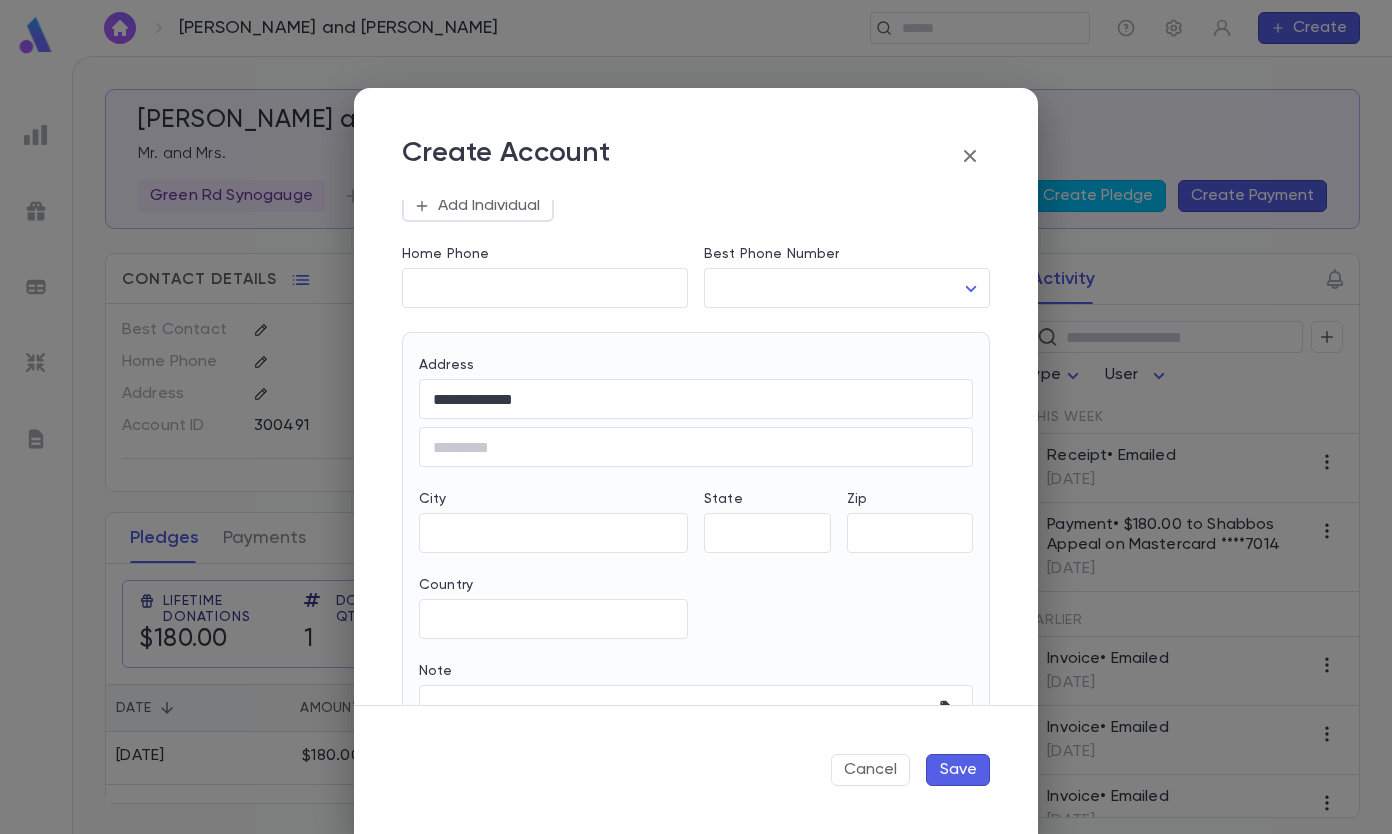 type on "**********" 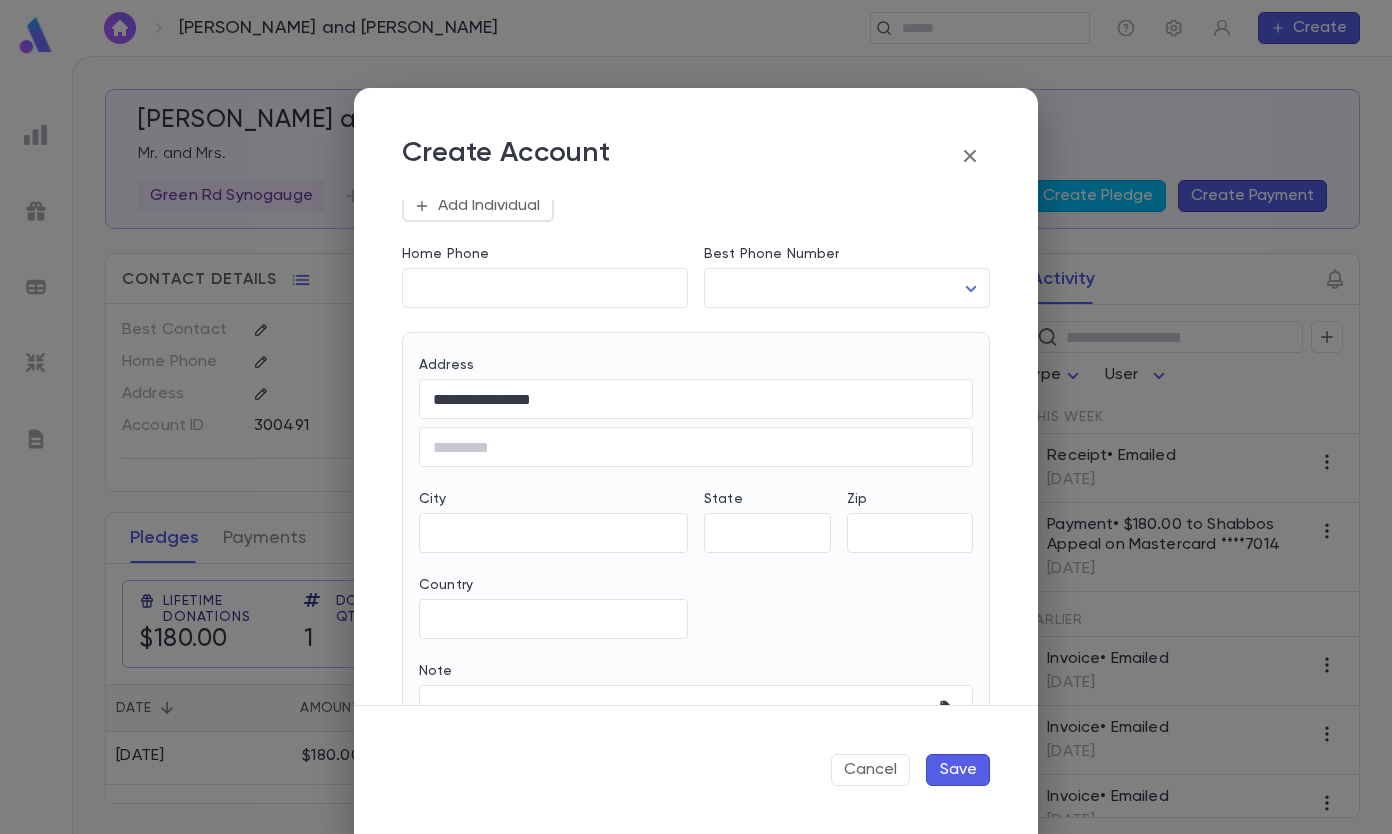 type on "**" 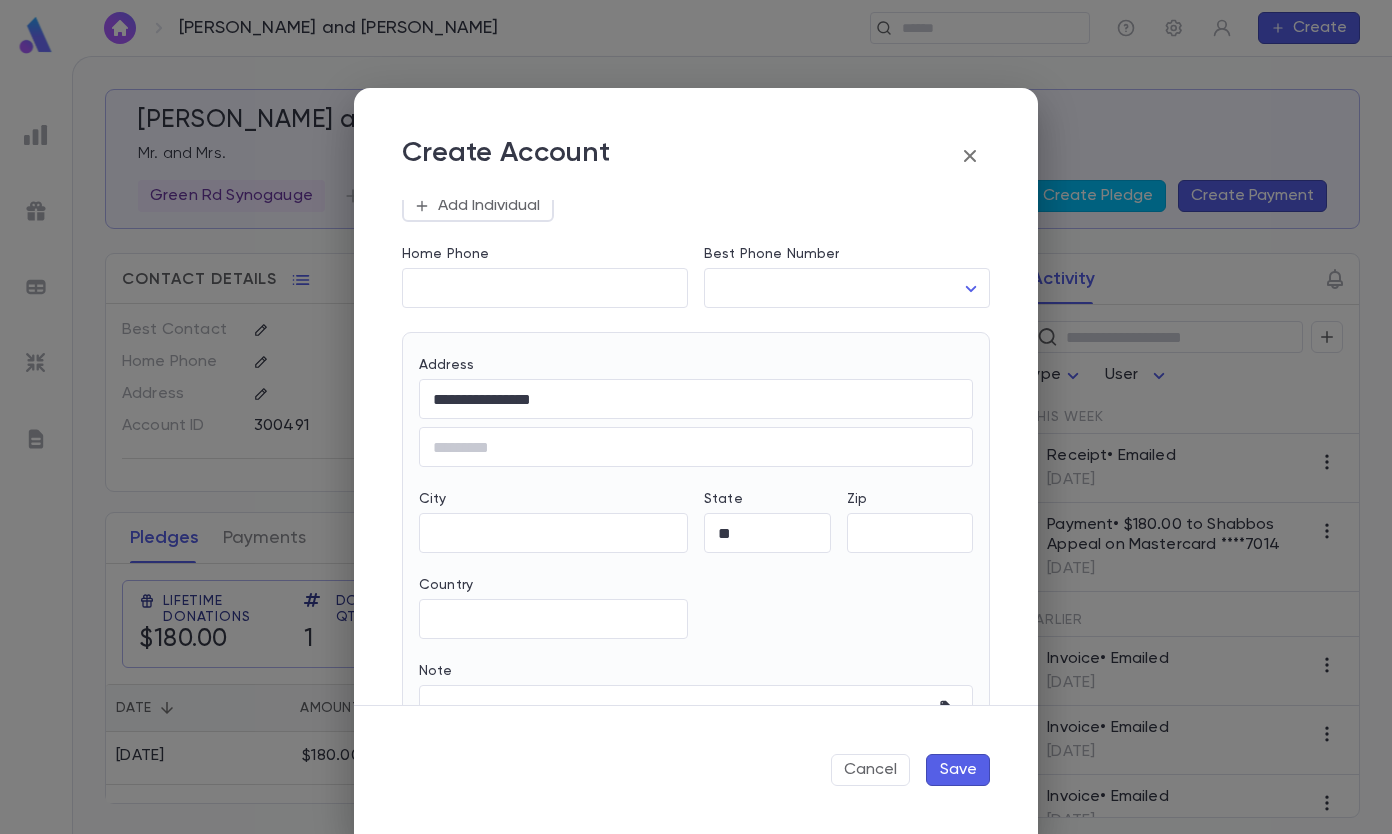 type on "**********" 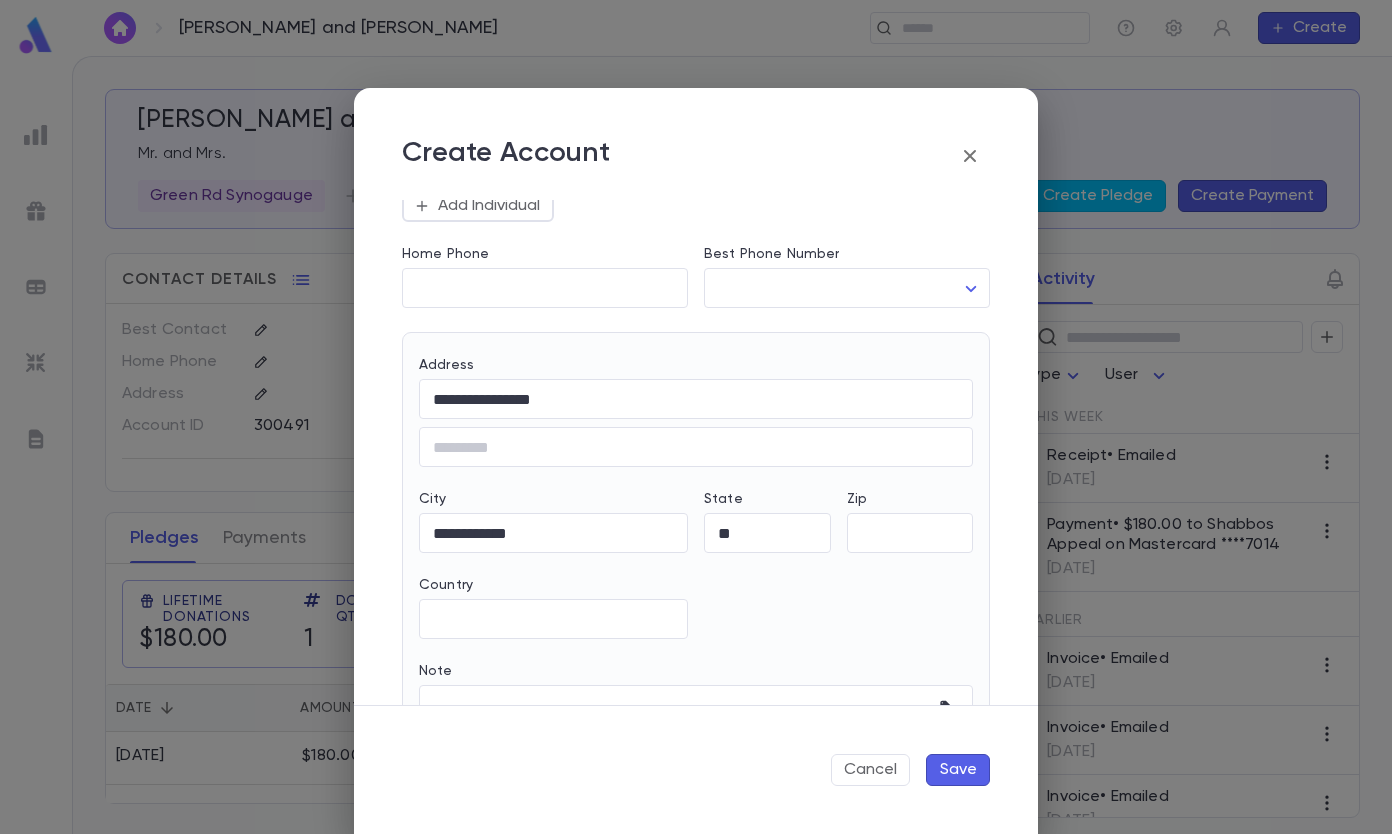 type on "**********" 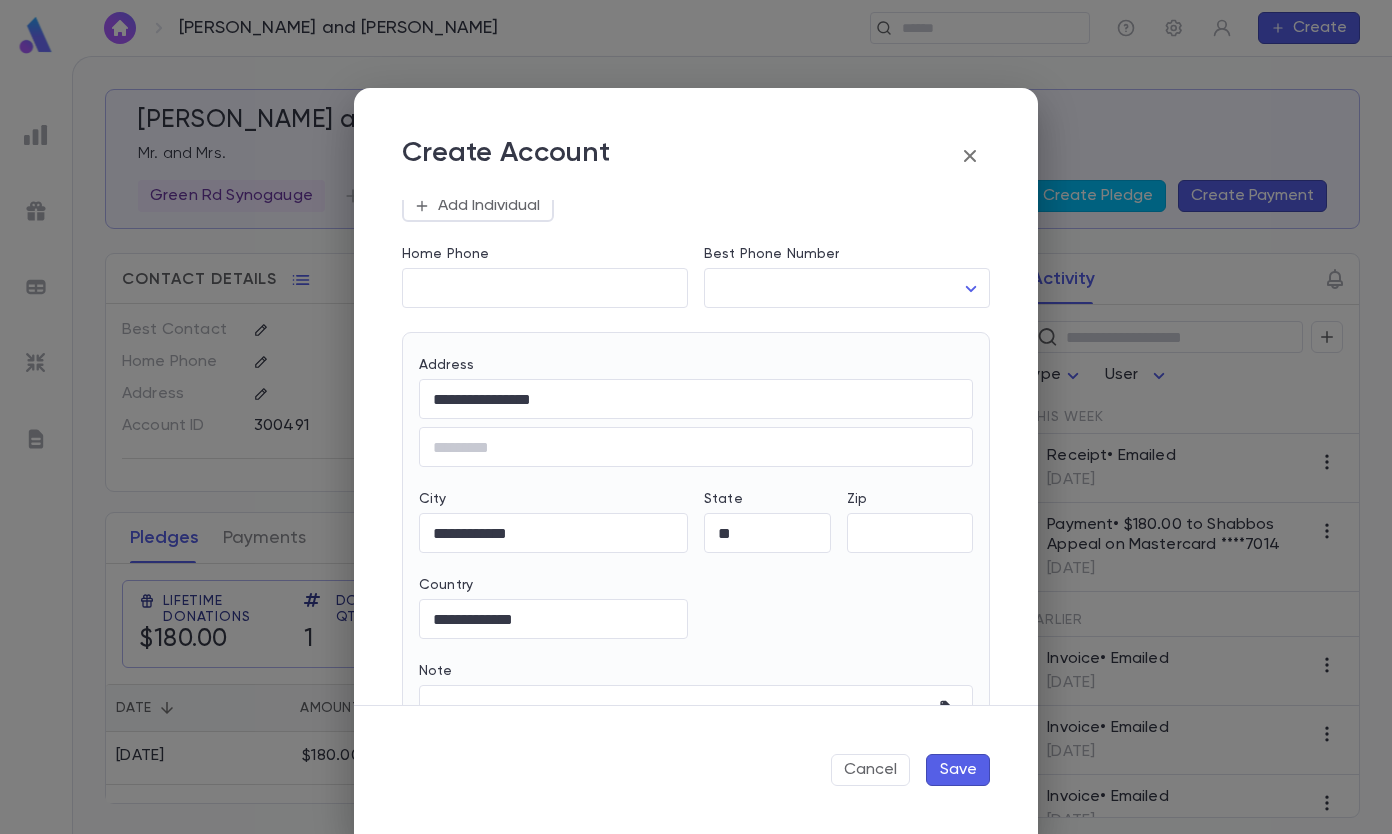 type on "*****" 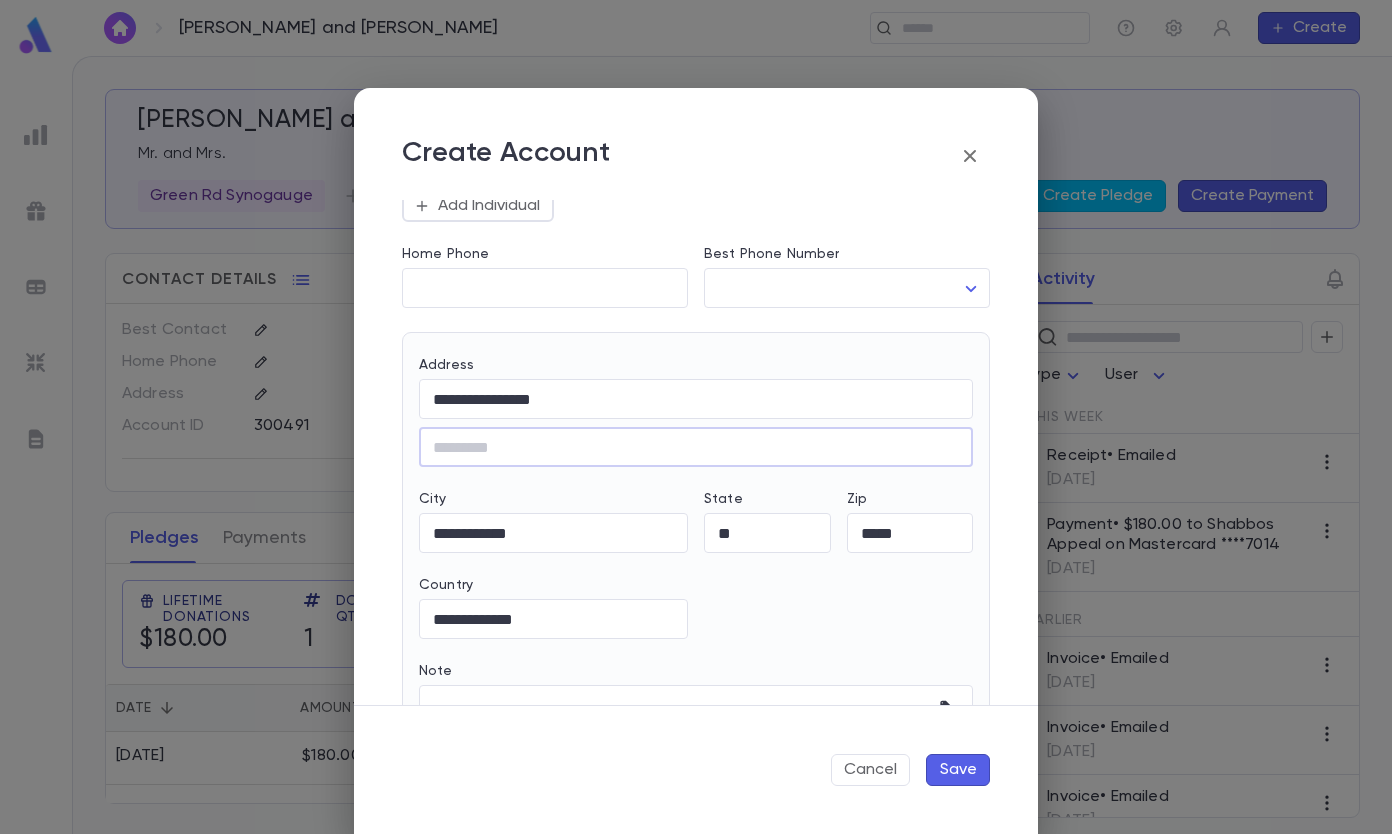click on "Save" at bounding box center [958, 770] 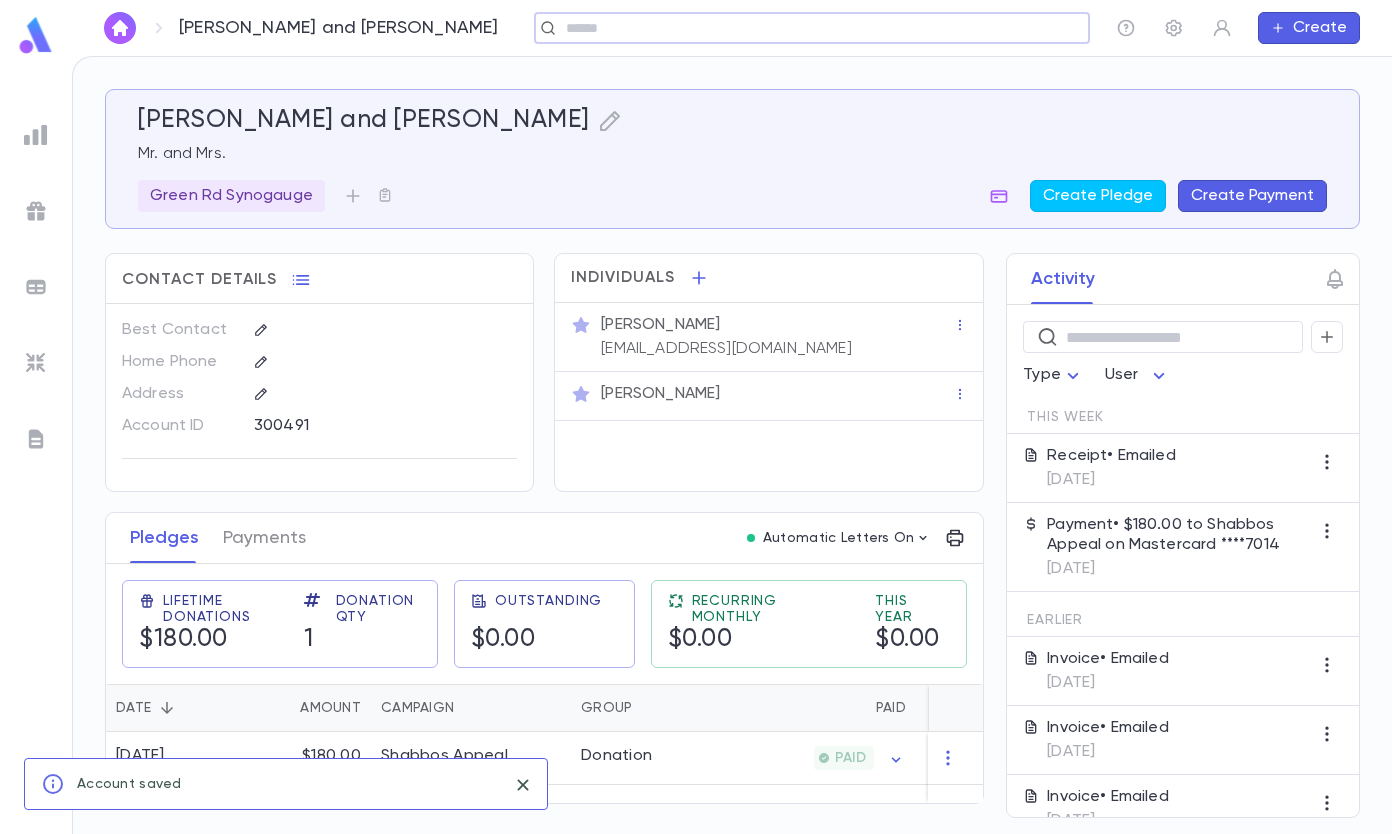 click at bounding box center (805, 28) 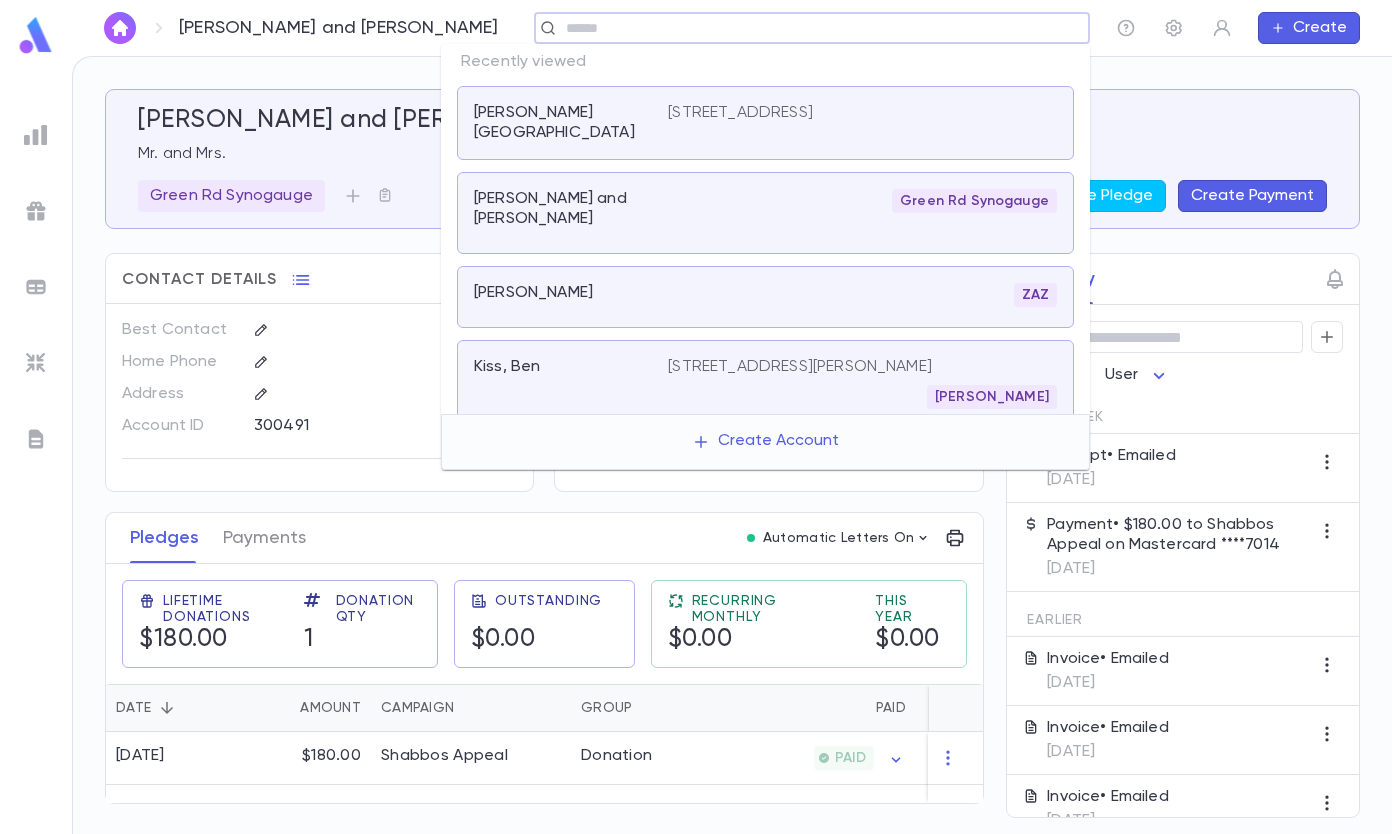 click on "Berger, Rivka" at bounding box center [559, 123] 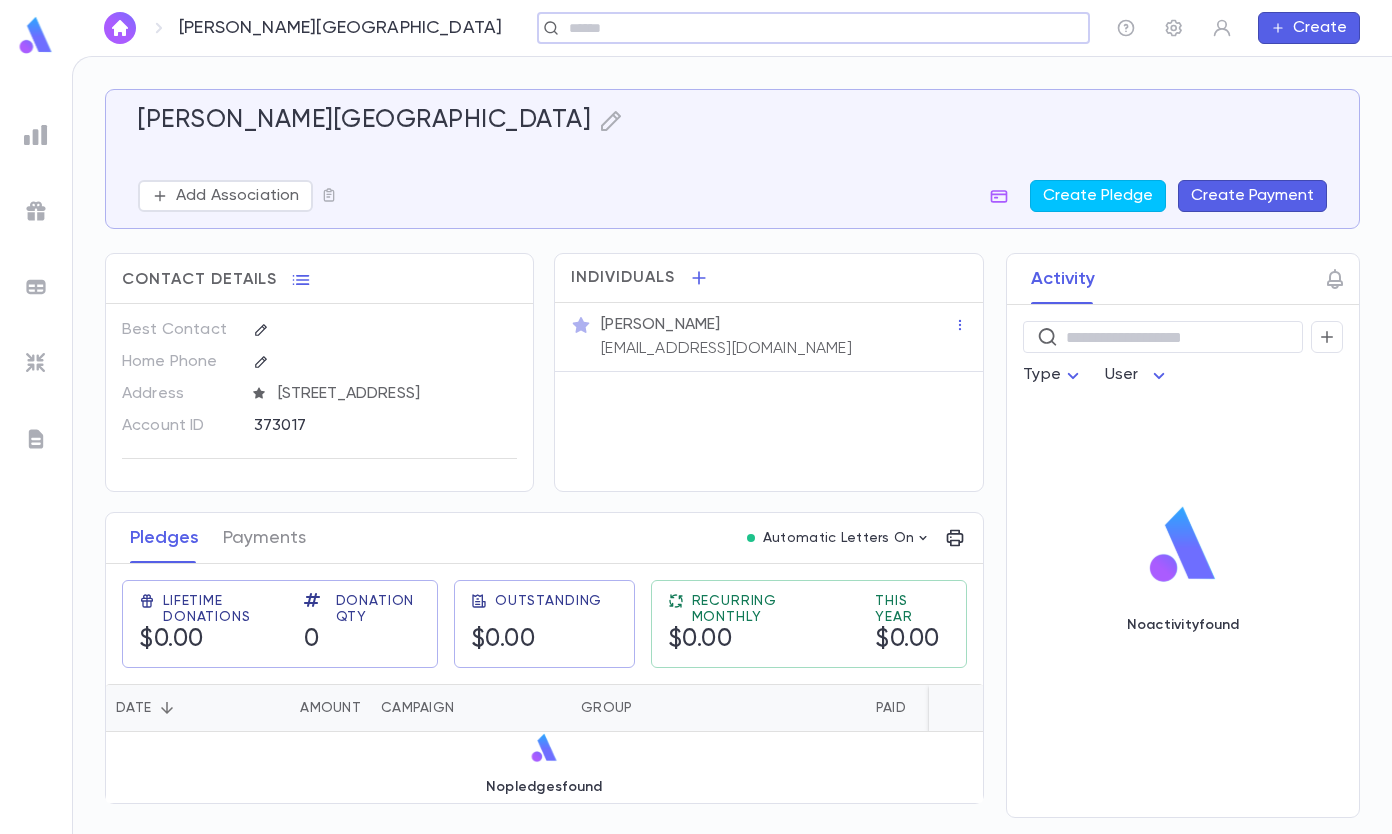 click on "Create Payment" at bounding box center [1252, 196] 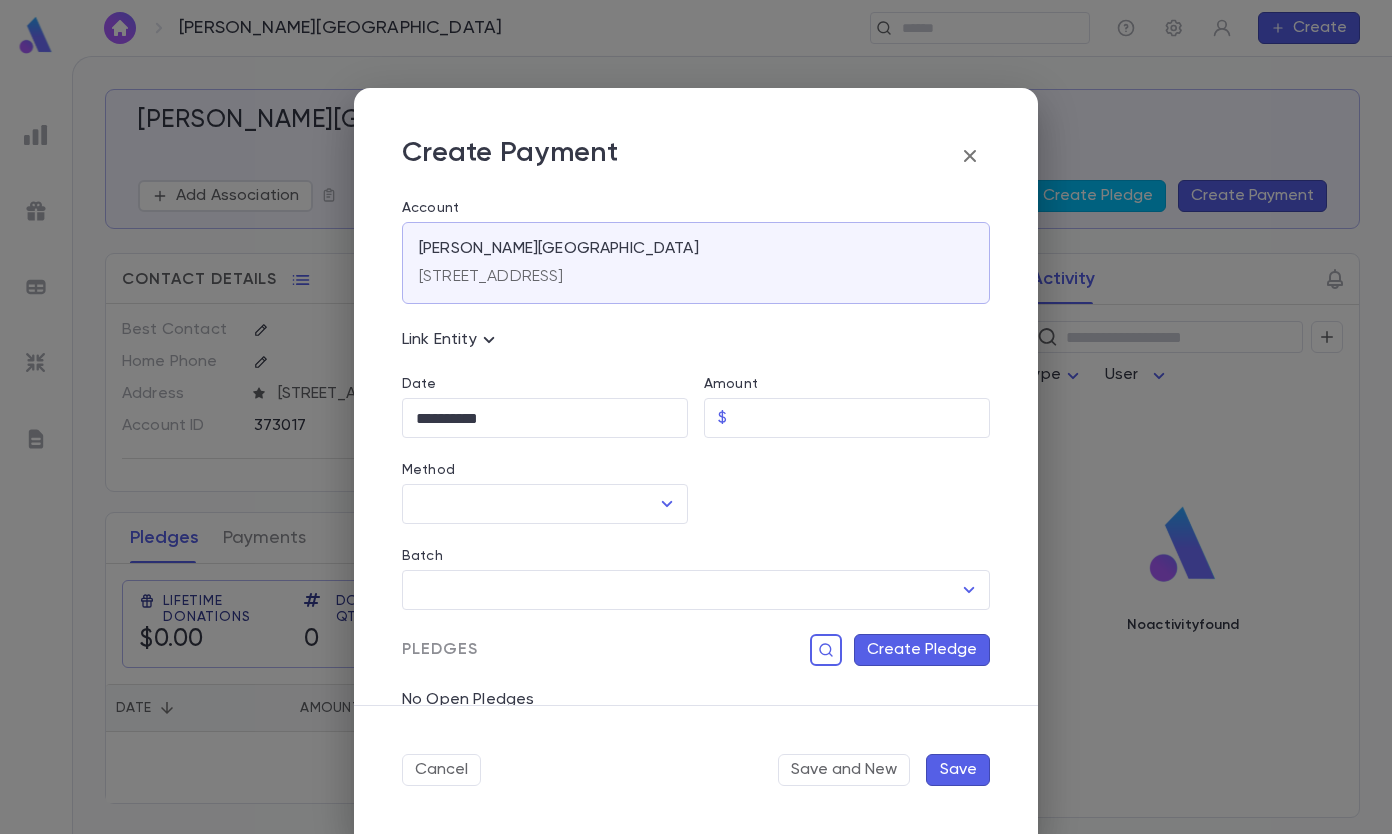 click on "Amount" at bounding box center [862, 418] 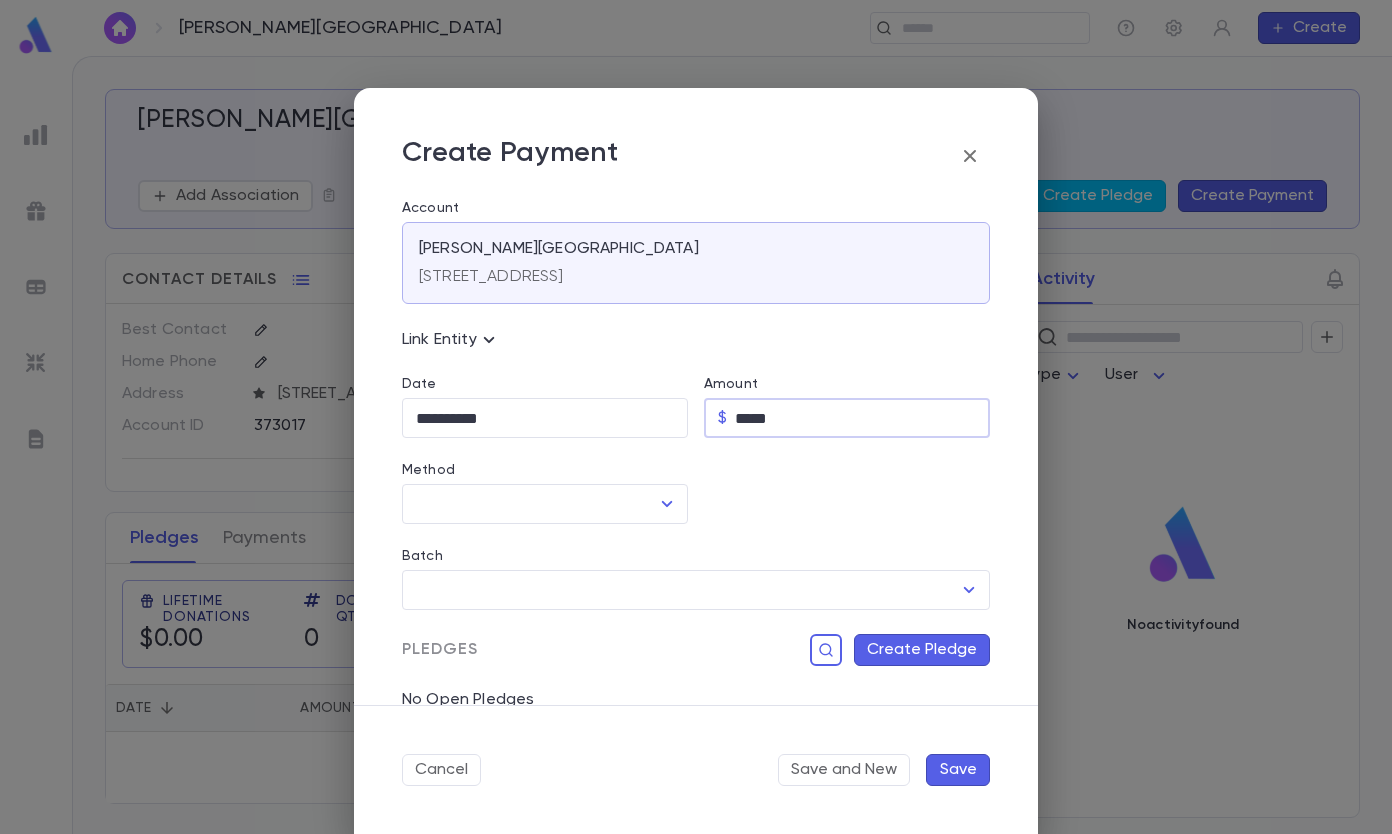 type on "*****" 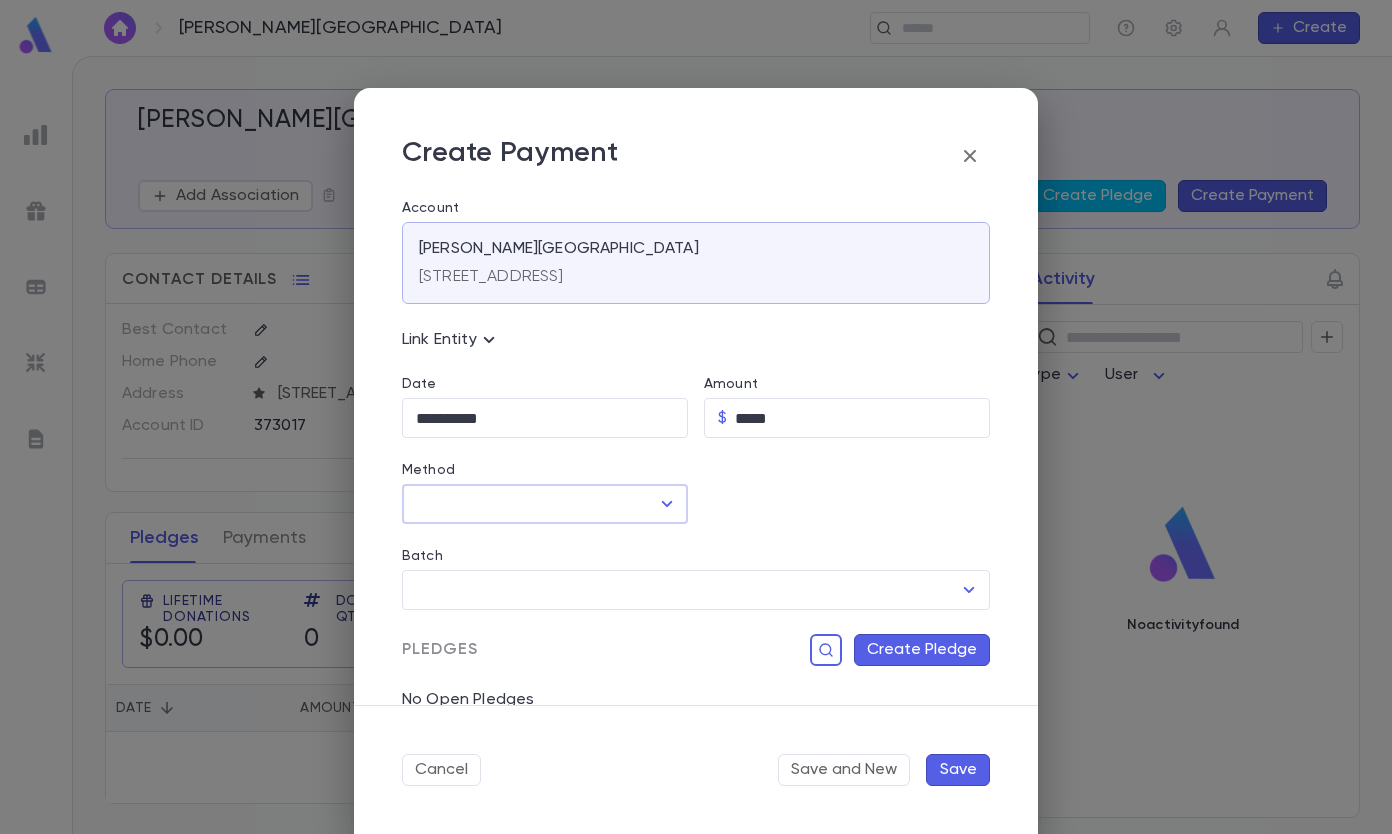 click on "**********" at bounding box center [545, 418] 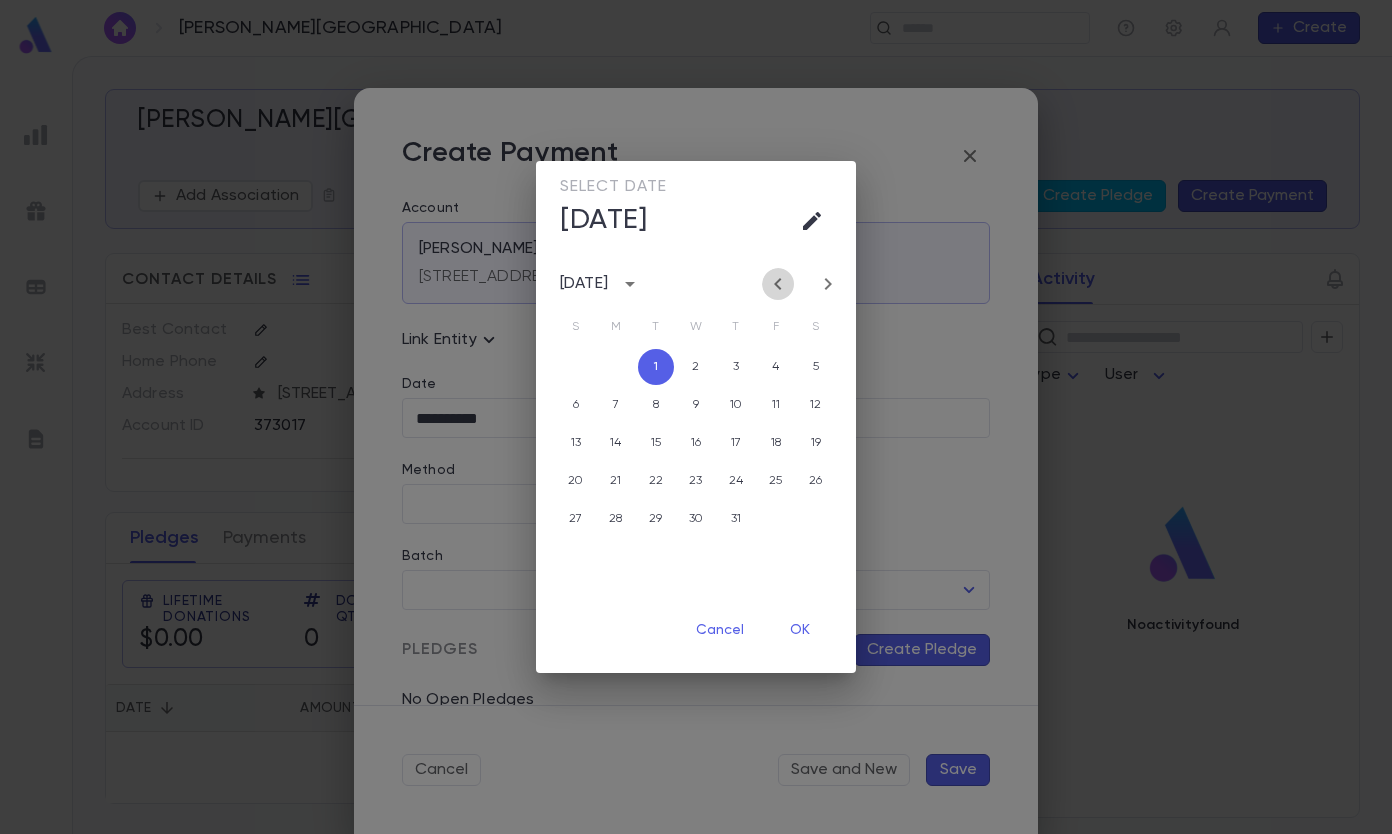 click 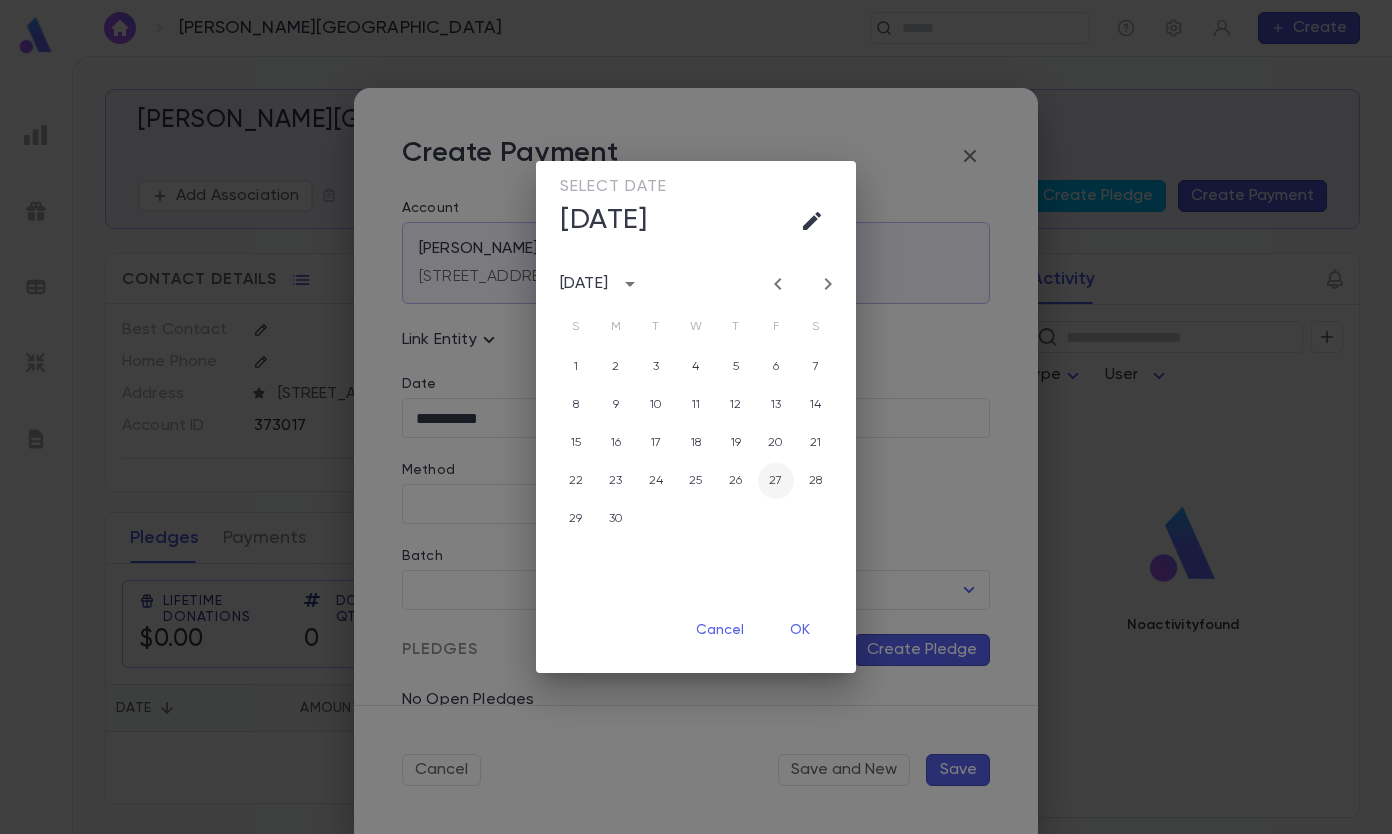 click on "27" at bounding box center (776, 481) 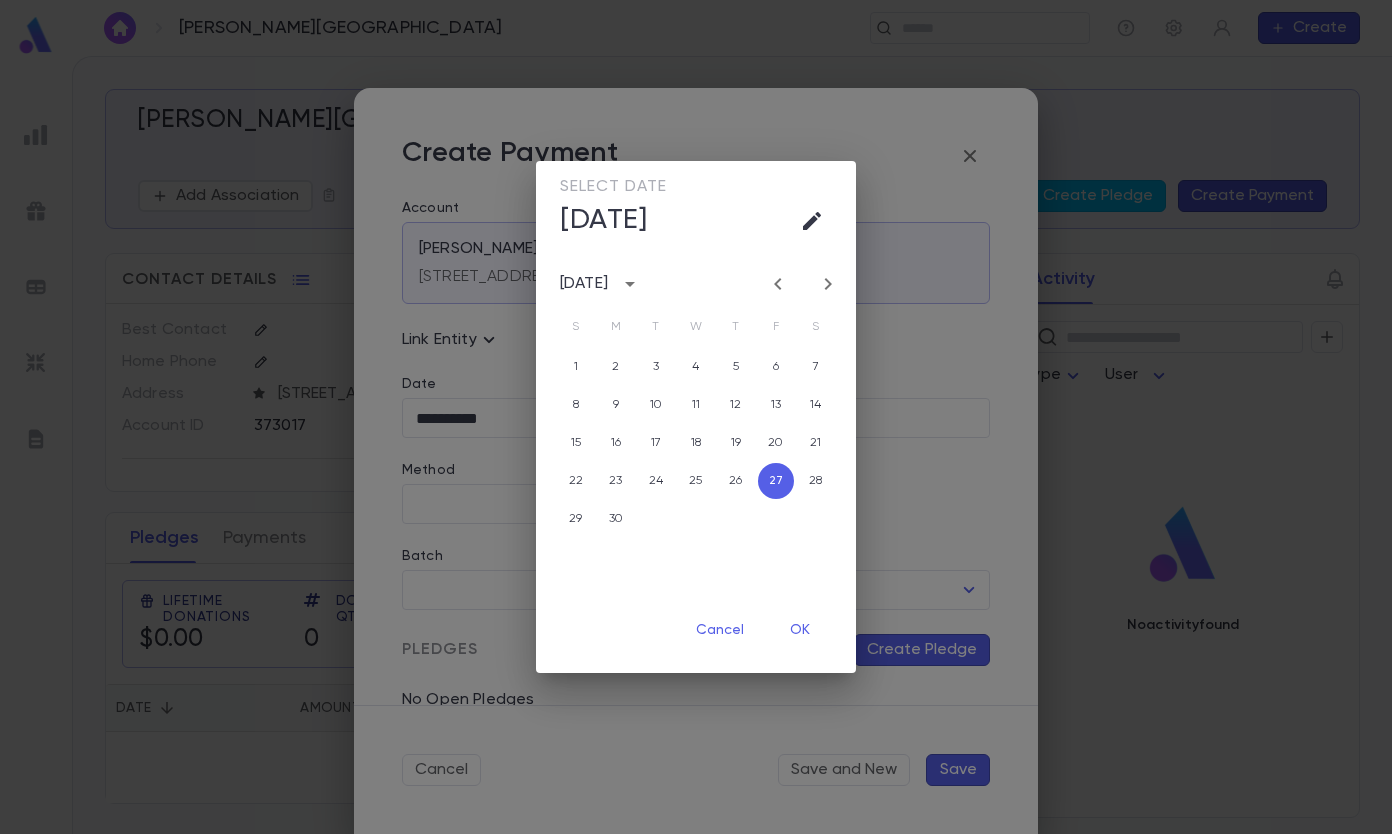 click on "OK" at bounding box center [800, 630] 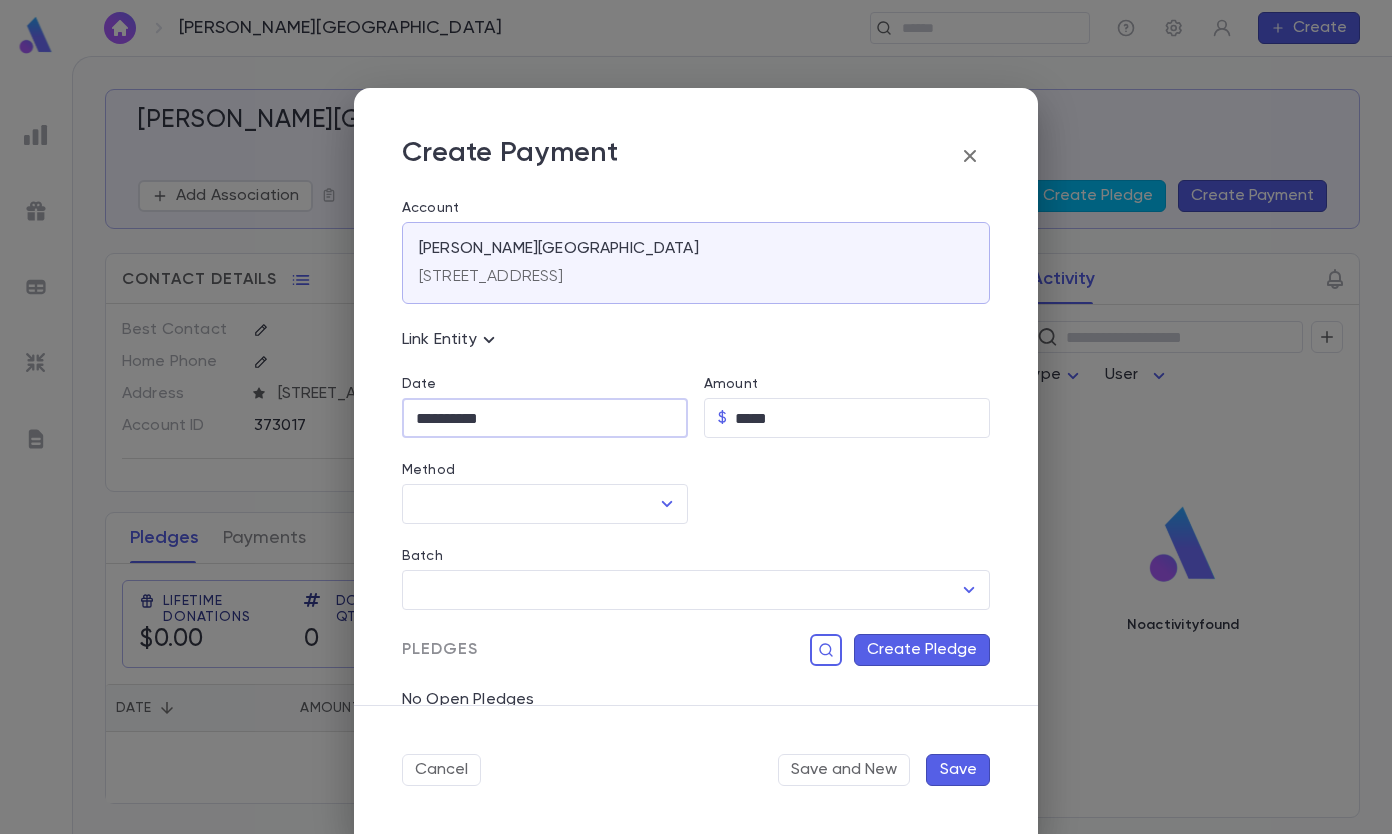 click on "Method" at bounding box center [530, 504] 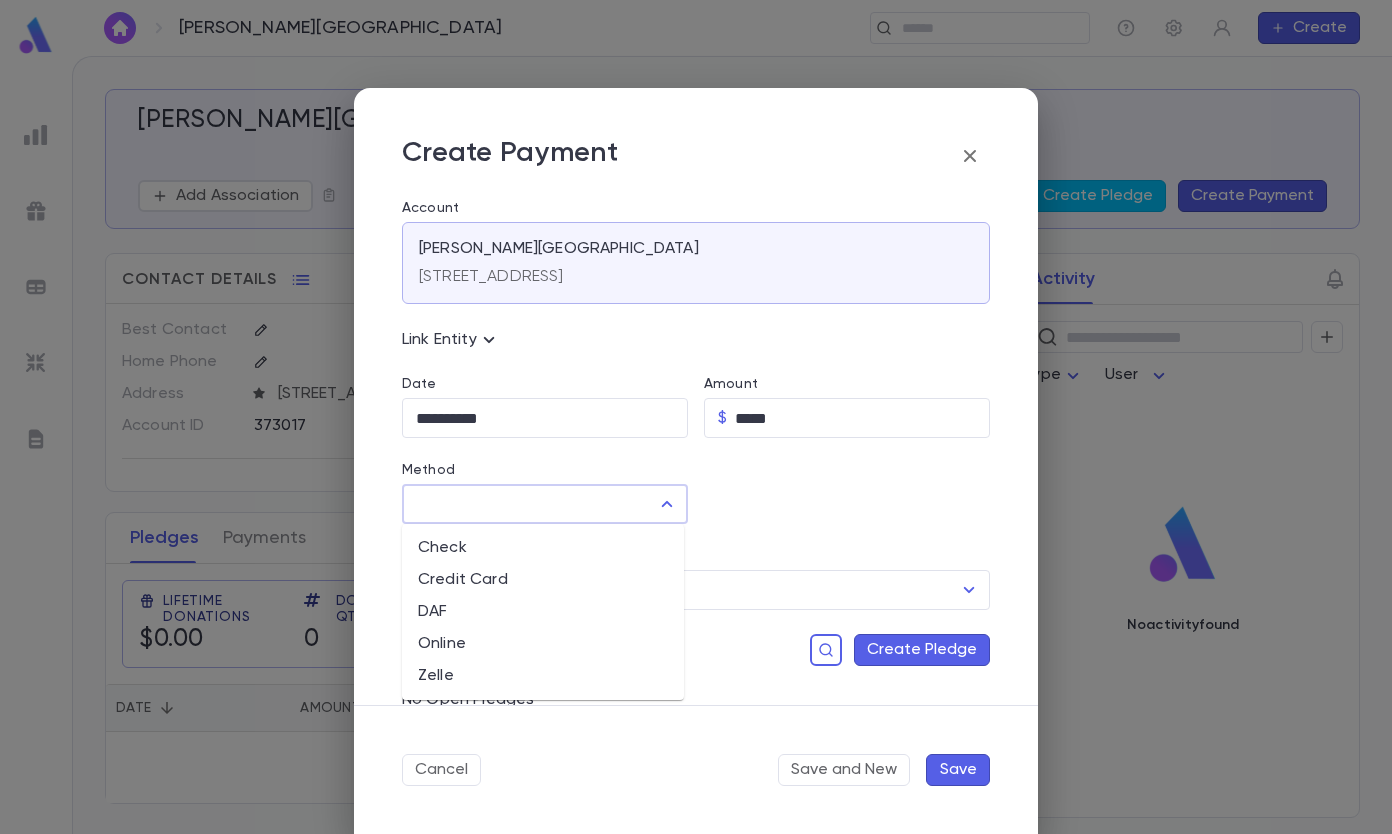 click on "Online" at bounding box center [543, 644] 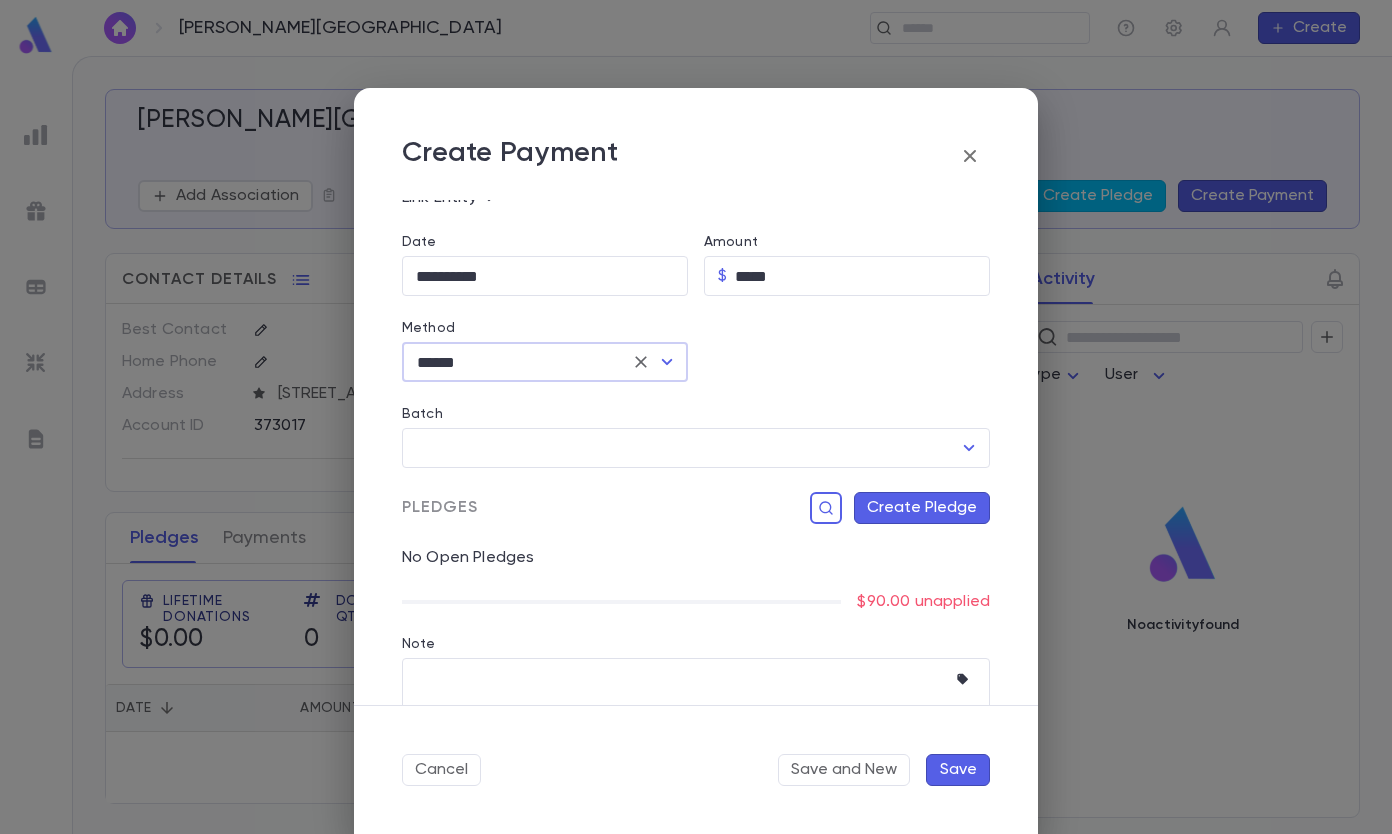 scroll, scrollTop: 204, scrollLeft: 0, axis: vertical 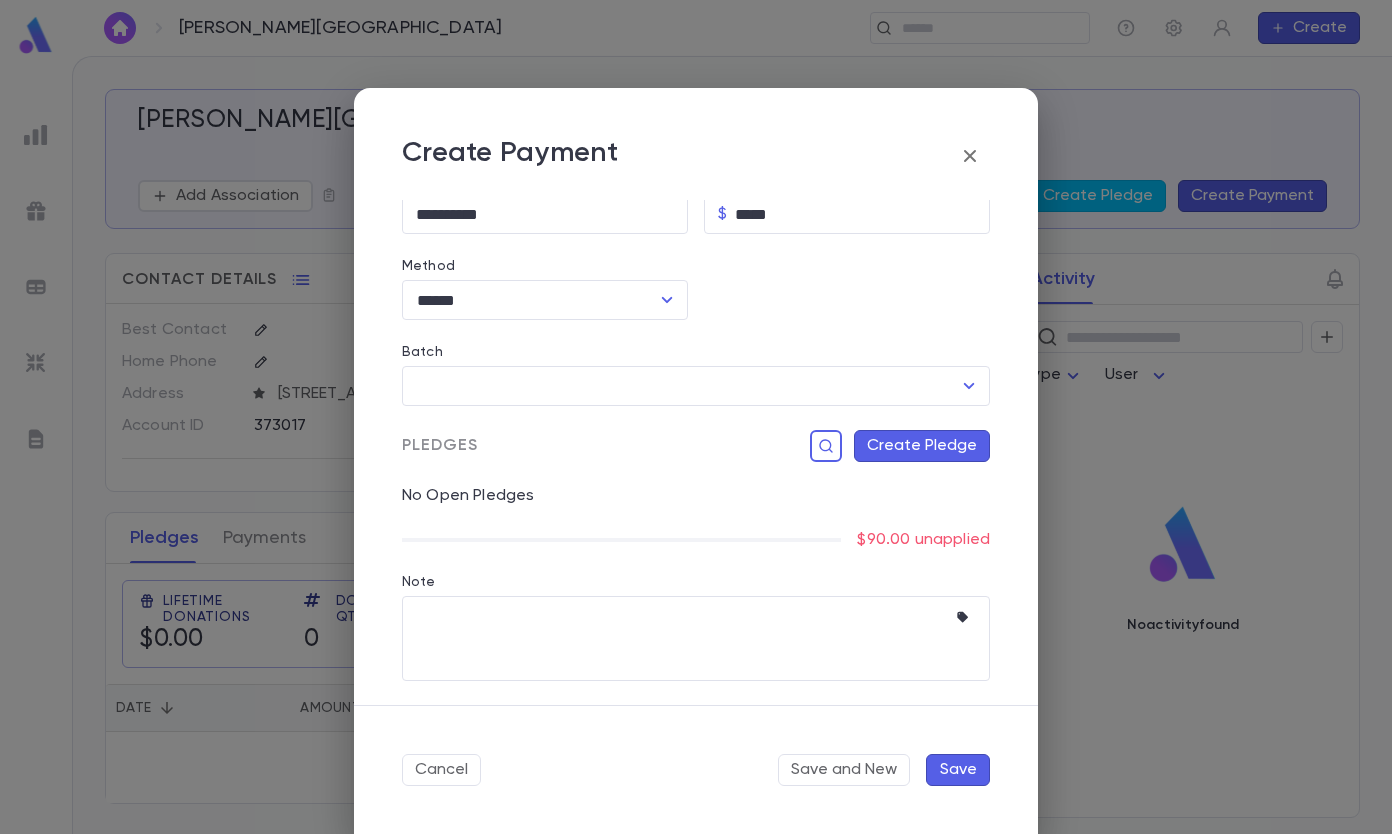 click on "Create Pledge" at bounding box center [922, 446] 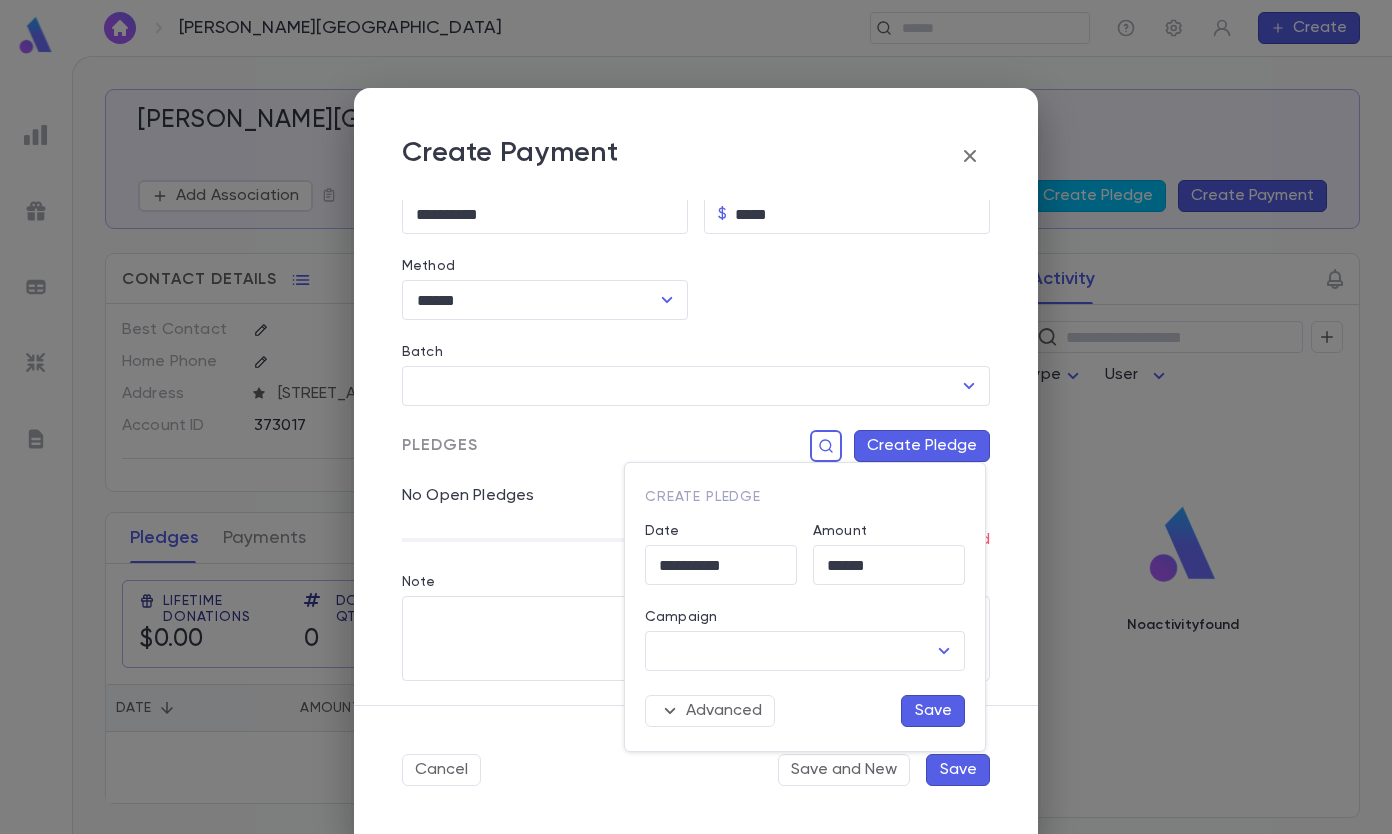 click on "Campaign" at bounding box center (790, 651) 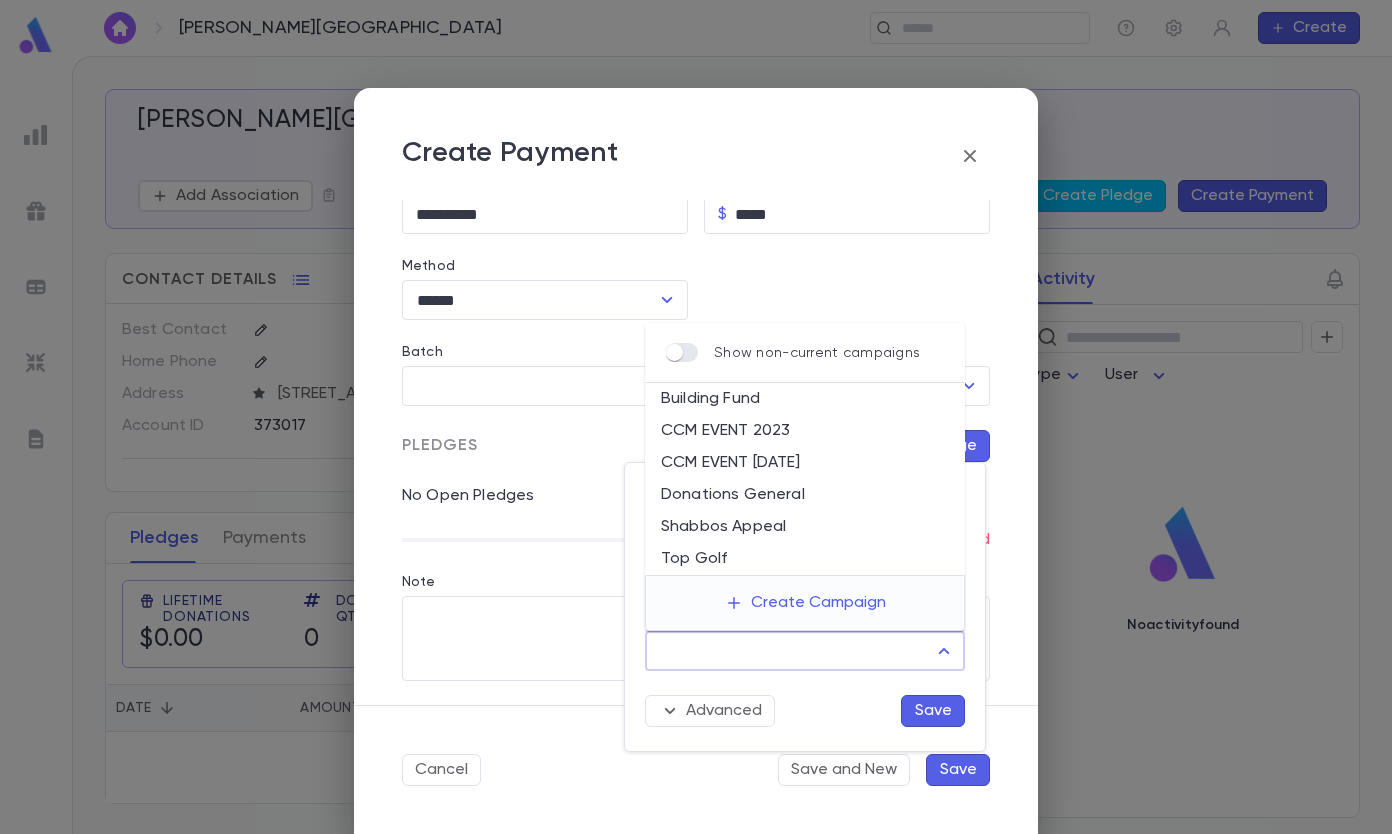 click on "Donations General" at bounding box center (805, 495) 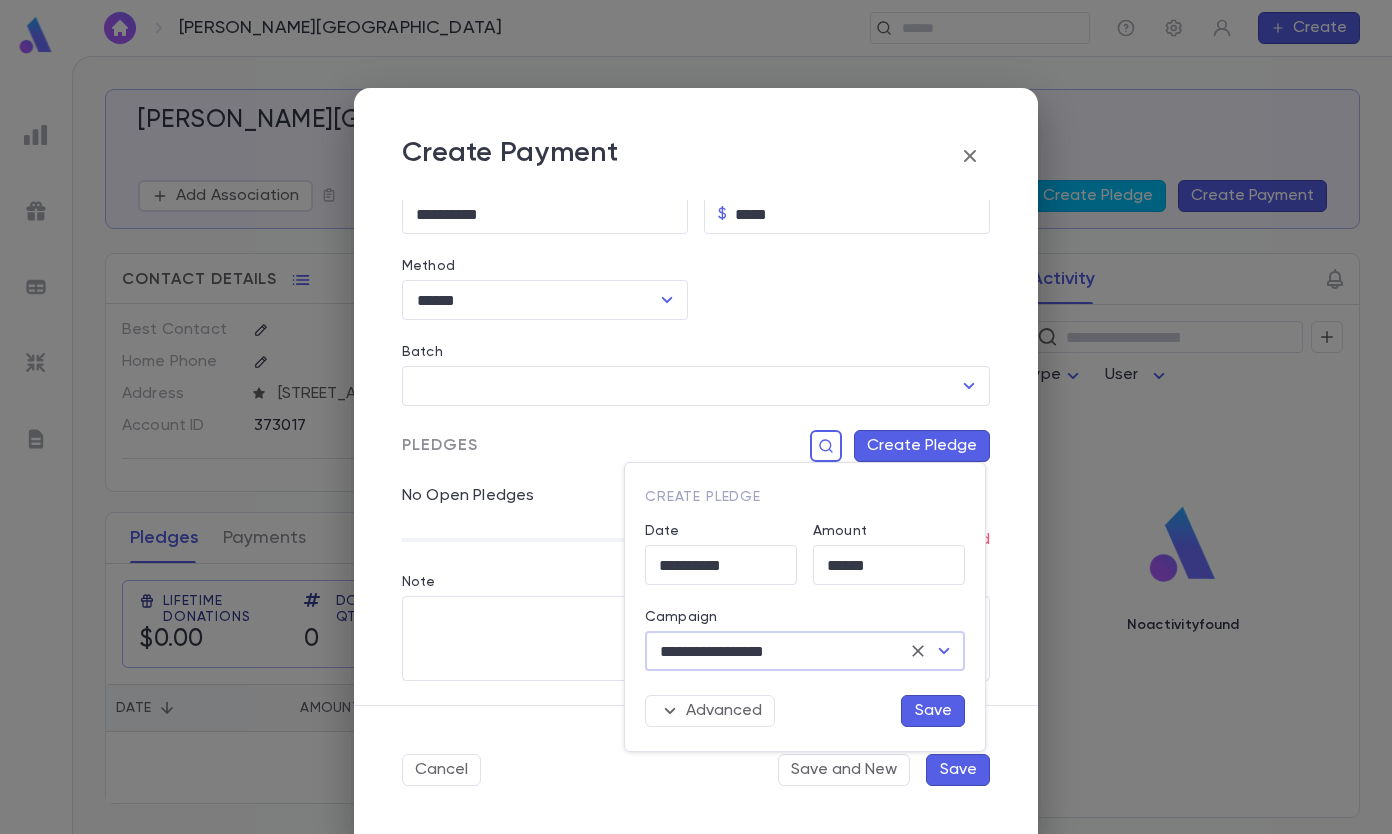 click on "Save" at bounding box center (933, 711) 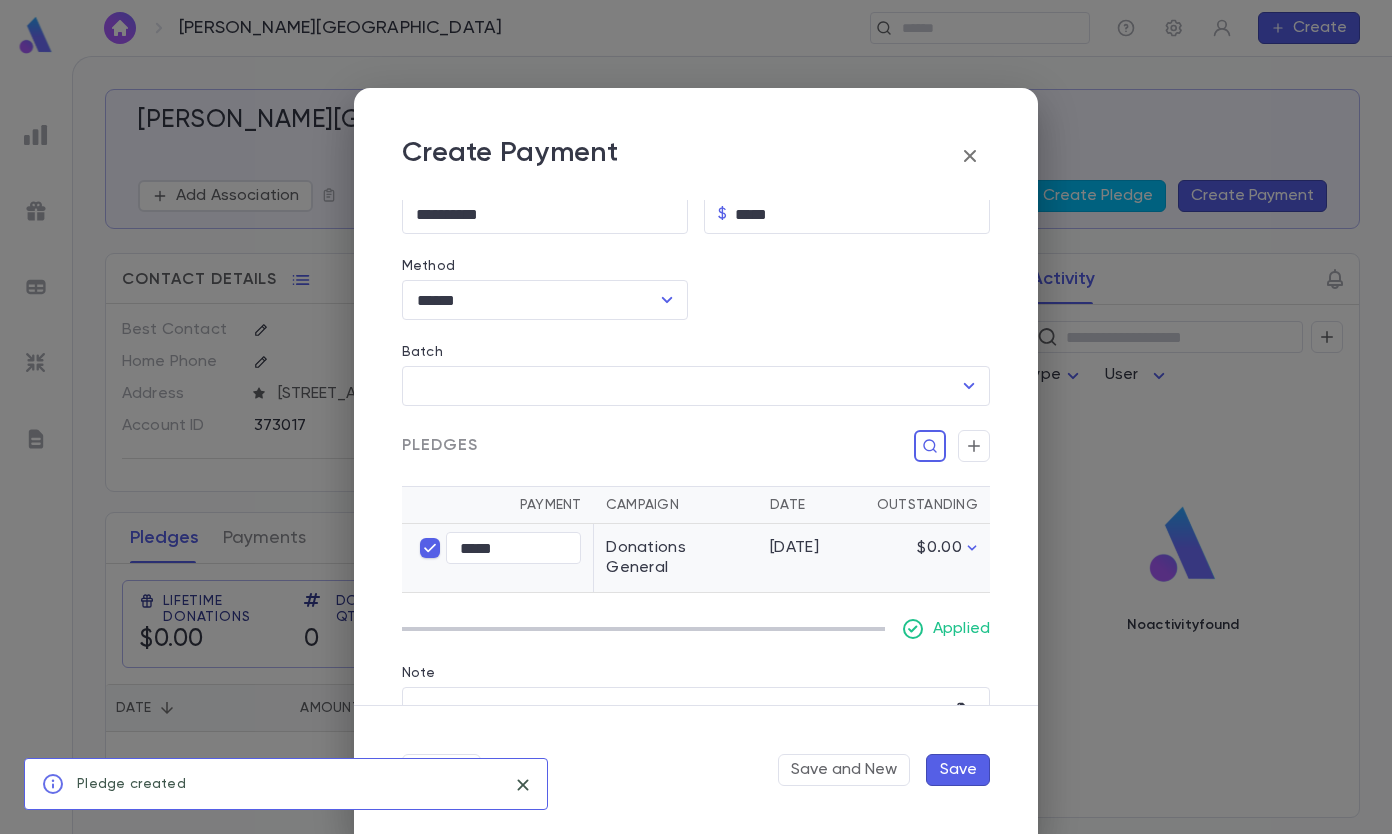 click on "Save" at bounding box center [958, 770] 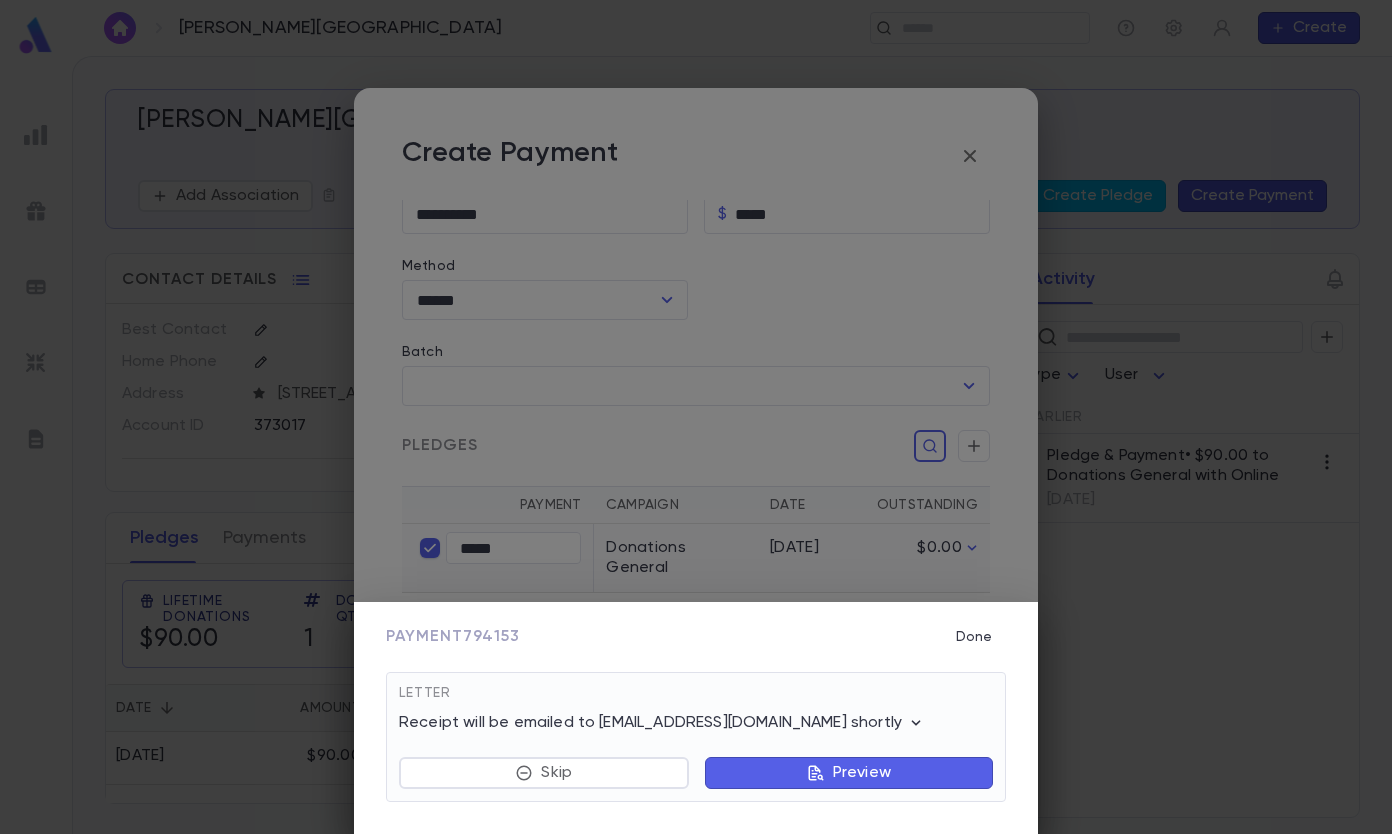 click on "Done" at bounding box center (974, 637) 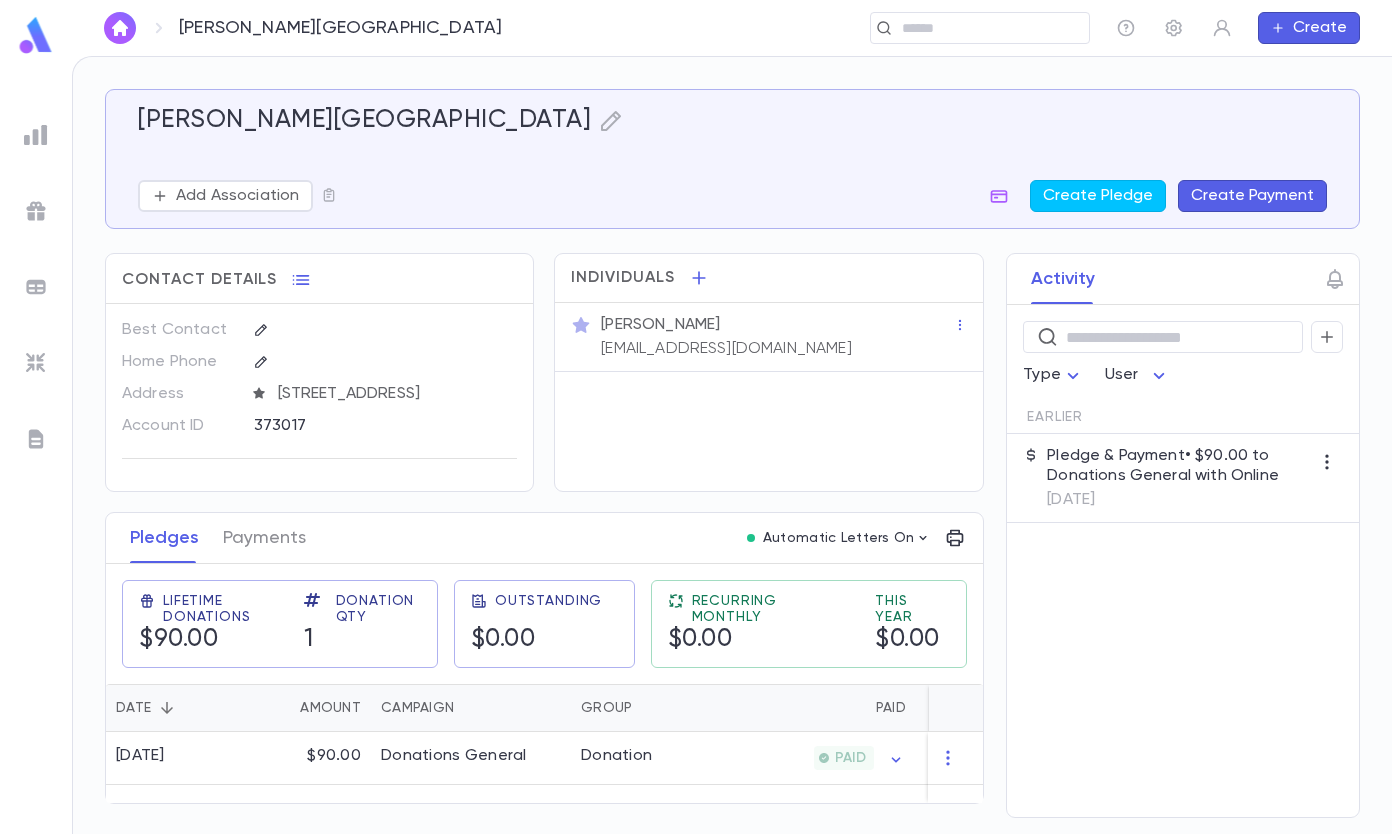 click at bounding box center [973, 28] 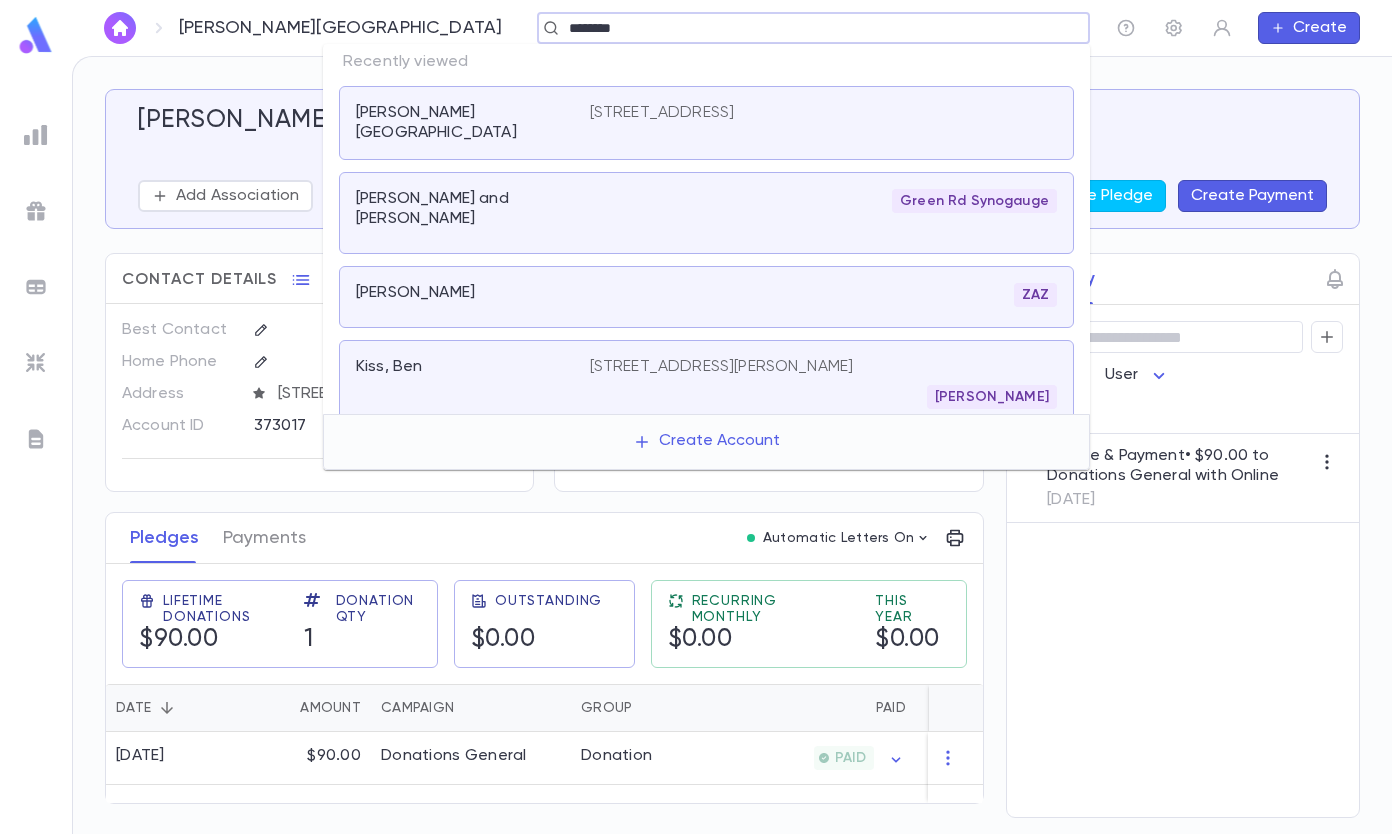 type on "********" 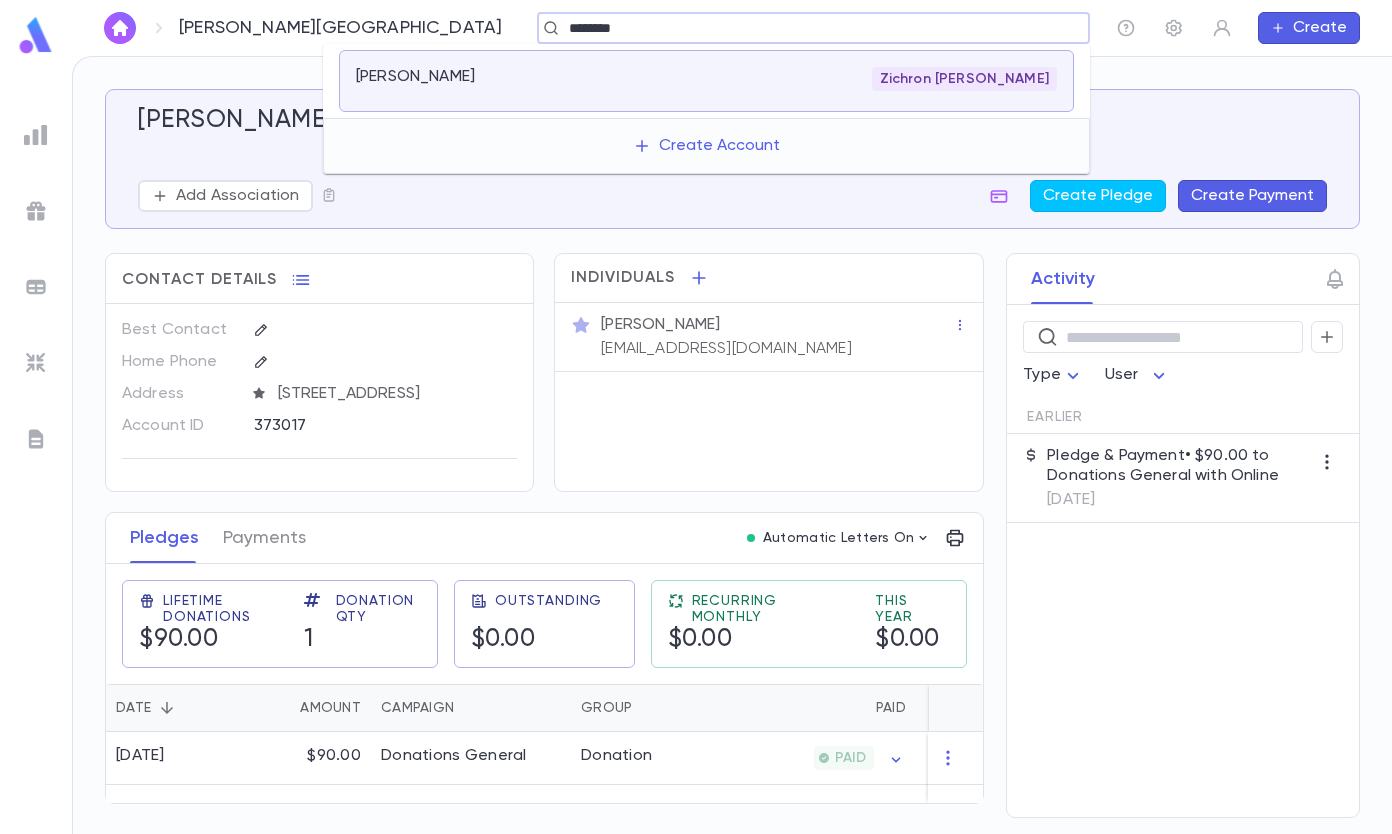 click on "Horowitz, Yitz" at bounding box center (415, 77) 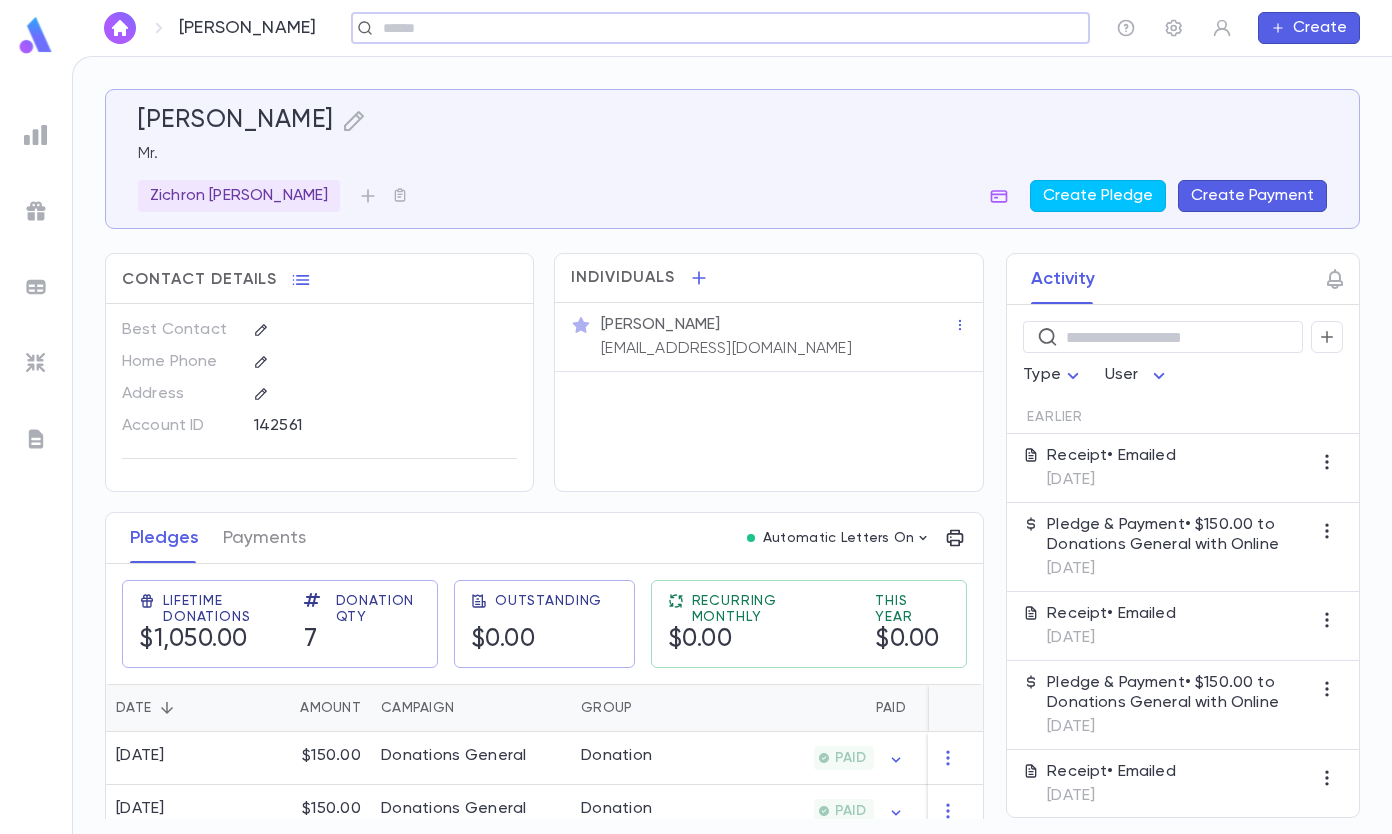 click on "Create Payment" at bounding box center (1252, 196) 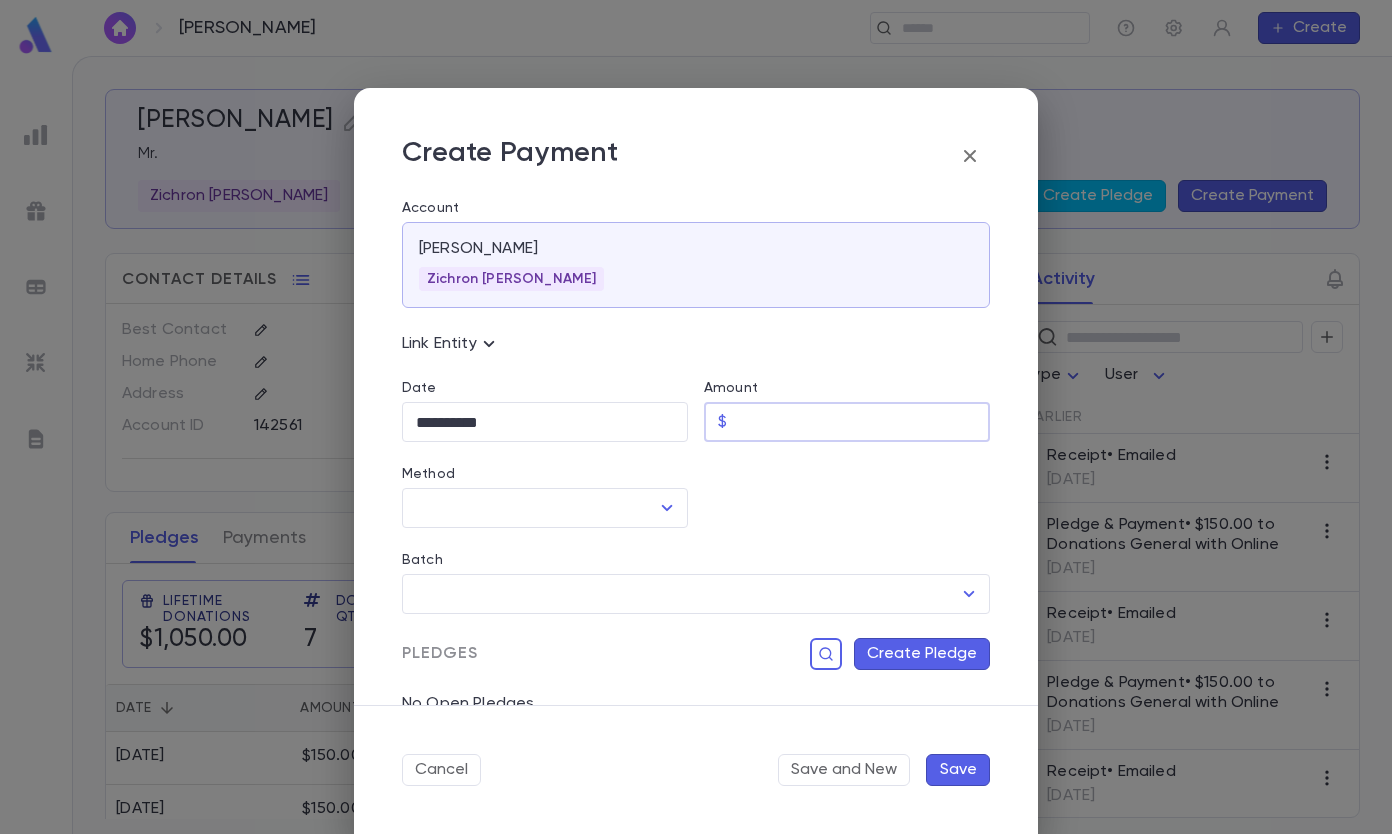 click on "Amount" at bounding box center [862, 422] 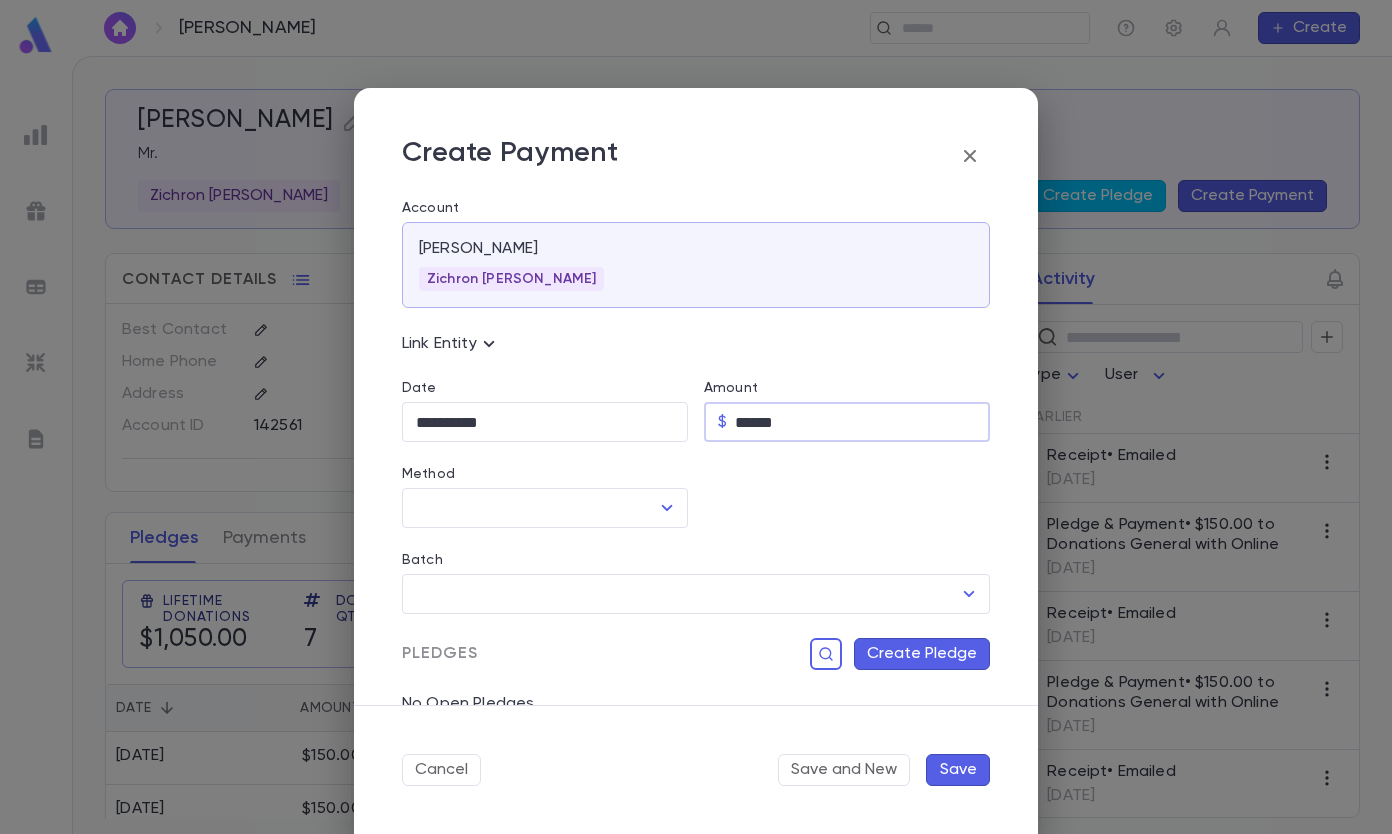 type on "******" 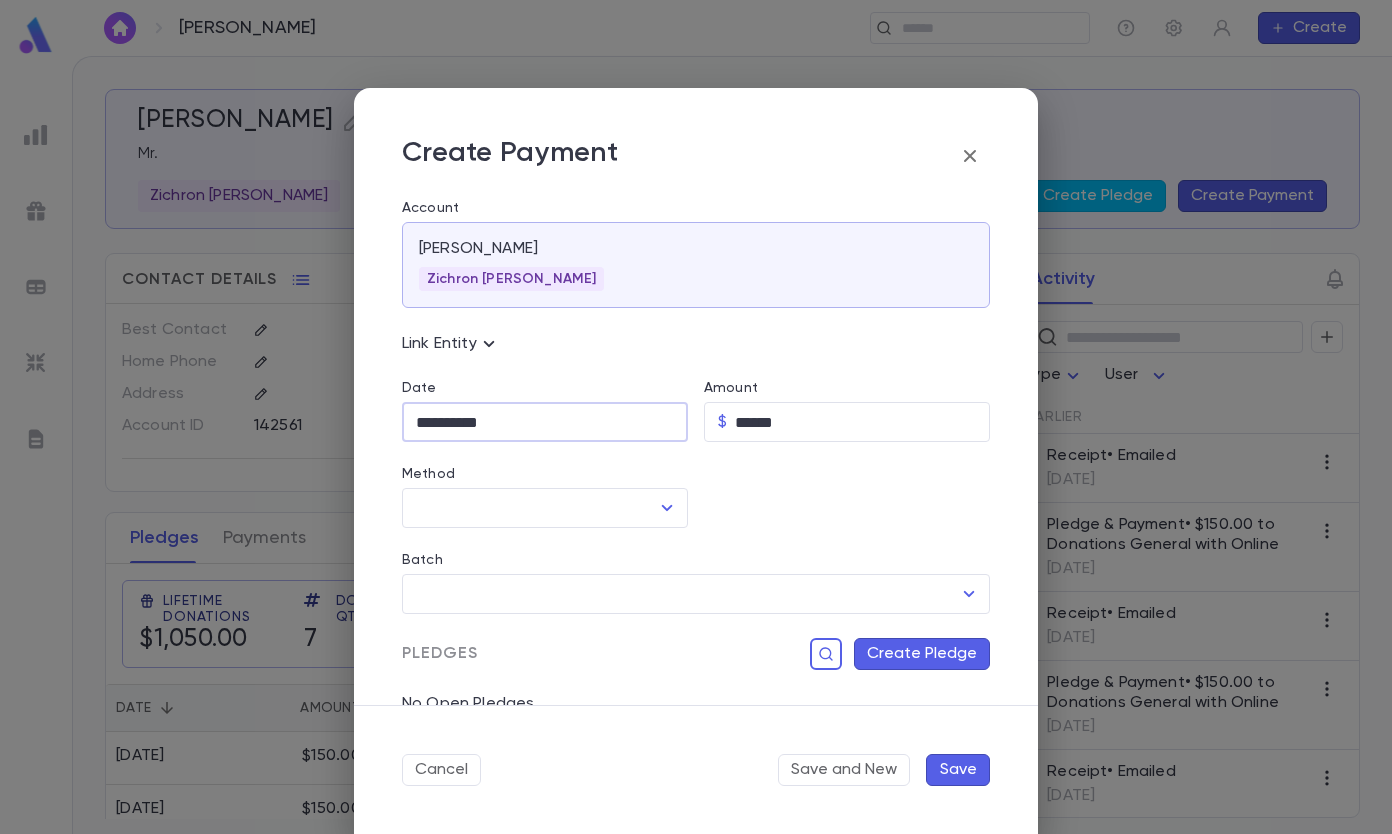 click on "**********" at bounding box center (545, 422) 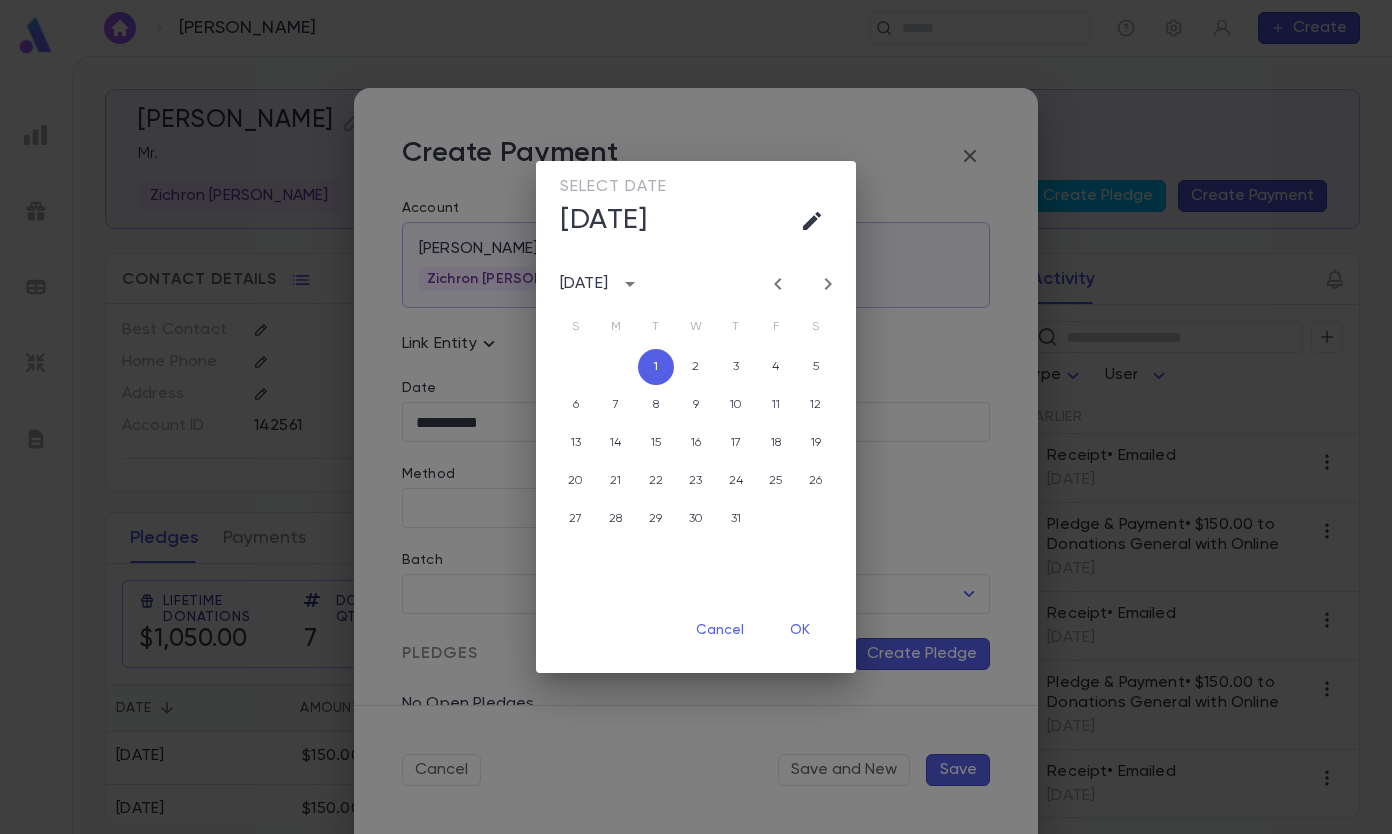click 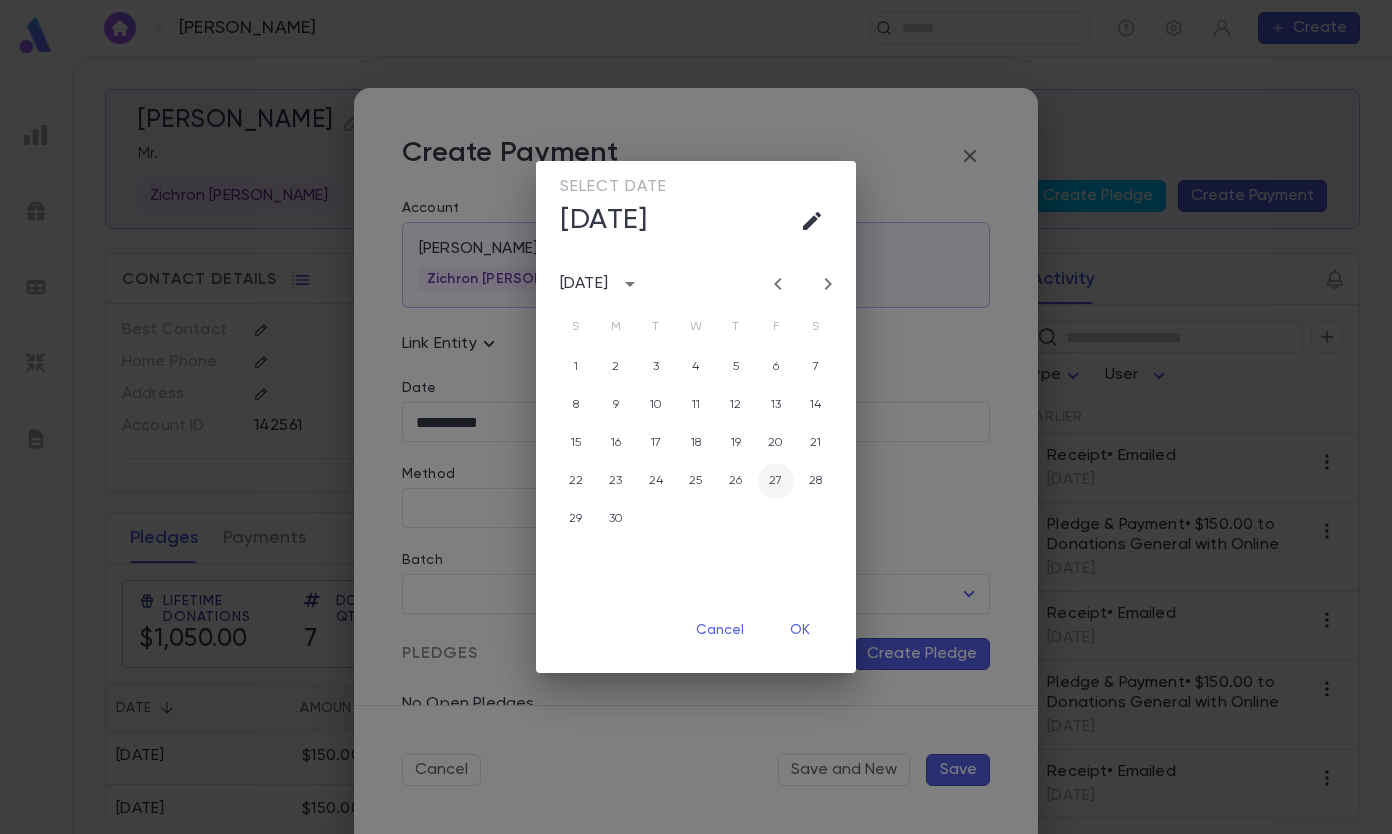 click on "27" at bounding box center [776, 481] 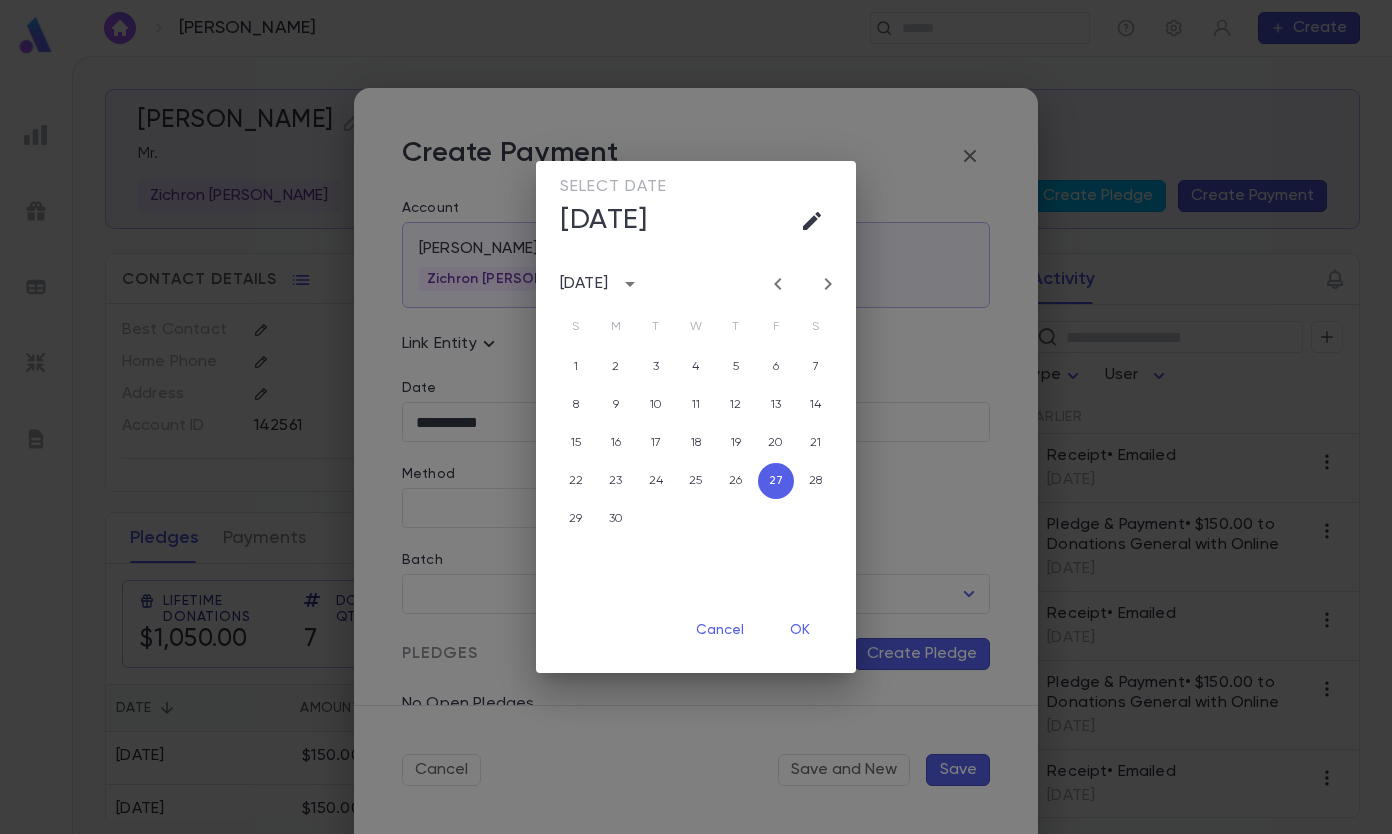click on "OK" at bounding box center [800, 630] 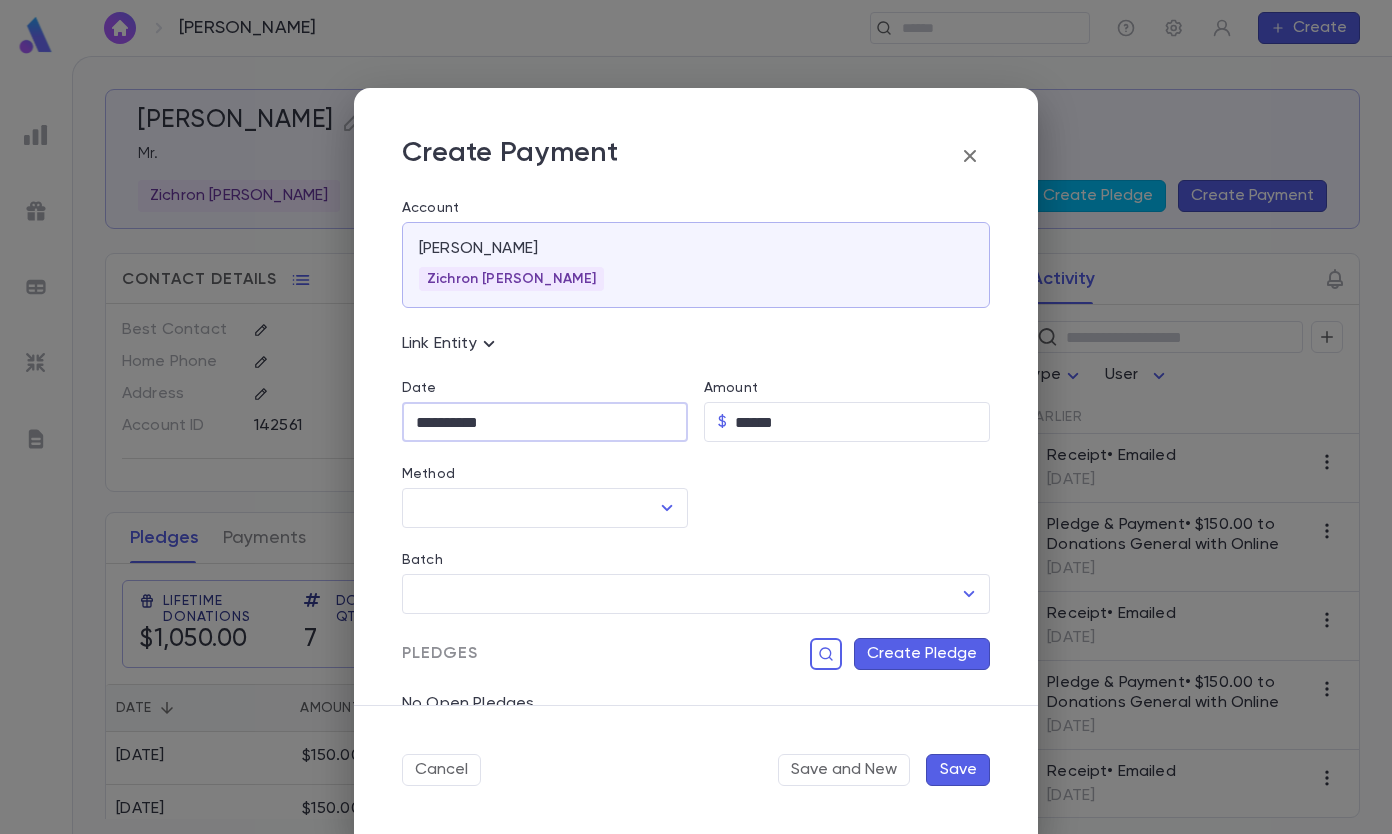 click on "Method" at bounding box center [530, 508] 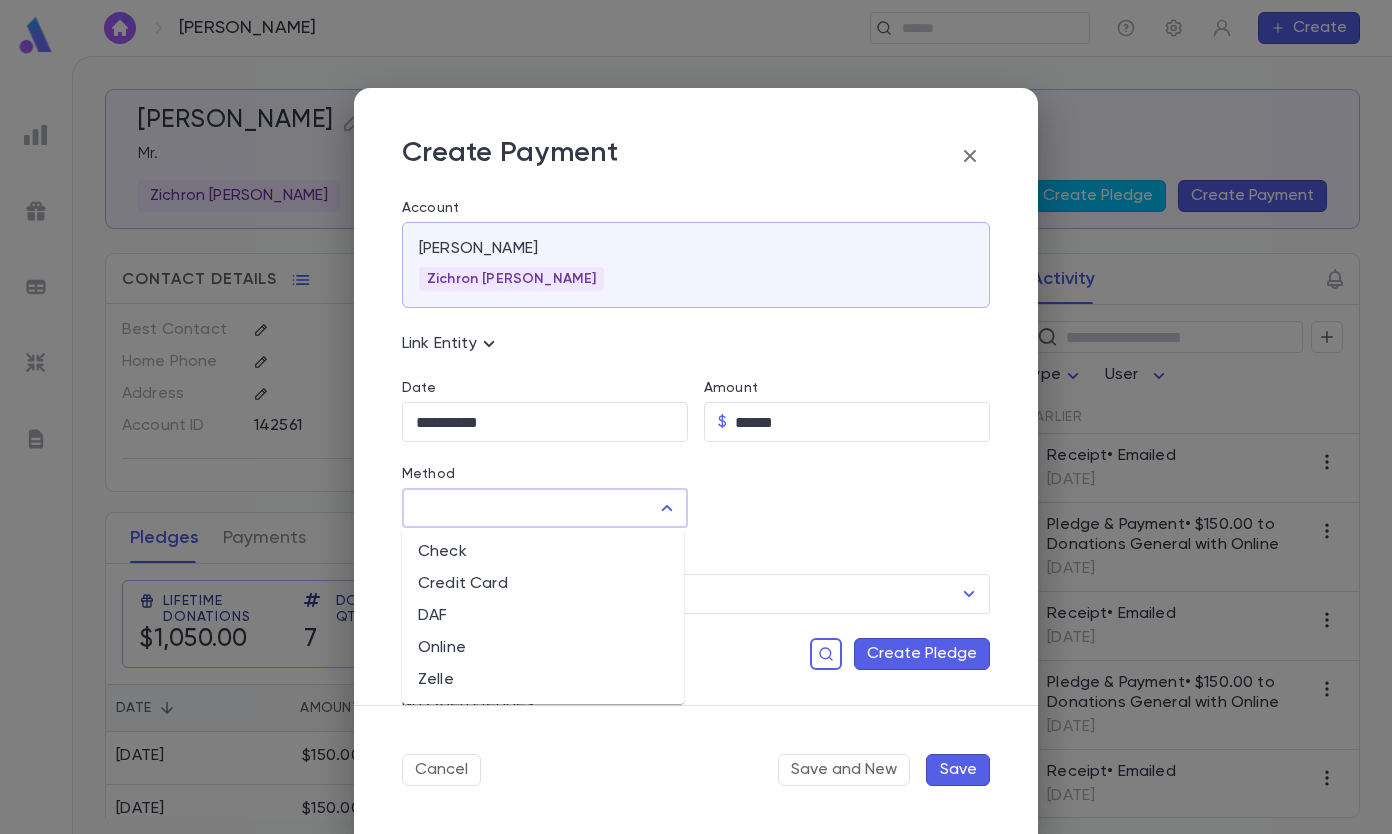click on "Online" at bounding box center [543, 648] 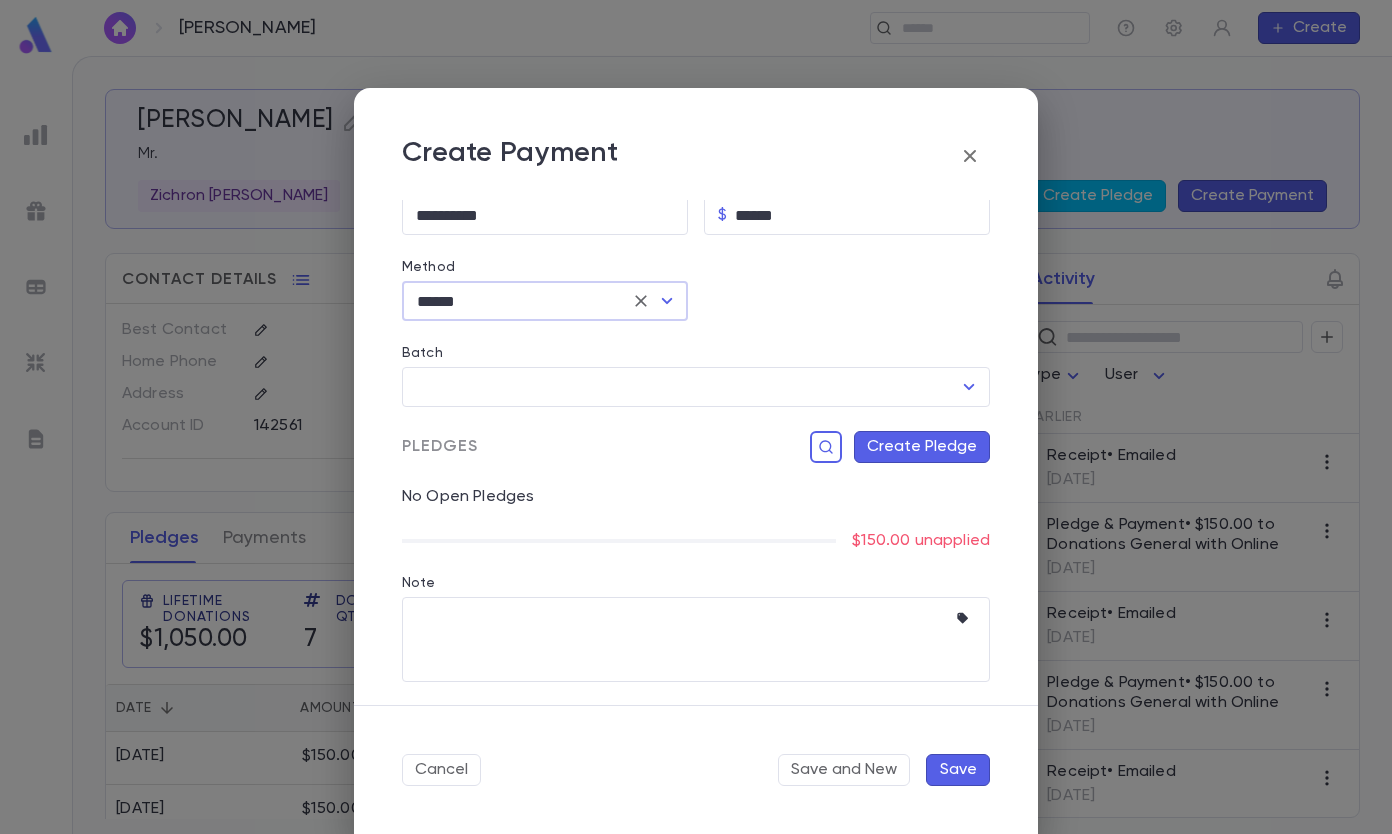 scroll, scrollTop: 208, scrollLeft: 0, axis: vertical 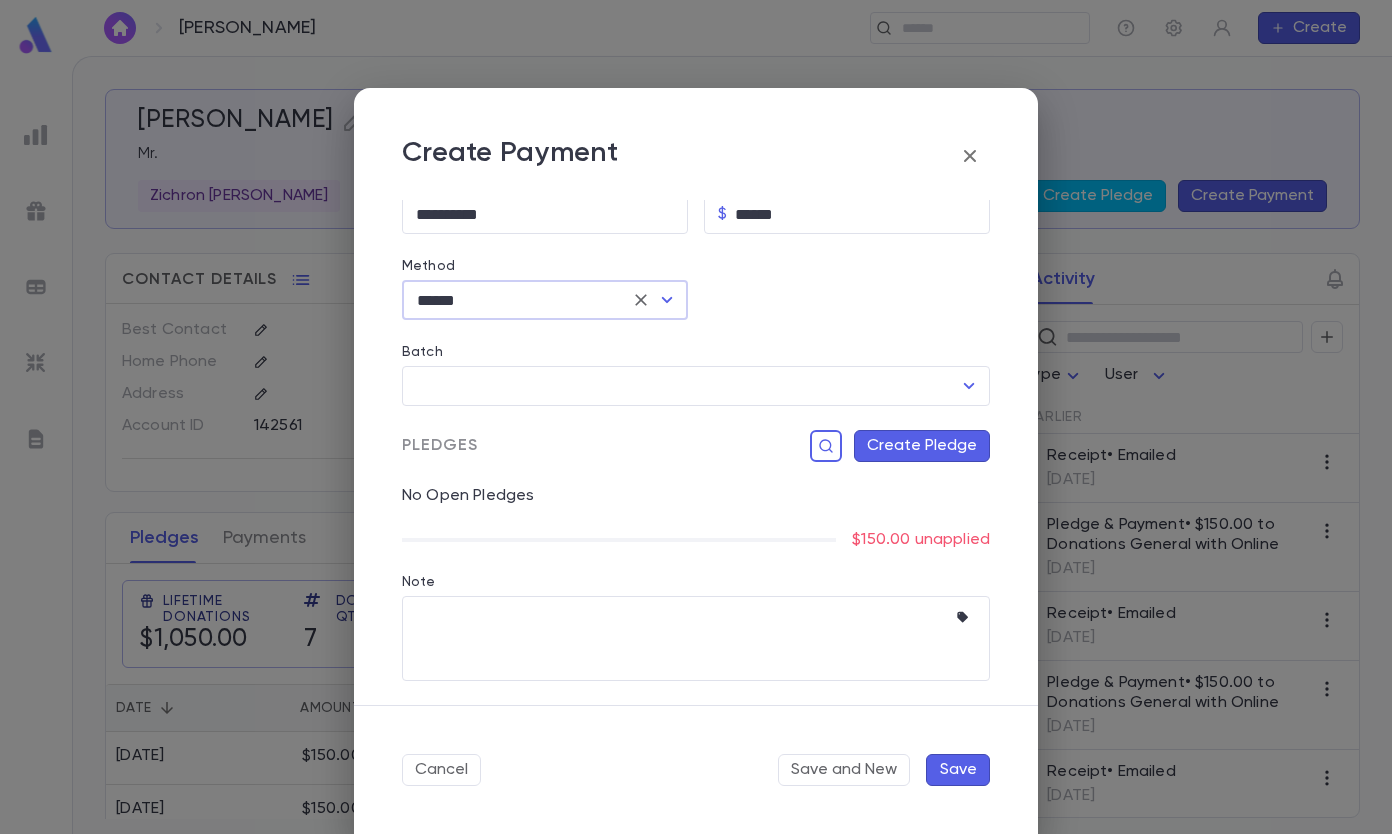 click on "Create Pledge" at bounding box center [922, 446] 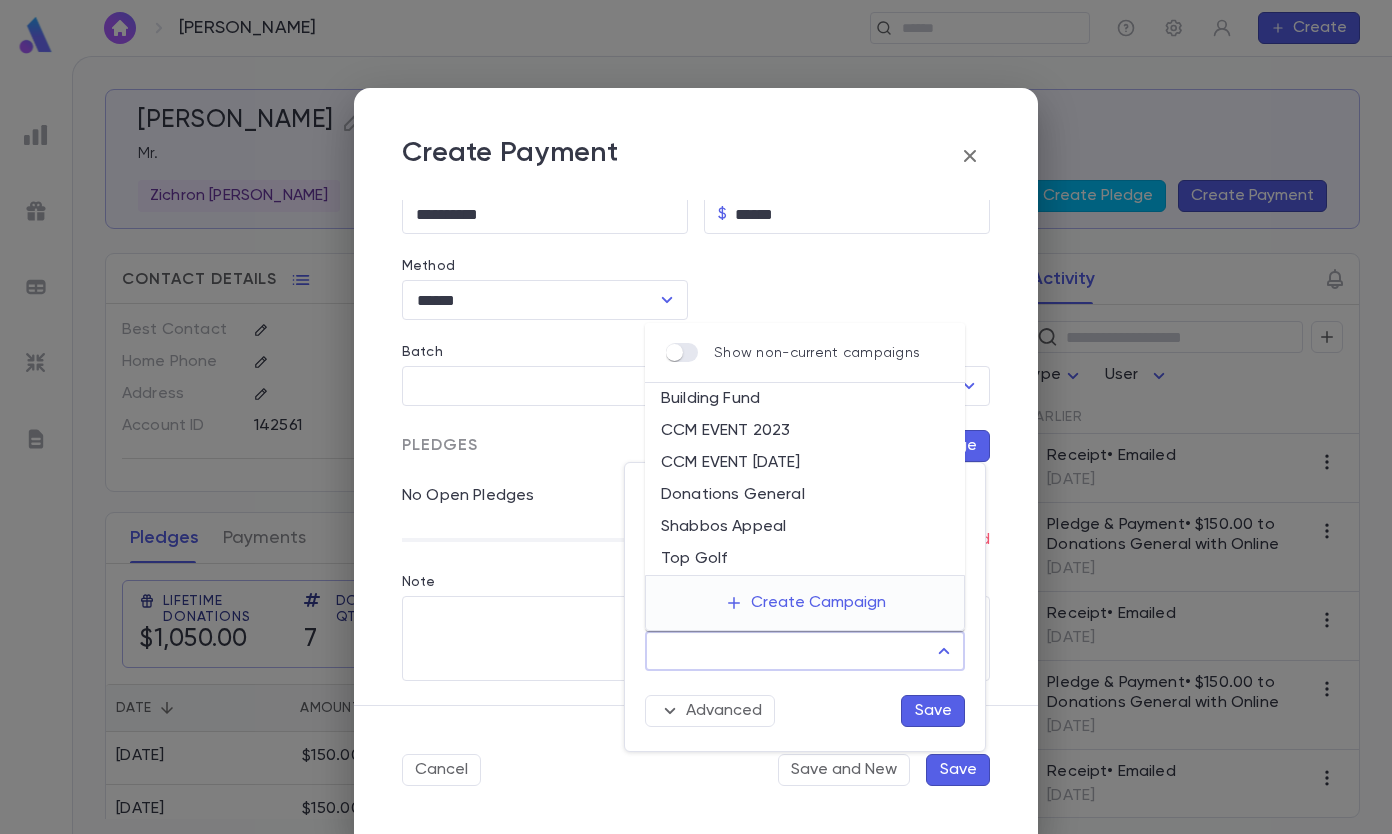 click on "Campaign" at bounding box center (790, 651) 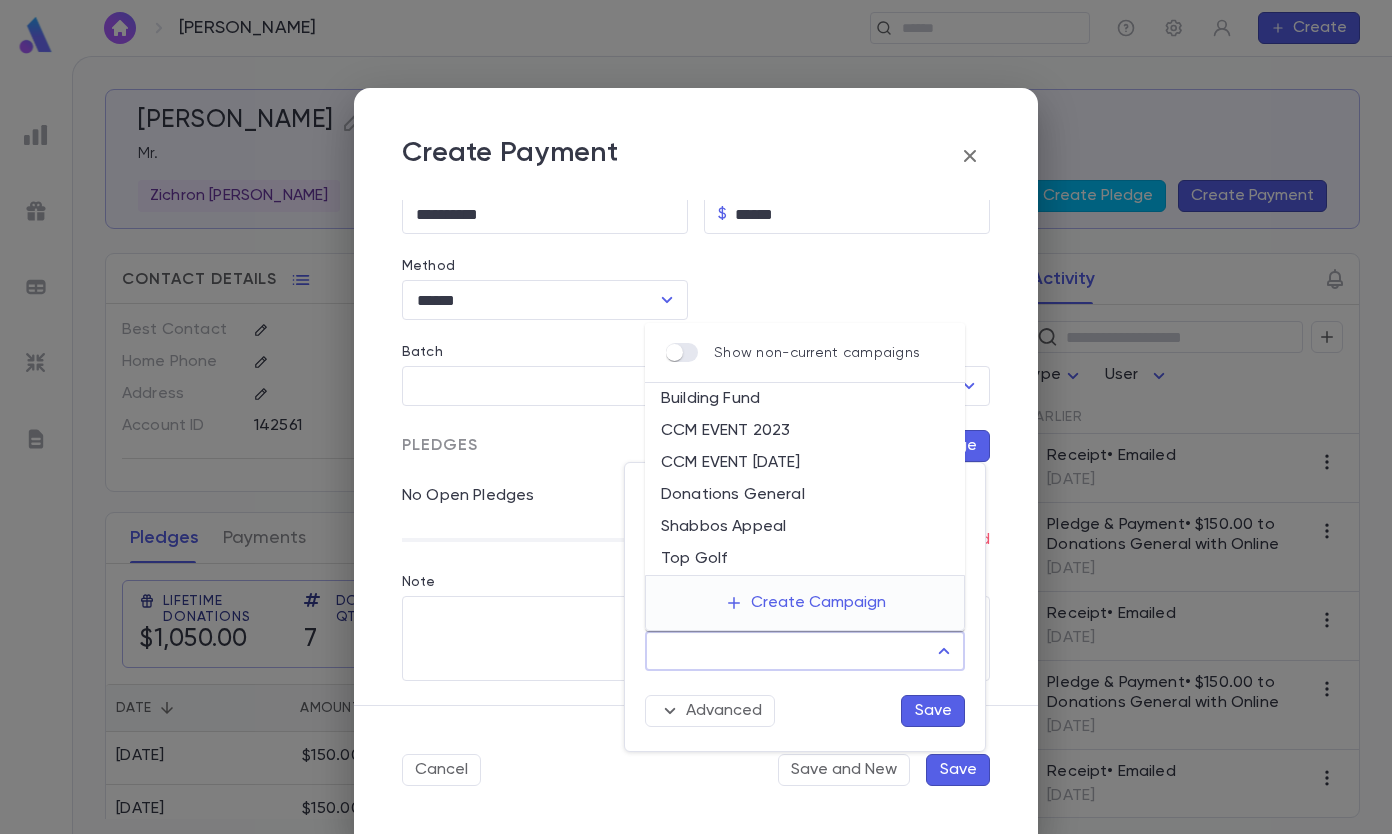 click on "Donations General" at bounding box center [805, 495] 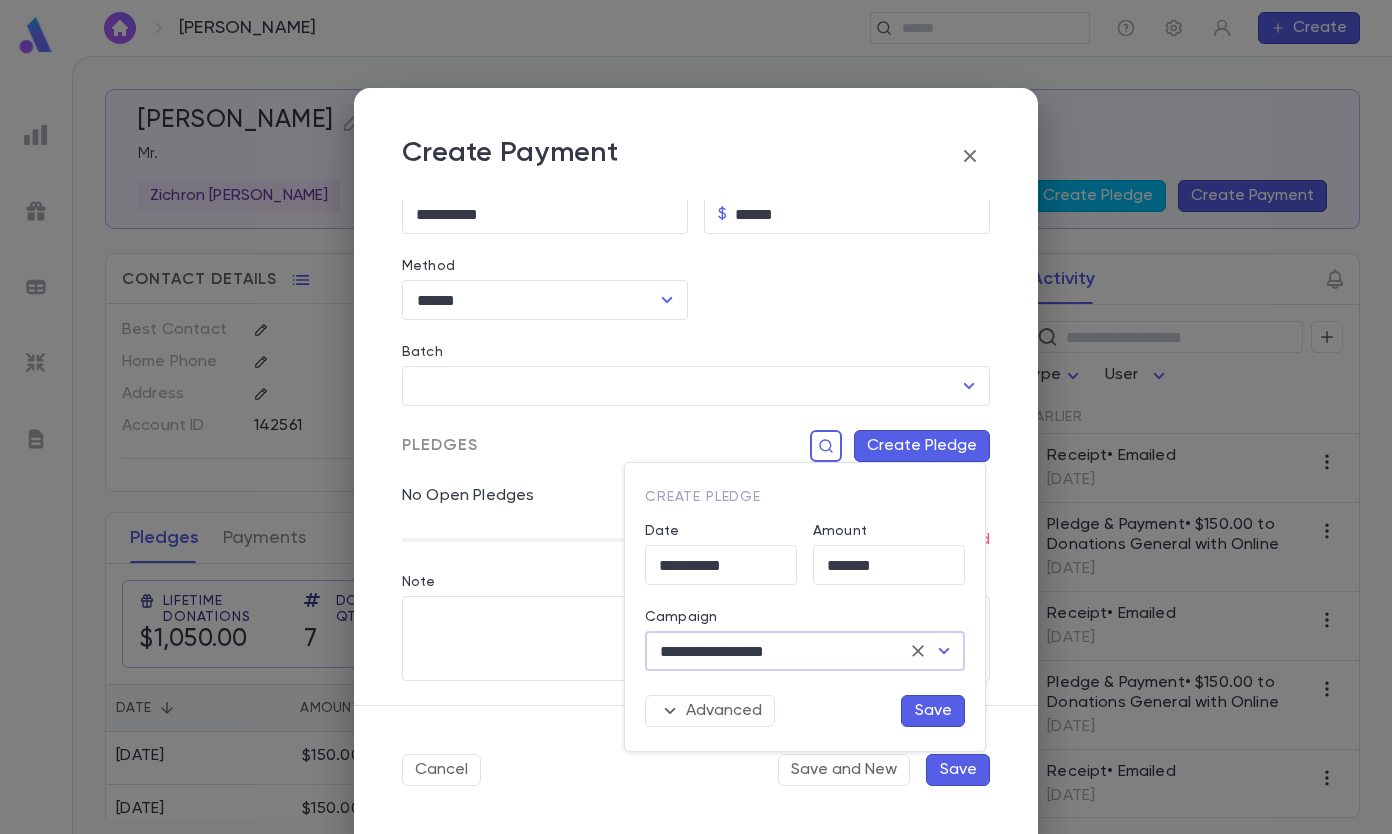 click on "Save" at bounding box center (933, 711) 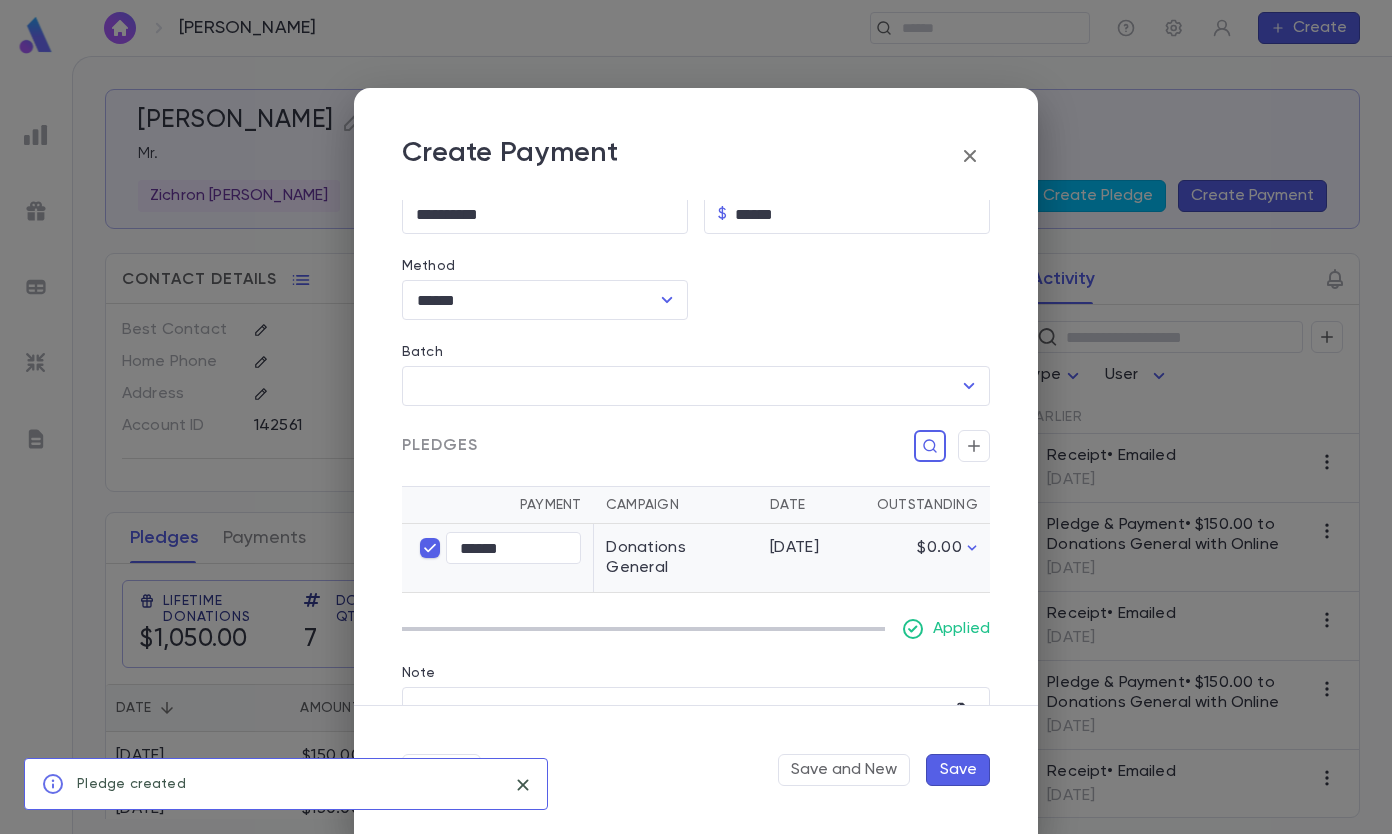 click on "Save" at bounding box center [958, 770] 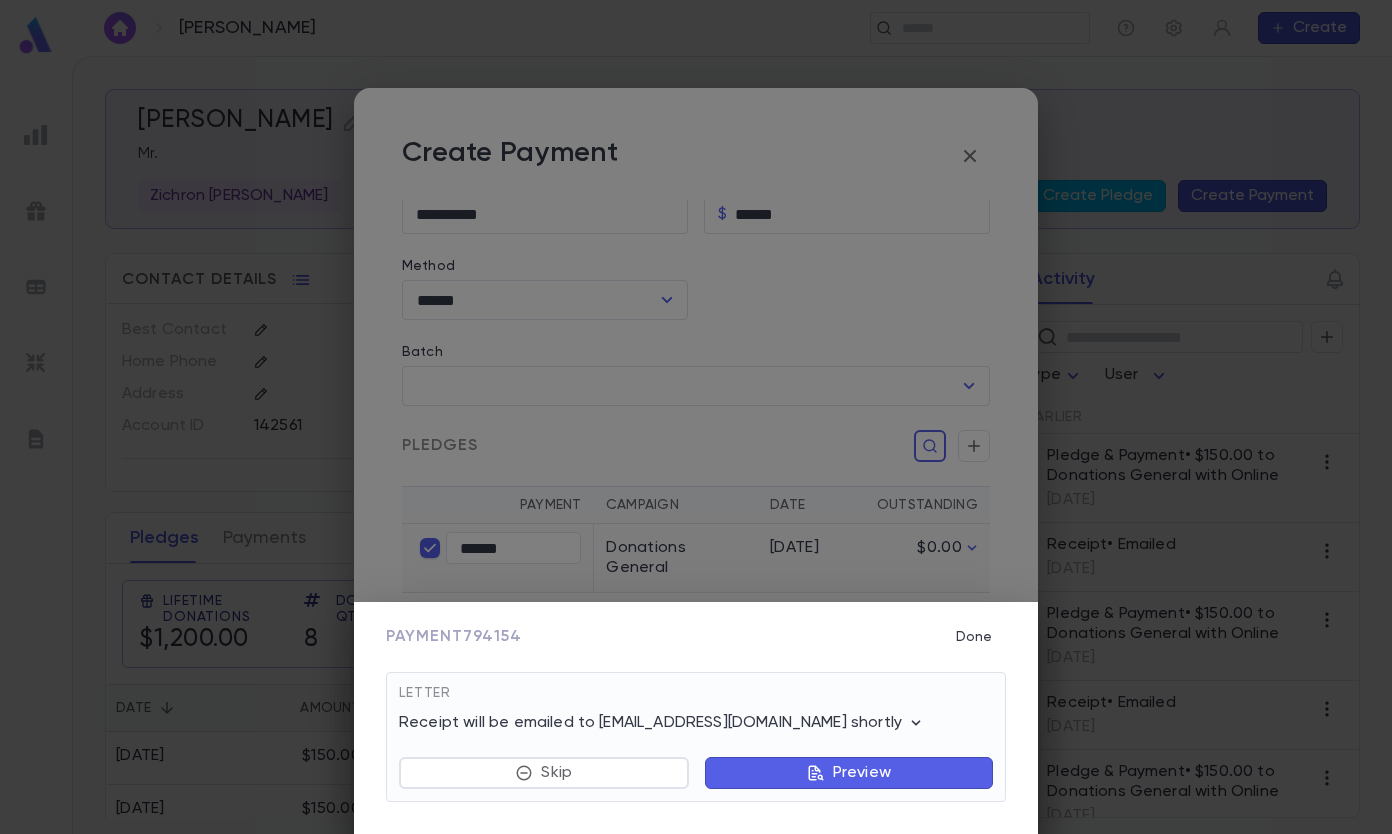 drag, startPoint x: 973, startPoint y: 635, endPoint x: 965, endPoint y: 128, distance: 507.0631 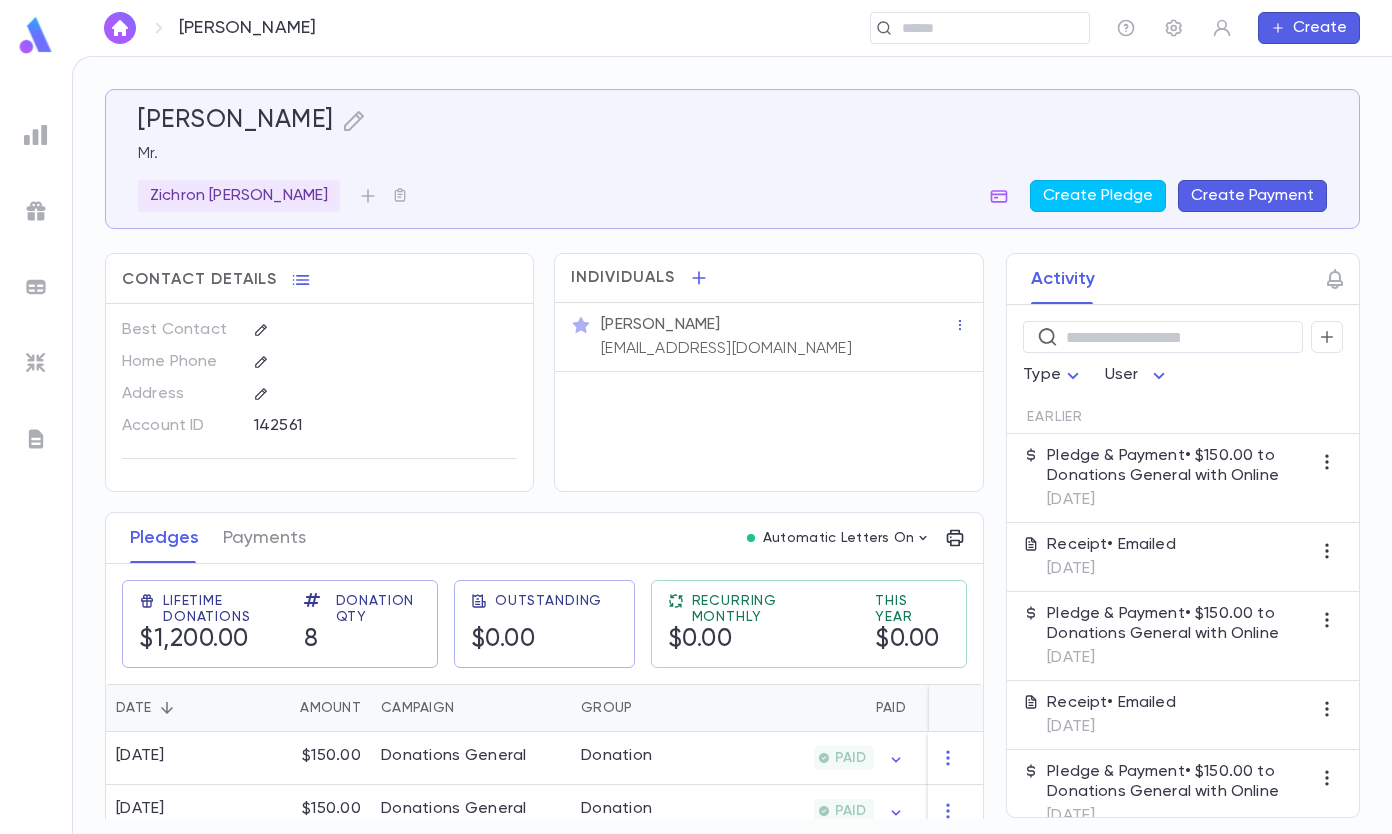click at bounding box center [973, 28] 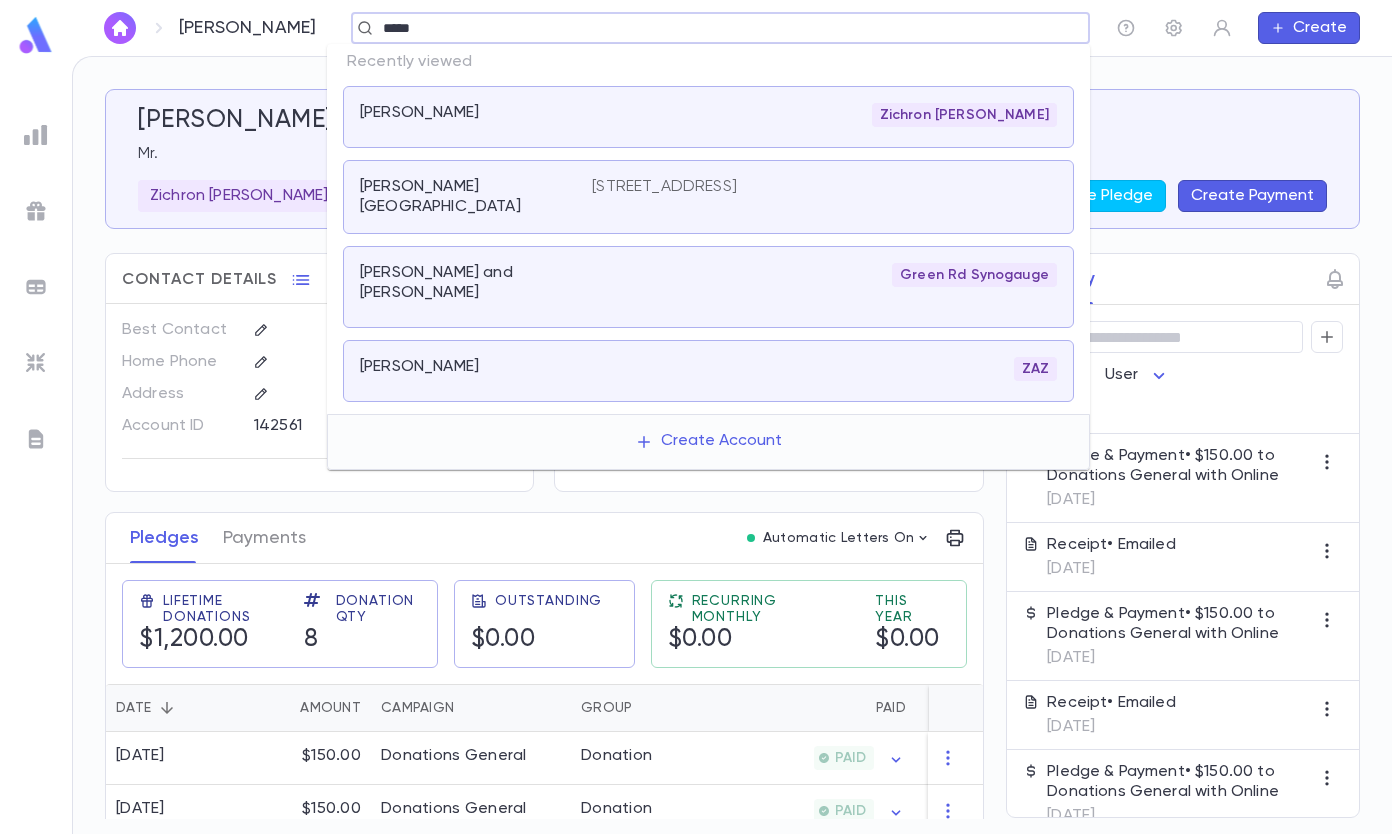 type on "*****" 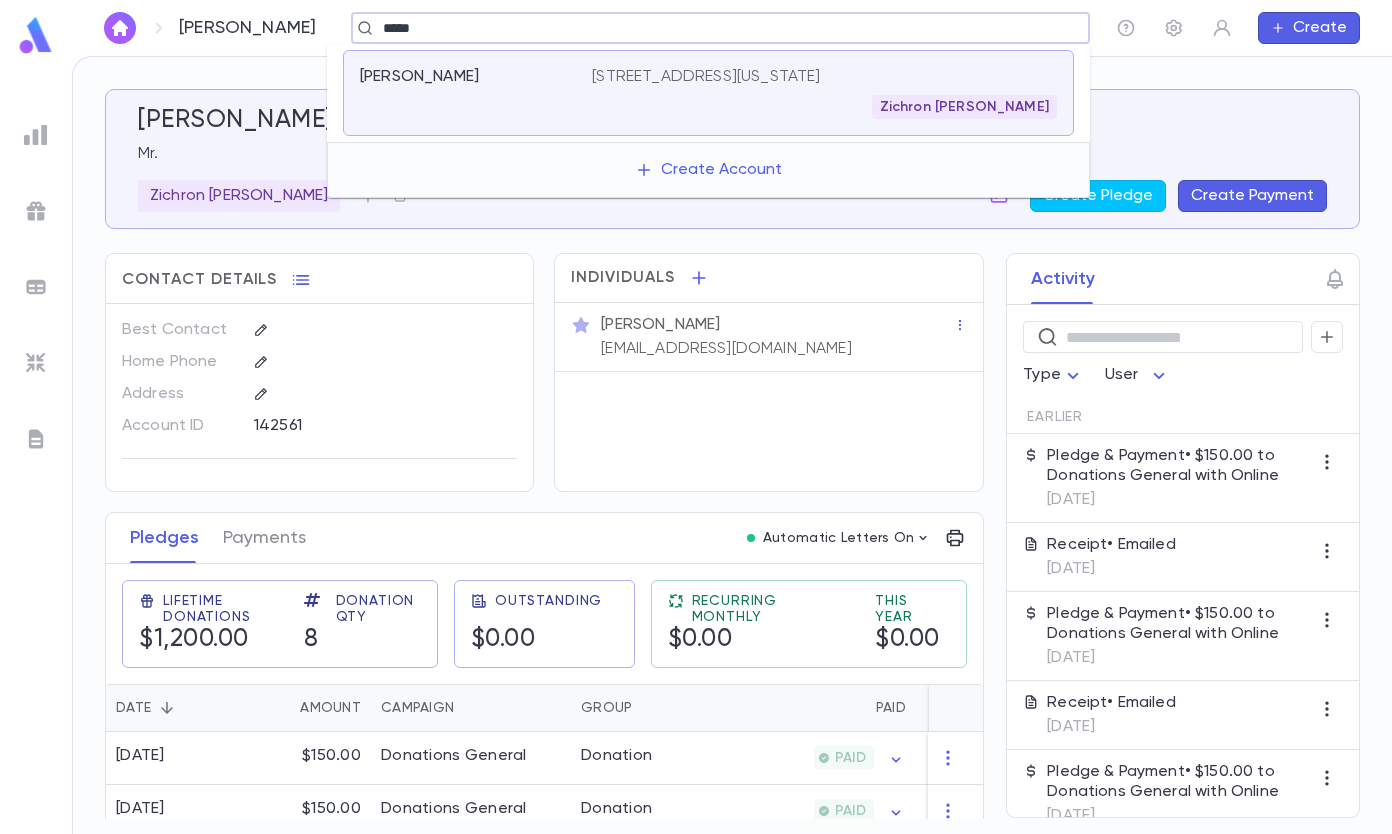 click on "14397 Washington Blvd, University Heights OH 44118 Zichron Chaim" at bounding box center (824, 93) 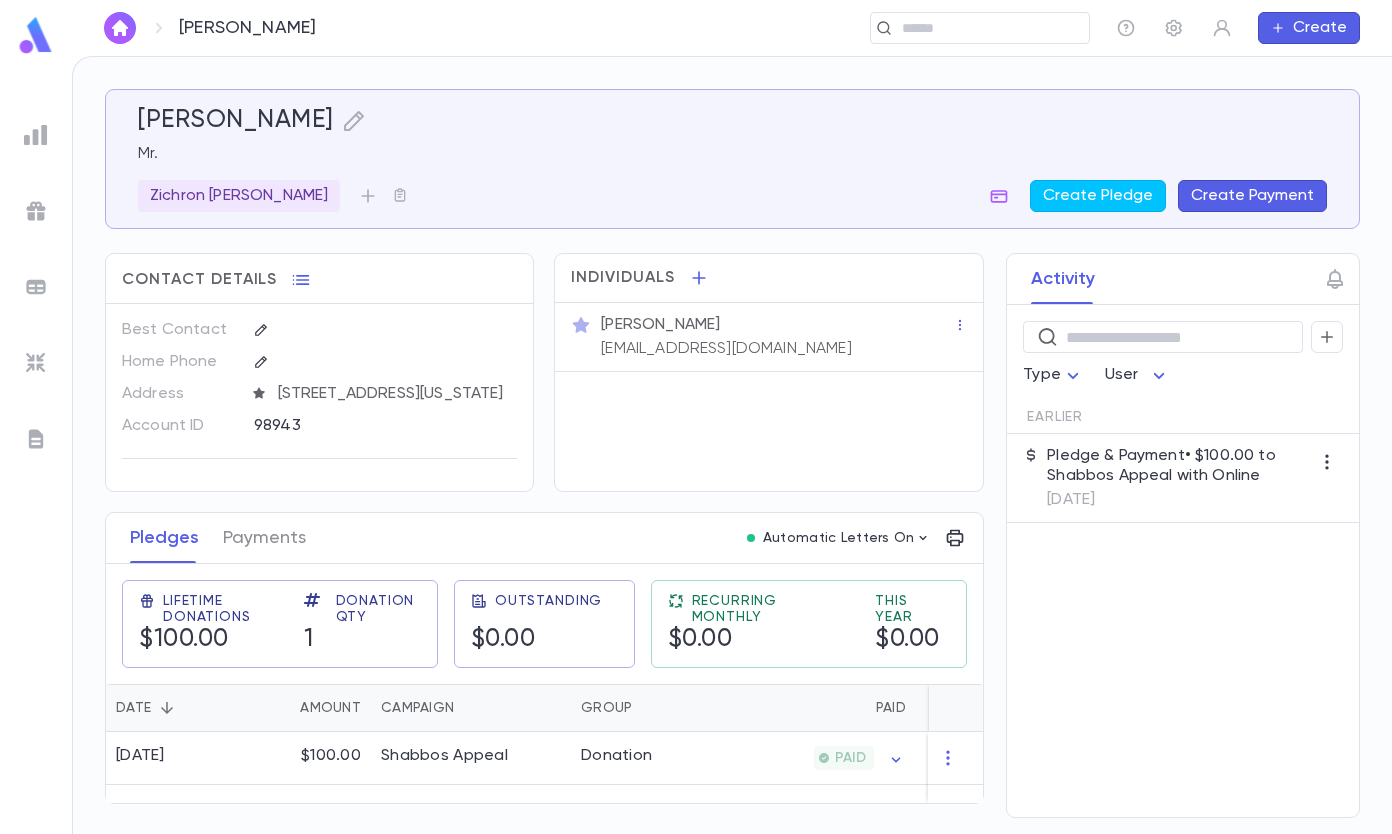 click at bounding box center (973, 28) 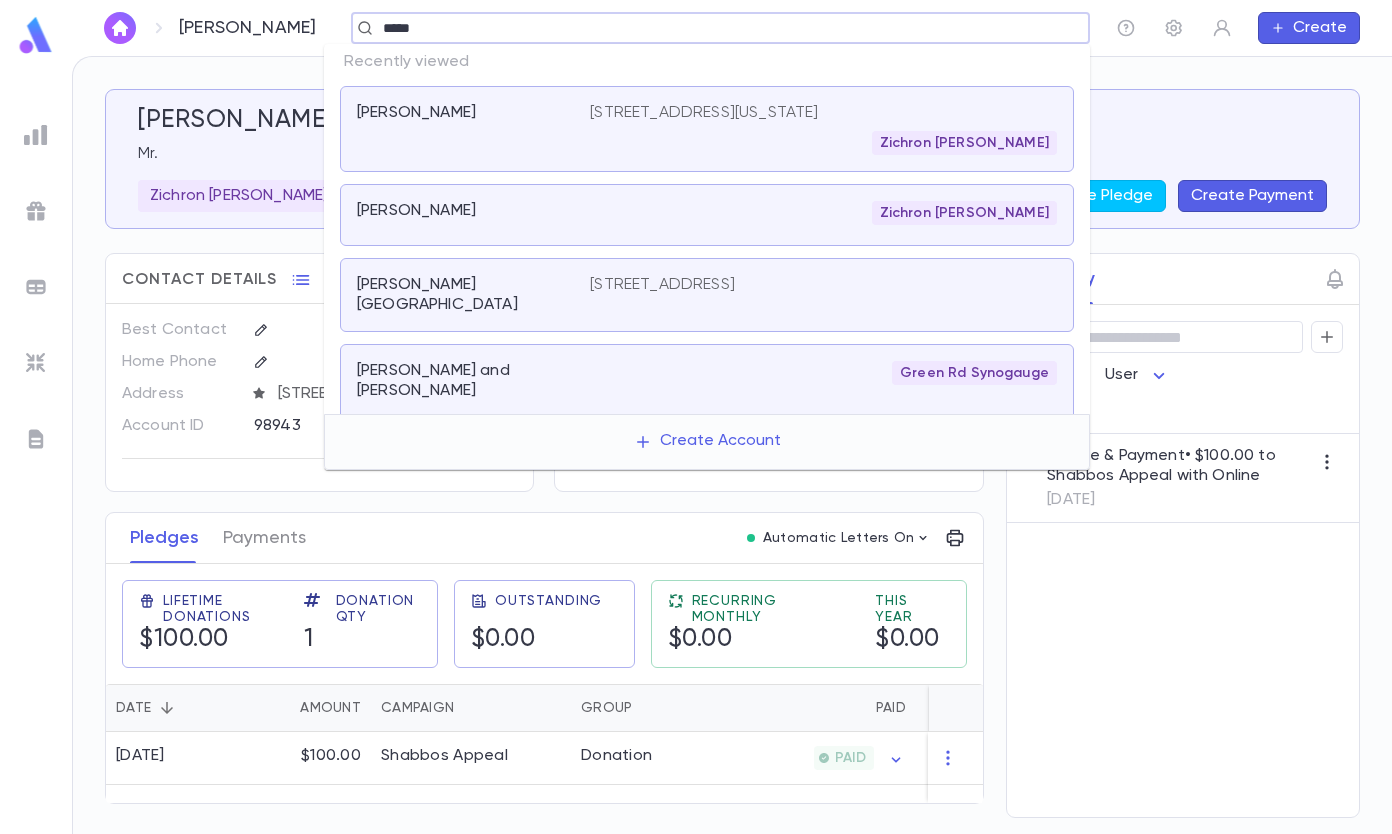 type on "*****" 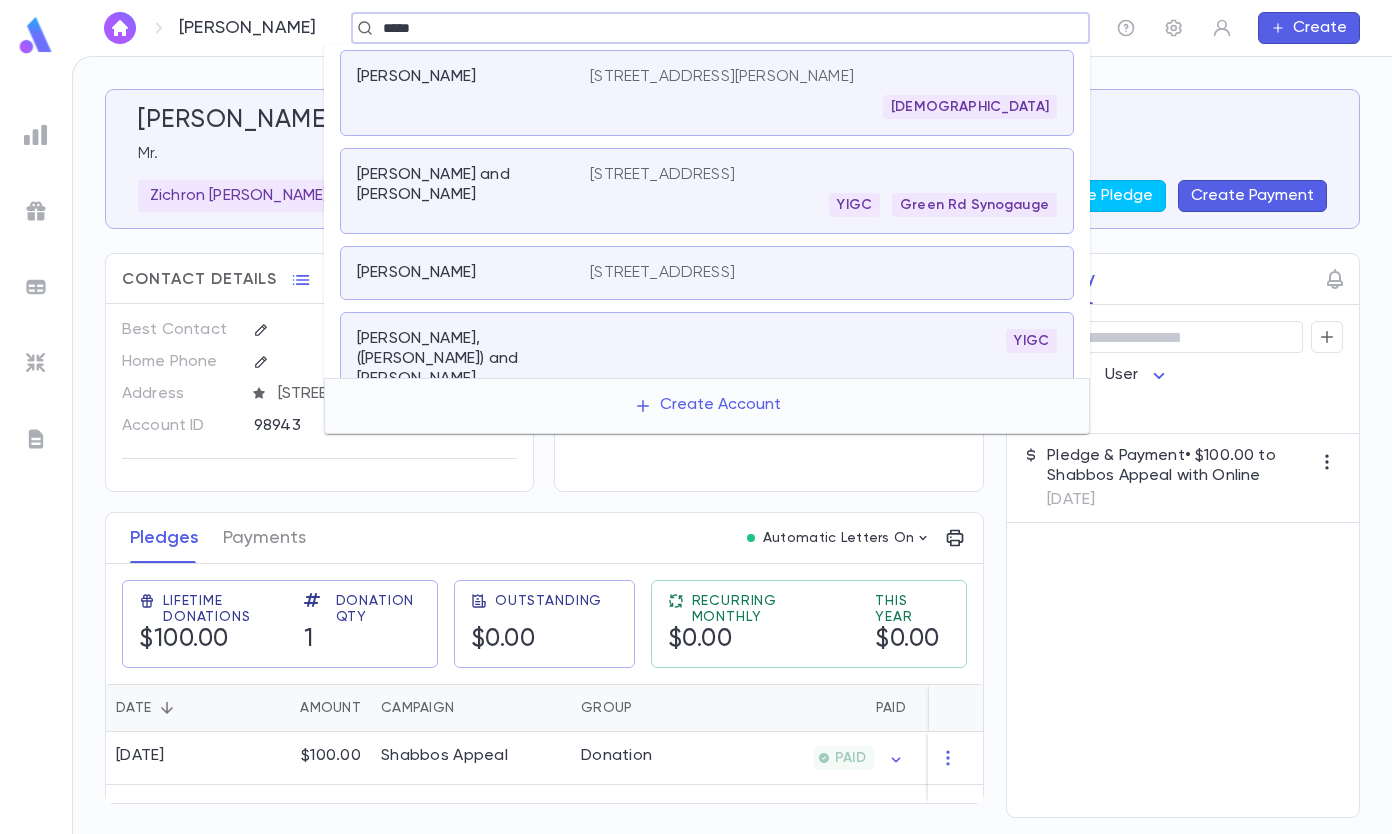 scroll, scrollTop: 170, scrollLeft: 0, axis: vertical 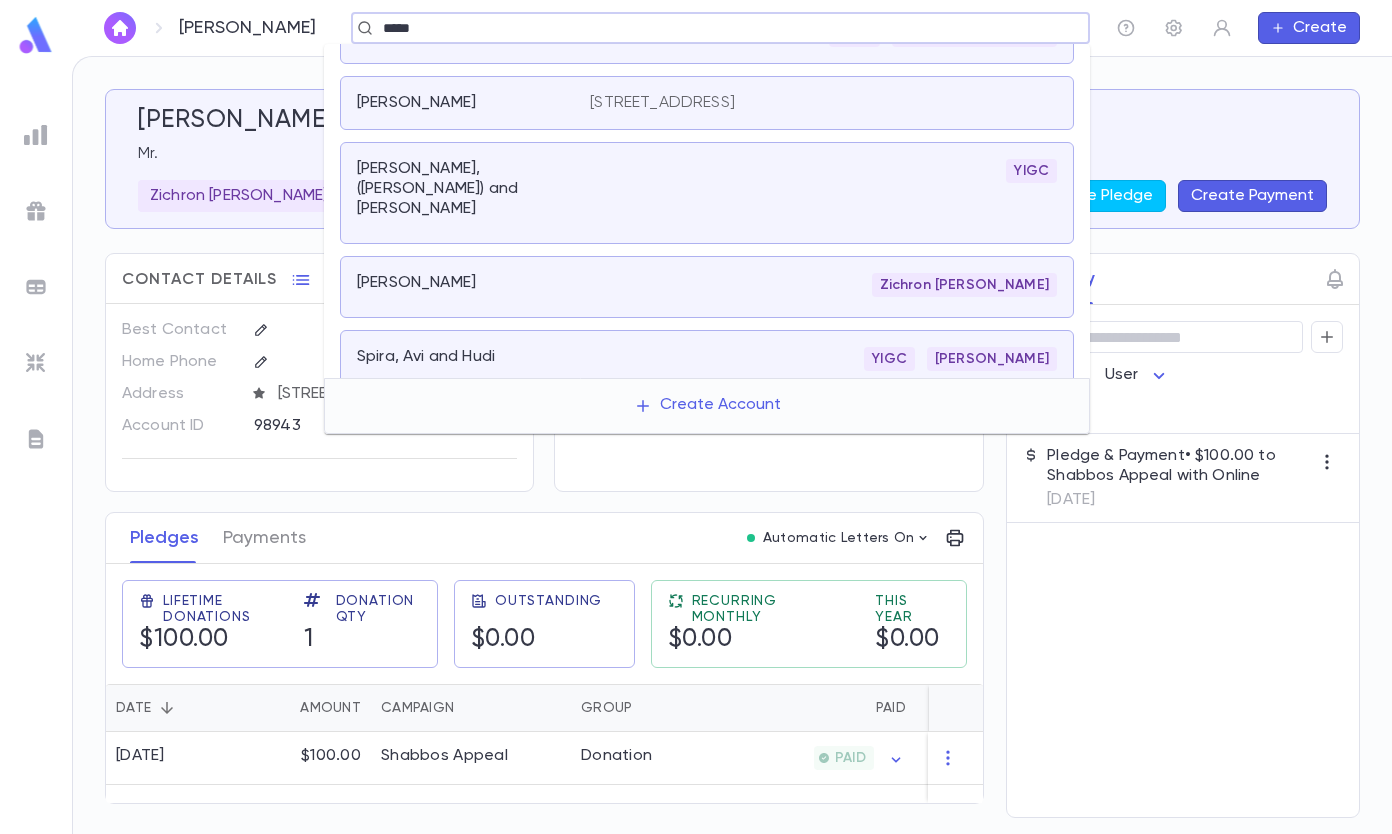 click on "Spero, Reuven" at bounding box center (473, 287) 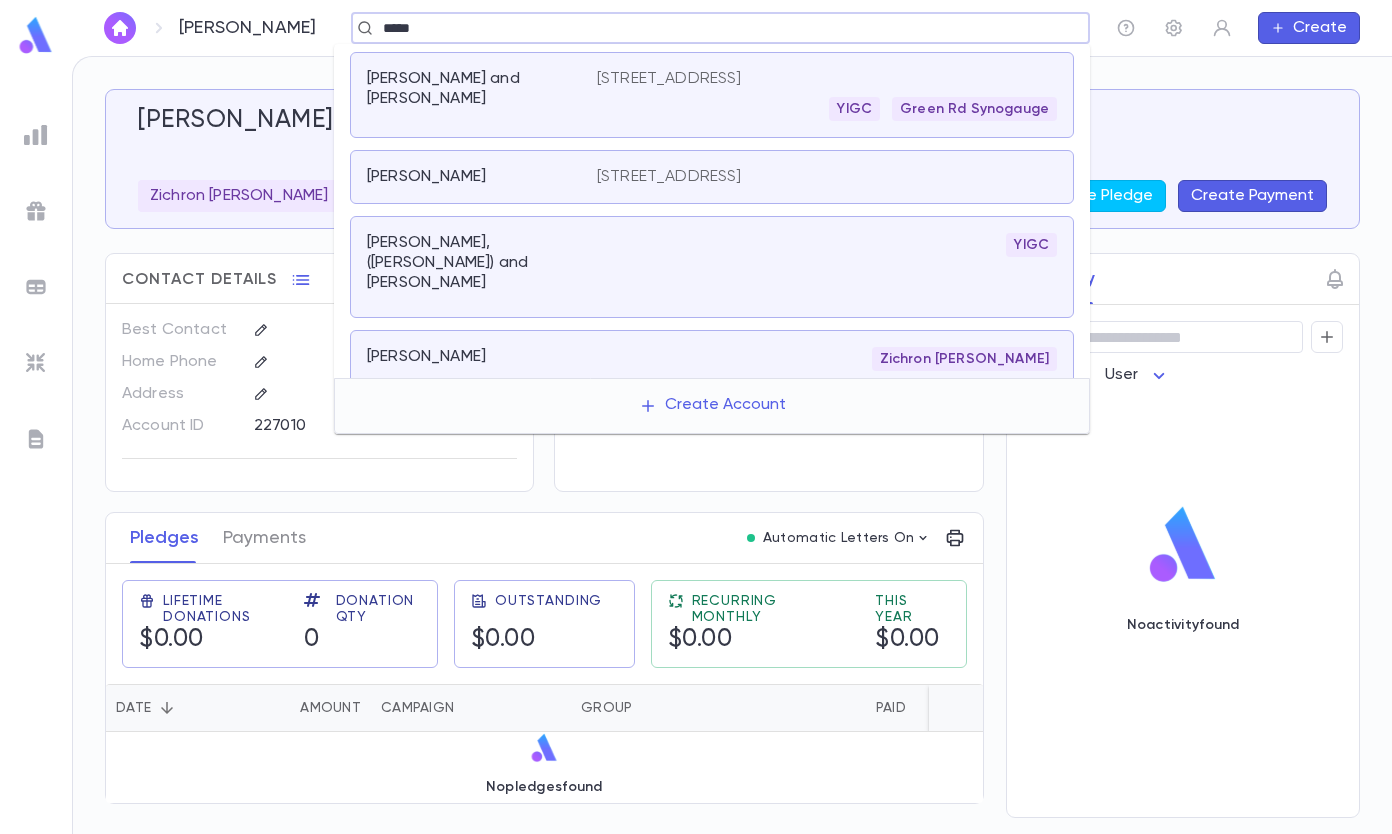 scroll, scrollTop: 170, scrollLeft: 0, axis: vertical 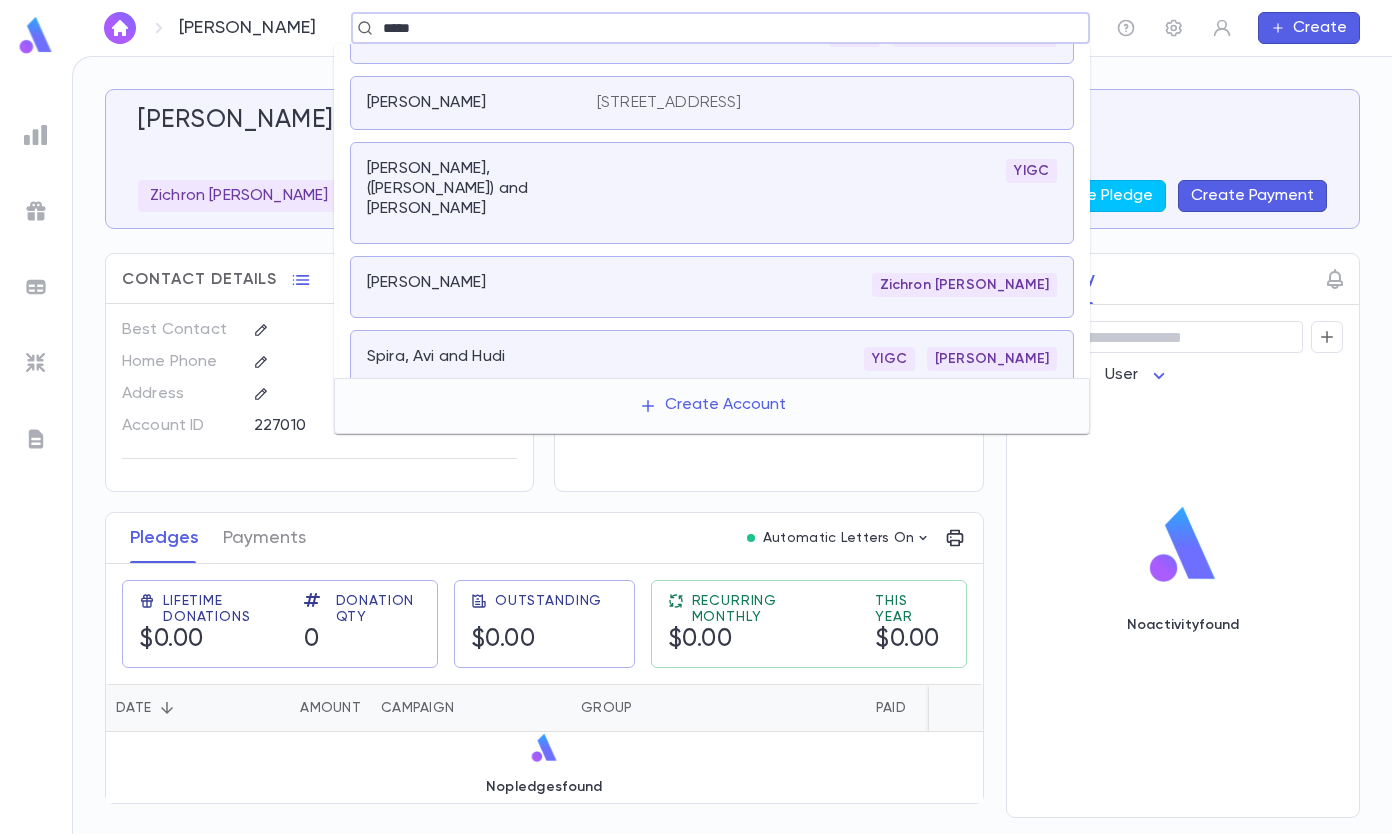 click on "*****" at bounding box center [714, 28] 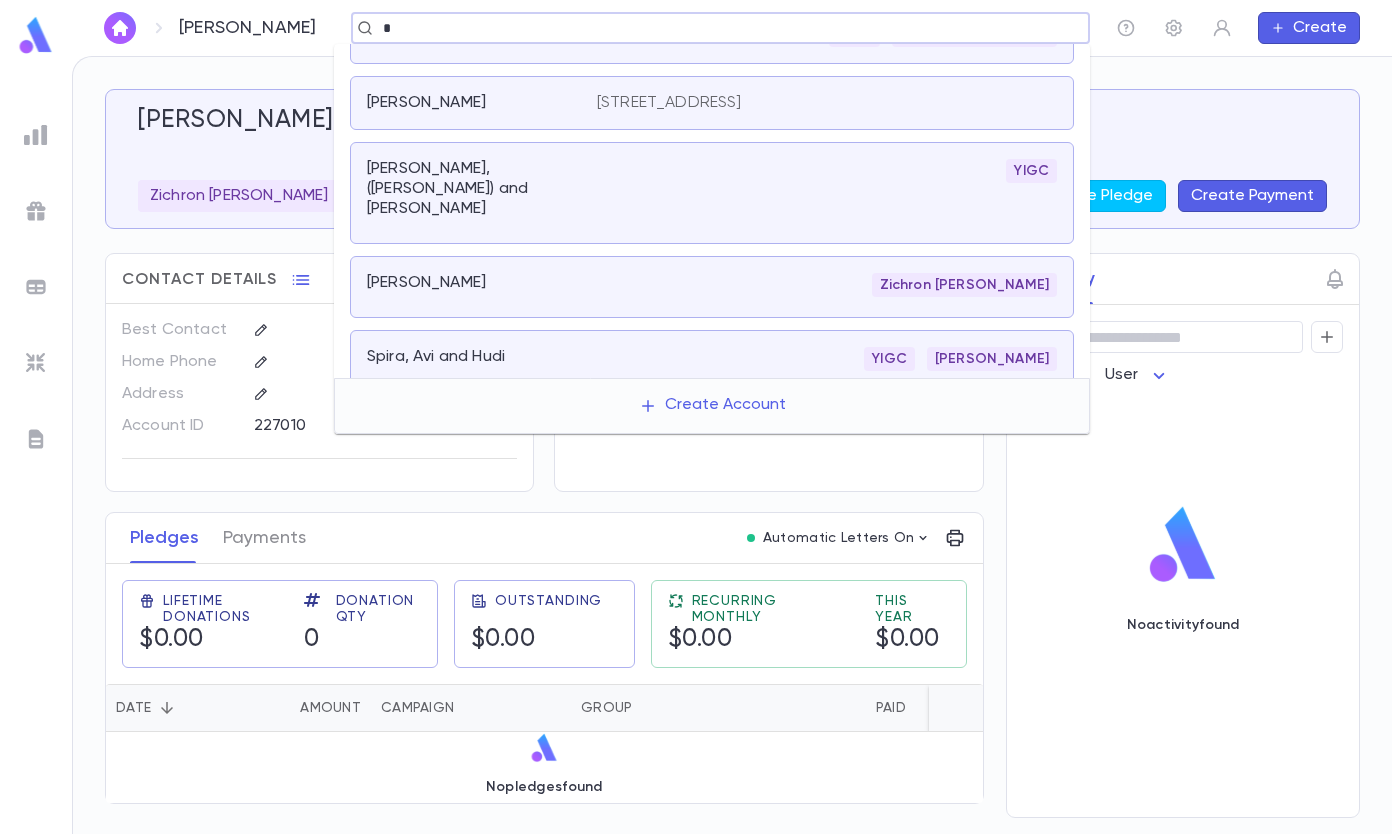 scroll, scrollTop: 0, scrollLeft: 0, axis: both 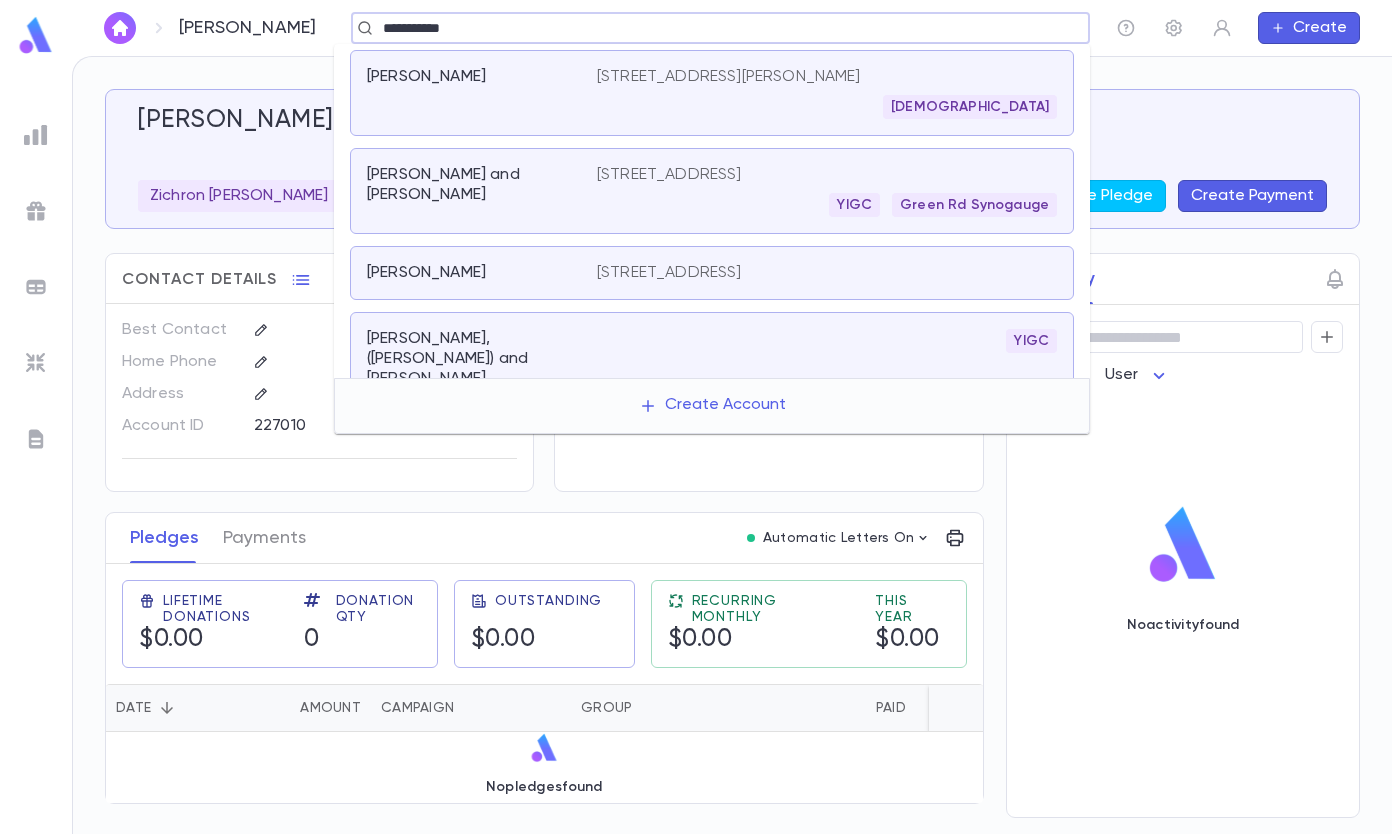 type on "**********" 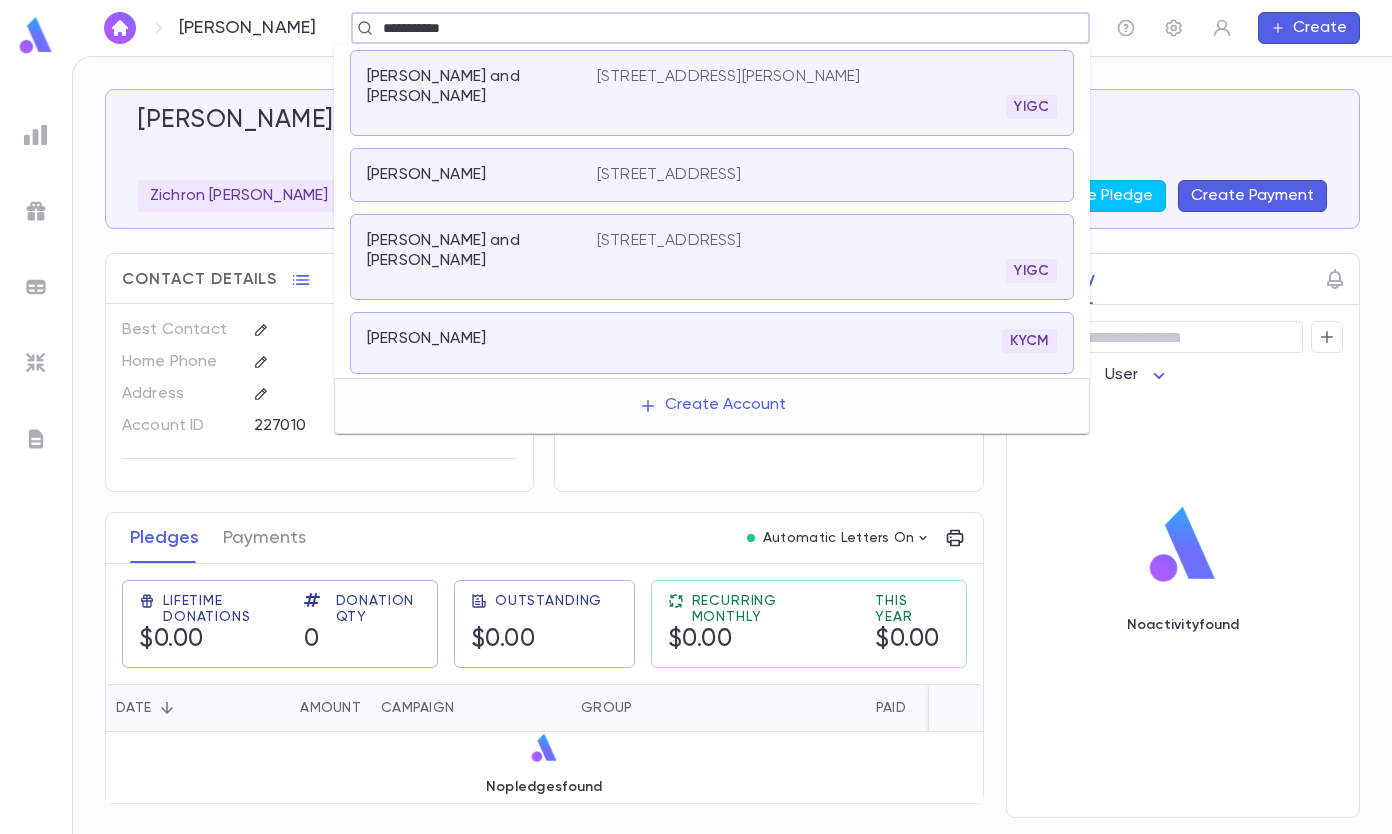 click on "YIGC" at bounding box center [827, 271] 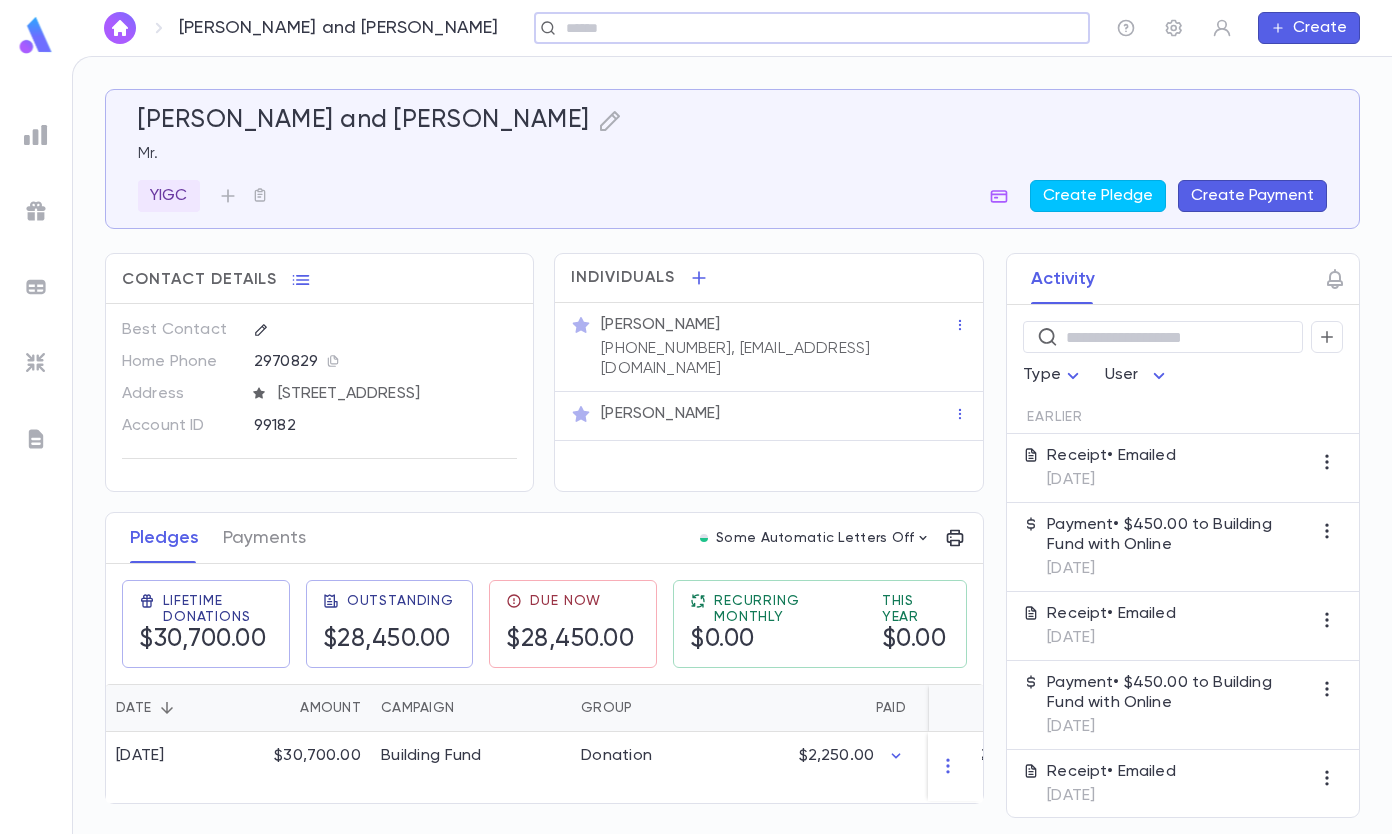click at bounding box center (805, 28) 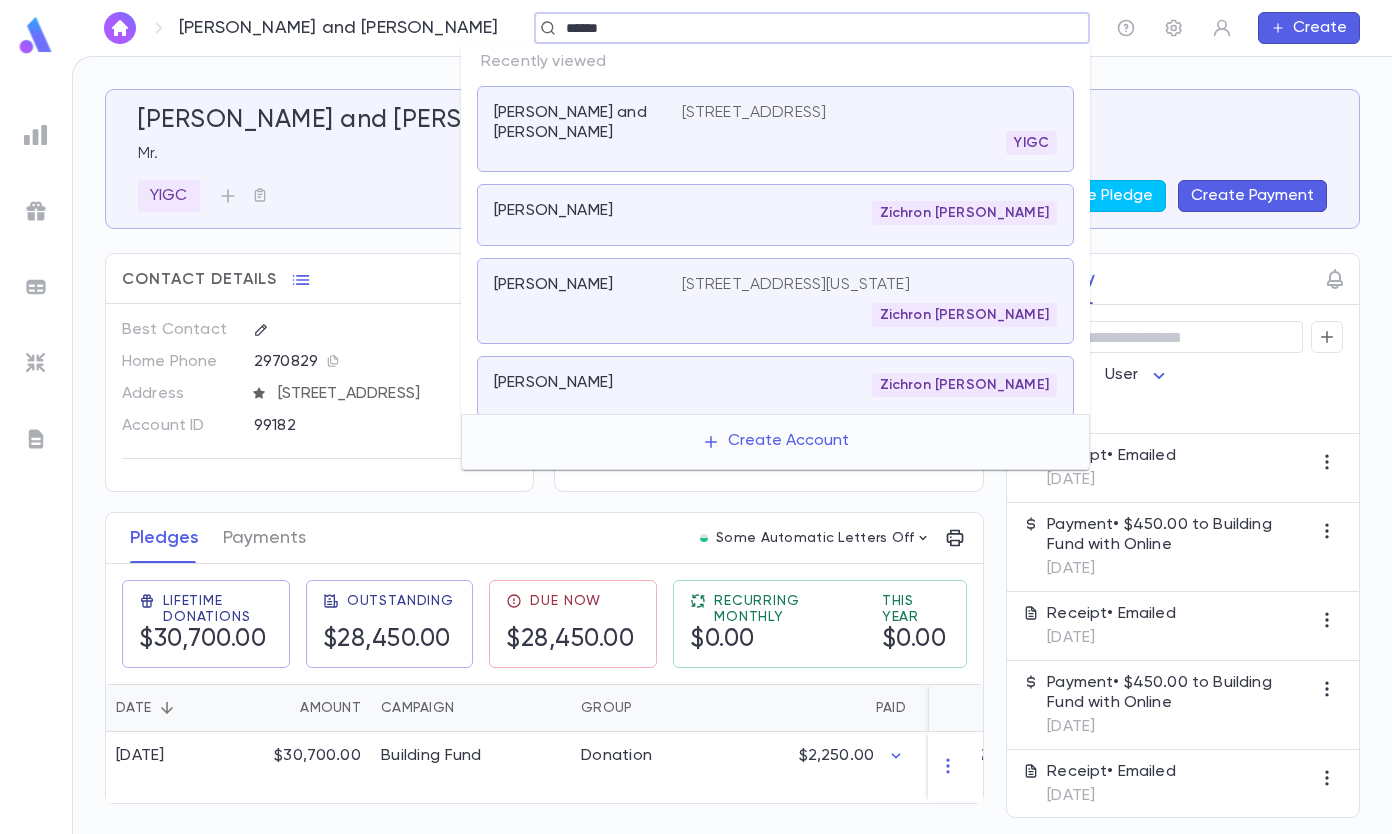 type on "******" 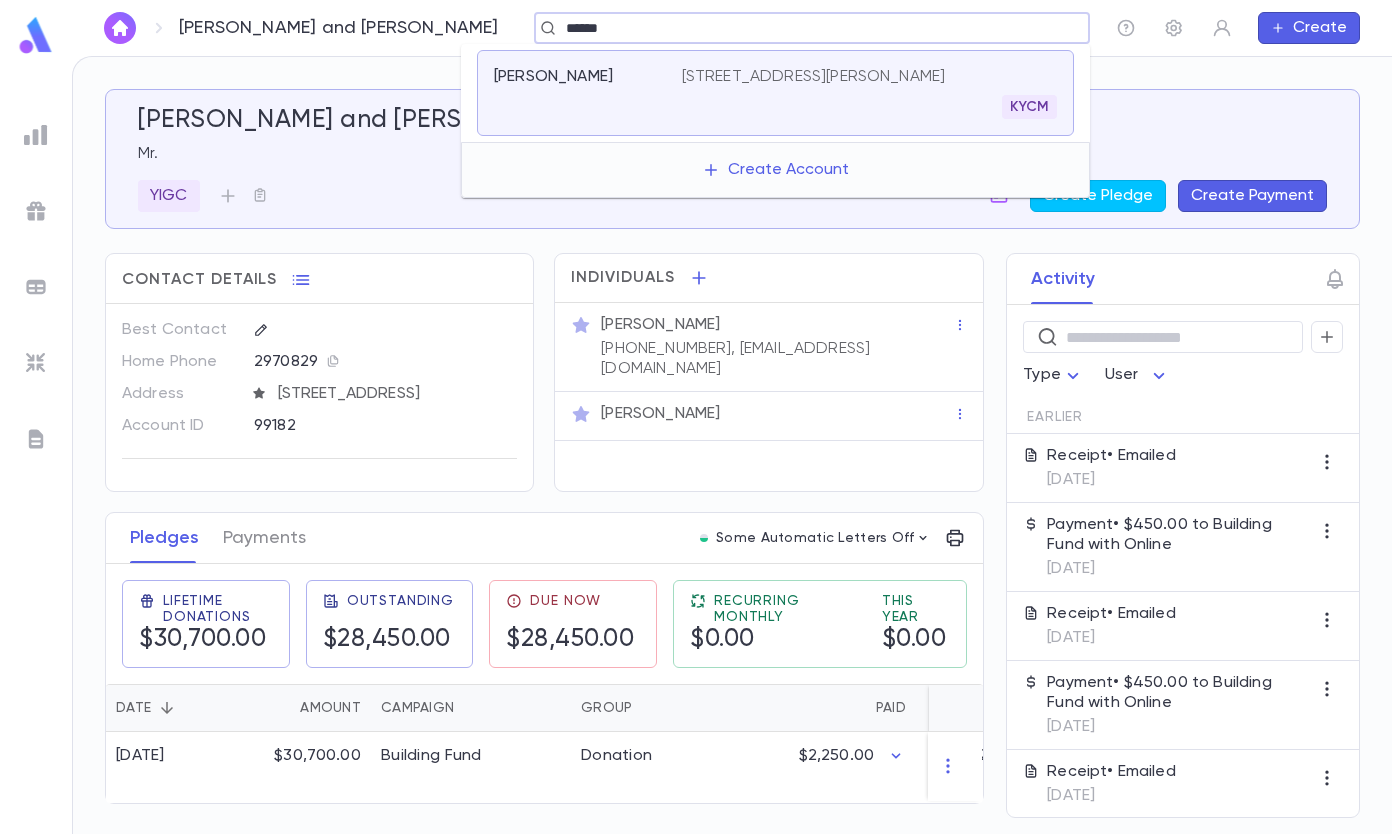 click on "Landis, Pinchas" at bounding box center [588, 93] 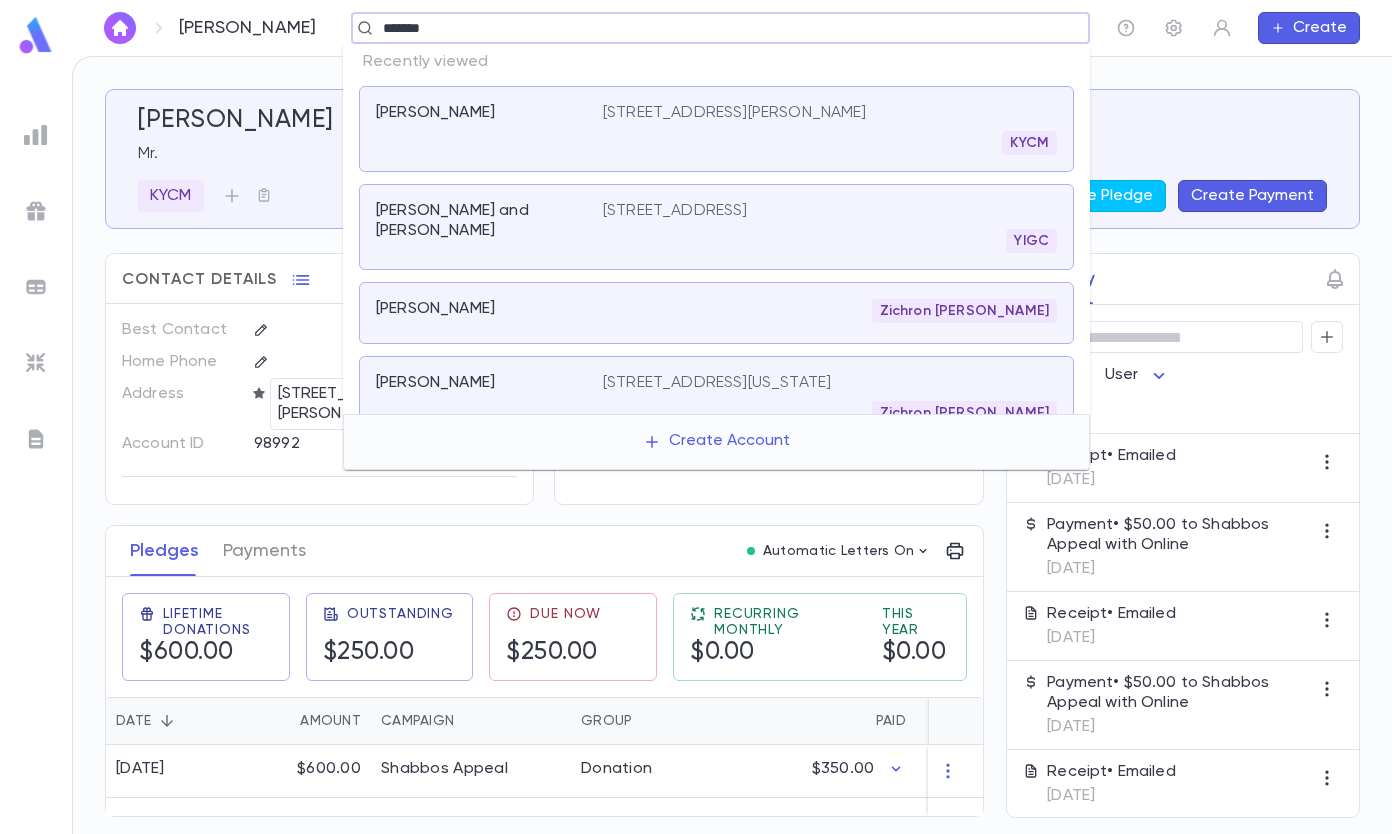 type on "*******" 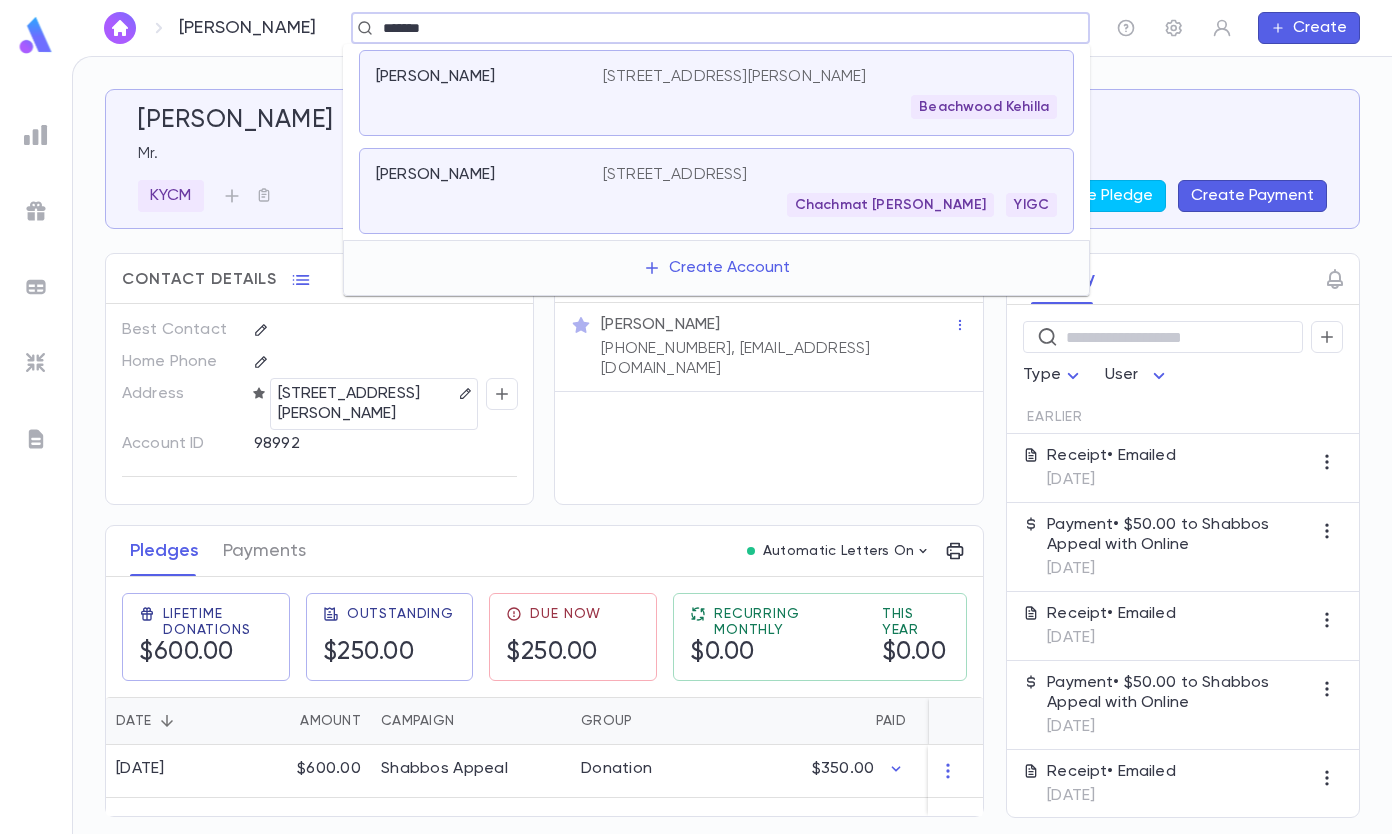 click on "Abramov, Alex" at bounding box center (489, 191) 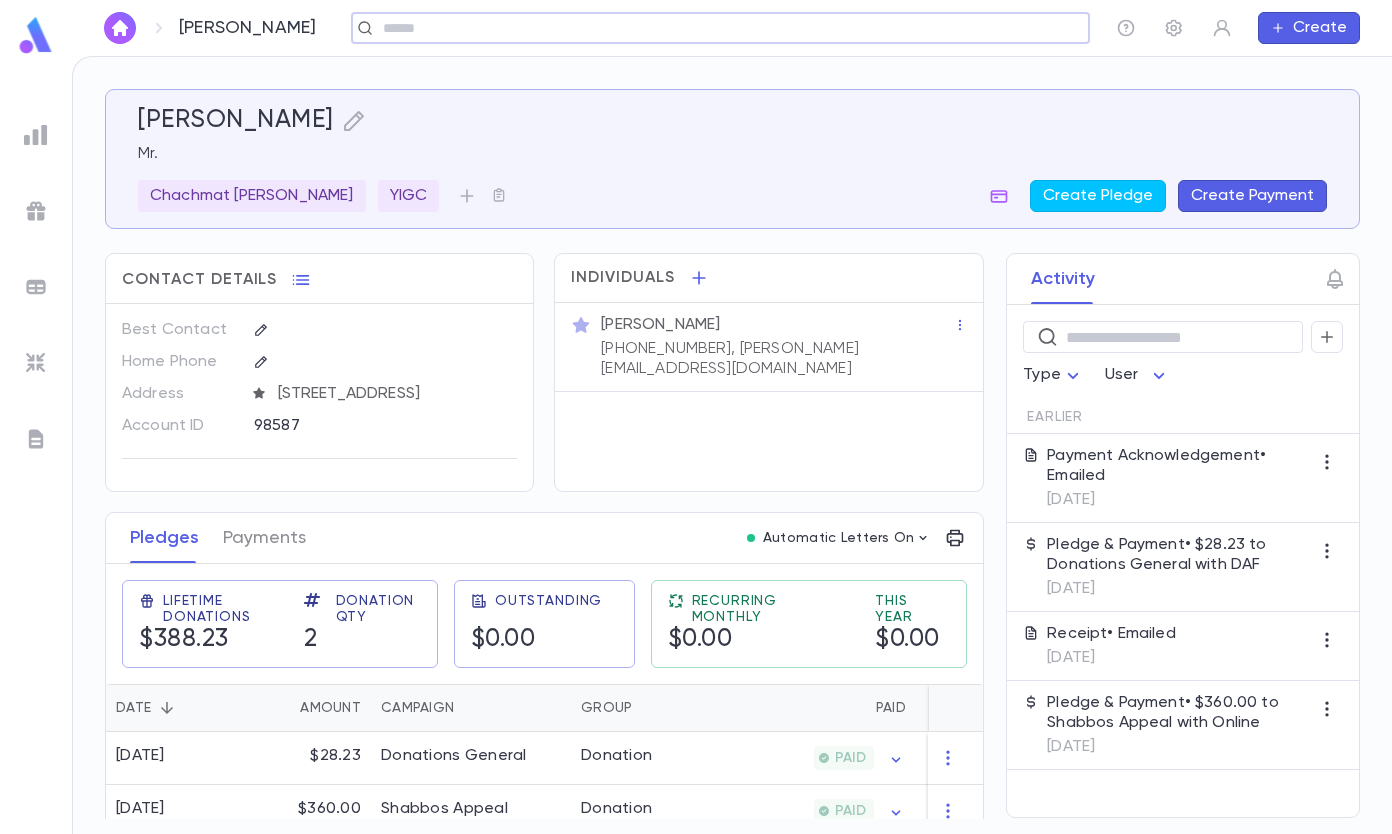 click on "Create Payment" at bounding box center (1252, 196) 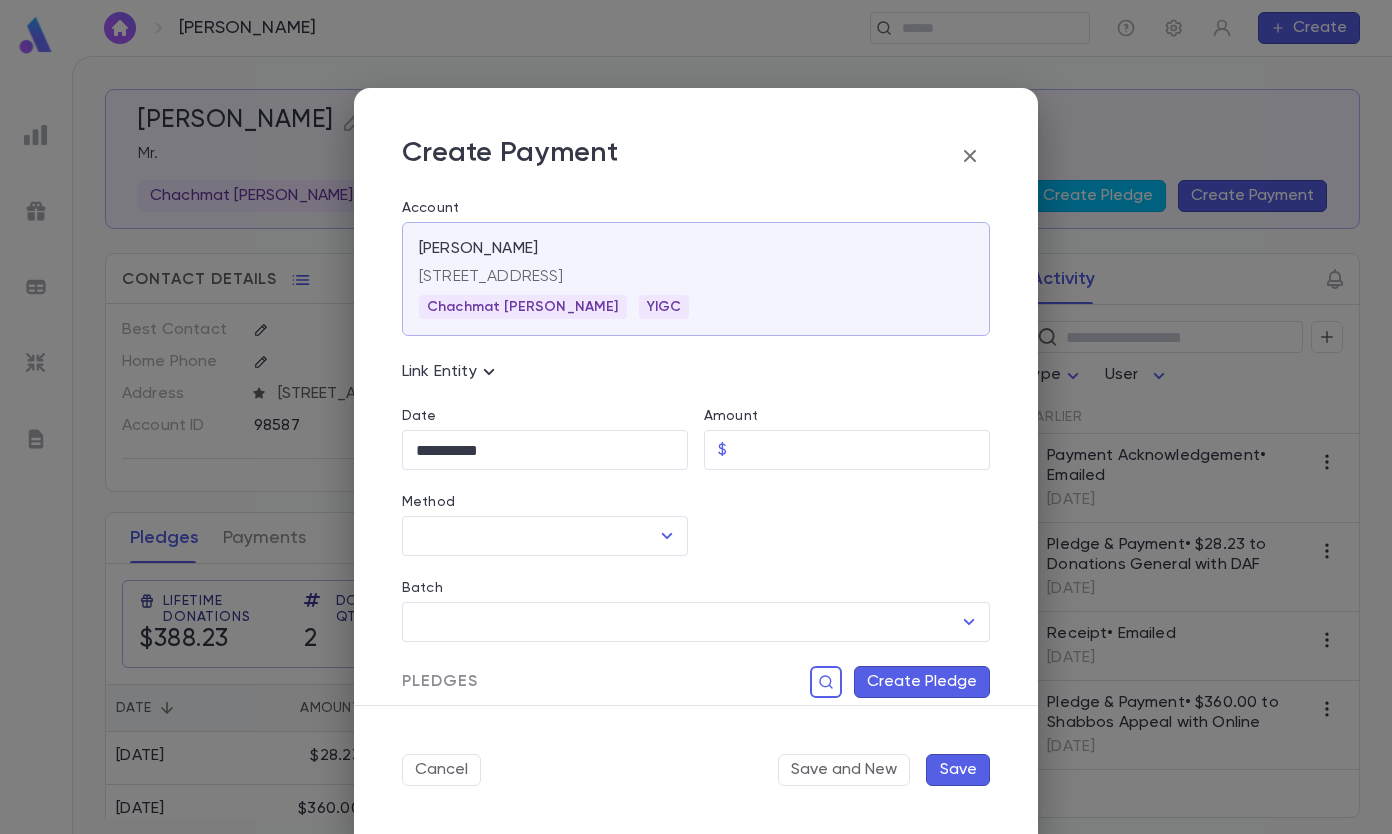 click on "Amount" at bounding box center (862, 450) 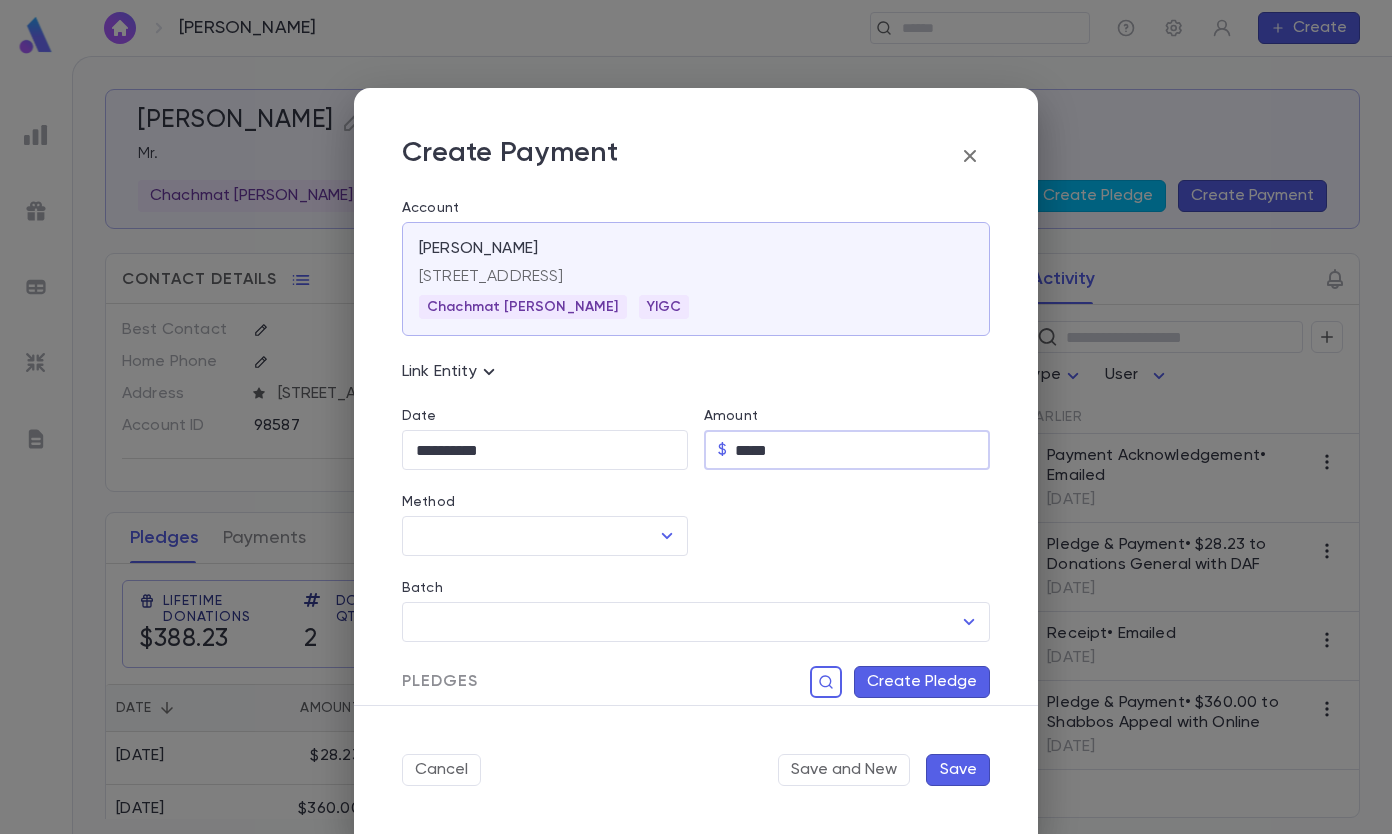 type on "*****" 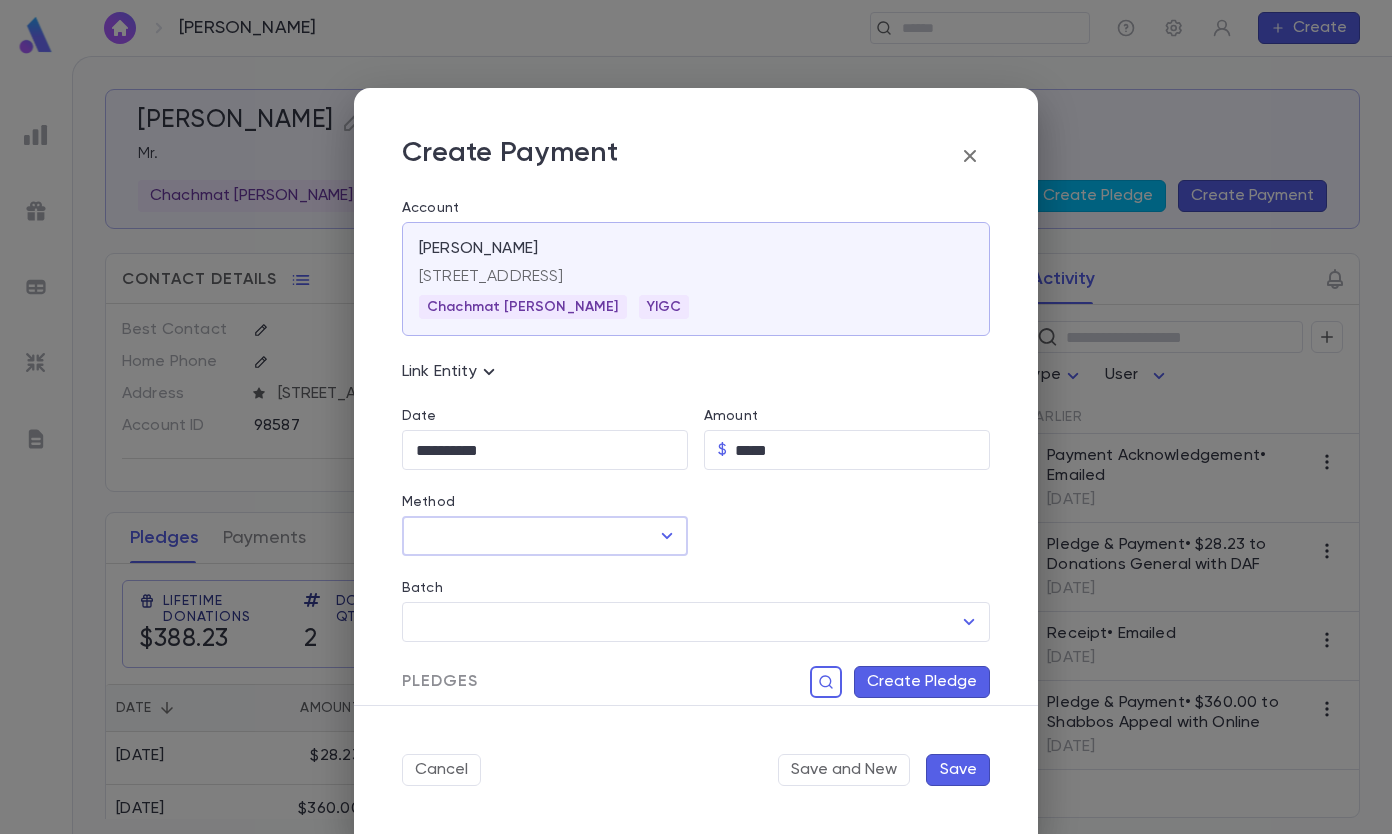 click on "**********" at bounding box center (545, 450) 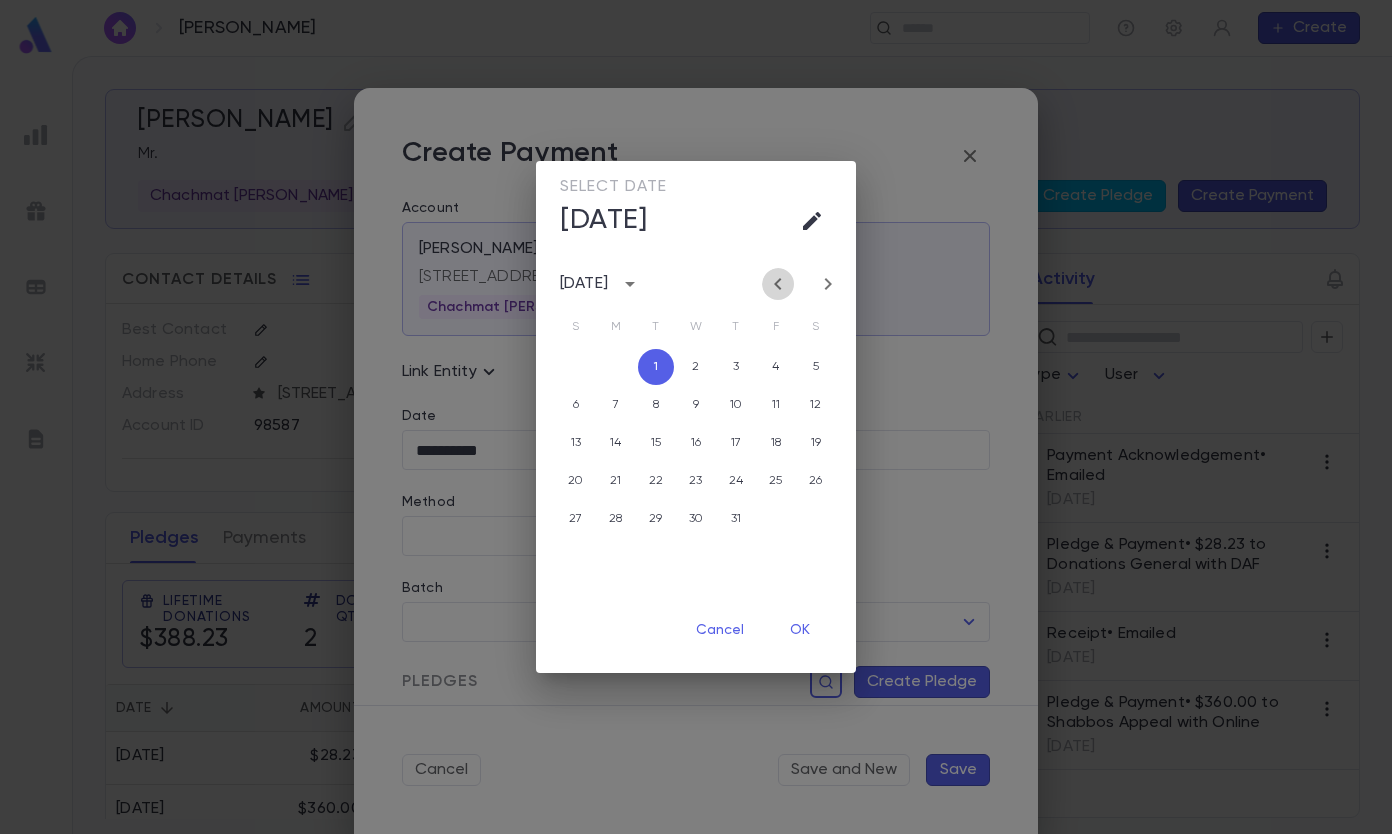 click 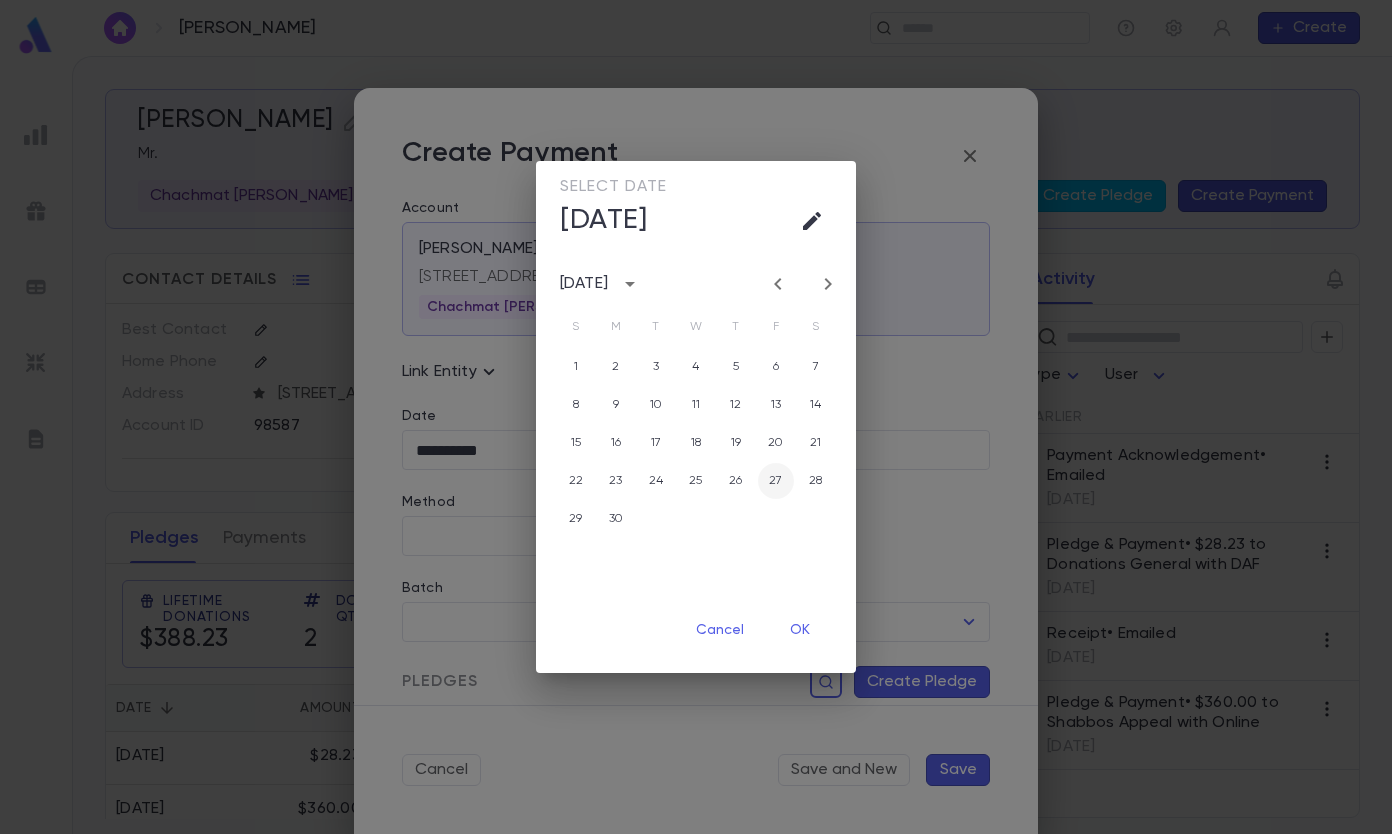 click on "27" at bounding box center (776, 481) 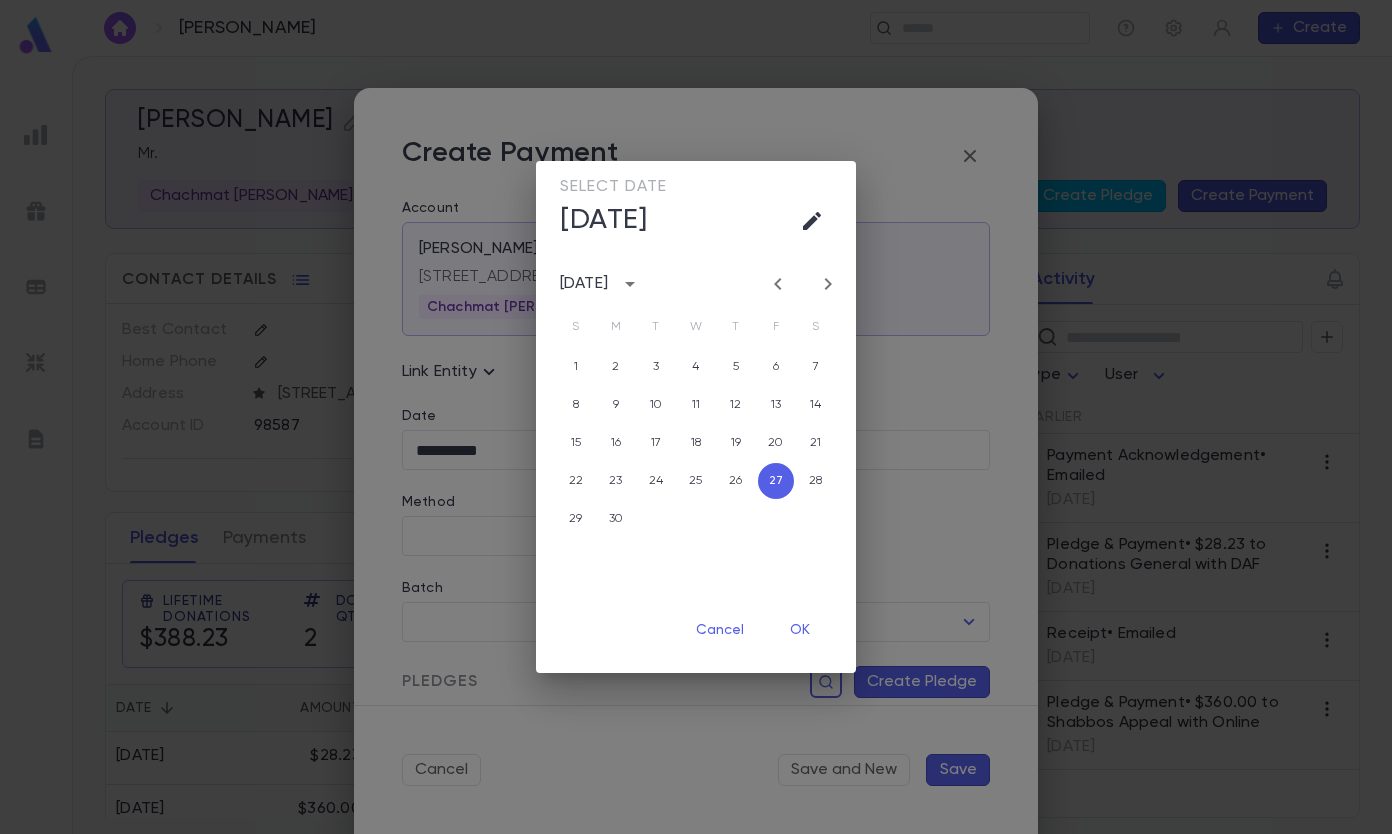 click on "OK" at bounding box center (800, 630) 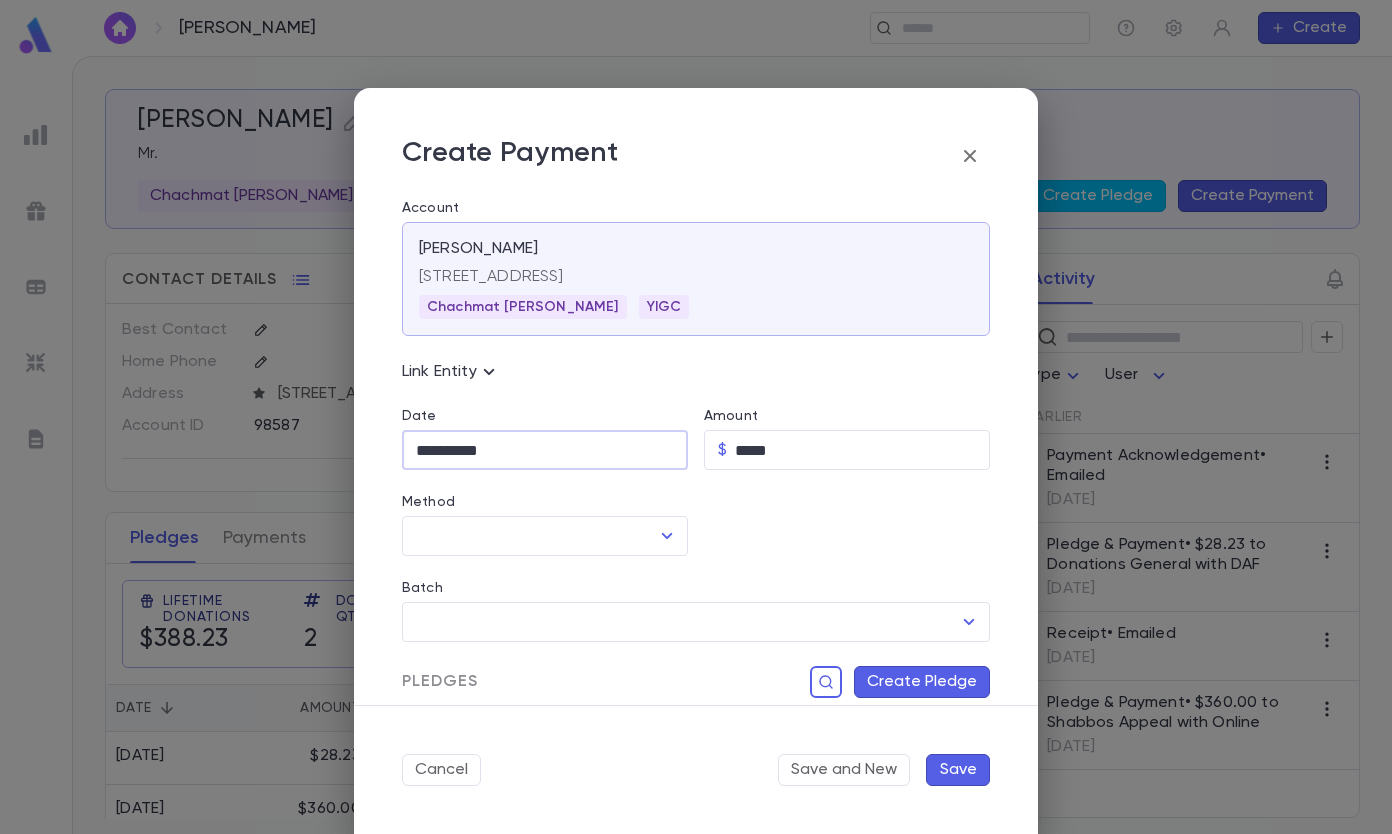 click on "Method" at bounding box center [530, 536] 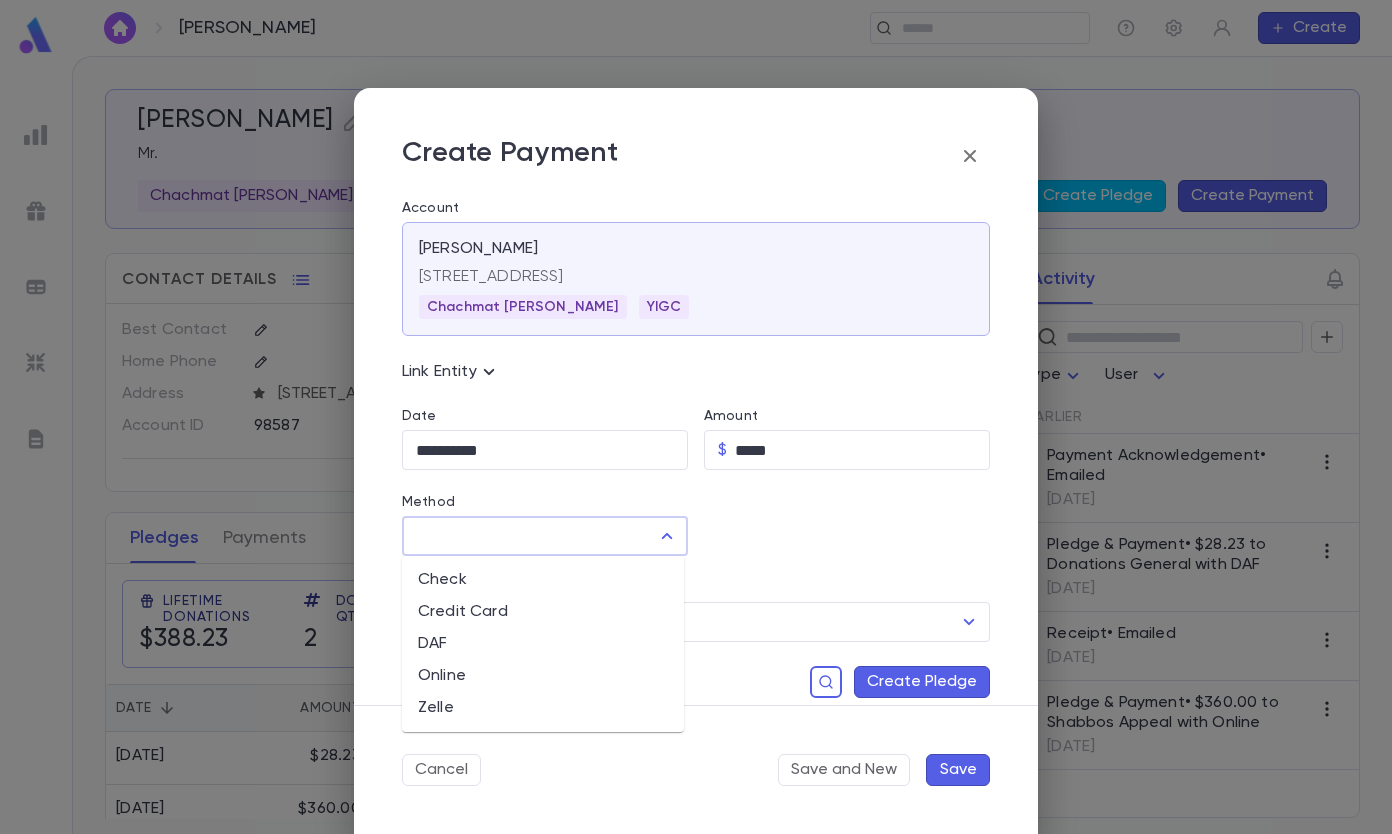 click on "Online" at bounding box center (543, 676) 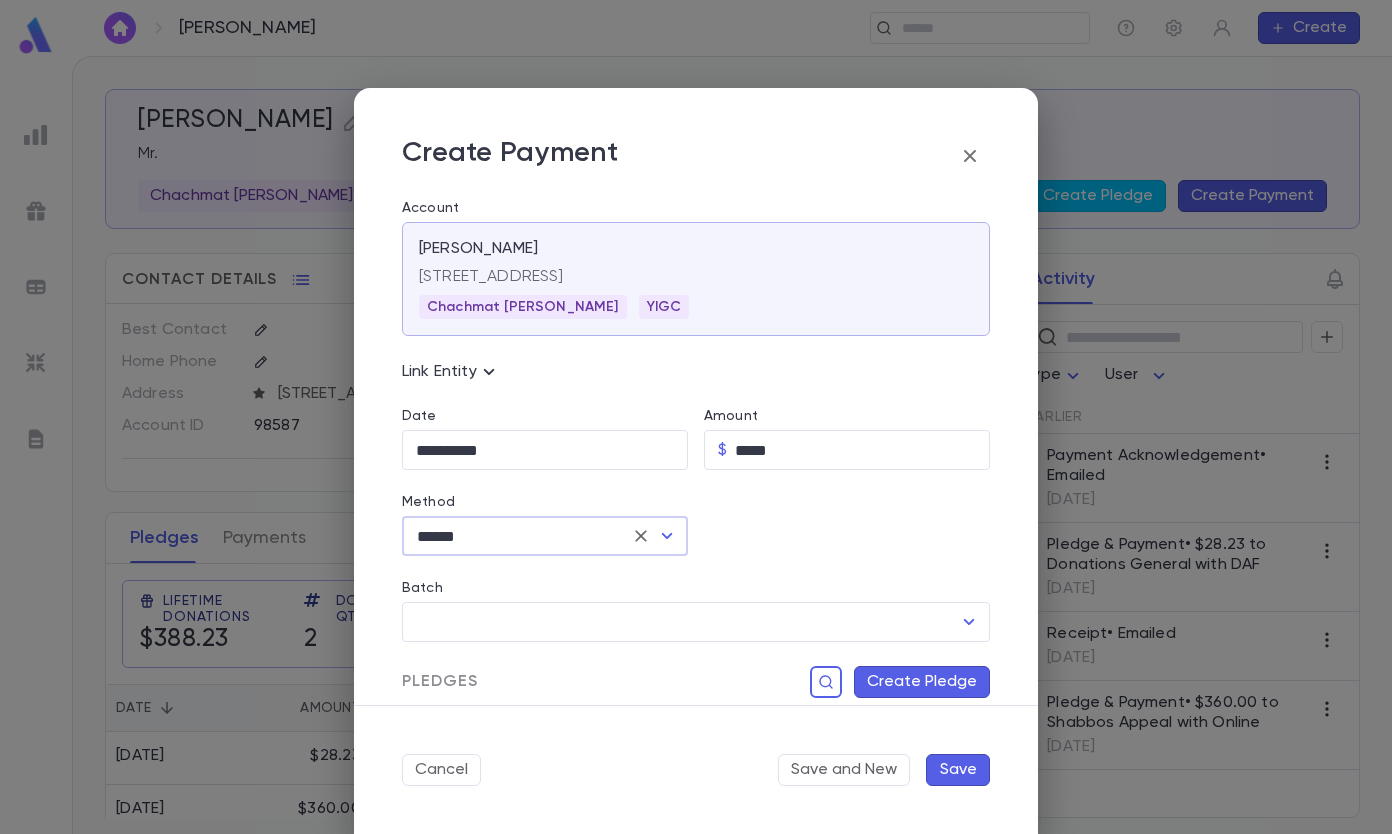 click on "******" at bounding box center [517, 536] 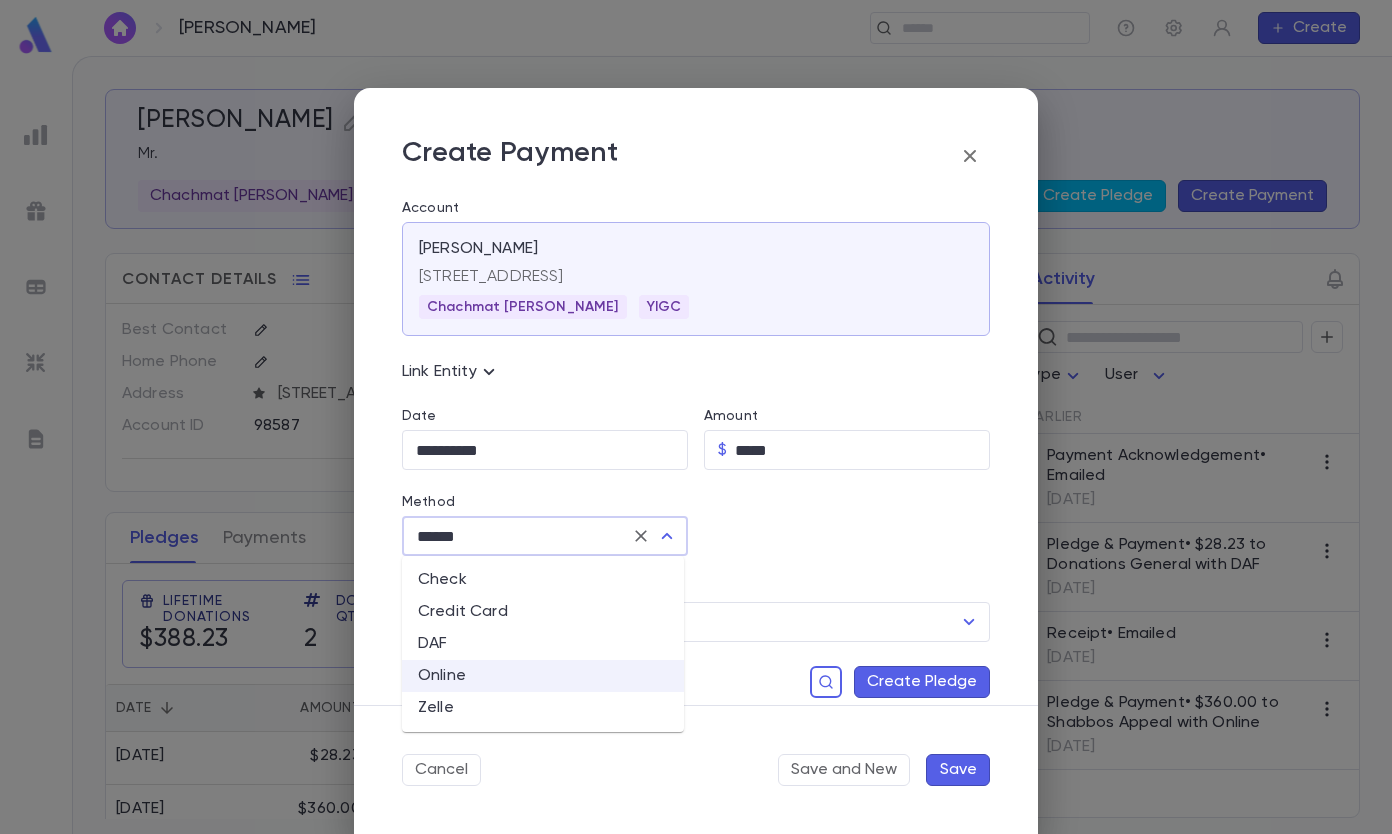 click on "DAF" at bounding box center (543, 644) 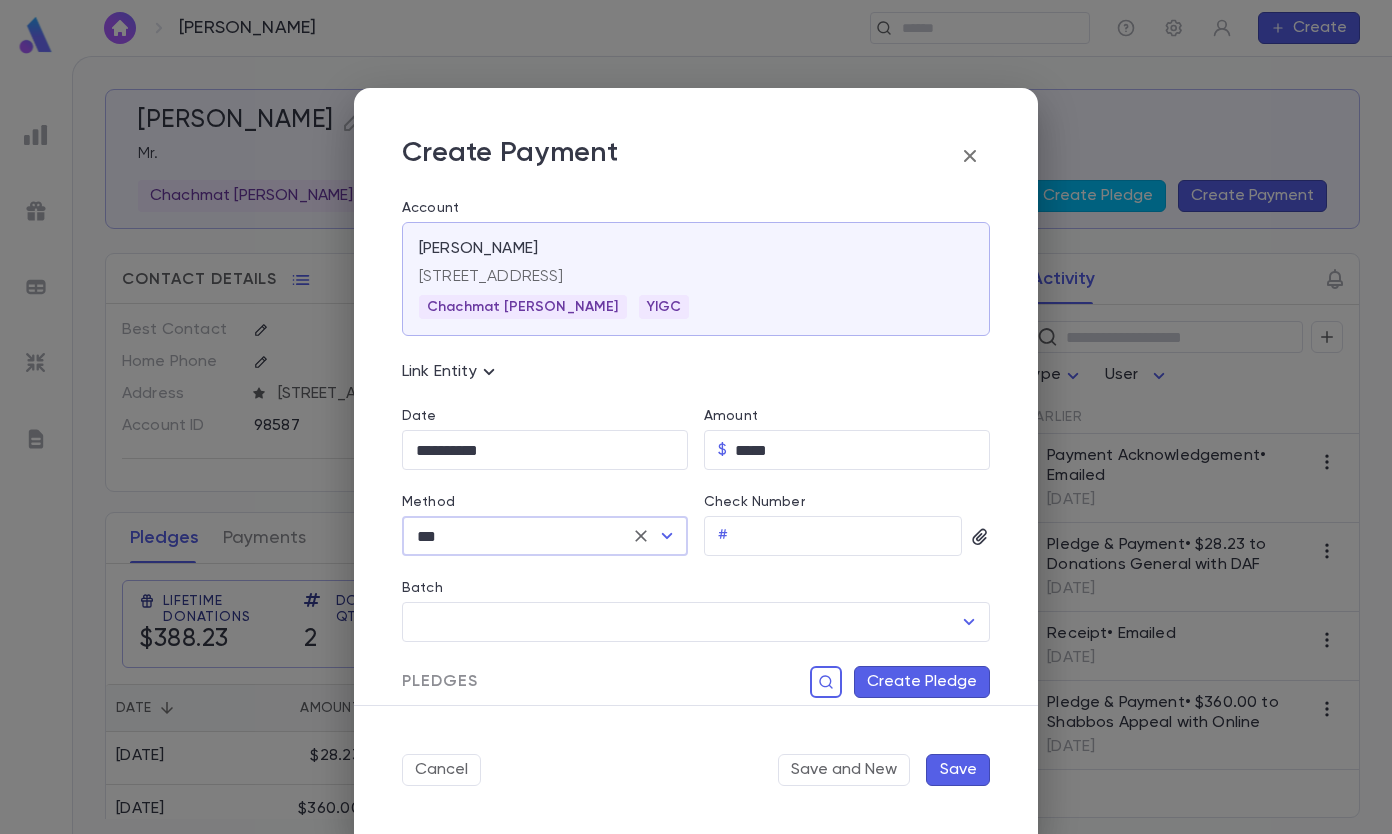 scroll, scrollTop: 236, scrollLeft: 0, axis: vertical 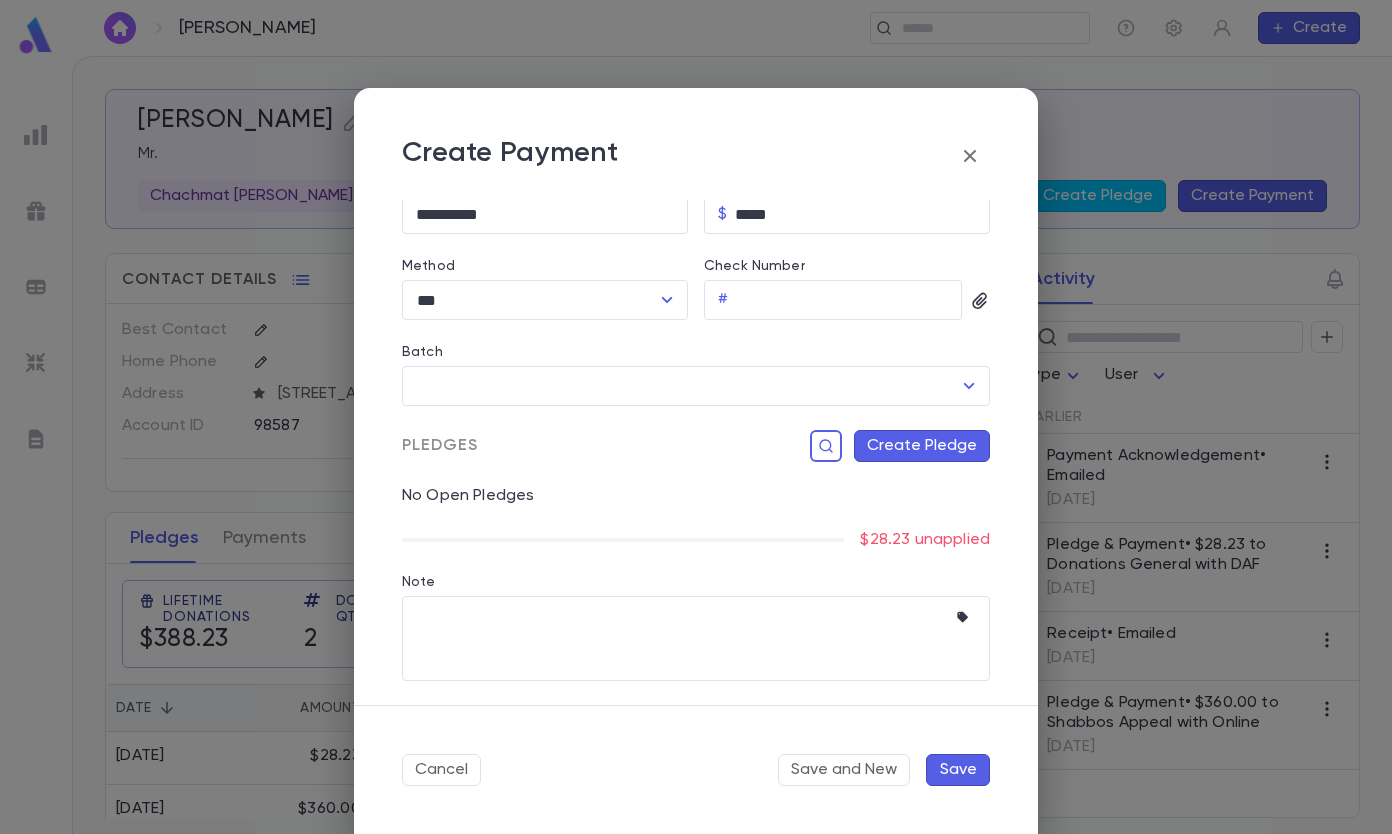 click on "Create Pledge" at bounding box center [922, 446] 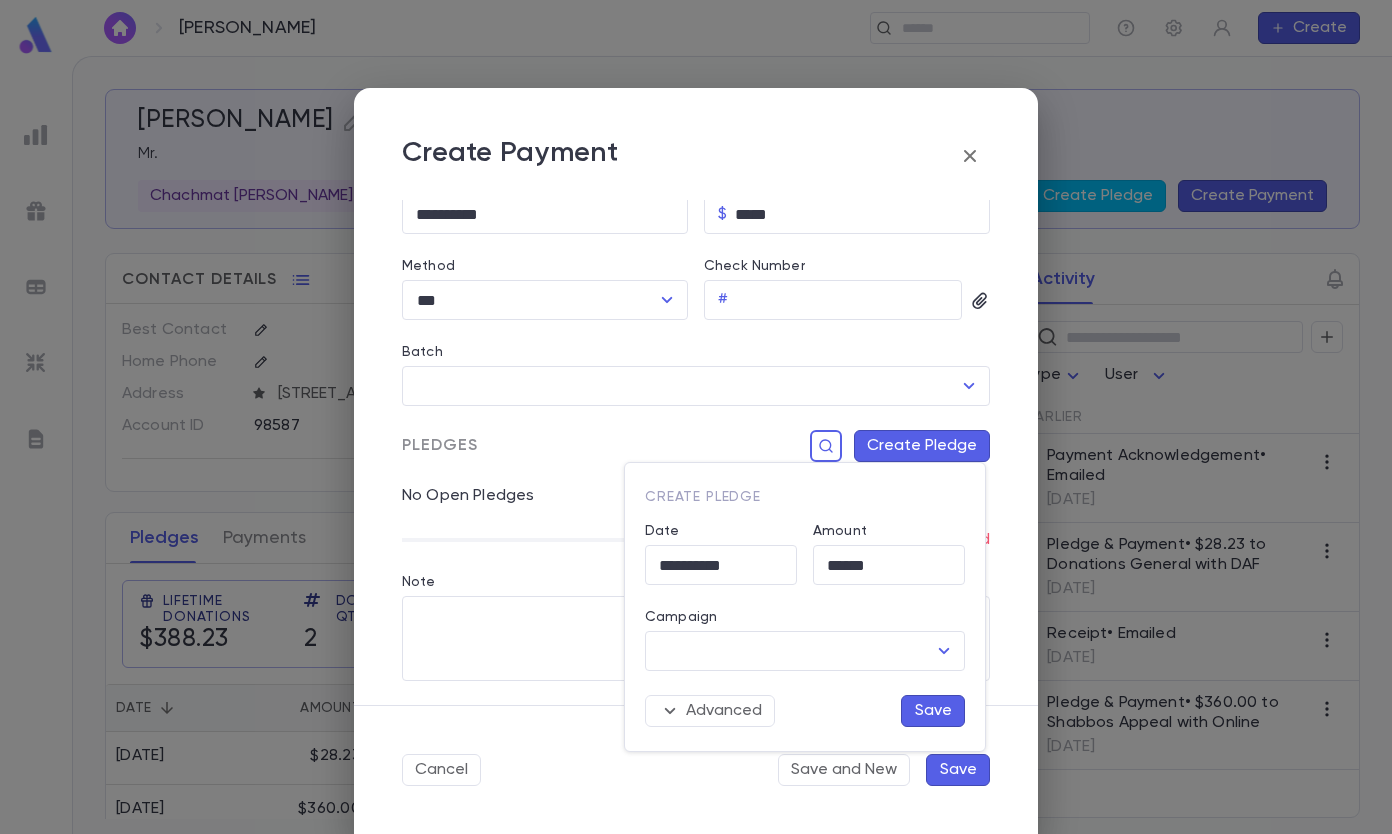 click on "Campaign" at bounding box center (790, 651) 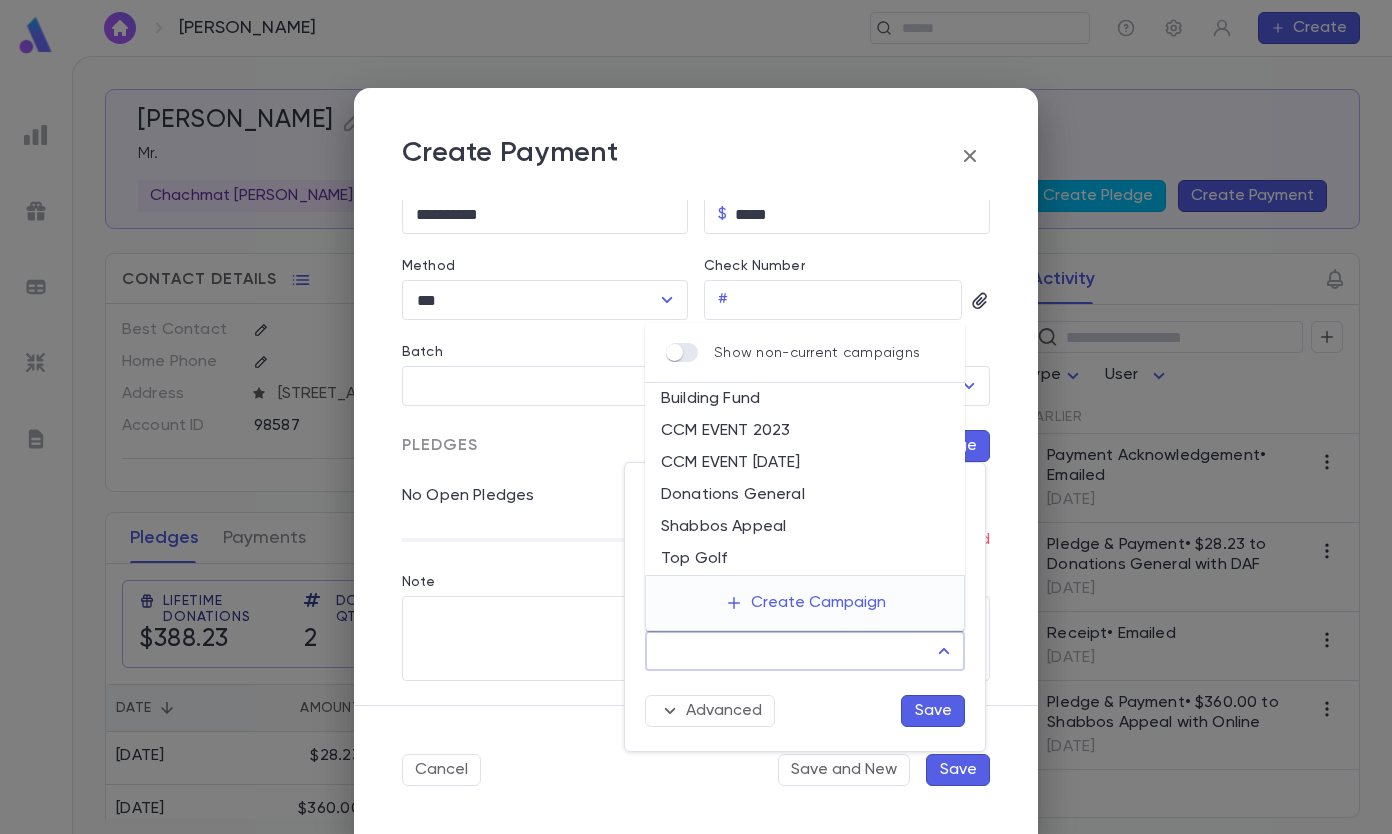 click on "Donations General" at bounding box center [805, 495] 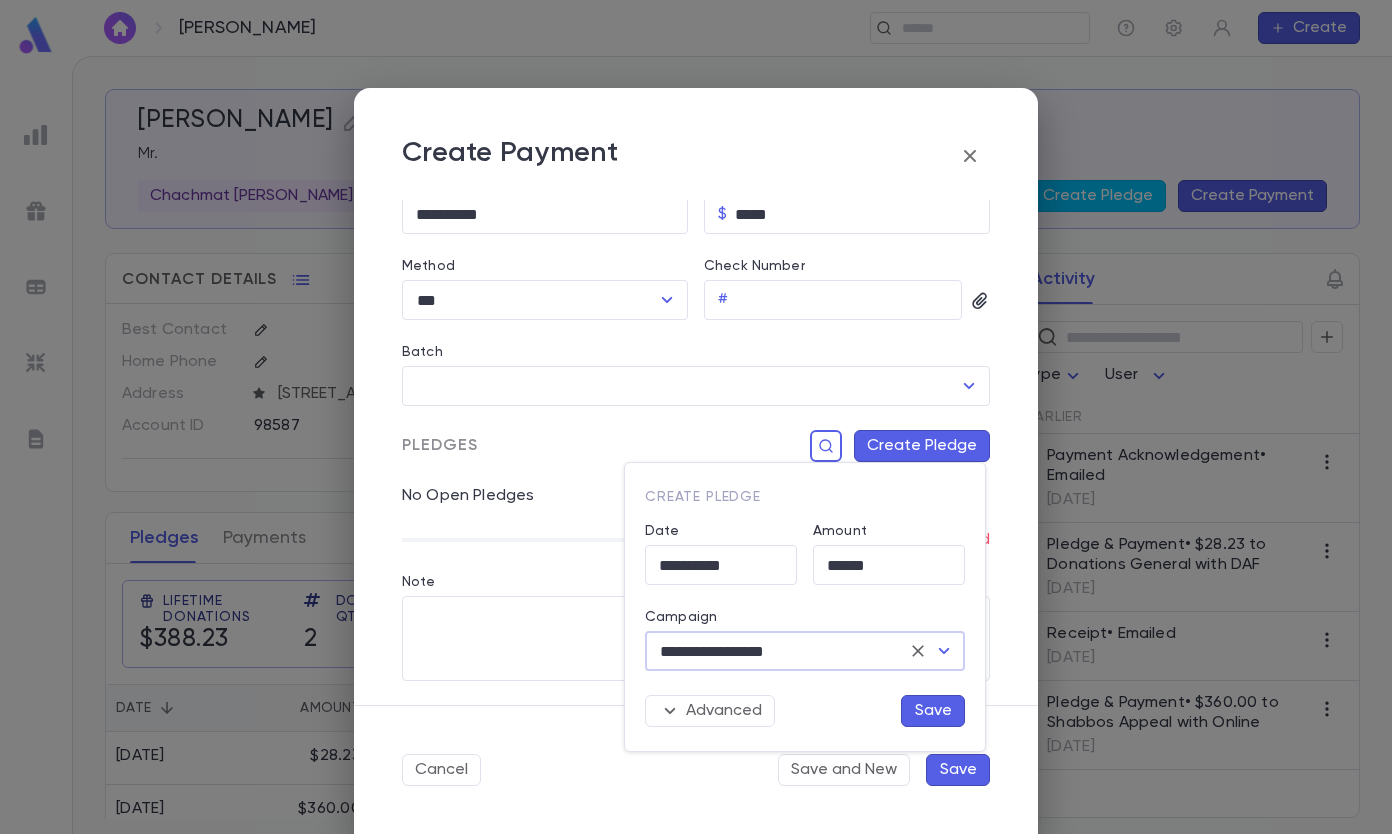 click on "Save" at bounding box center (933, 711) 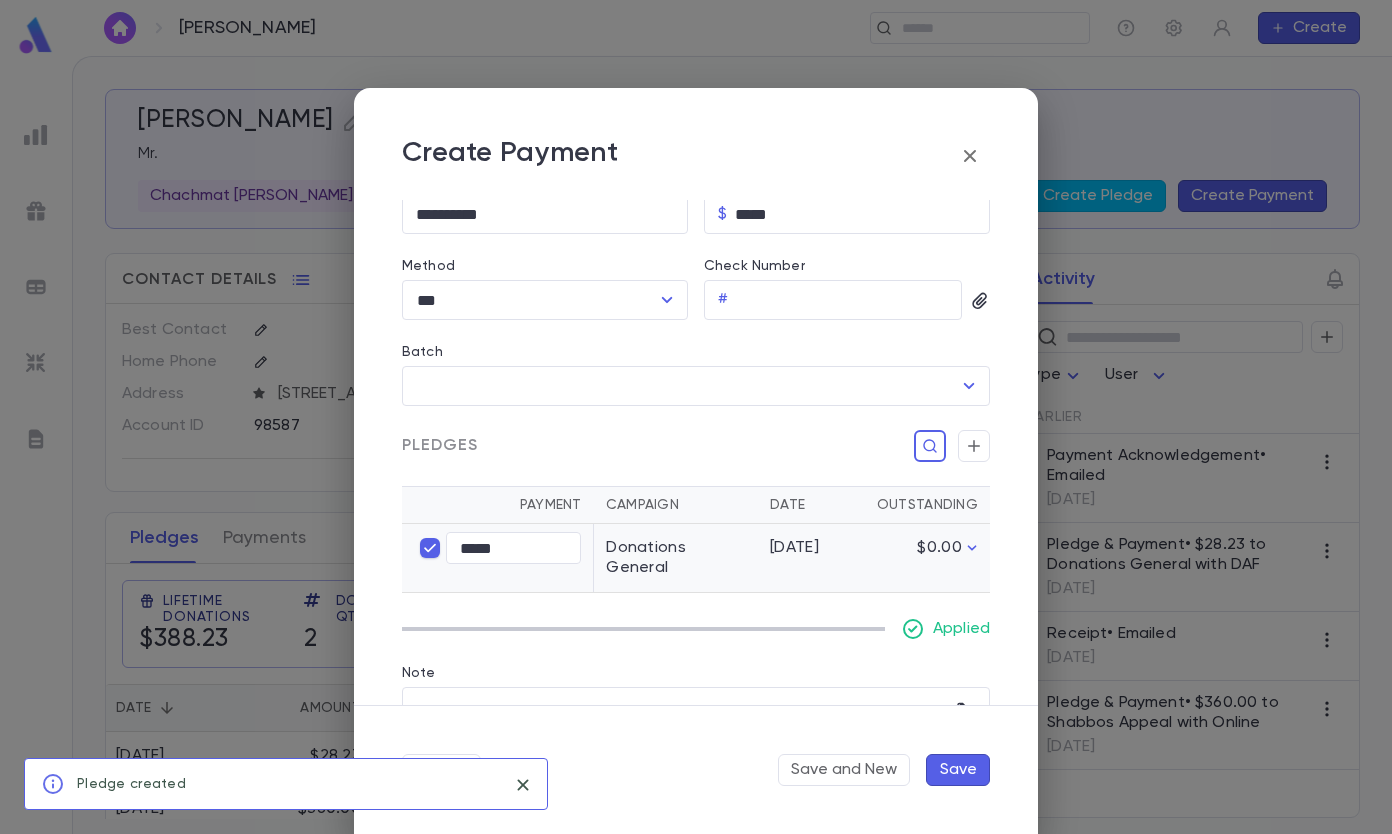 click on "Save" at bounding box center [958, 770] 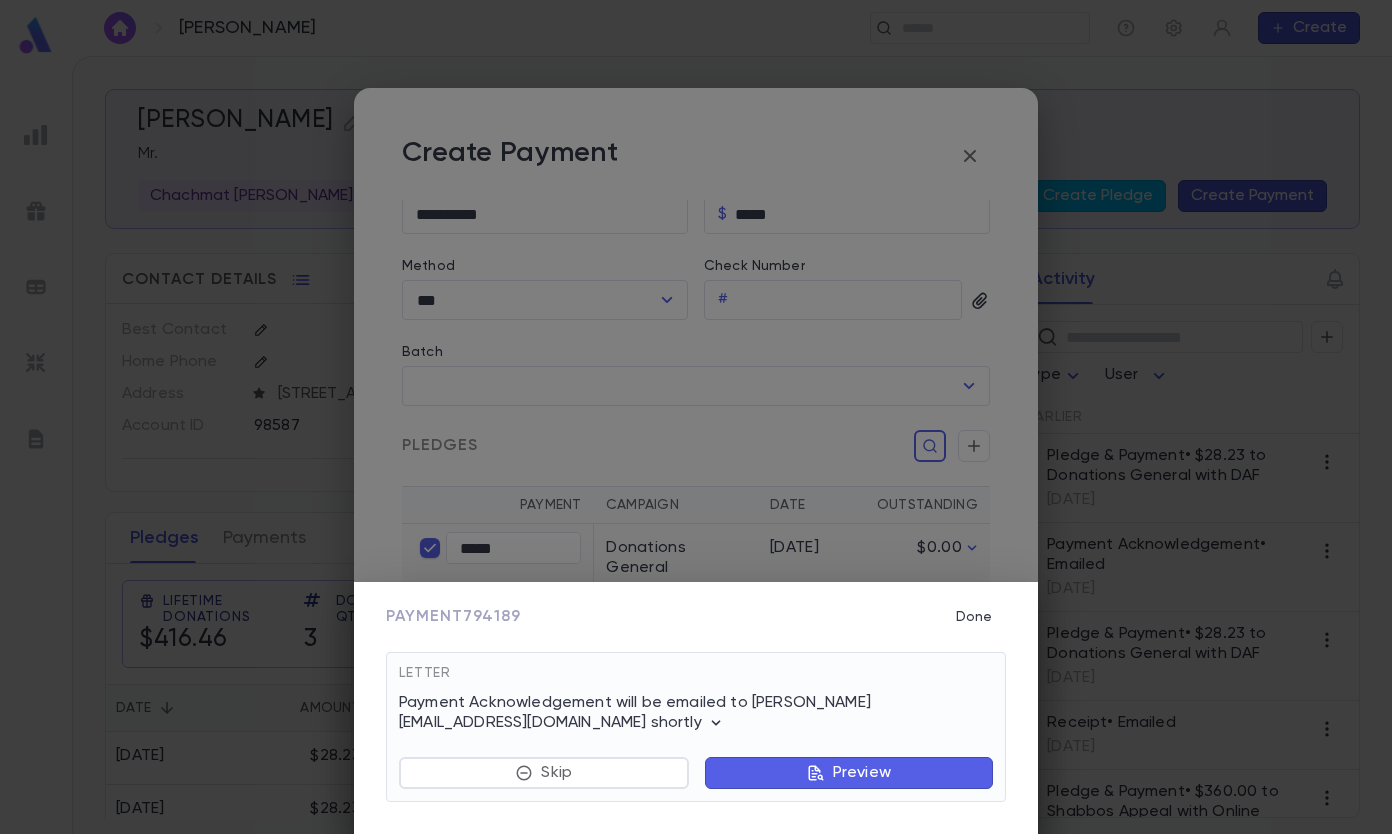 click on "Done" at bounding box center [974, 617] 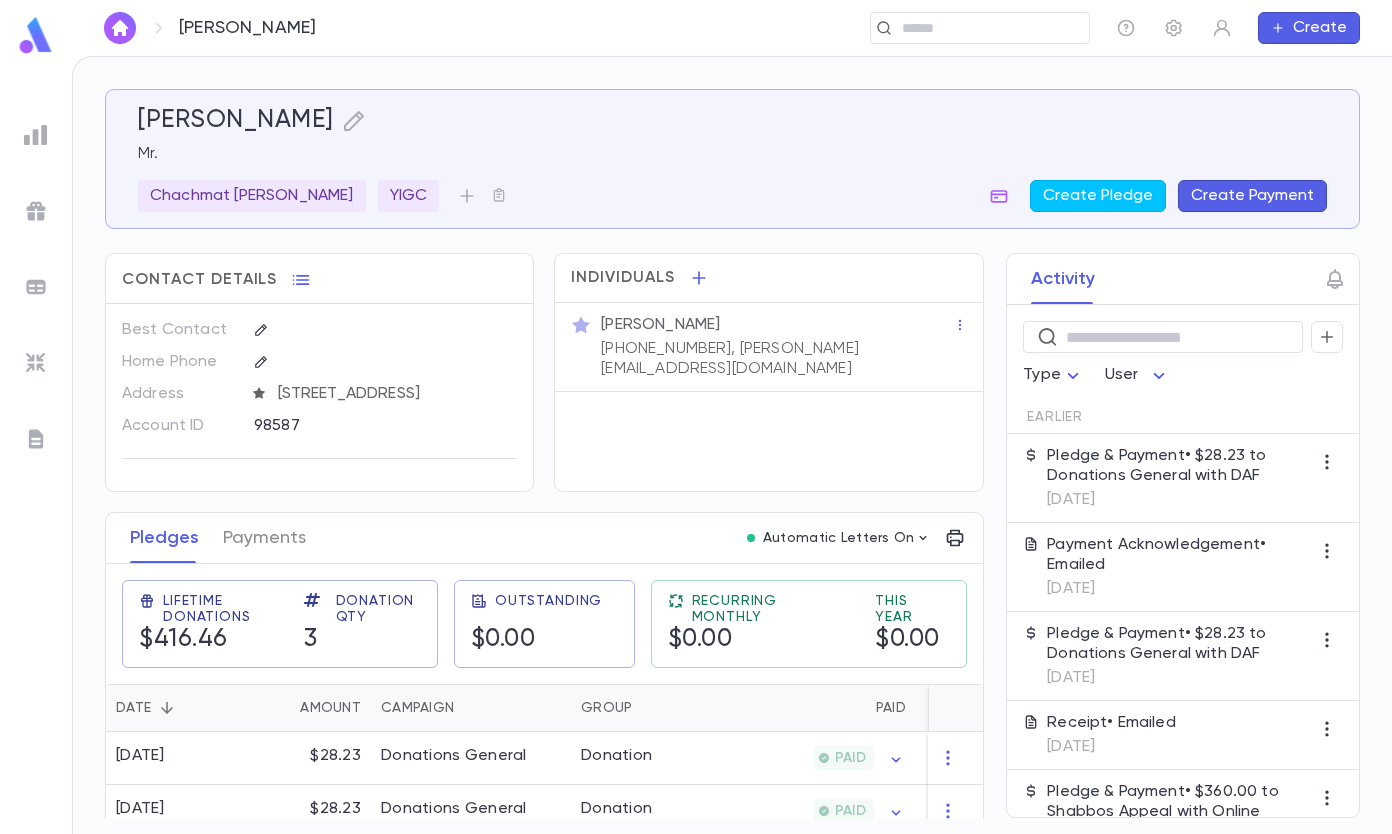 click on "Pledge & Payment  • $28.23 to Donations General with DAF" at bounding box center (1179, 466) 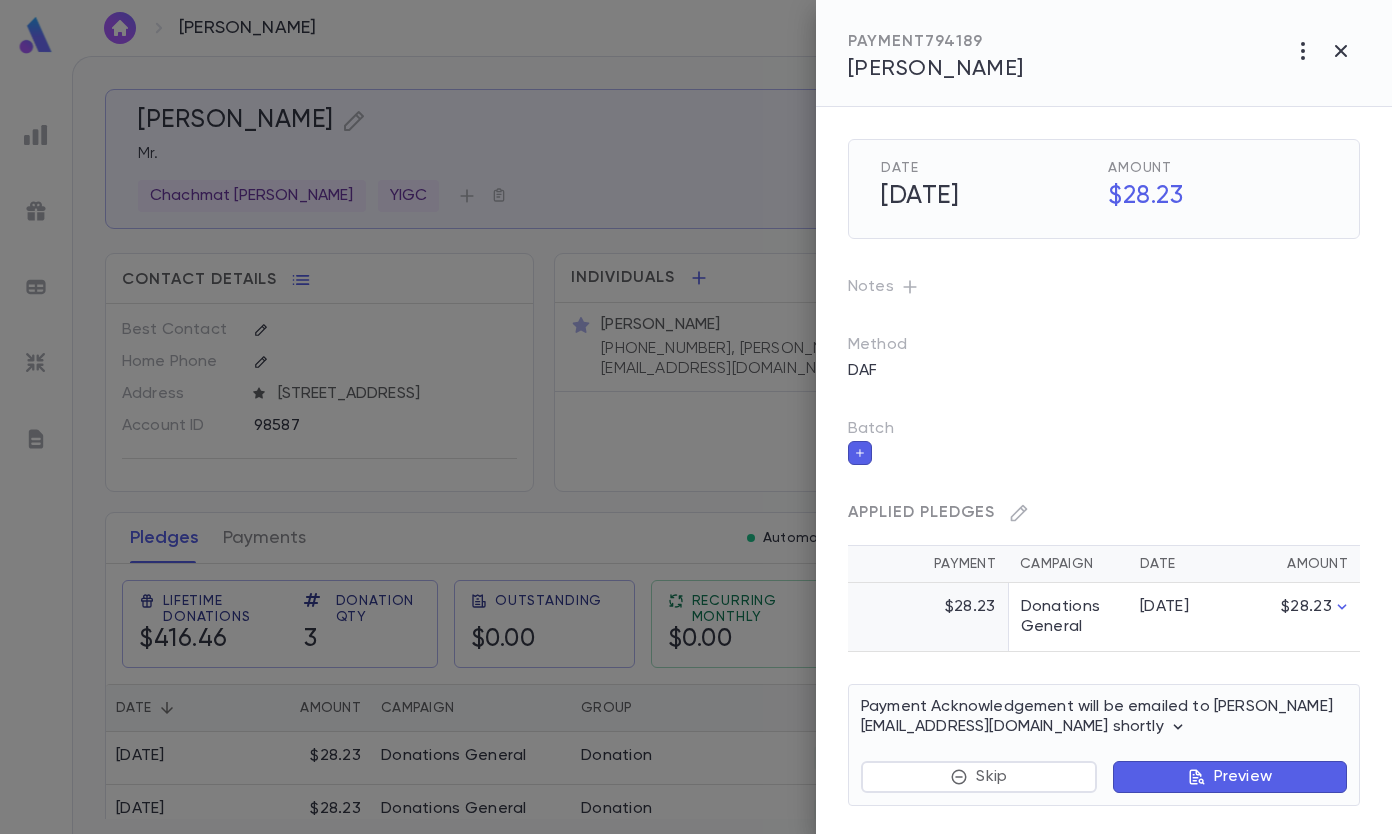 click on "Donations General" at bounding box center (1068, 617) 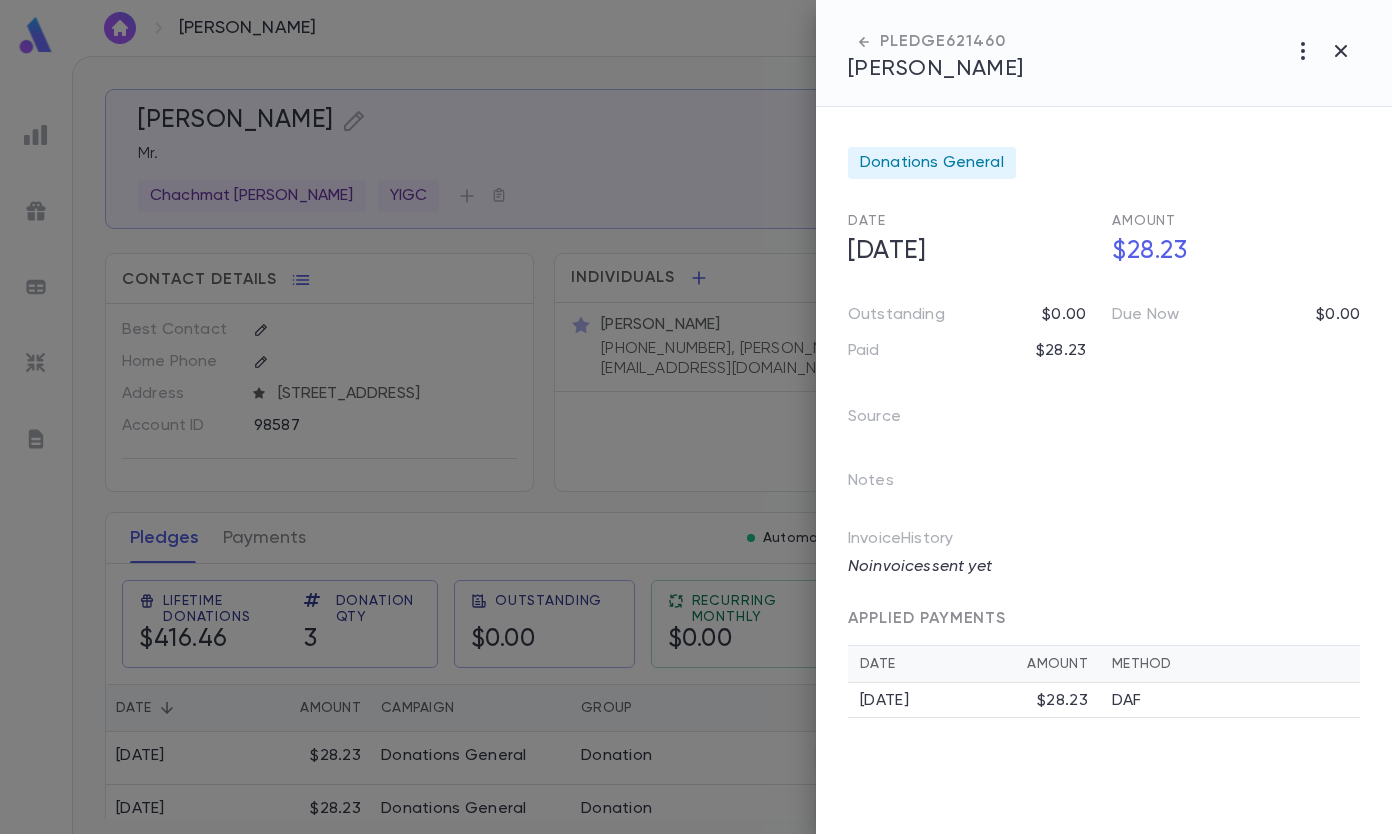 click on "Donations General" at bounding box center (932, 163) 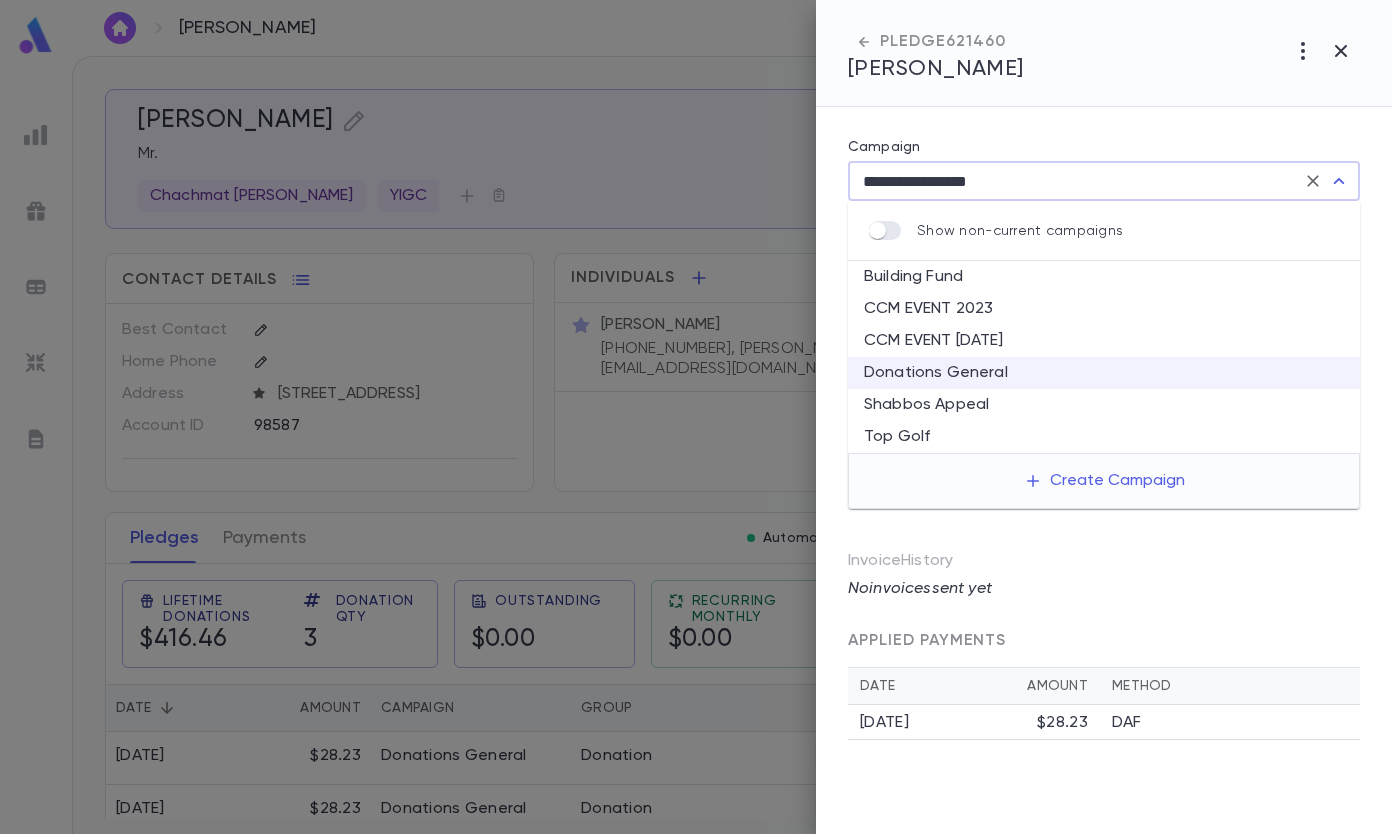 click on "Shabbos Appeal" at bounding box center (1104, 405) 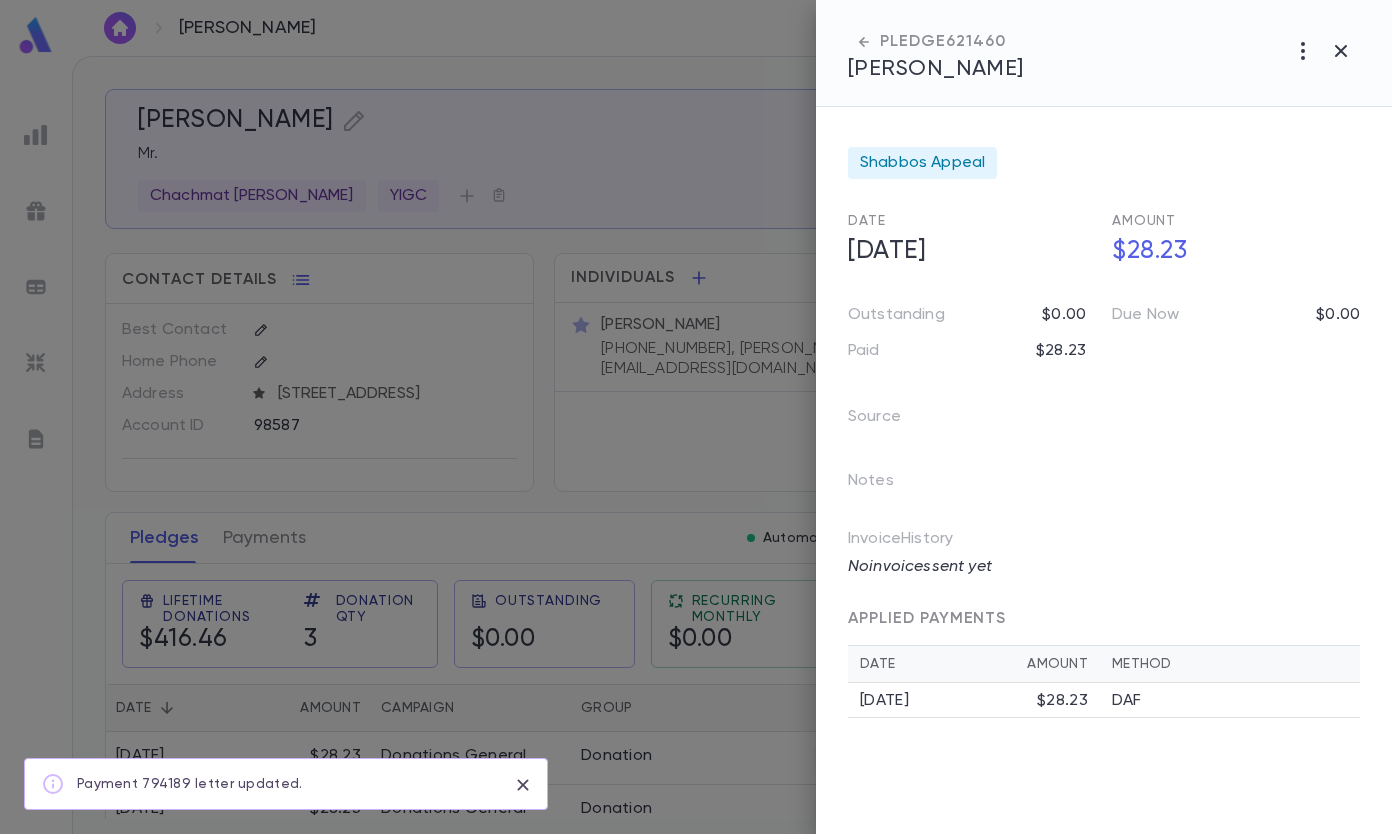 click 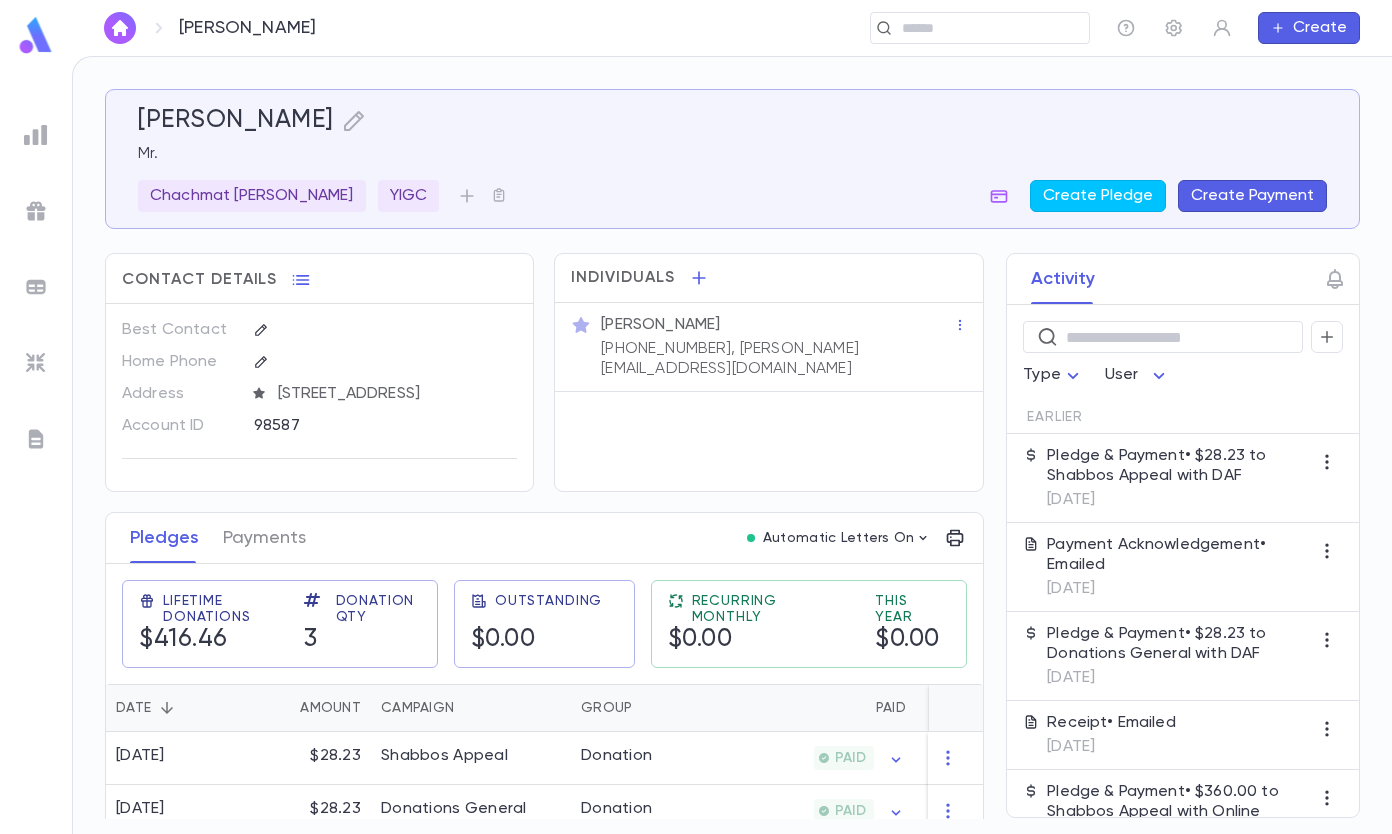 scroll, scrollTop: 5, scrollLeft: 0, axis: vertical 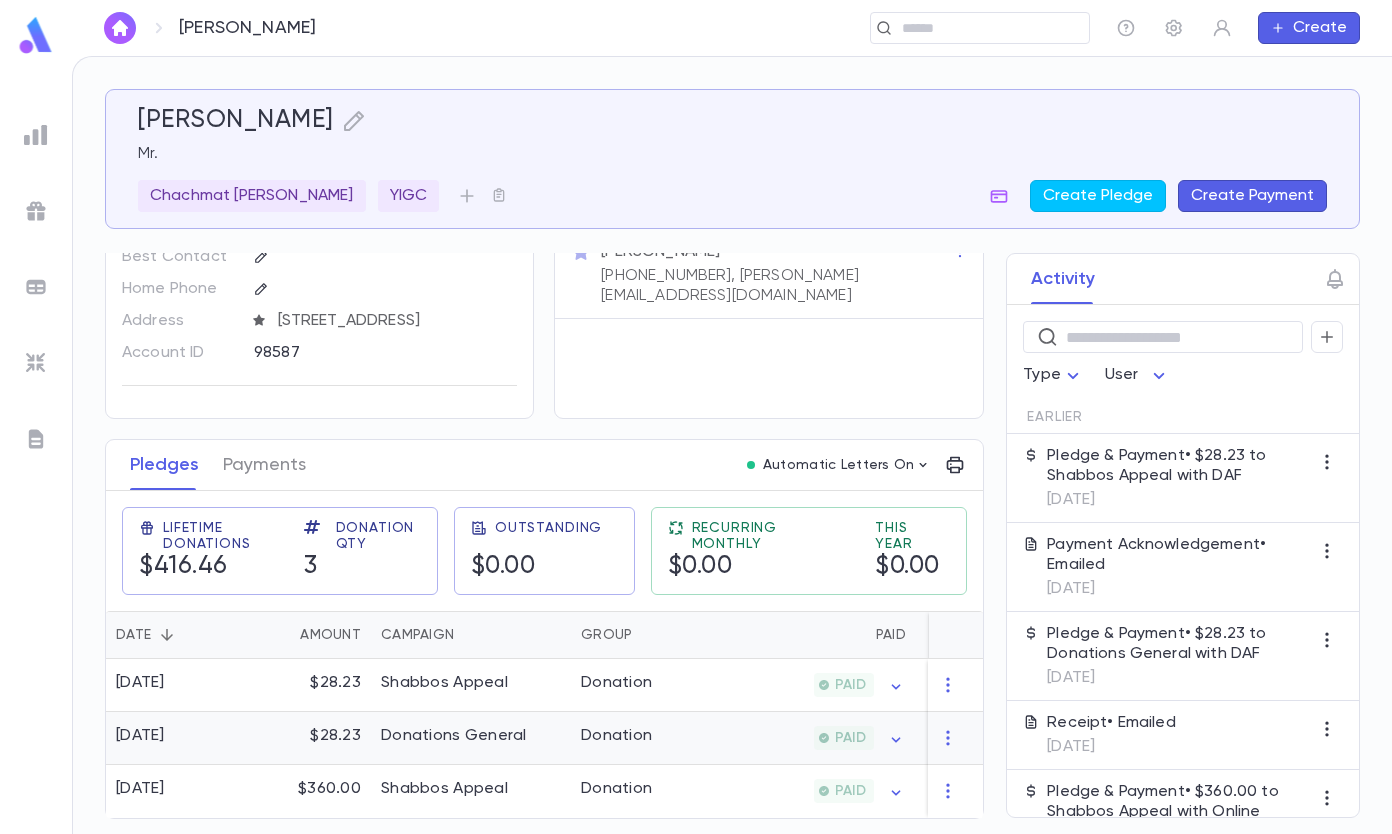 click on "Donations General" at bounding box center [454, 736] 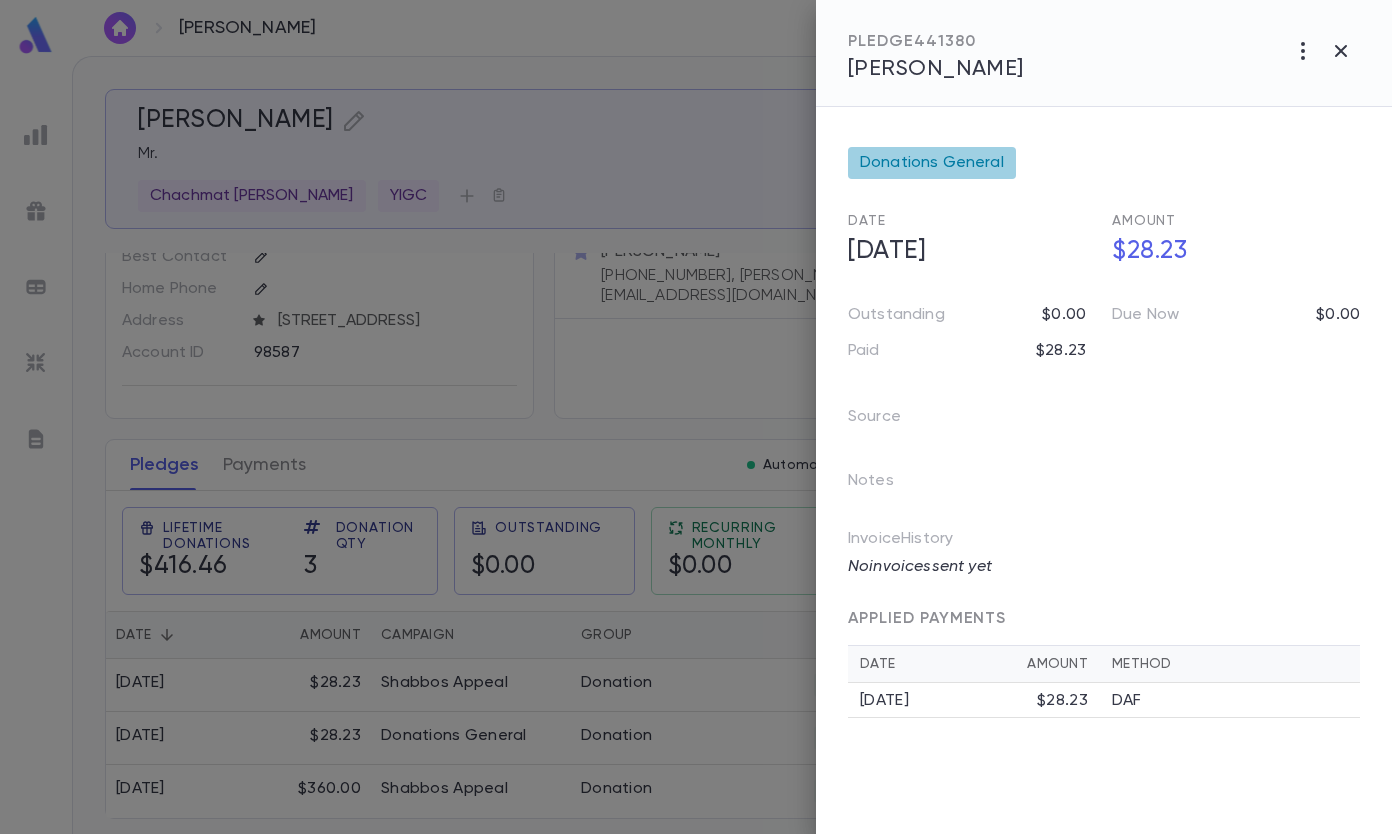 click on "Donations General" at bounding box center (932, 163) 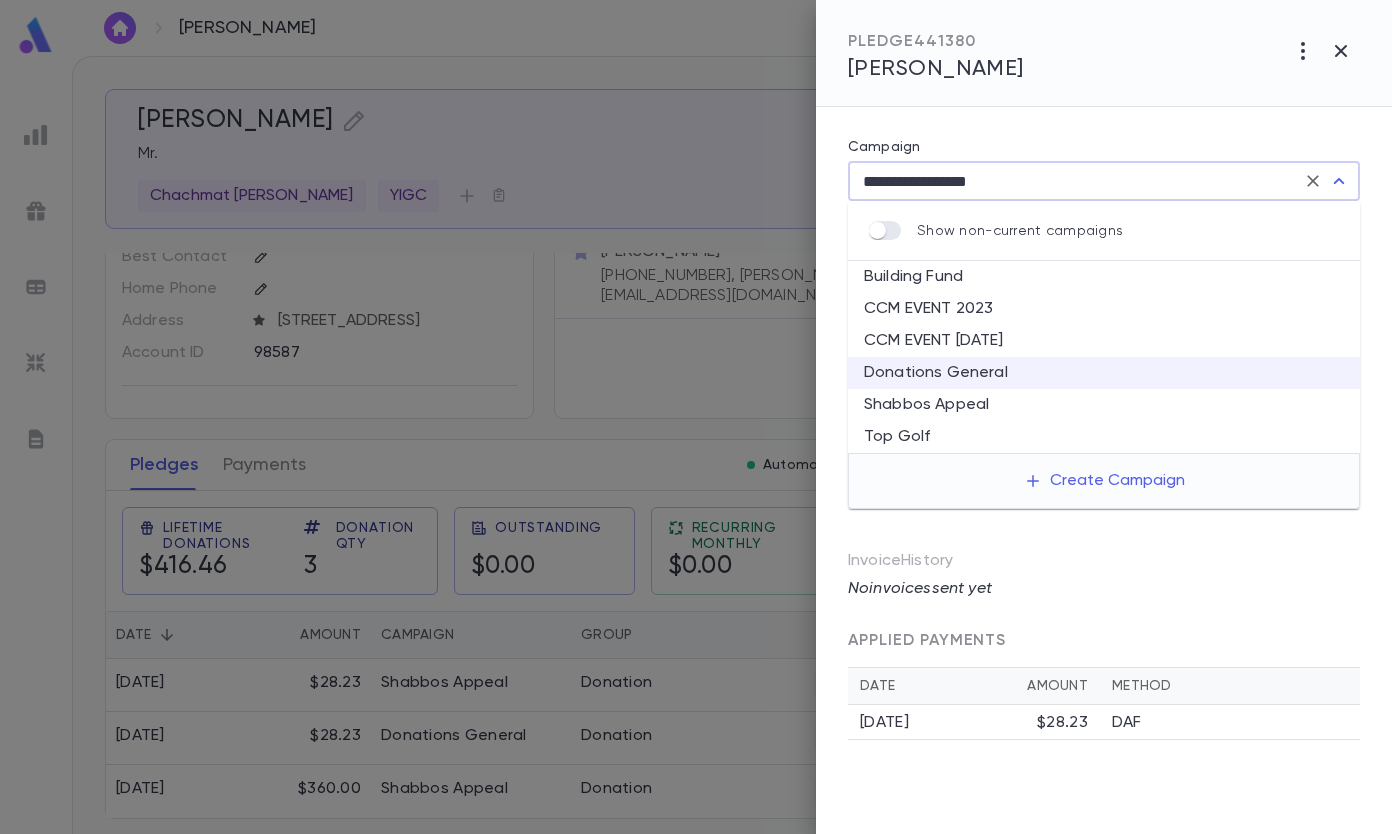 click on "Shabbos Appeal" at bounding box center (1104, 405) 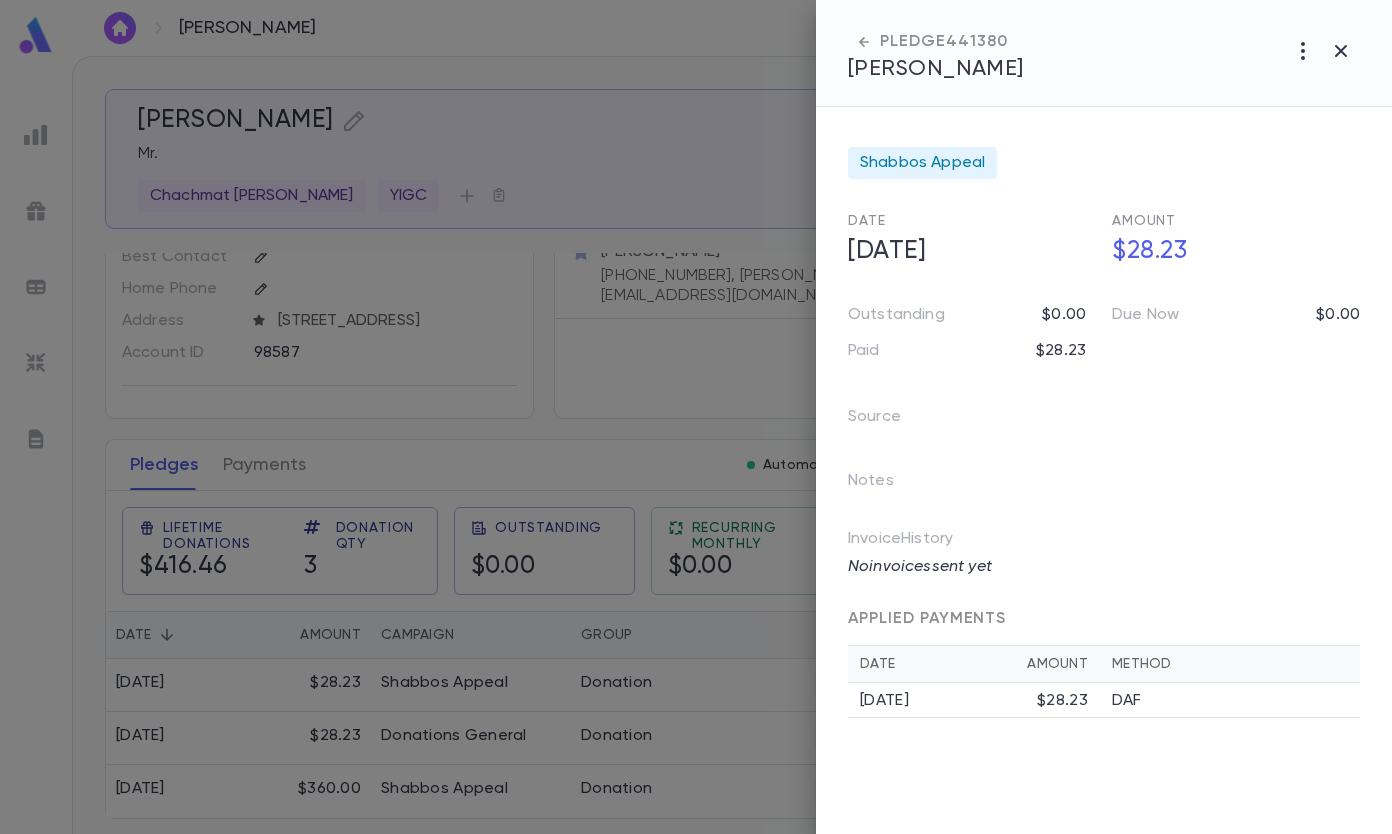 click at bounding box center [696, 417] 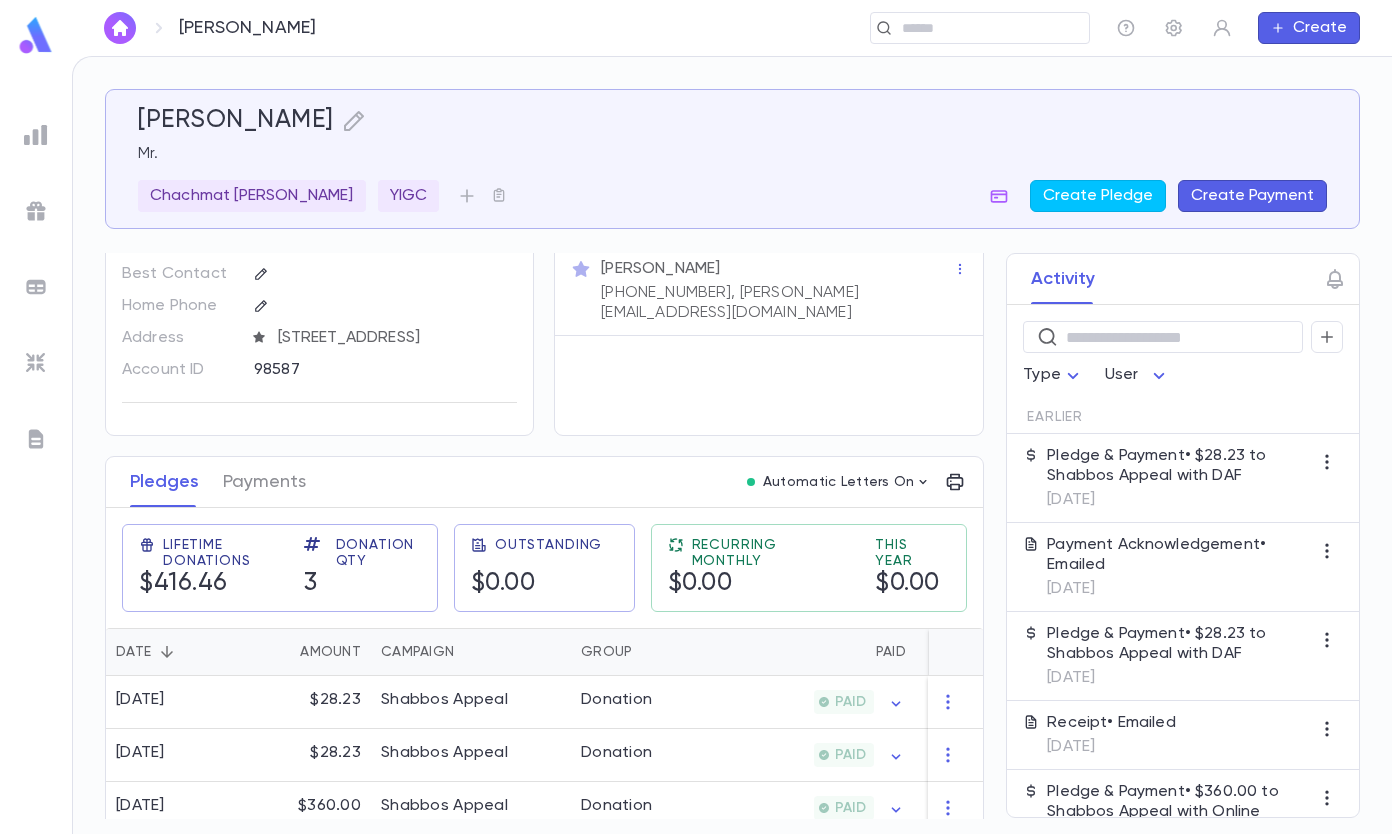 scroll, scrollTop: 94, scrollLeft: 0, axis: vertical 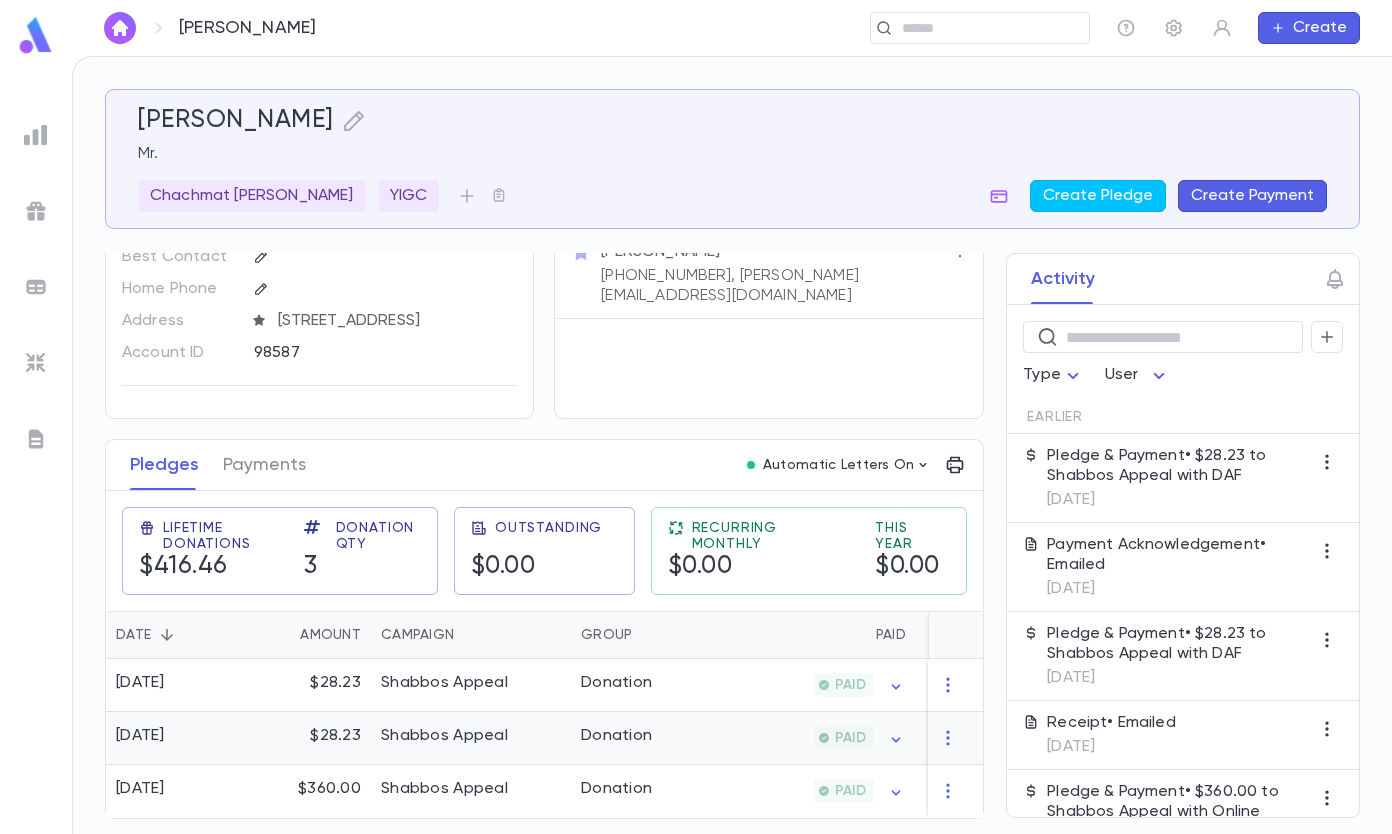 click 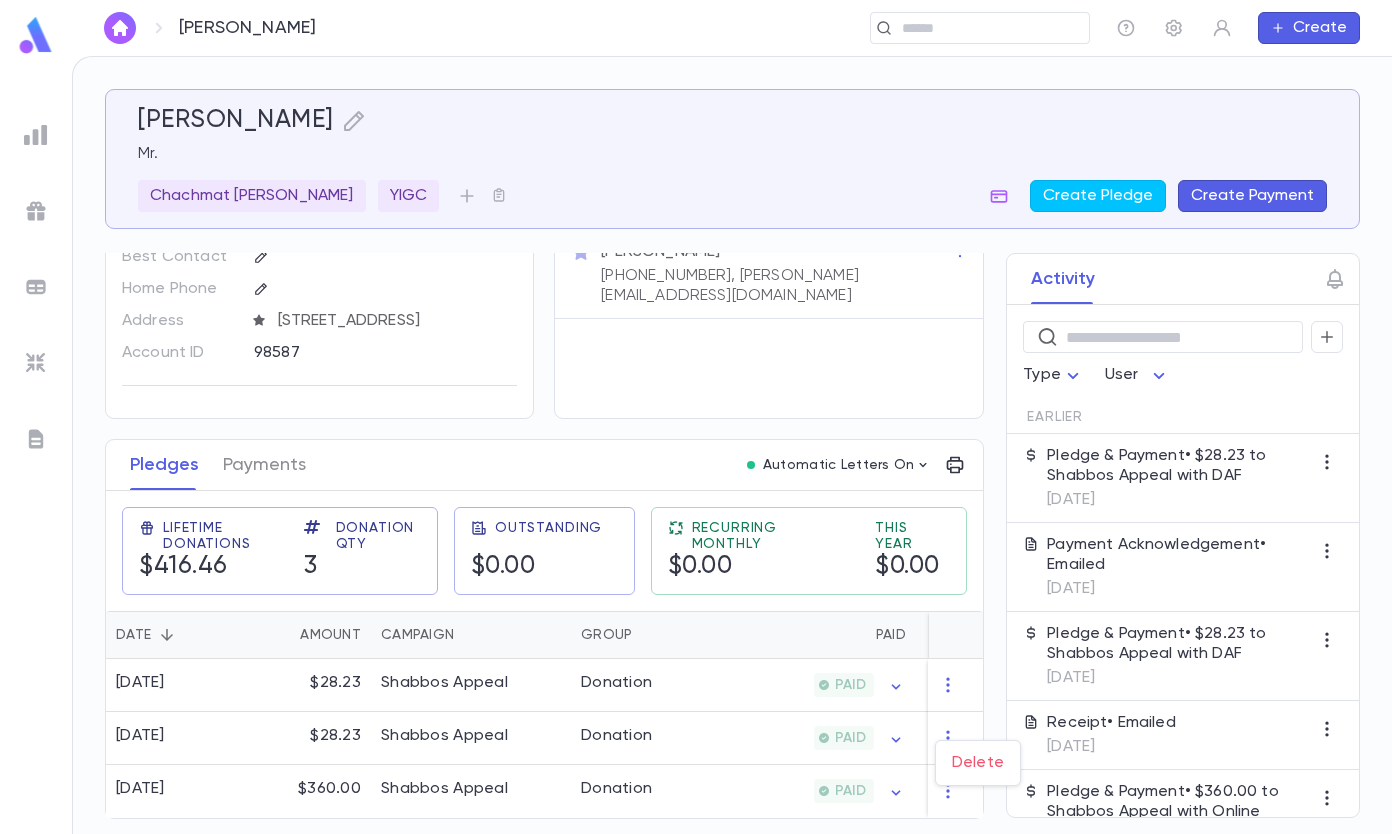 click at bounding box center [696, 417] 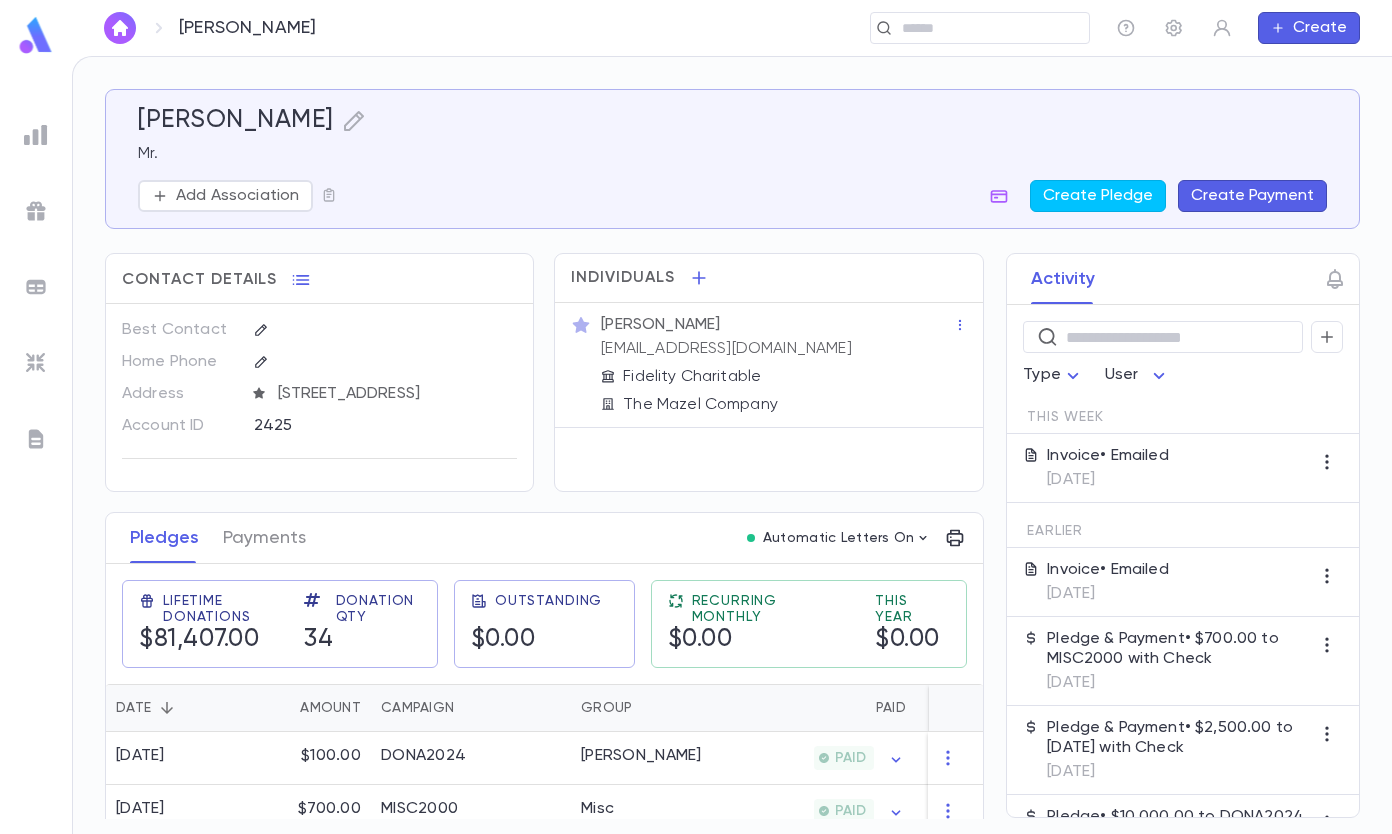 scroll, scrollTop: 0, scrollLeft: 0, axis: both 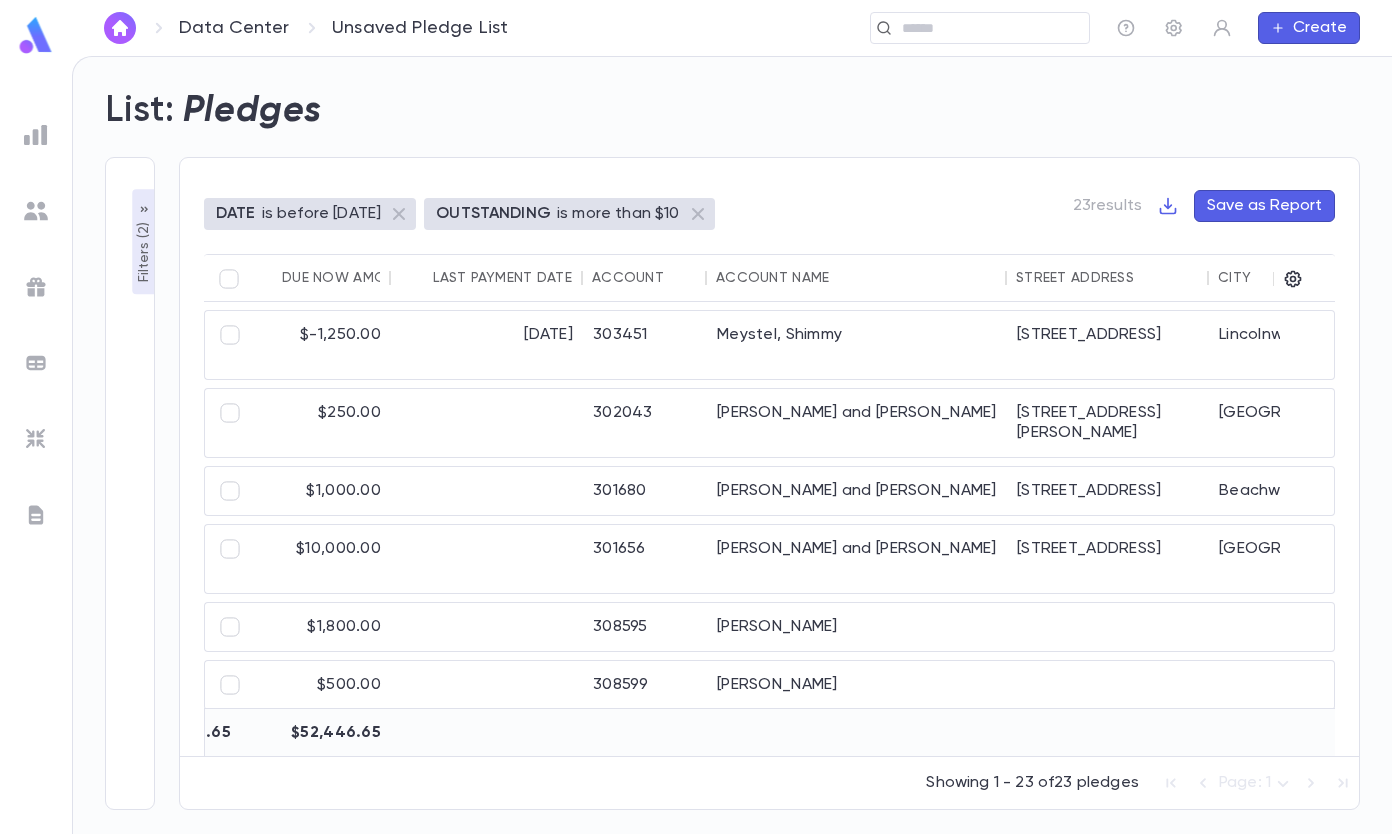click at bounding box center [973, 28] 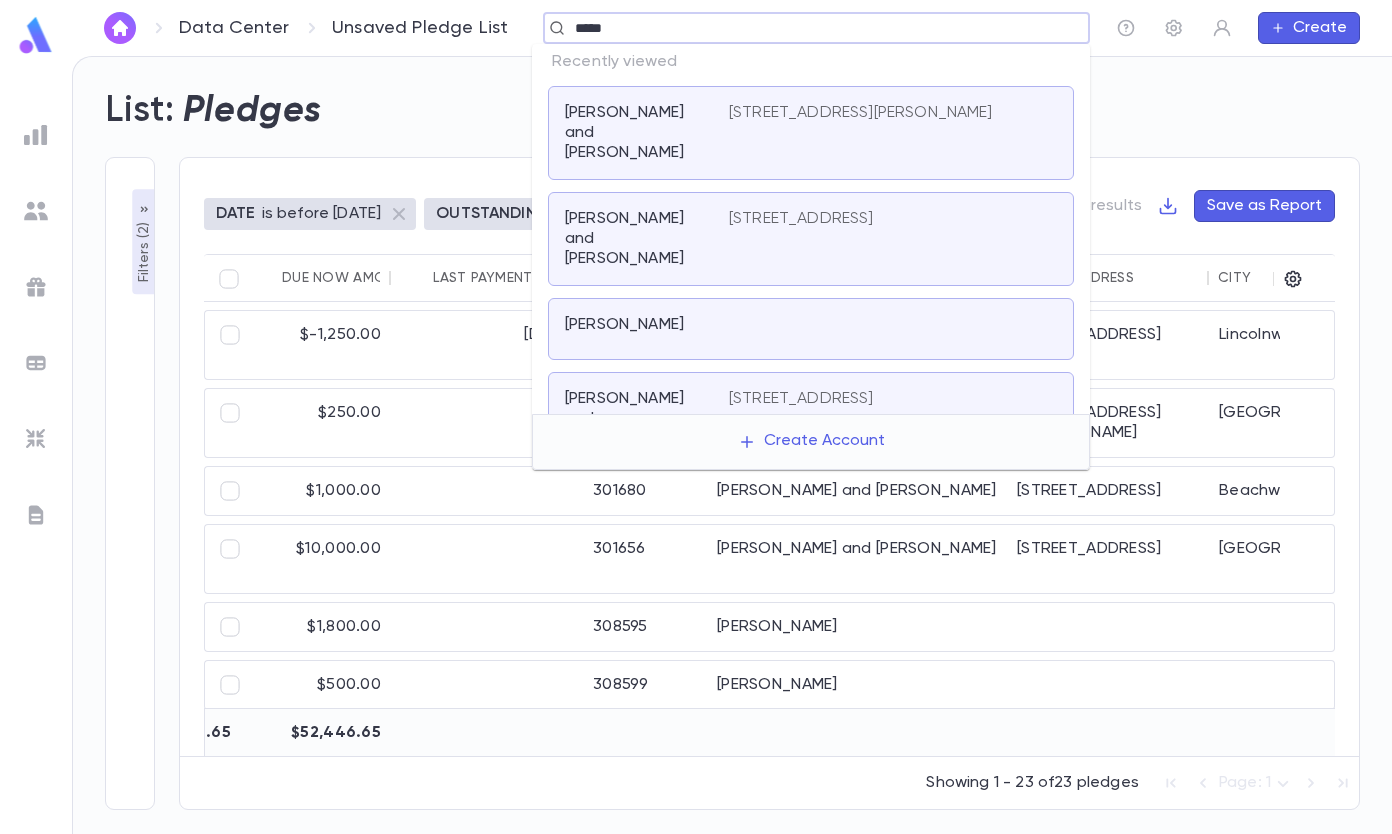 type on "*****" 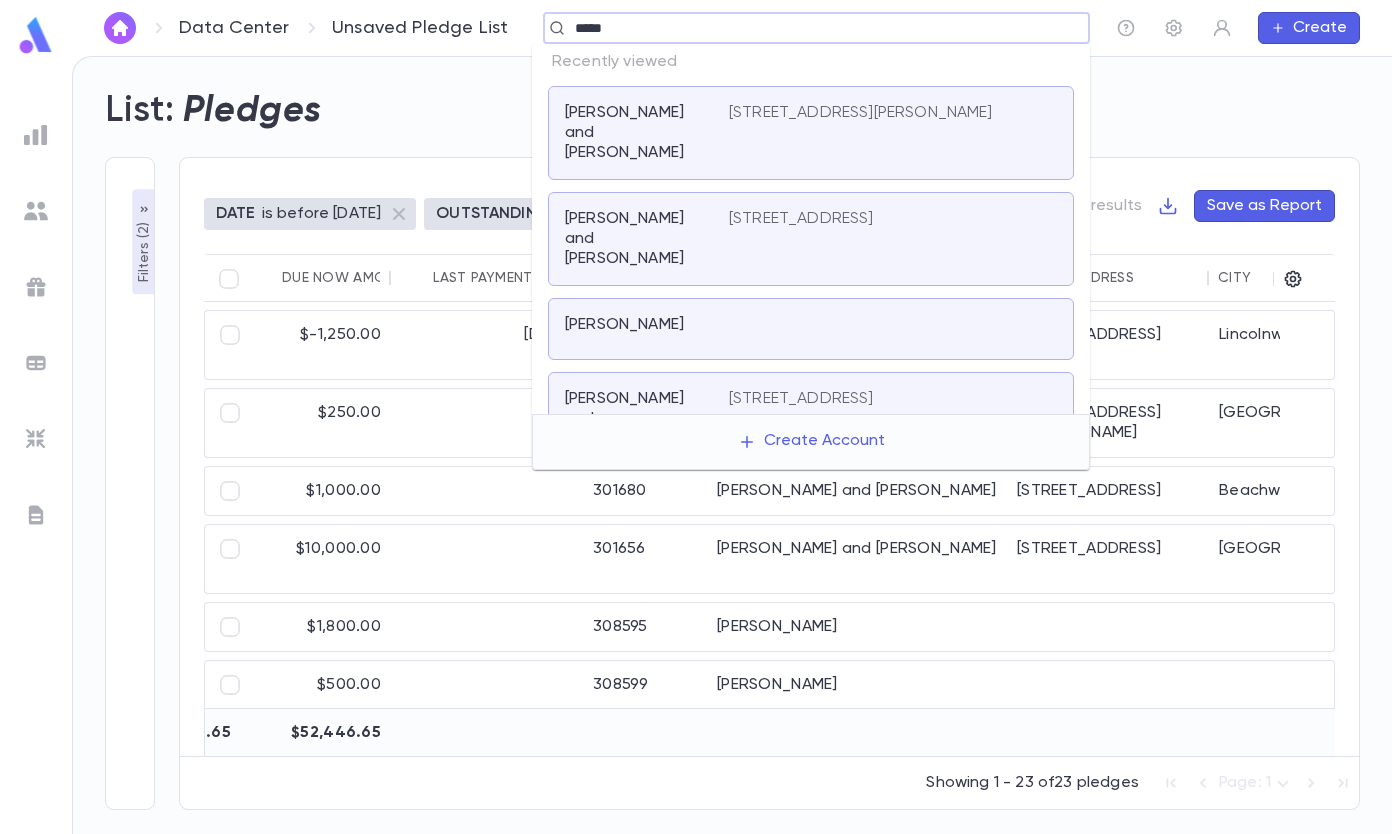 type 